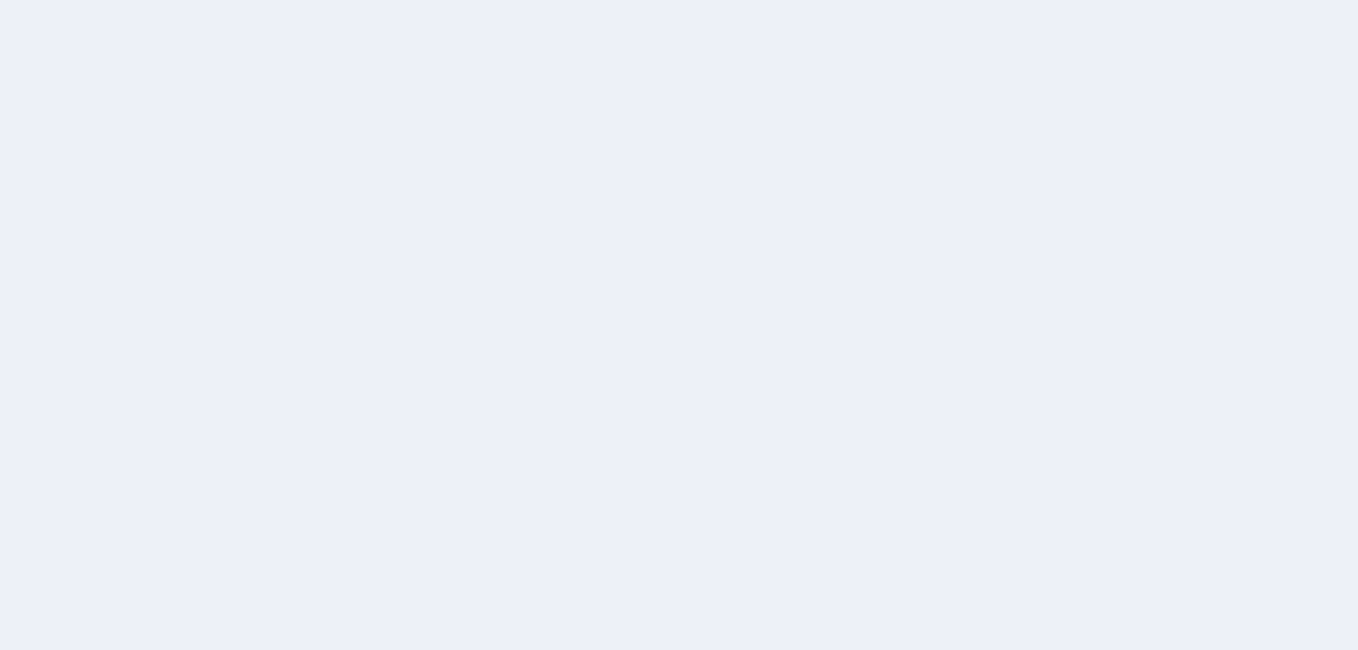 scroll, scrollTop: 0, scrollLeft: 0, axis: both 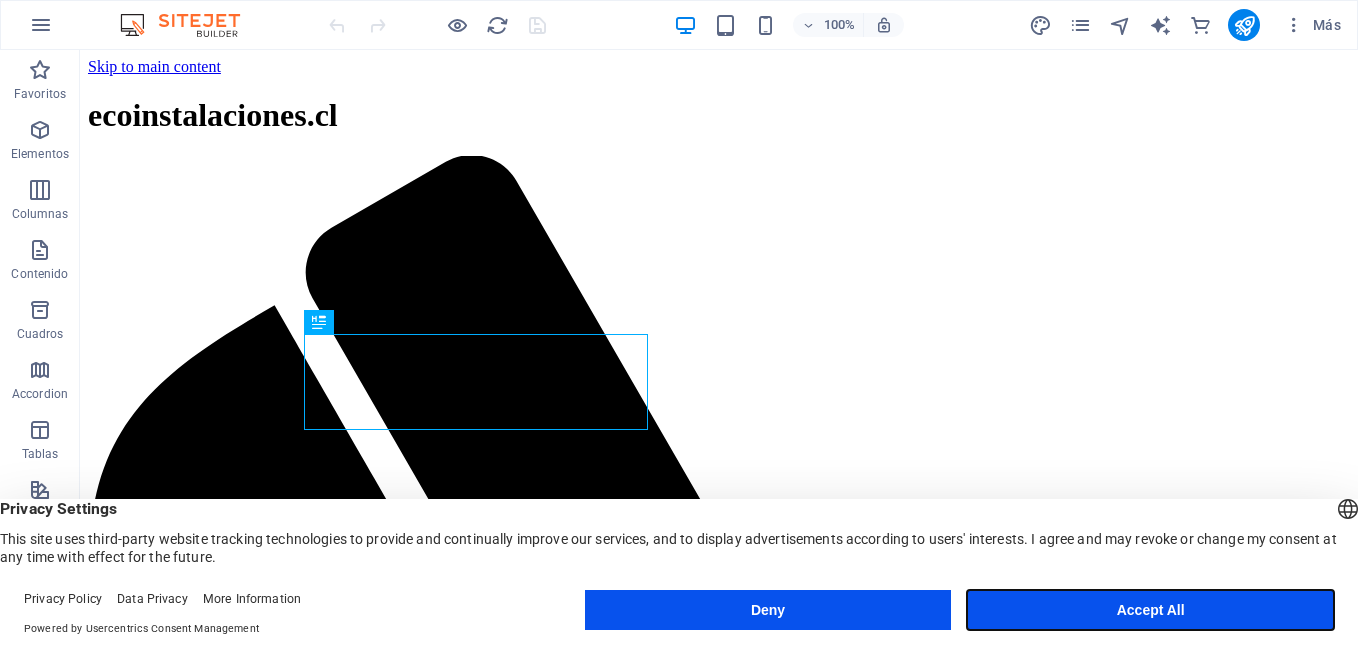 click on "Accept All" at bounding box center (1150, 610) 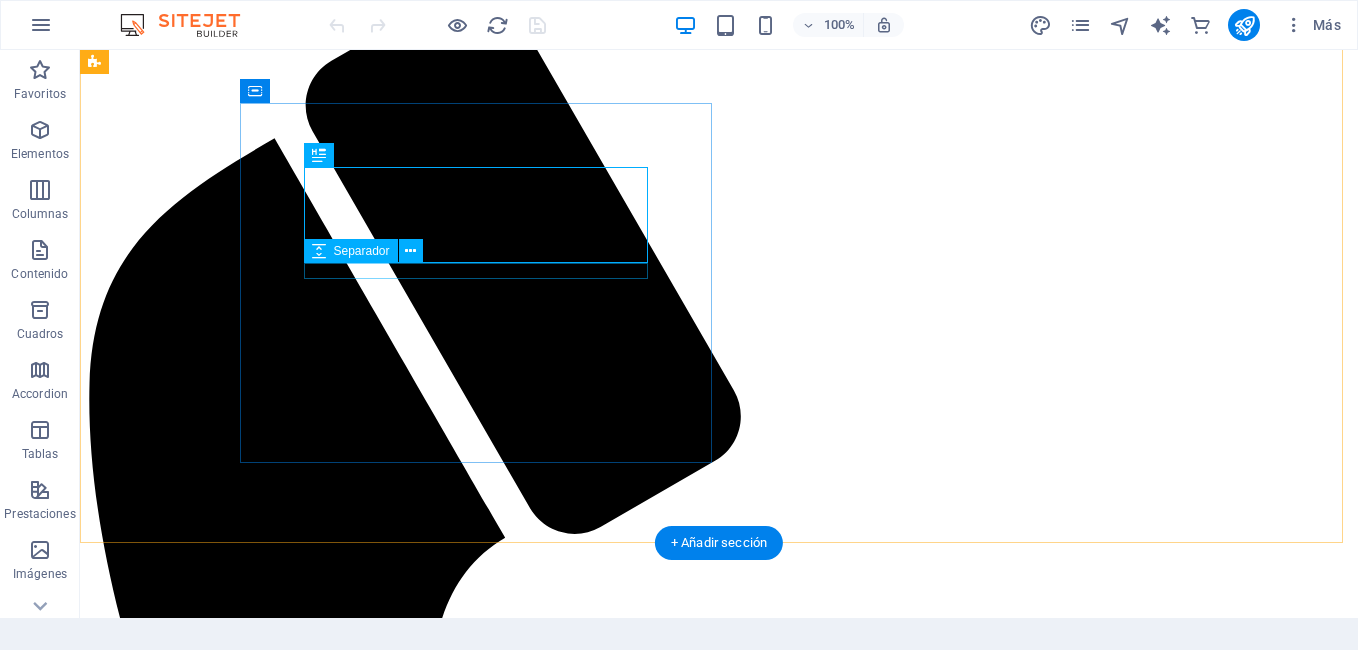scroll, scrollTop: 200, scrollLeft: 0, axis: vertical 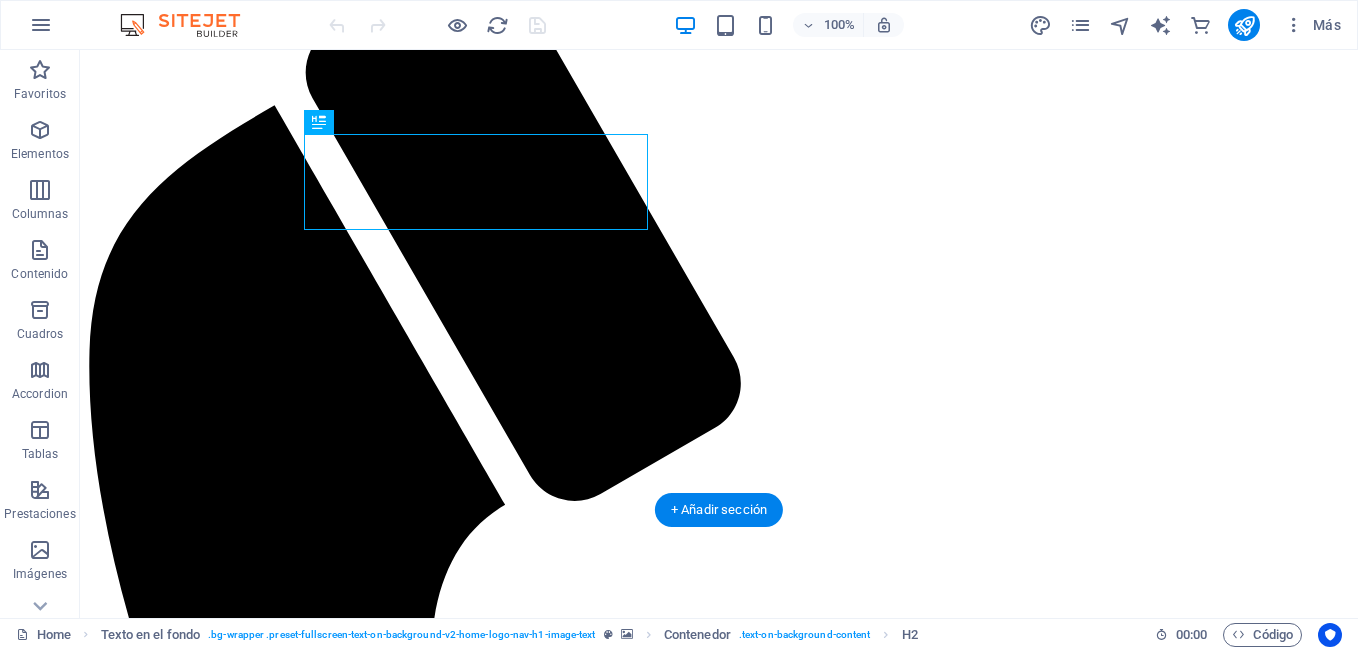 click at bounding box center [719, 1736] 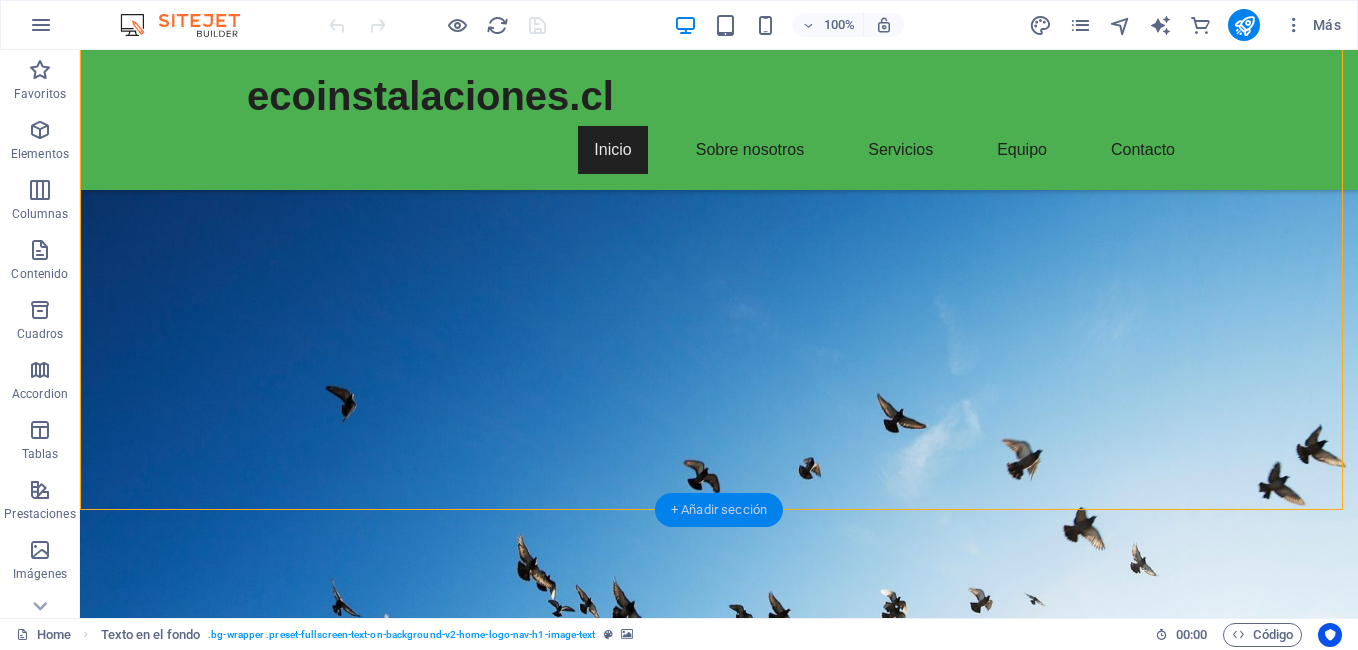 click on "+ Añadir sección" at bounding box center [719, 510] 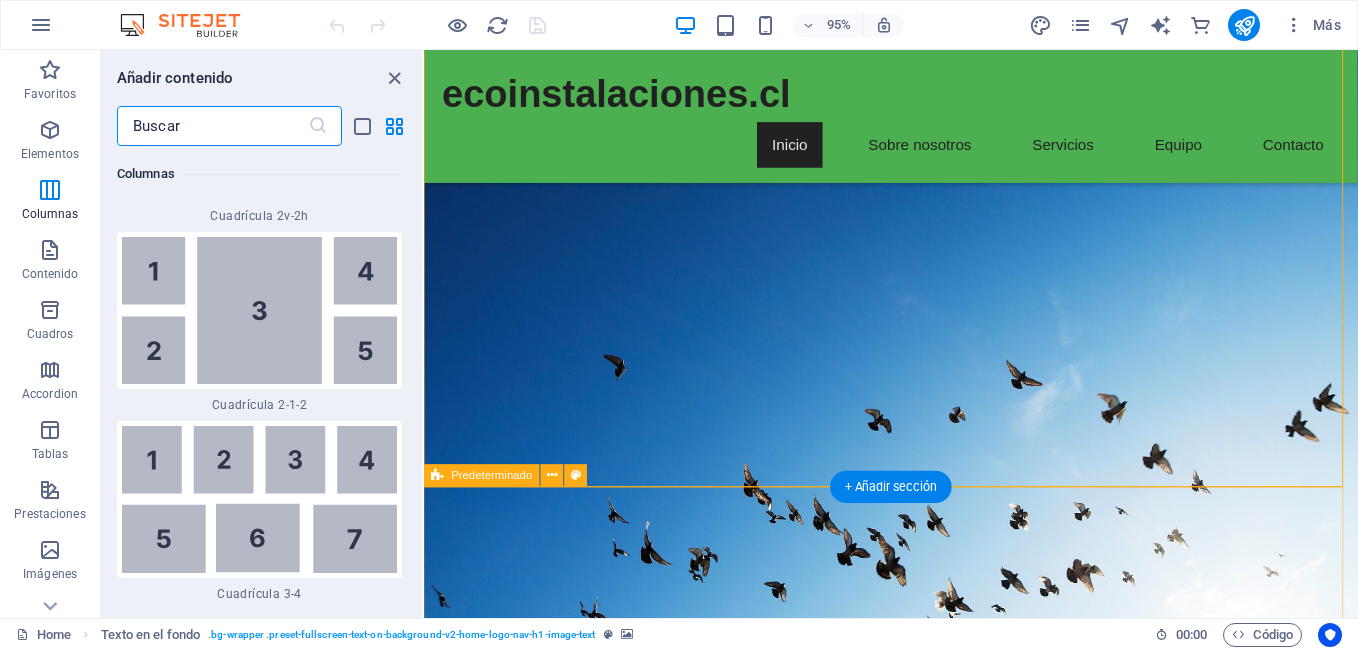 scroll, scrollTop: 6432, scrollLeft: 0, axis: vertical 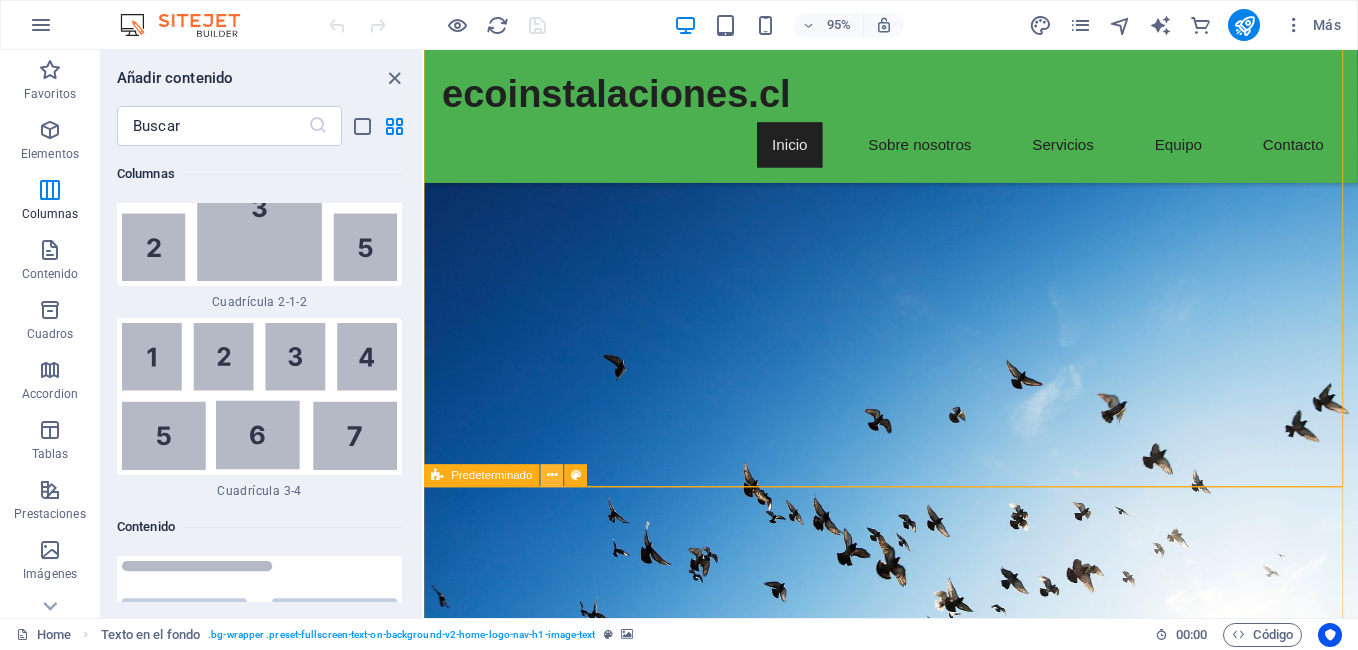 click at bounding box center [552, 476] 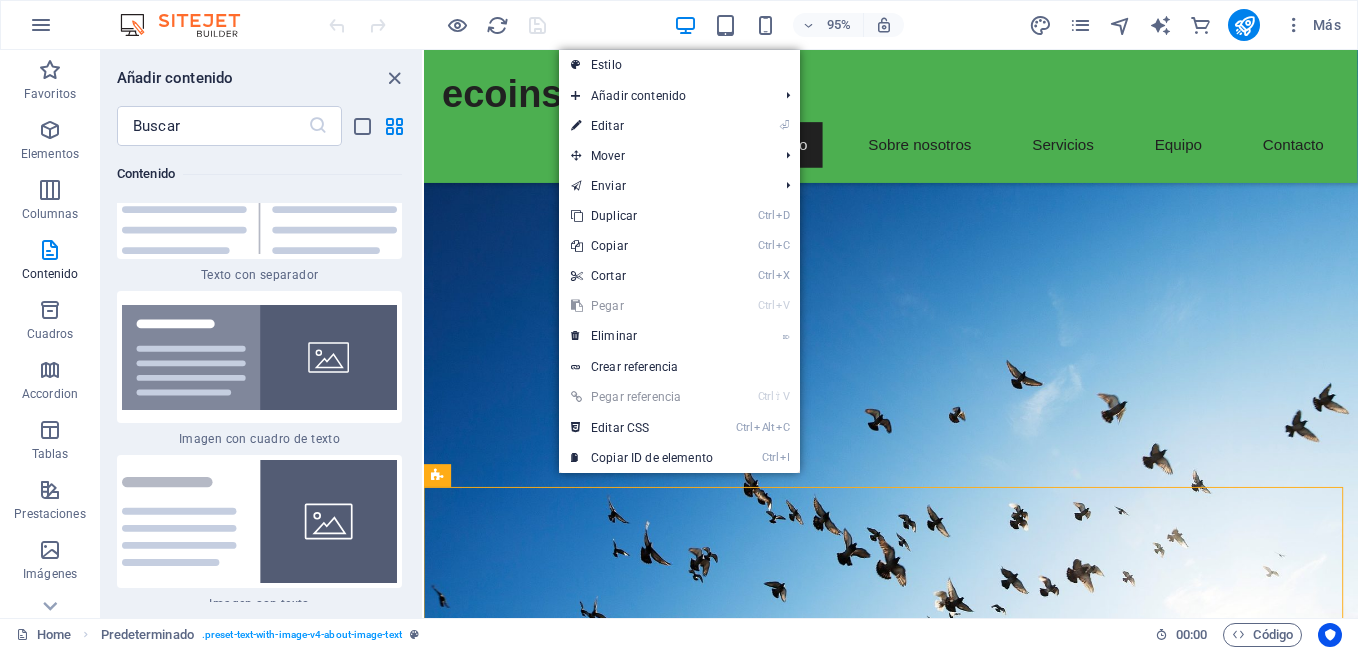 scroll, scrollTop: 7232, scrollLeft: 0, axis: vertical 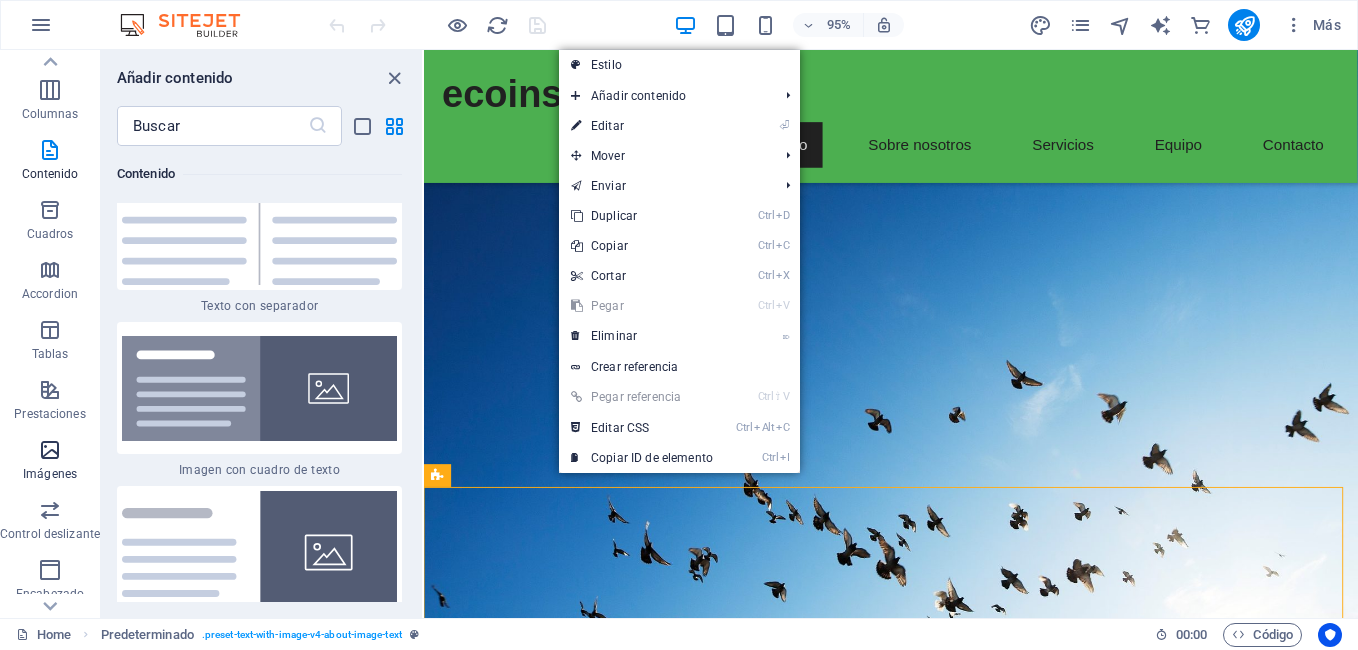 click at bounding box center [50, 450] 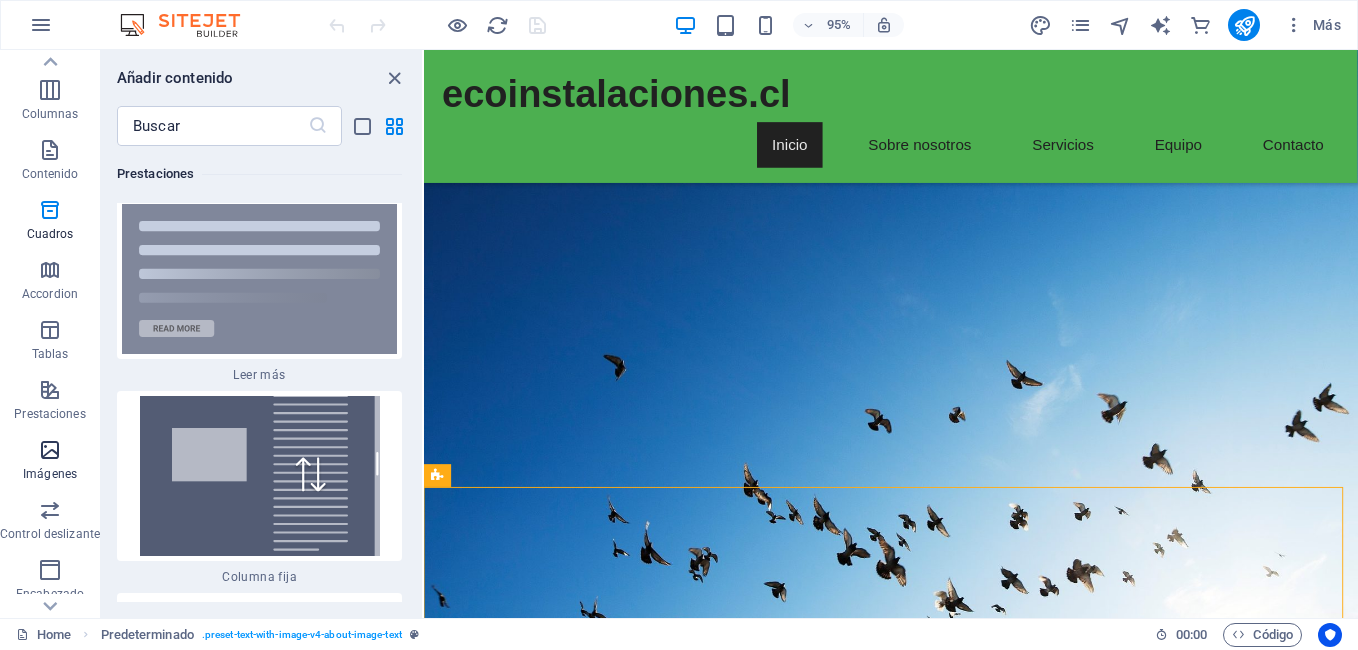 scroll, scrollTop: 20137, scrollLeft: 0, axis: vertical 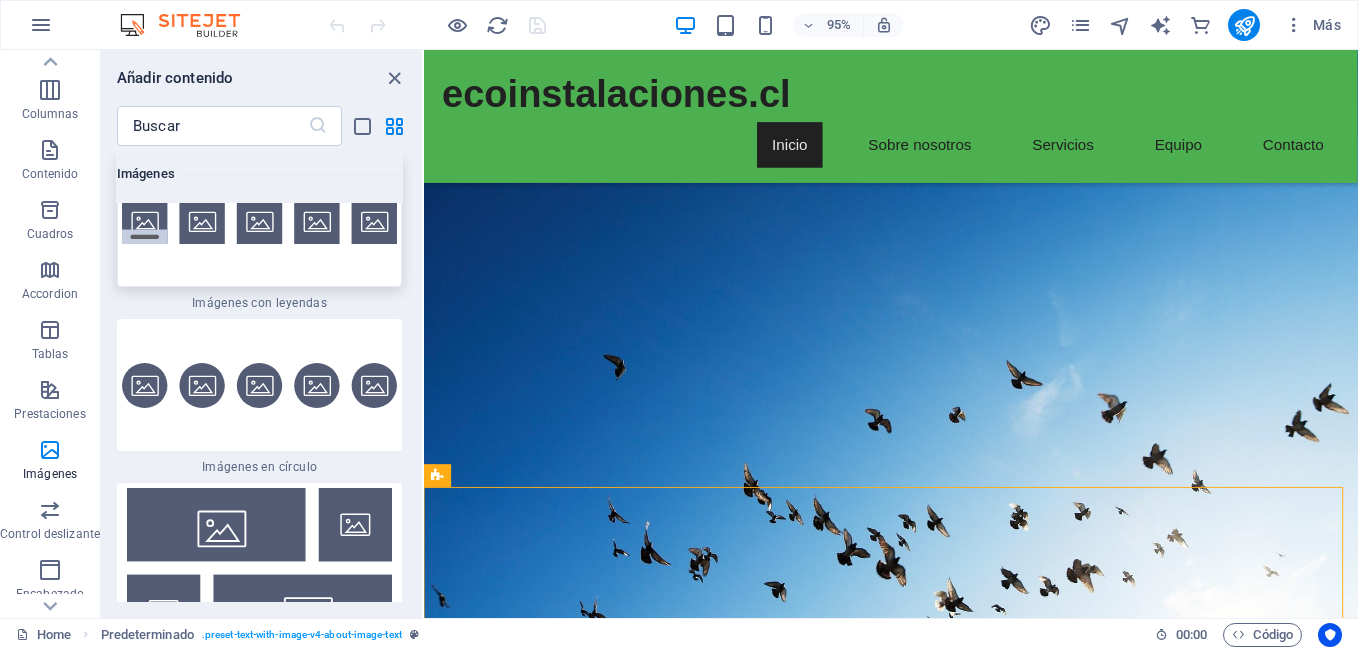 click at bounding box center [259, 221] 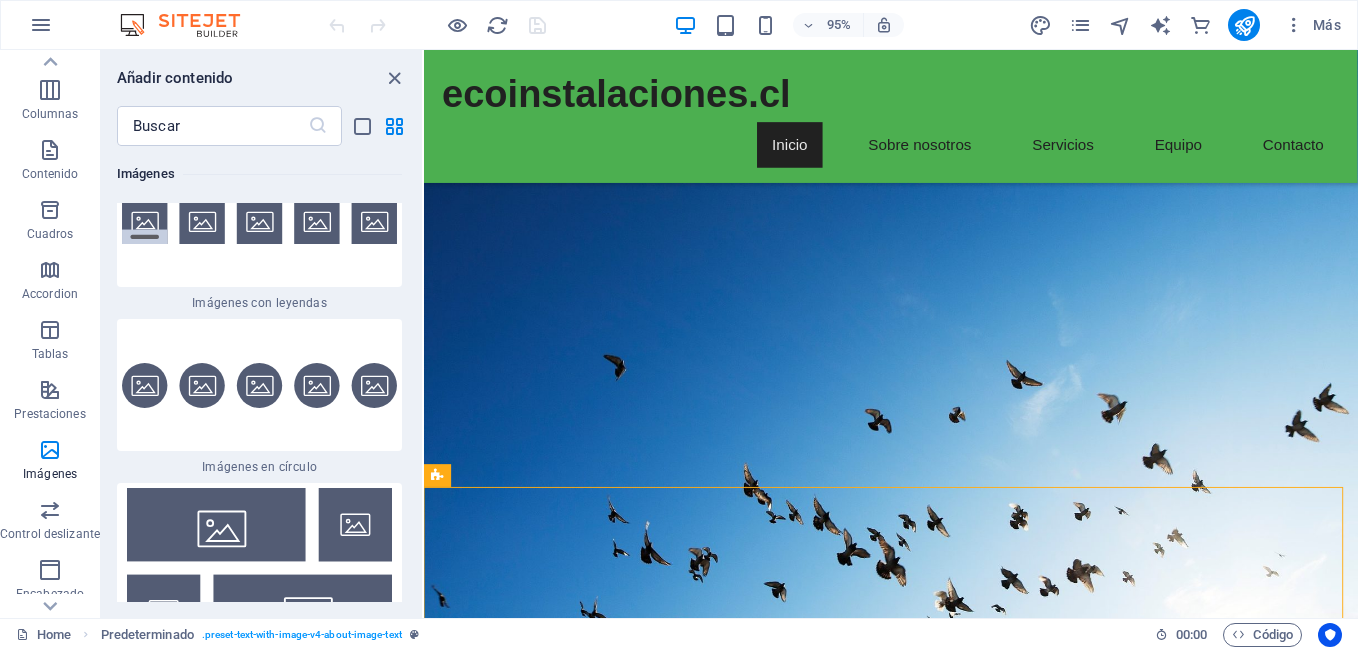 click on "Arrastra aquí para reemplazar el contenido existente. Si quieres crear un elemento nuevo, pulsa “Ctrl”.
H2   Texto en el fondo   Contenedor   Separador   Texto   Predeterminado" at bounding box center [891, 334] 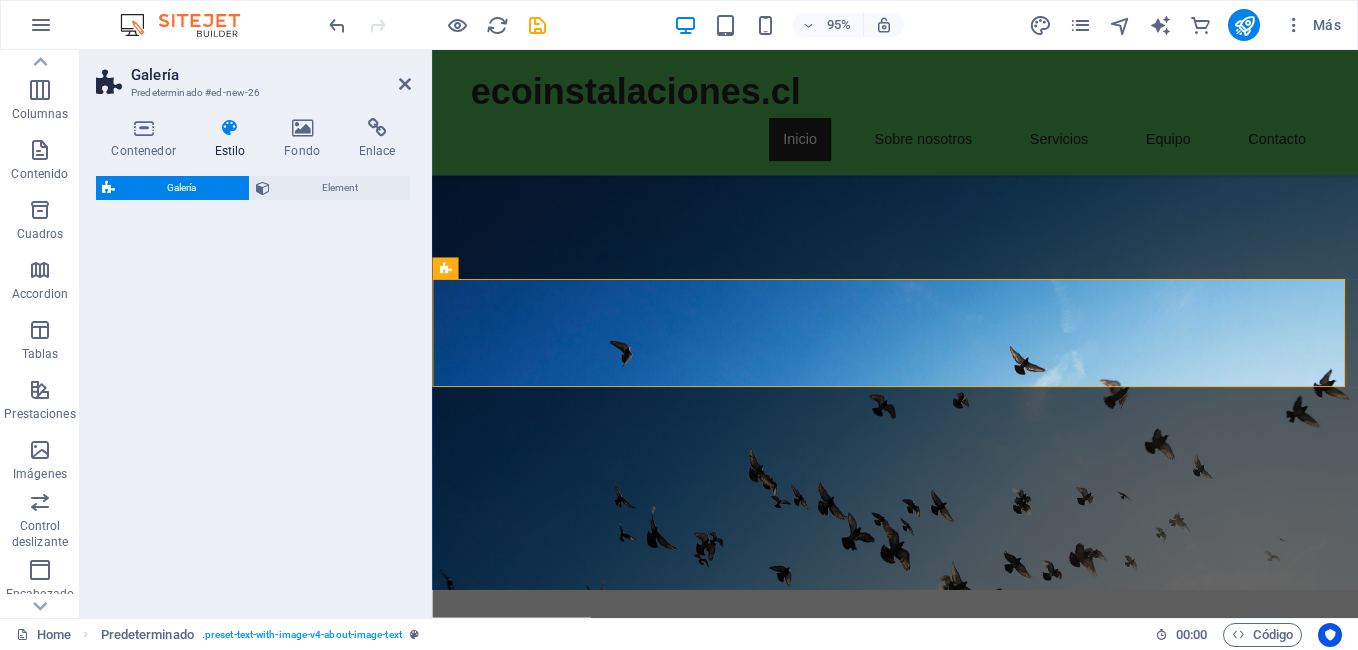 select on "rem" 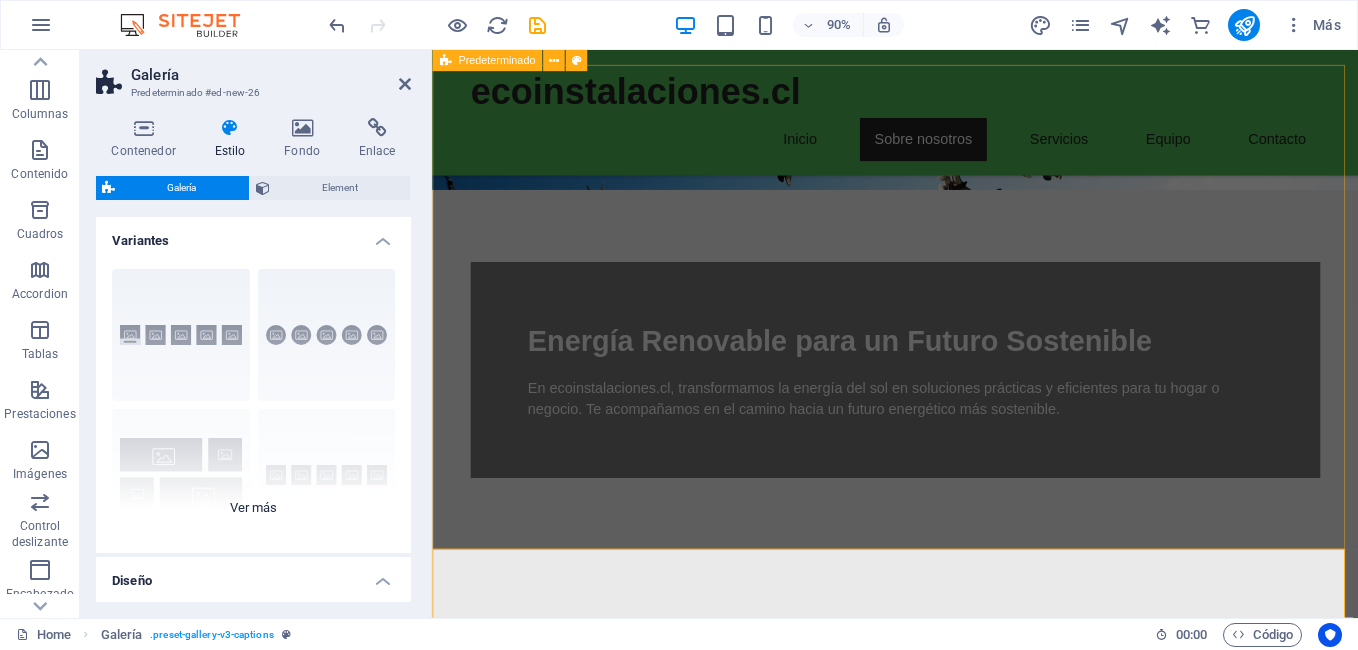 scroll, scrollTop: 643, scrollLeft: 0, axis: vertical 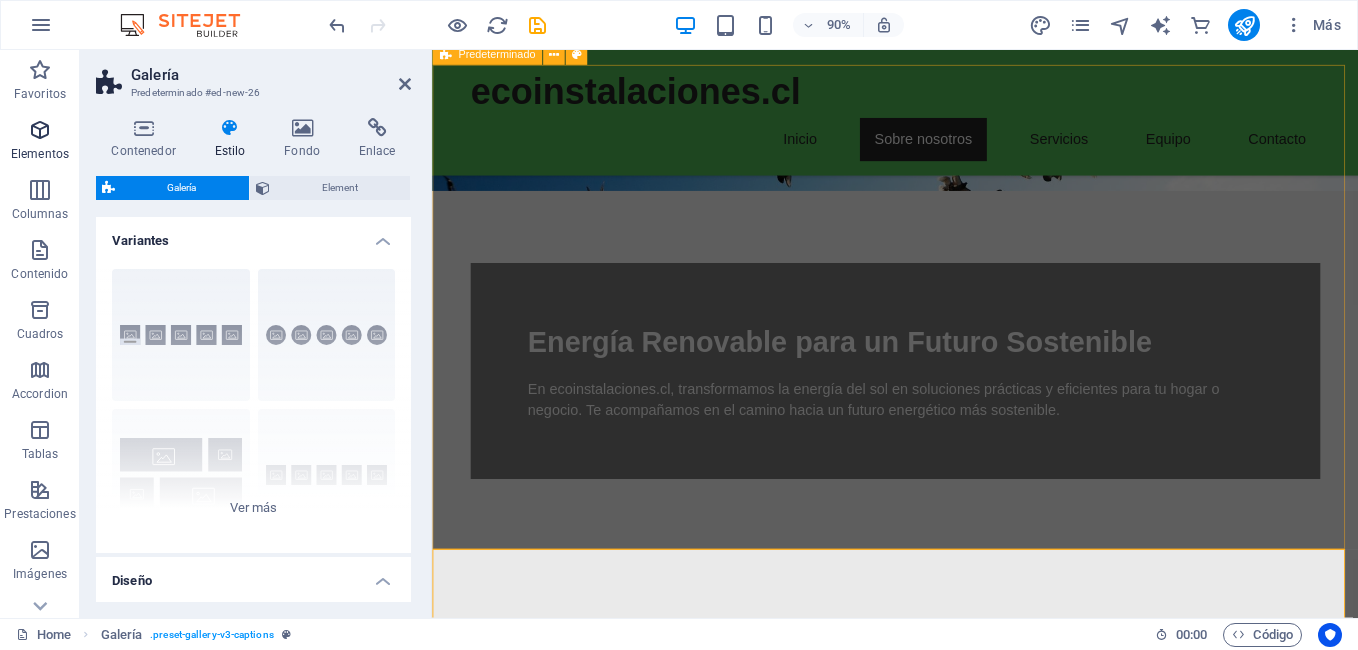 click at bounding box center [40, 130] 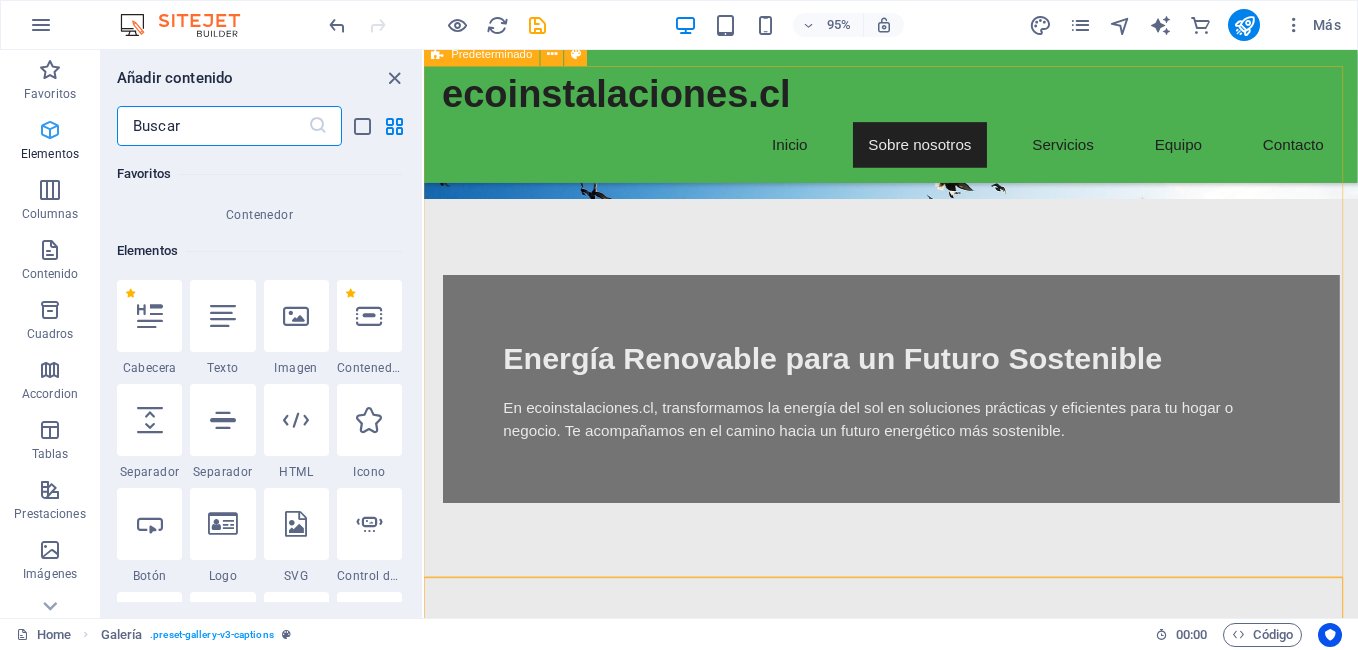 scroll, scrollTop: 377, scrollLeft: 0, axis: vertical 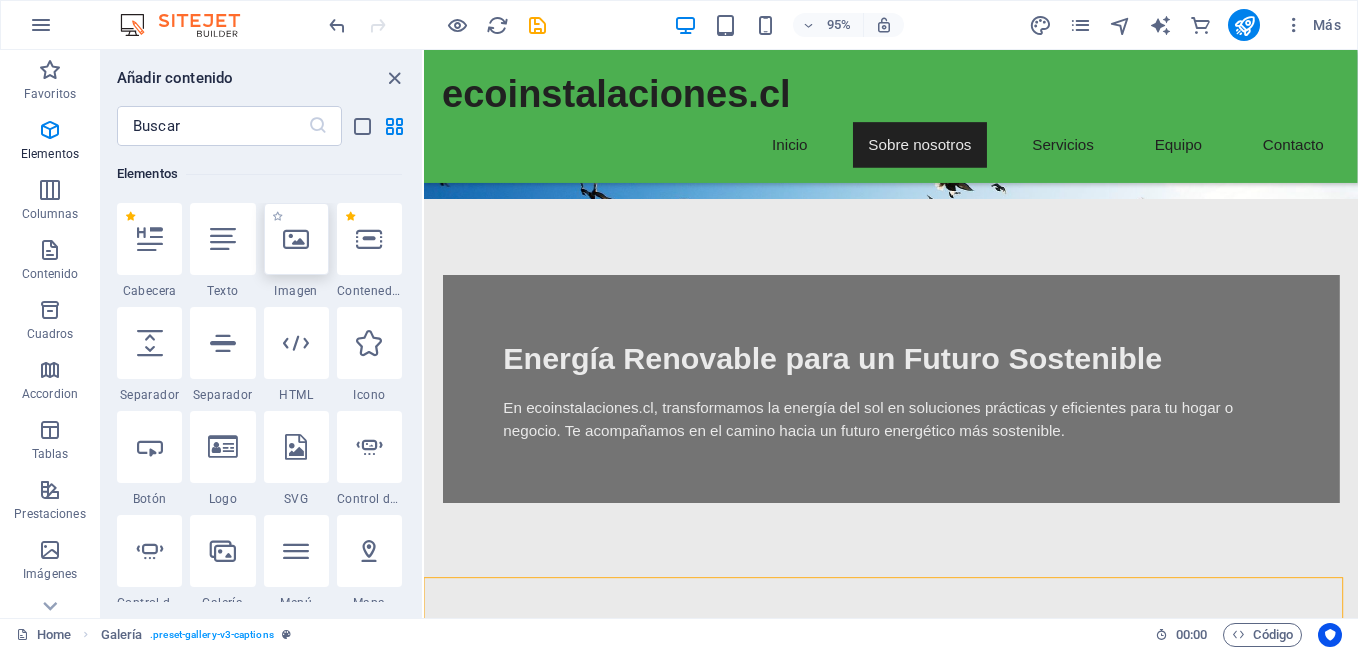 click at bounding box center [296, 239] 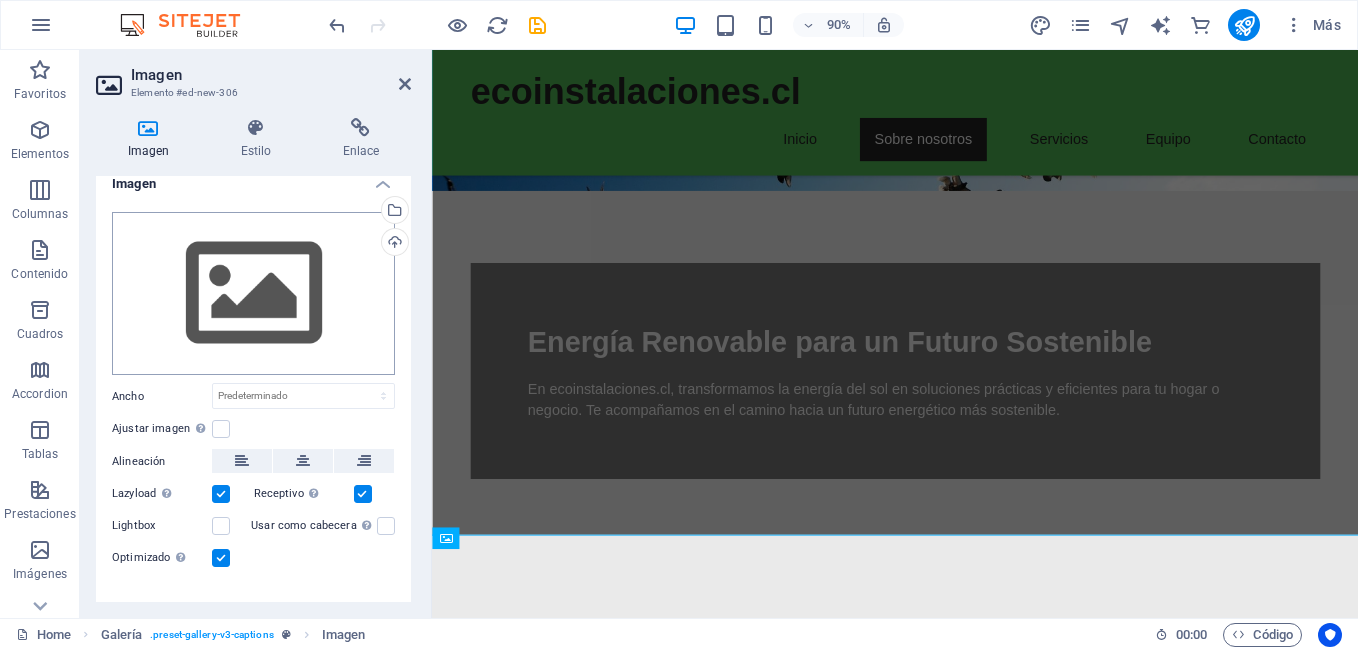 scroll, scrollTop: 0, scrollLeft: 0, axis: both 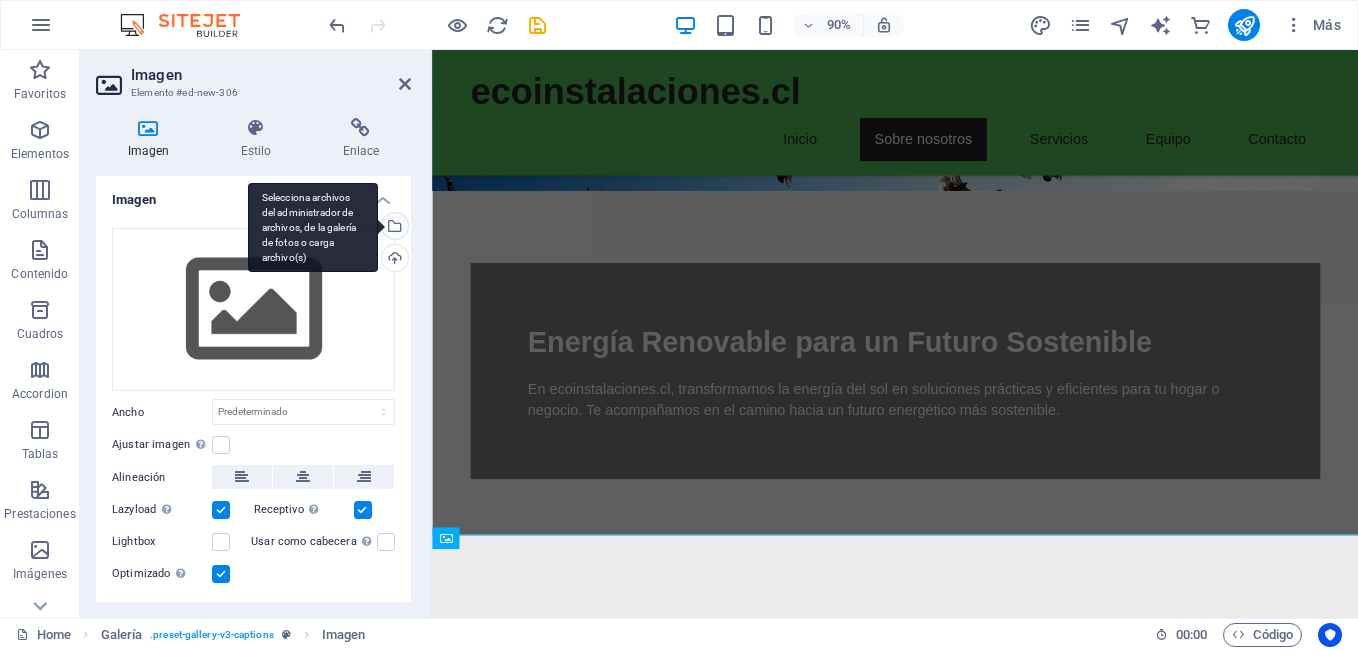 click on "Selecciona archivos del administrador de archivos, de la galería de fotos o carga archivo(s)" at bounding box center [393, 228] 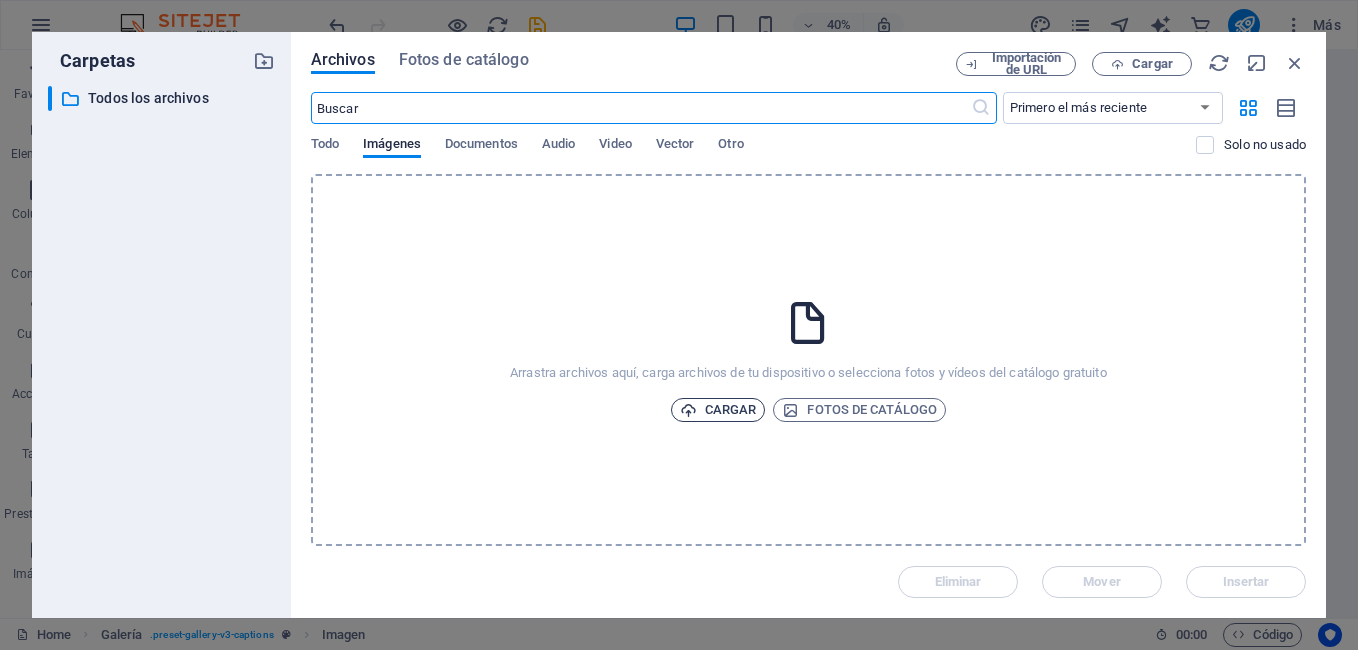 click on "Cargar" at bounding box center (718, 410) 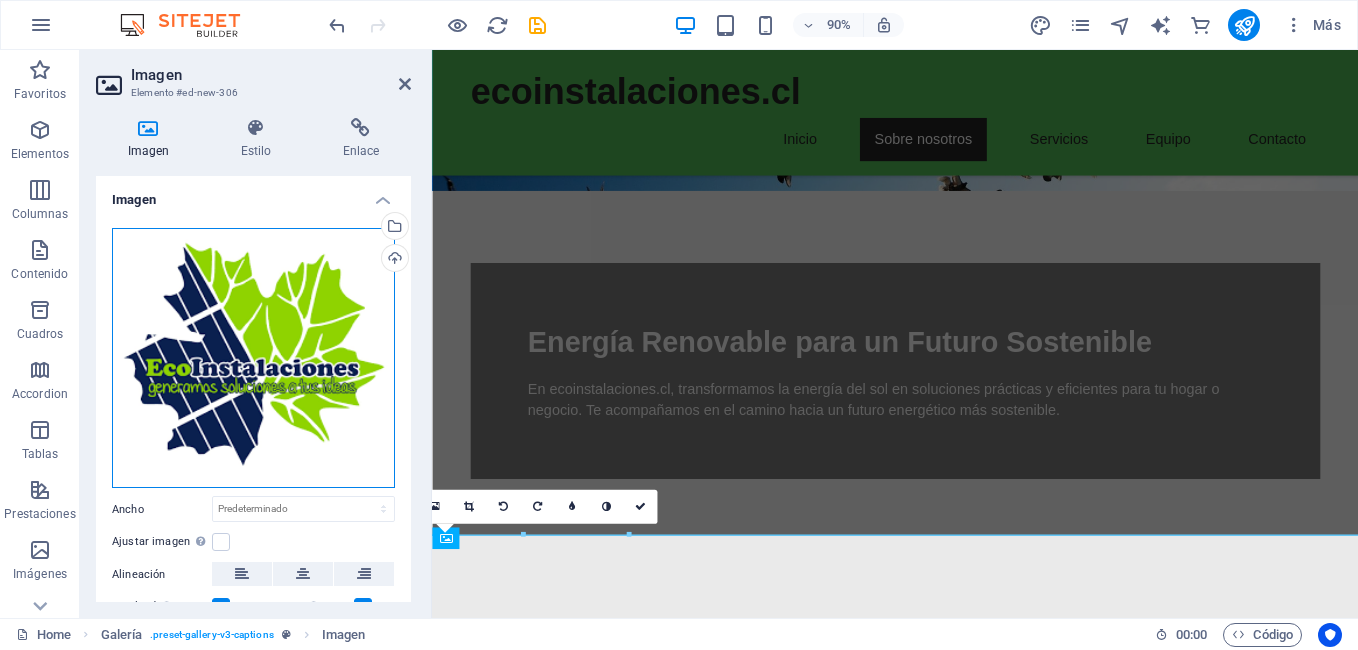 click on "Arrastra archivos aquí, haz clic para escoger archivos o  selecciona archivos de Archivos o de nuestra galería gratuita de fotos y vídeos" at bounding box center (253, 358) 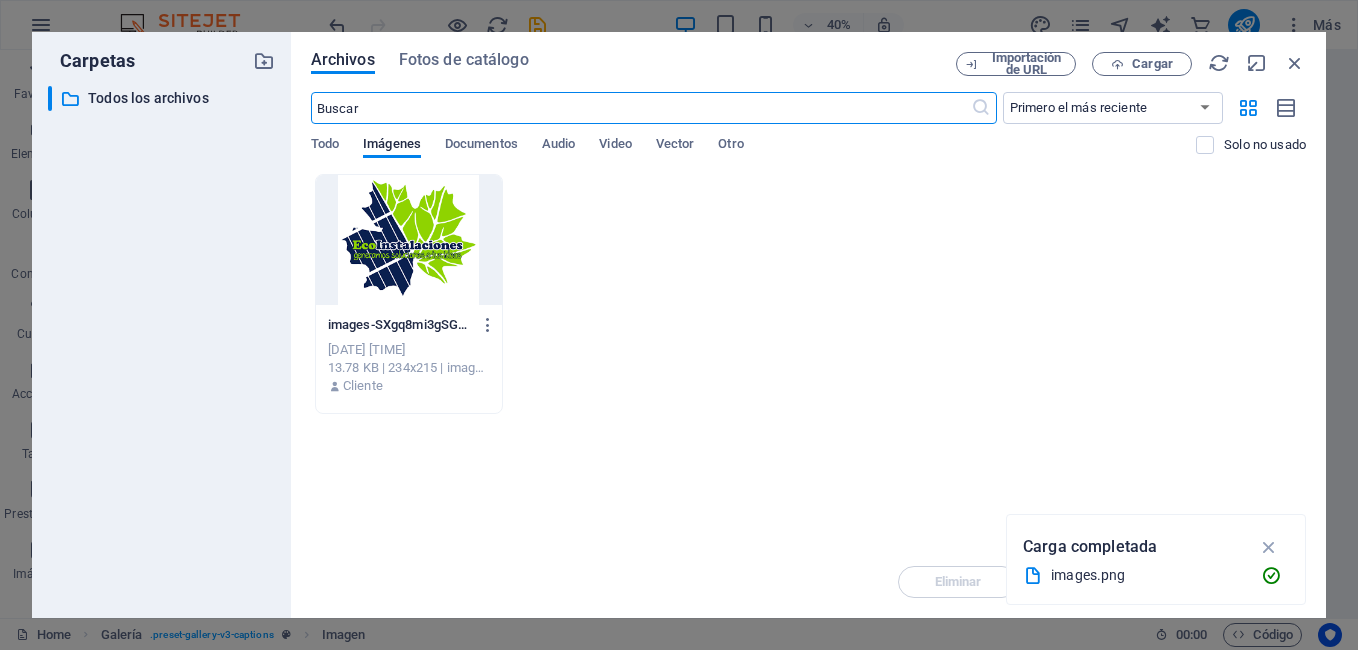 click at bounding box center [409, 240] 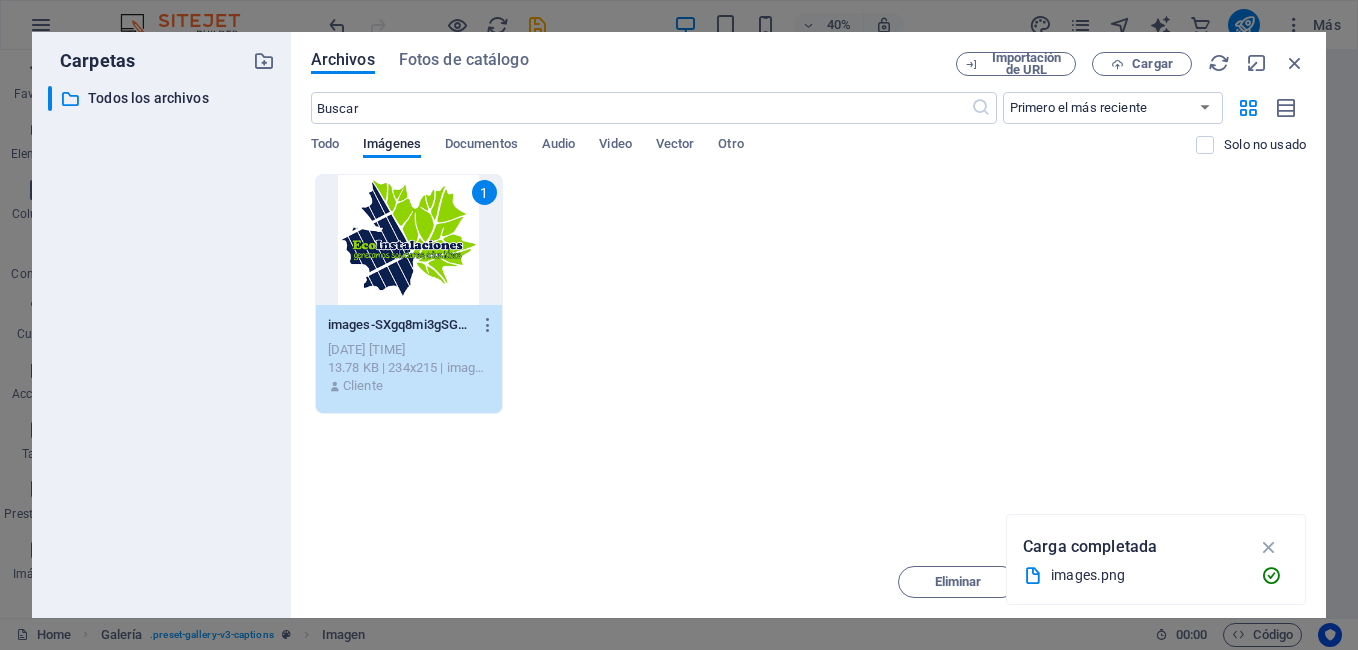 click on "1" at bounding box center [409, 240] 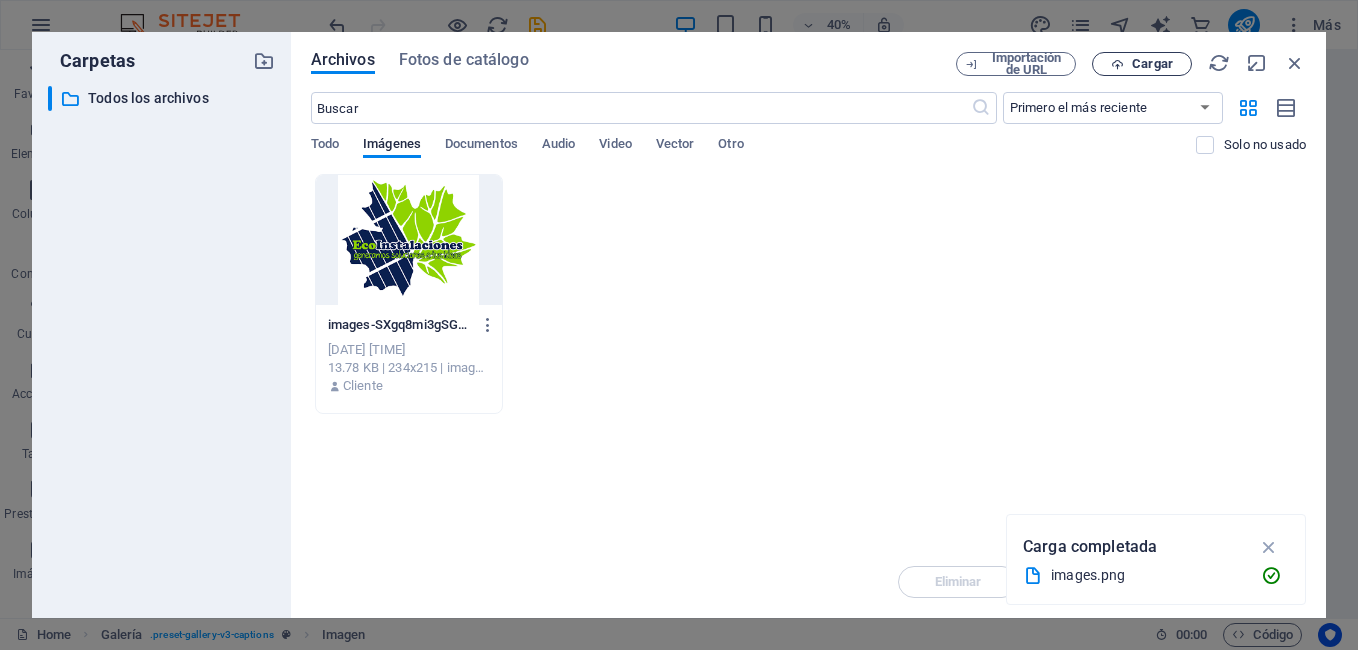 click on "Cargar" at bounding box center (1152, 64) 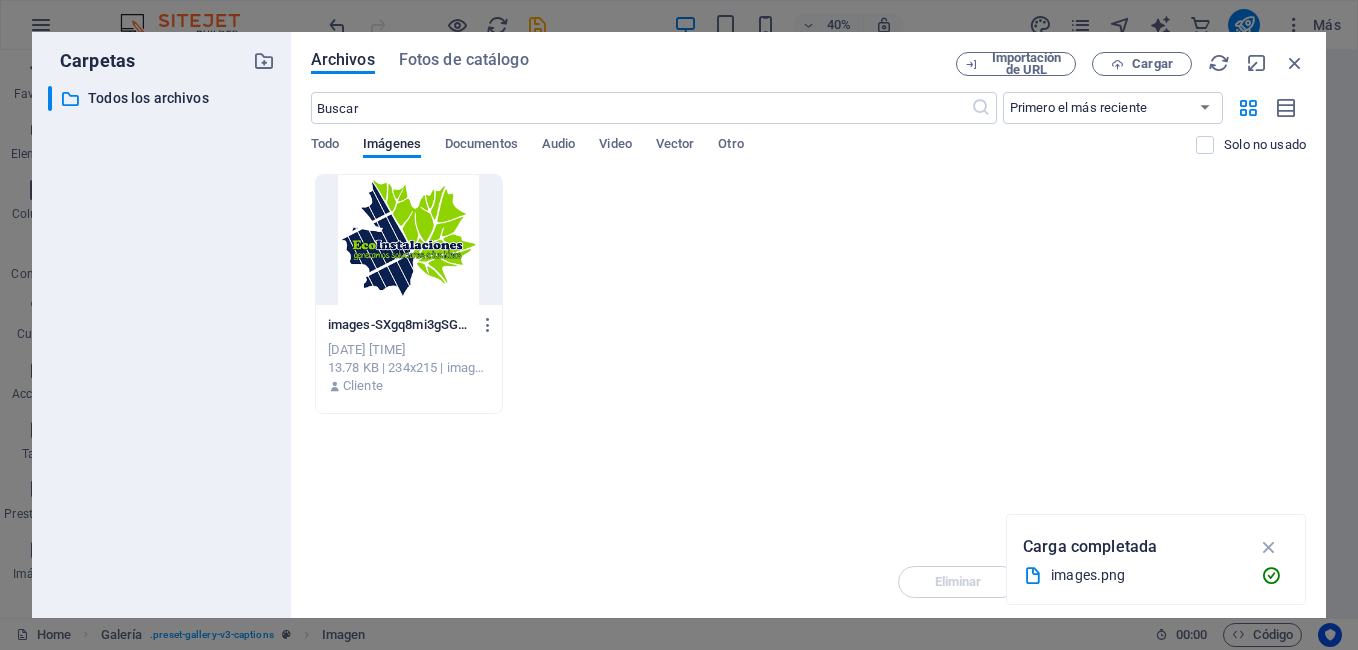 click on "Arrastra archivos aquí para cargarlos de inmediato images-SXgq8mi3gSGb2Ap6NQV1ww.png images-SXgq8mi3gSGb2Ap6NQV1ww.png Aug 4, 2025 3:08 AM 13.78 KB | 234x215 | image/png Cliente" at bounding box center [808, 360] 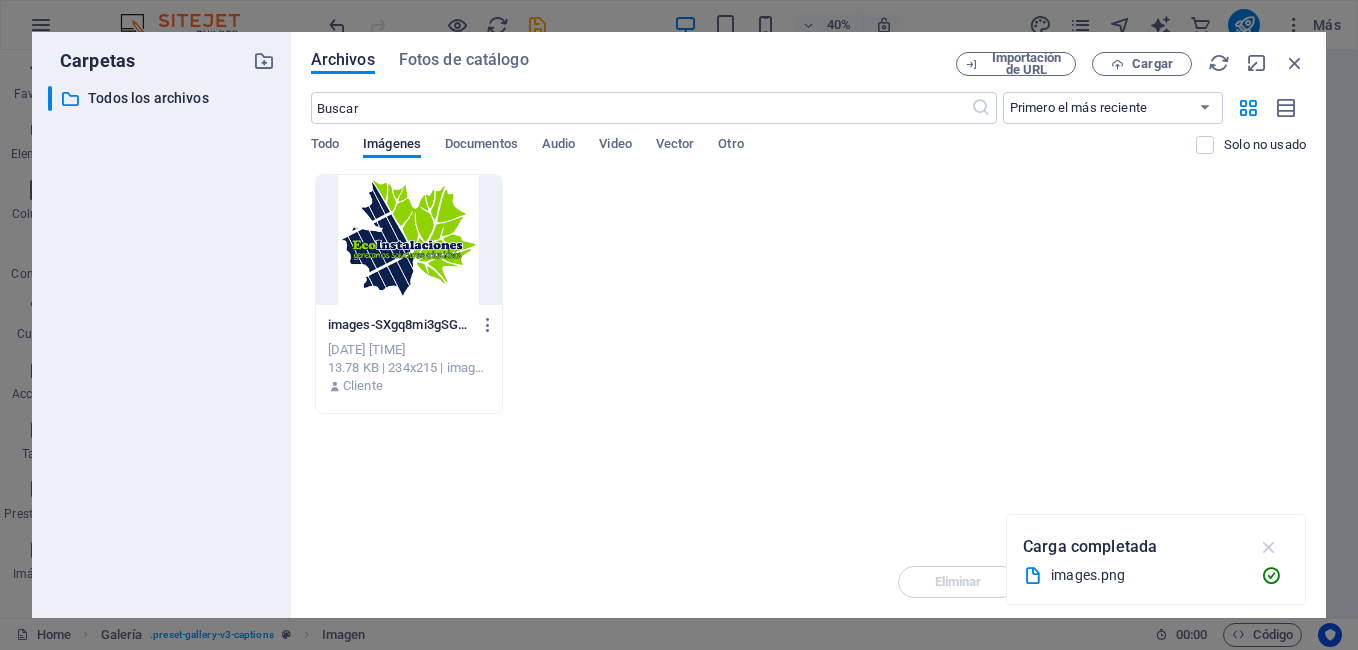 click at bounding box center [1269, 547] 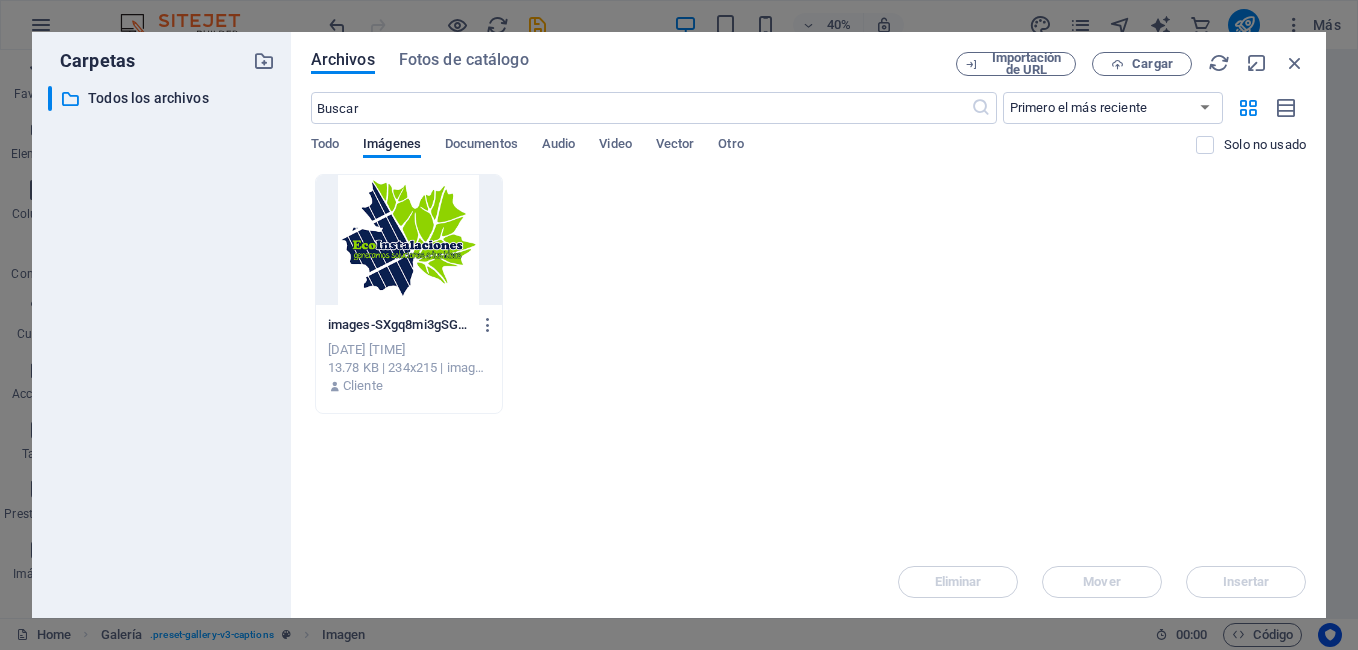click at bounding box center [409, 240] 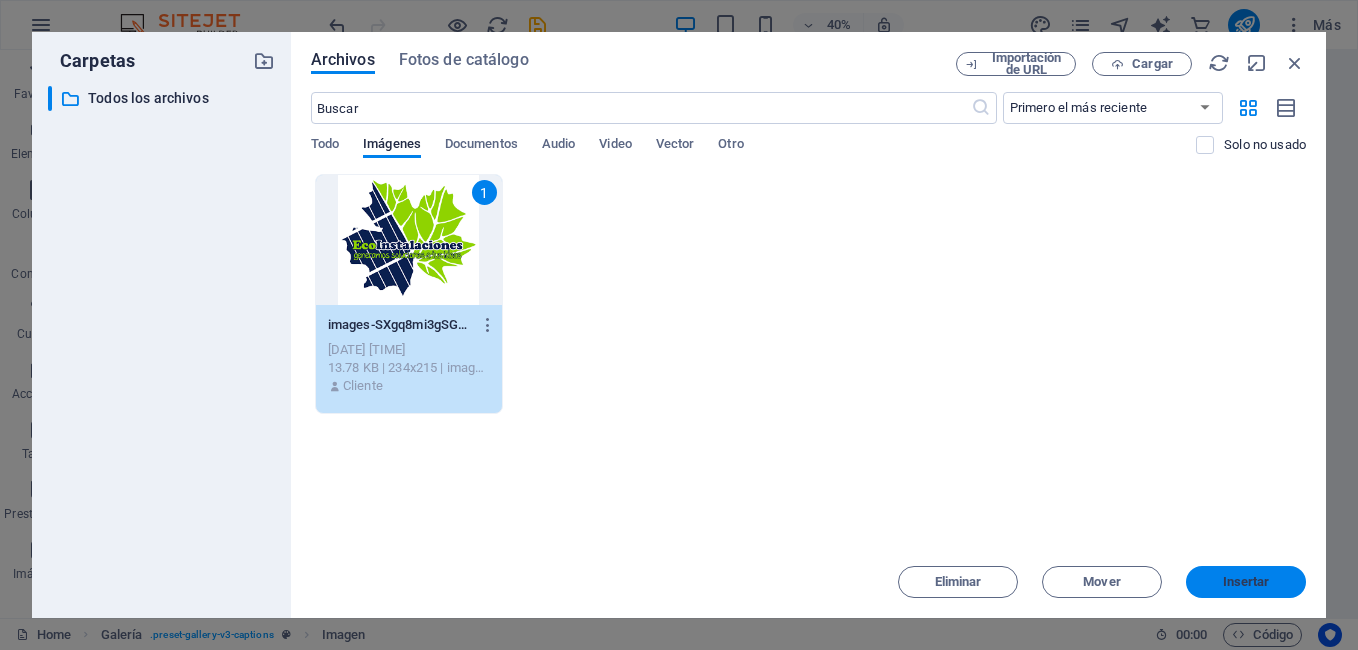 click on "Insertar" at bounding box center [1246, 582] 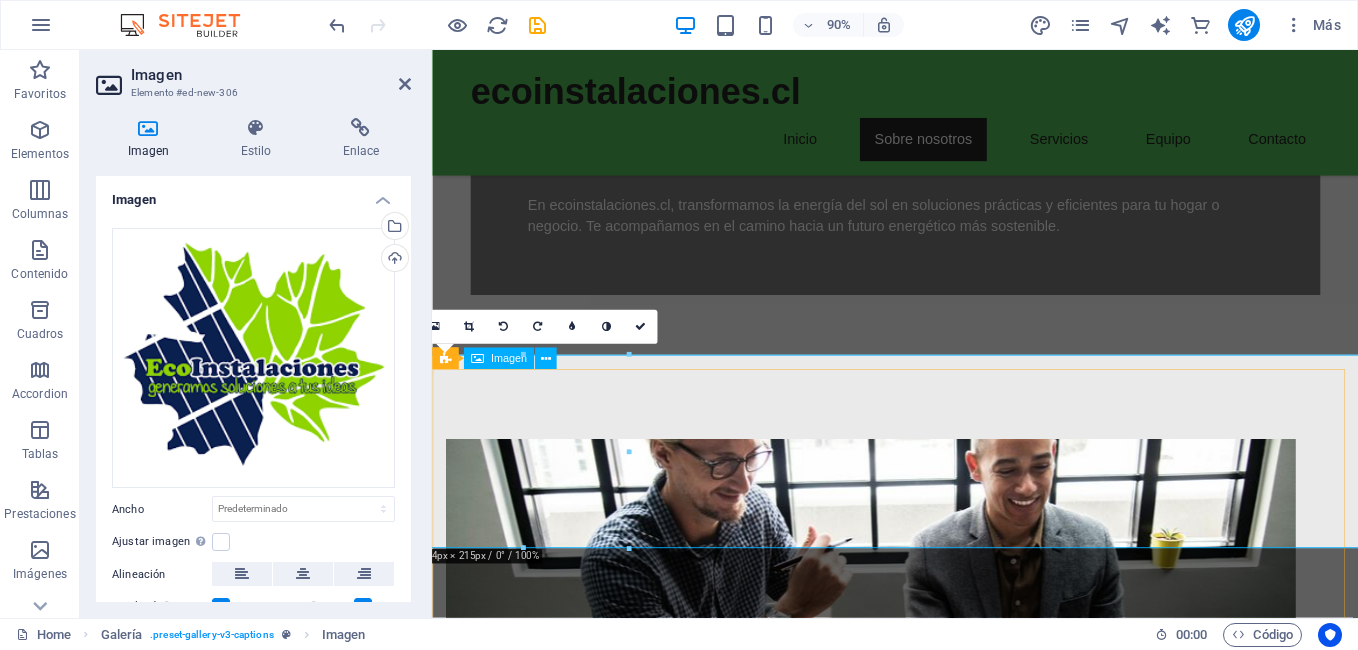 scroll, scrollTop: 843, scrollLeft: 0, axis: vertical 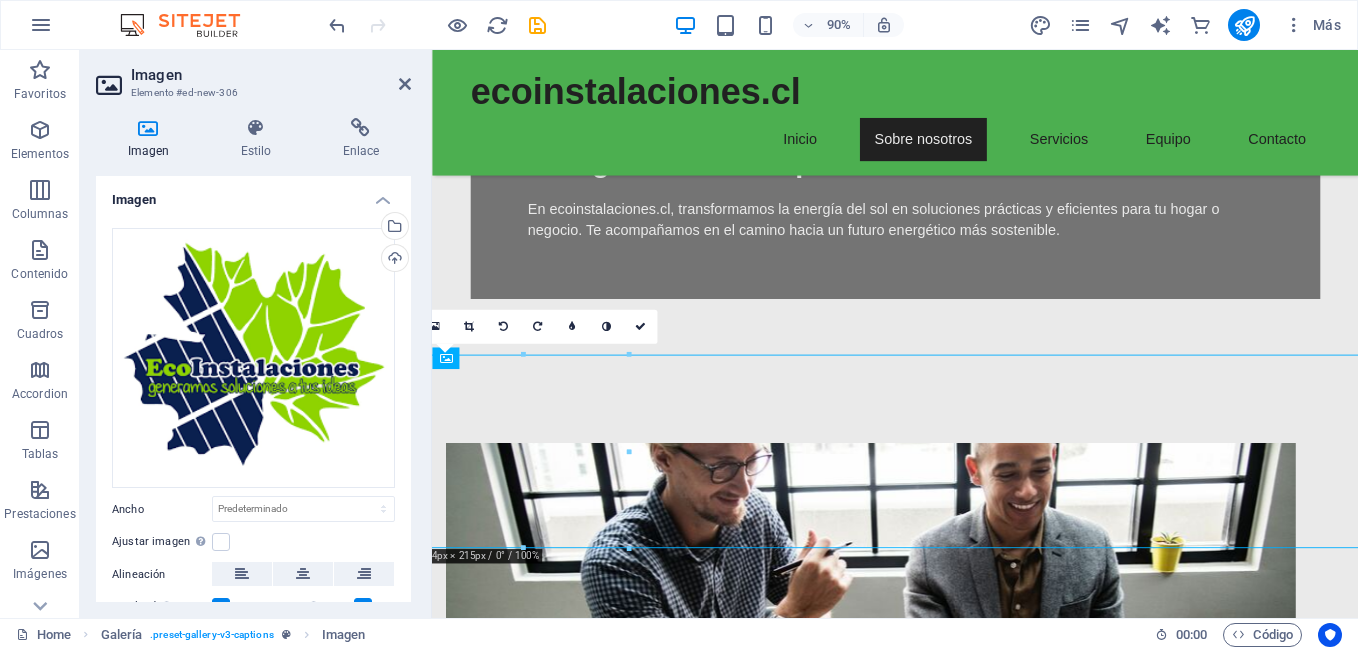 drag, startPoint x: 550, startPoint y: 528, endPoint x: 603, endPoint y: 465, distance: 82.32861 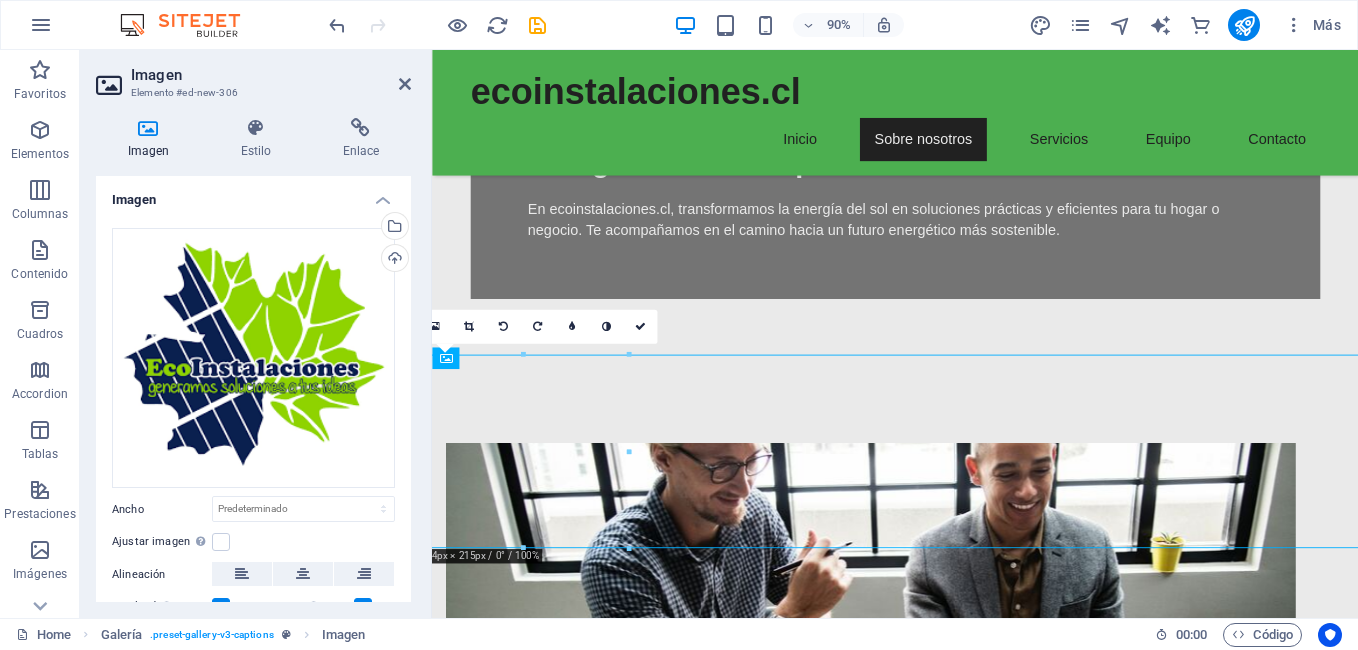 click at bounding box center [946, 1476] 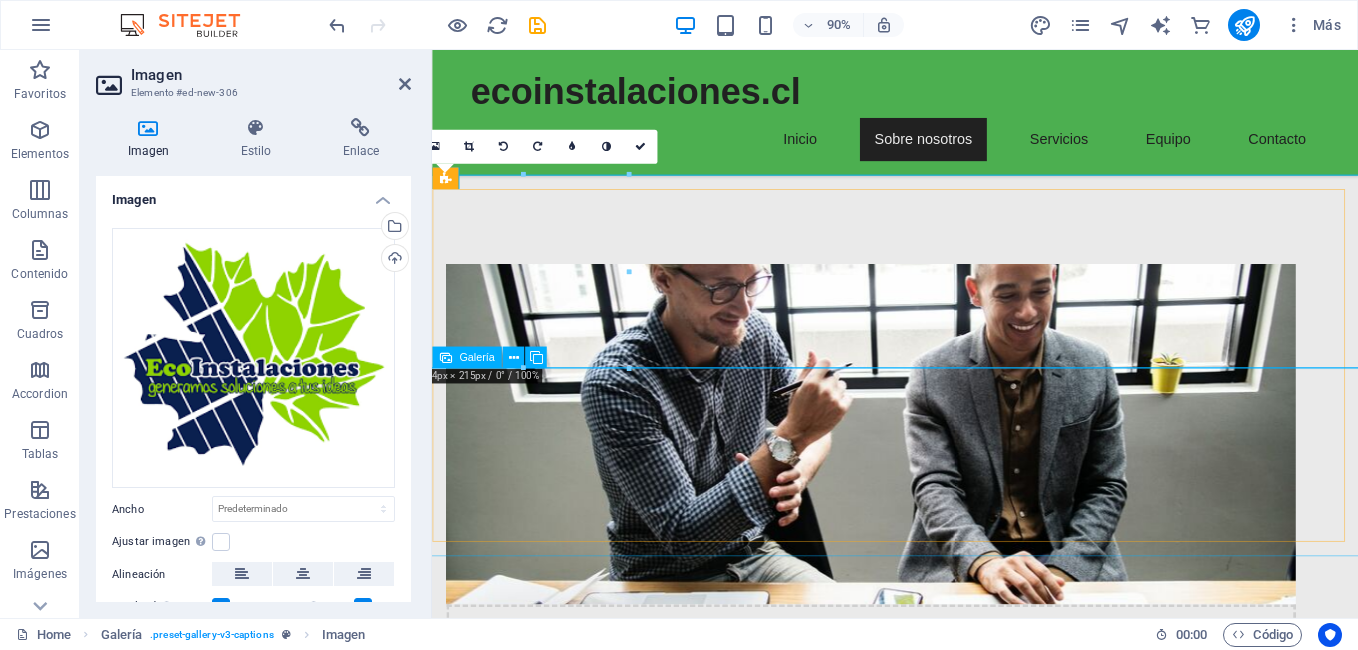 scroll, scrollTop: 1043, scrollLeft: 0, axis: vertical 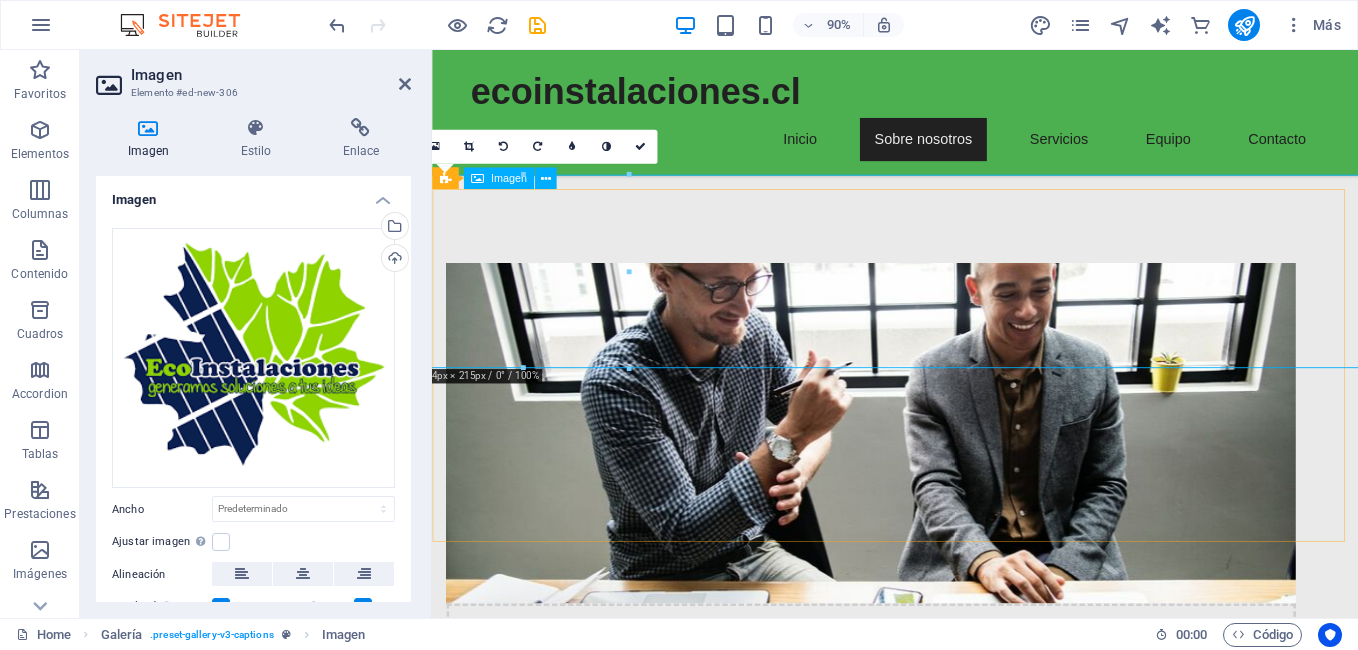 click at bounding box center (946, 1276) 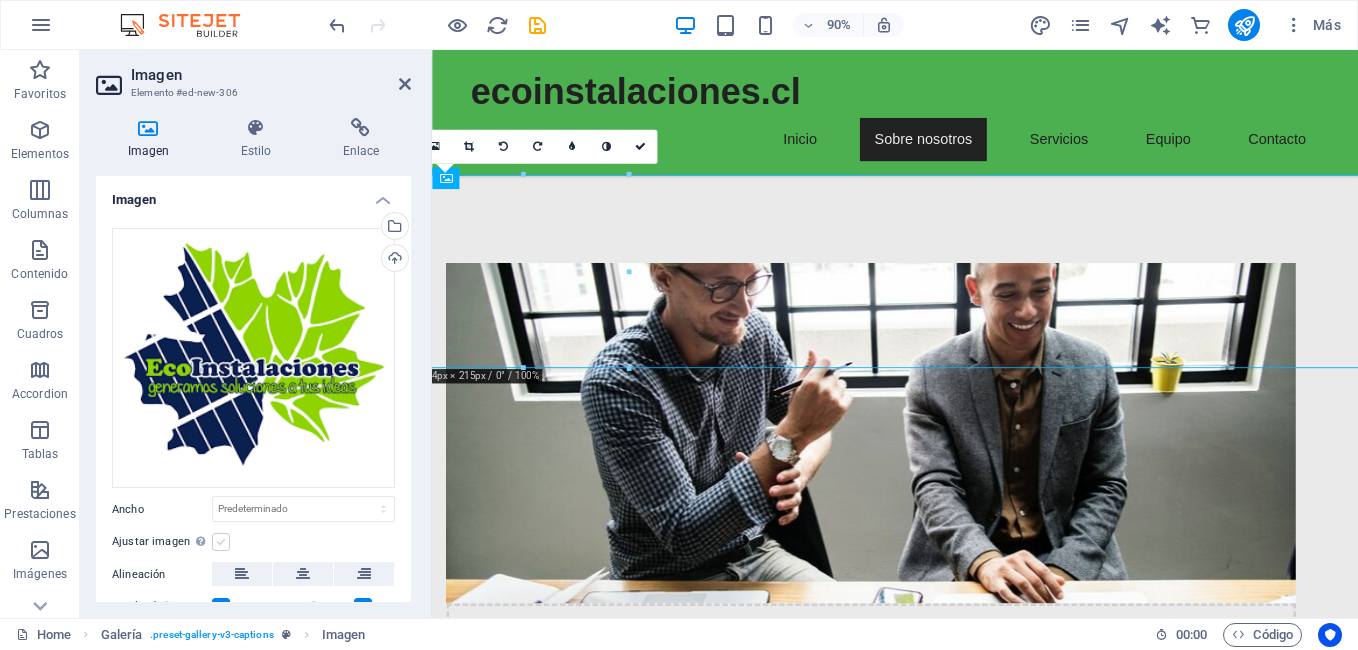 click at bounding box center (221, 542) 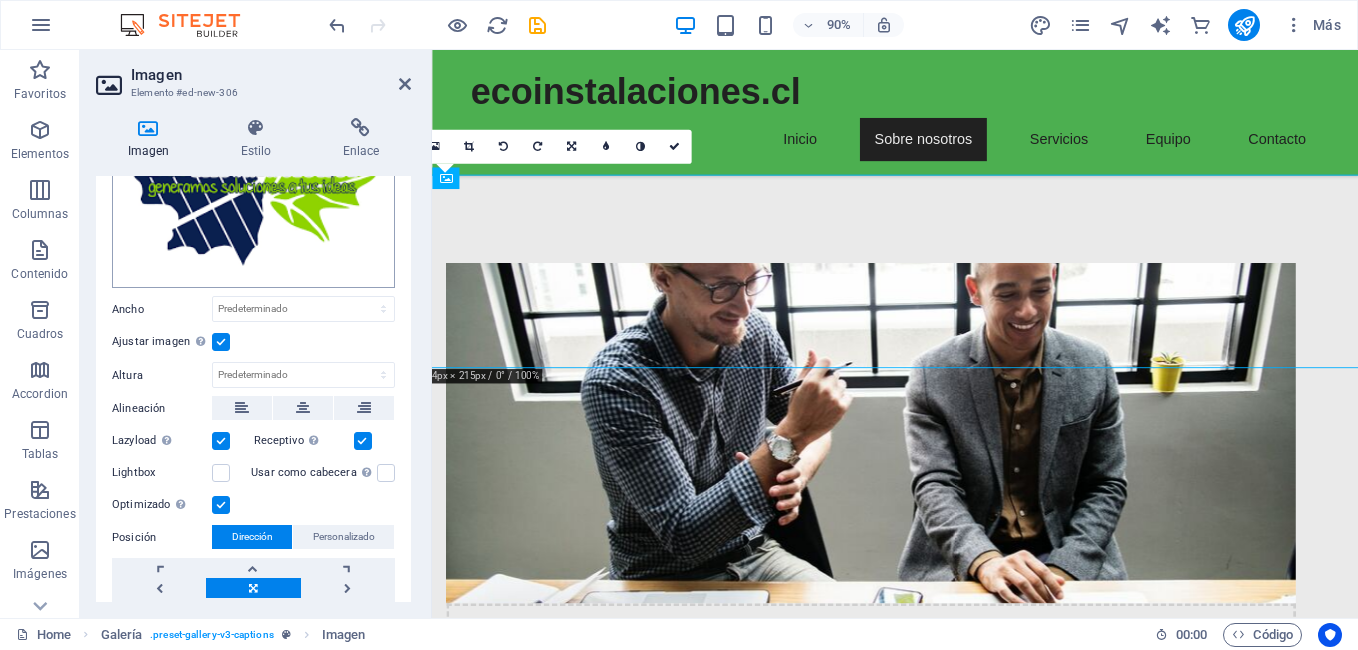 scroll, scrollTop: 277, scrollLeft: 0, axis: vertical 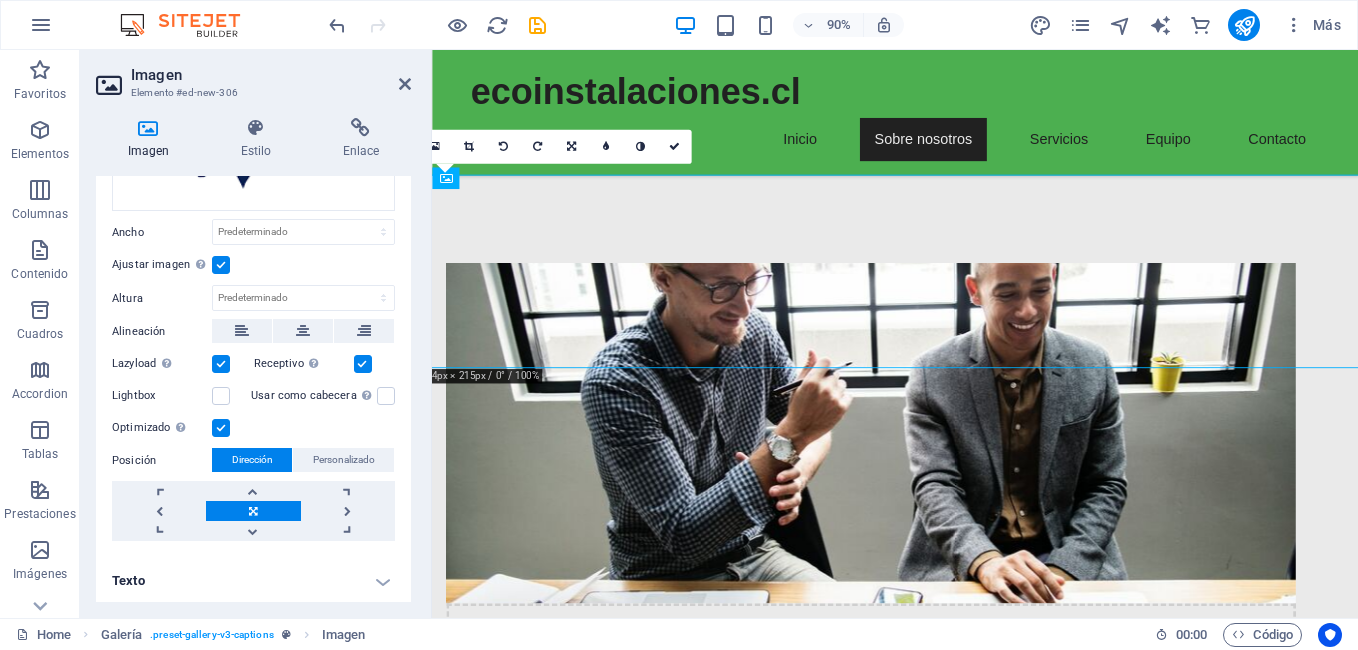 click at bounding box center (253, 511) 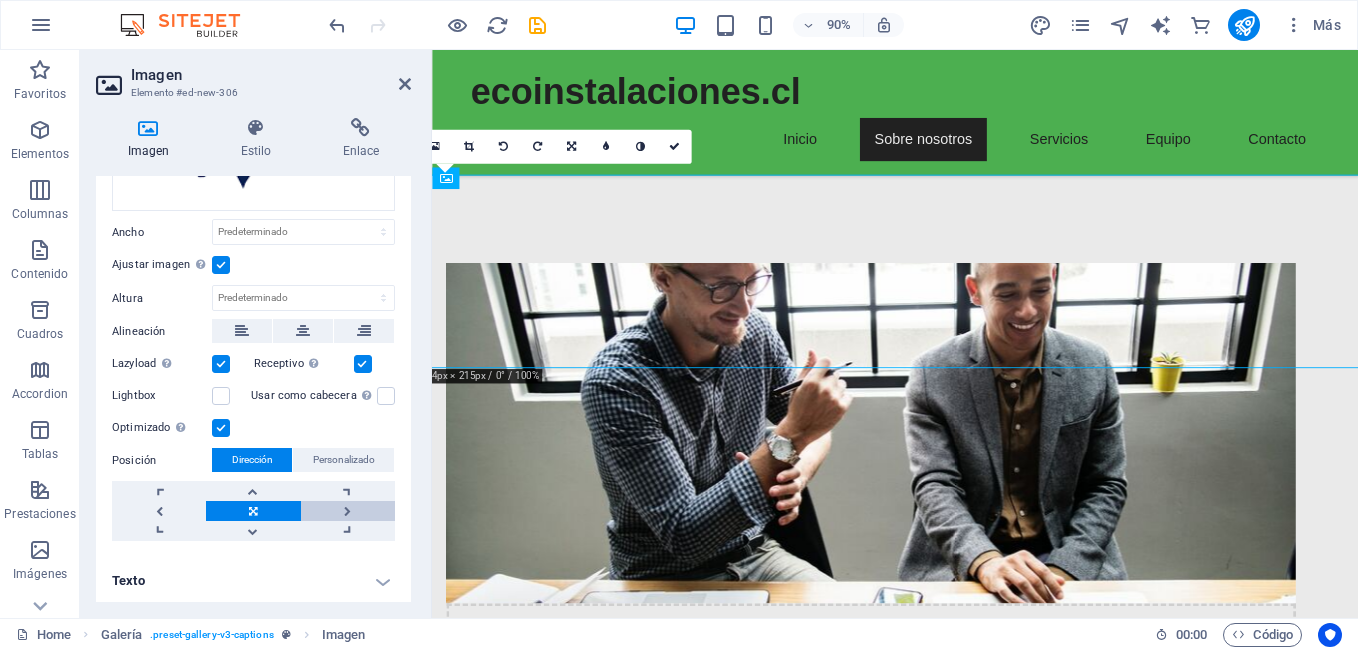click at bounding box center [348, 511] 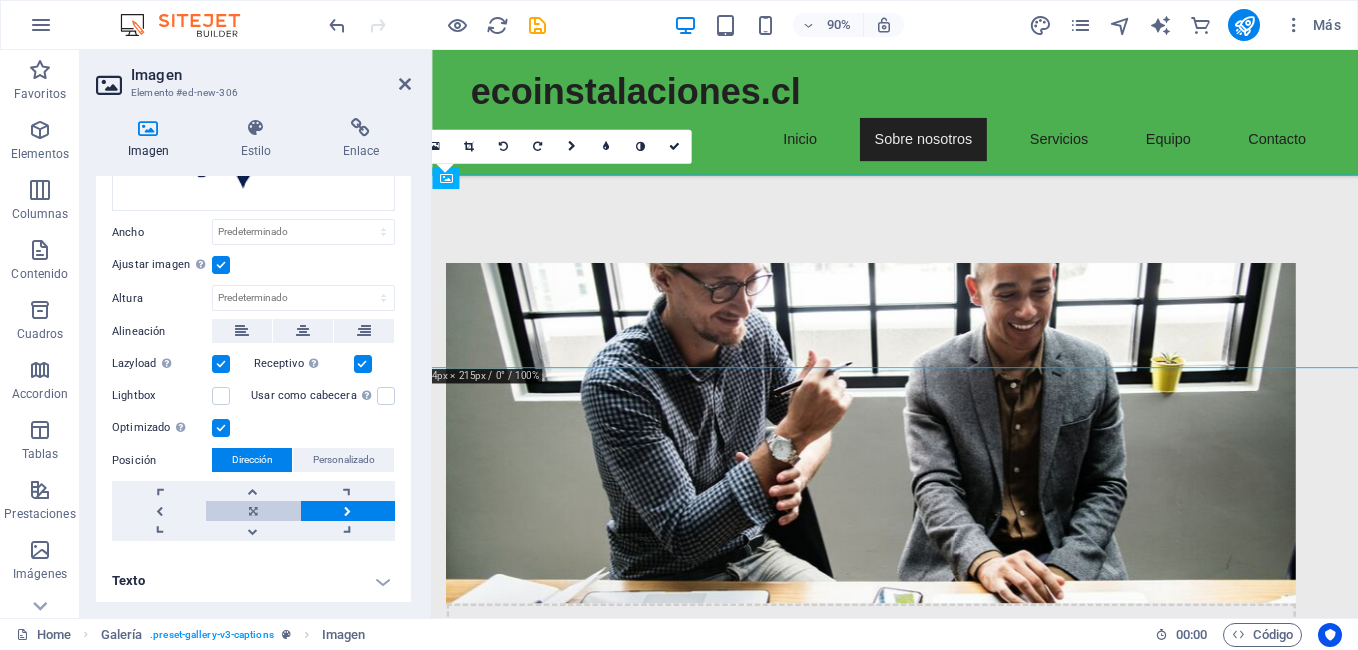 click at bounding box center (253, 511) 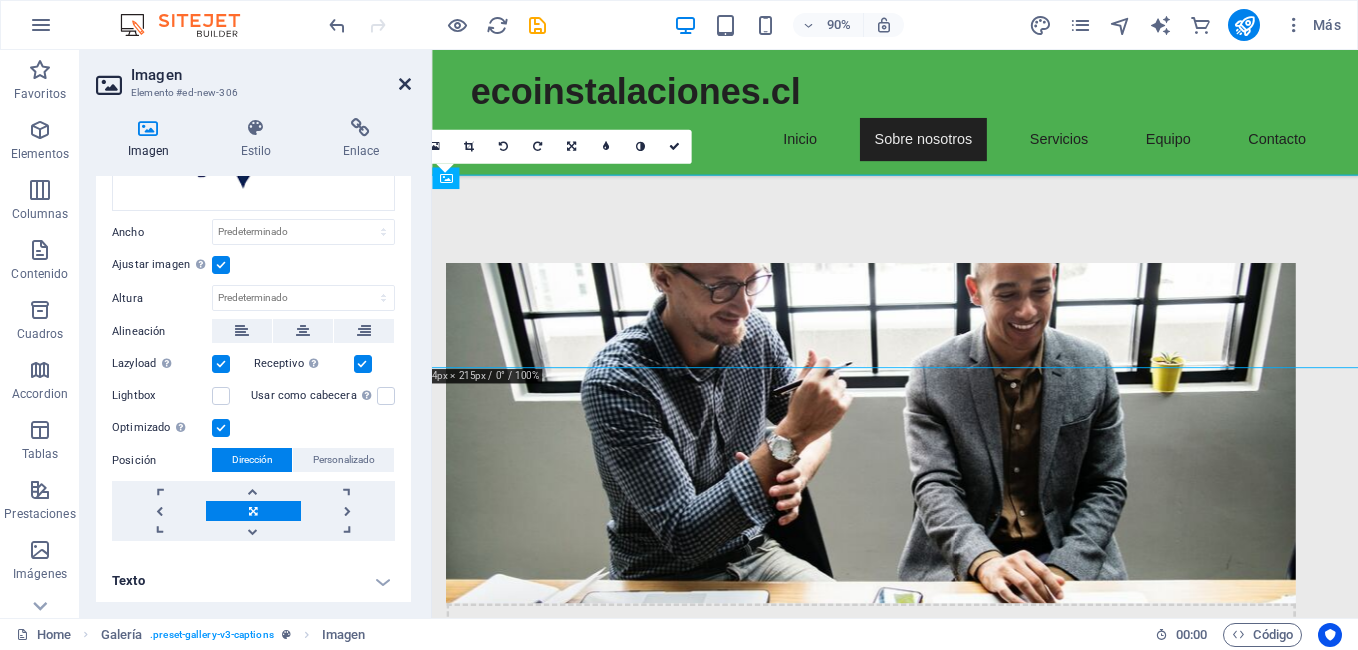 click at bounding box center [405, 84] 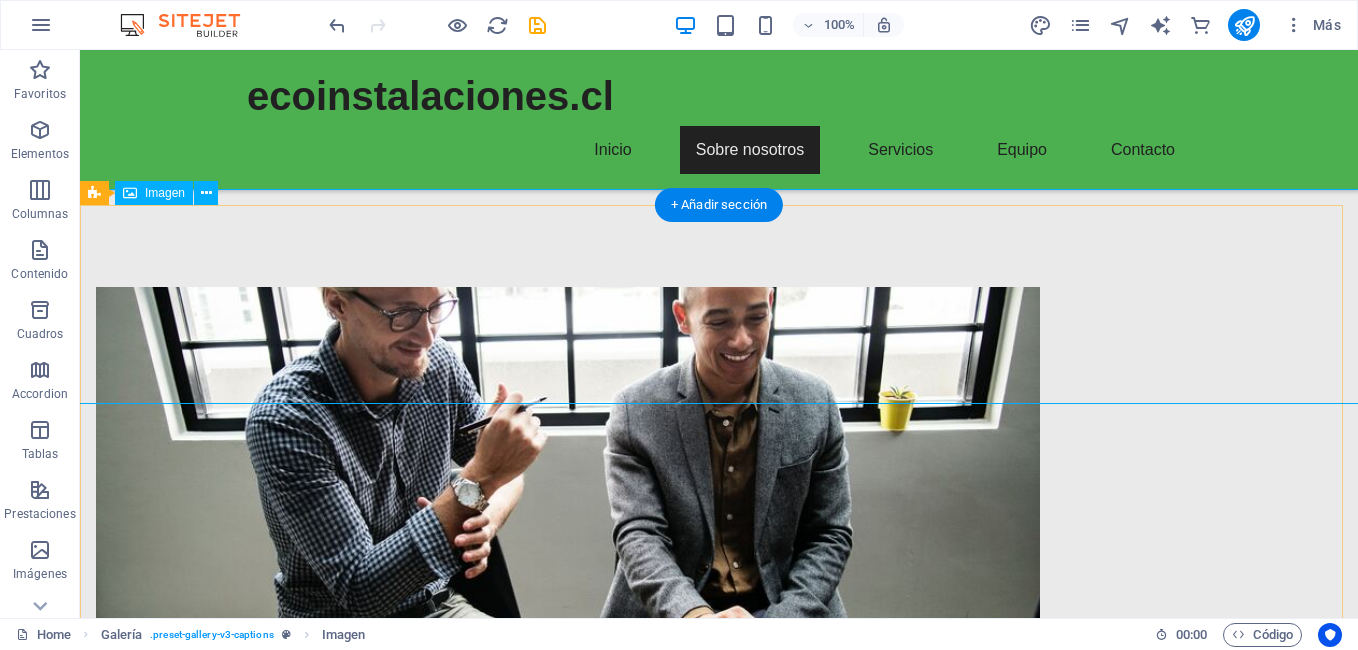 click at bounding box center (719, 1276) 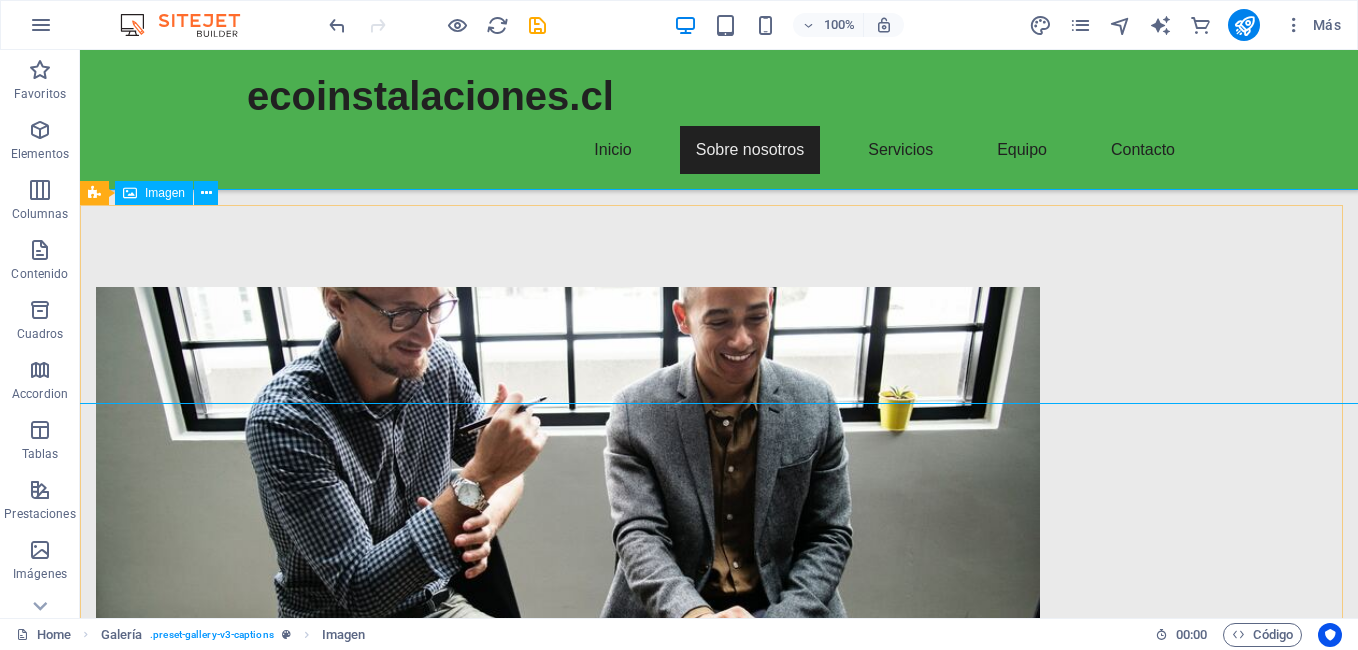 click on "Imagen" at bounding box center [165, 193] 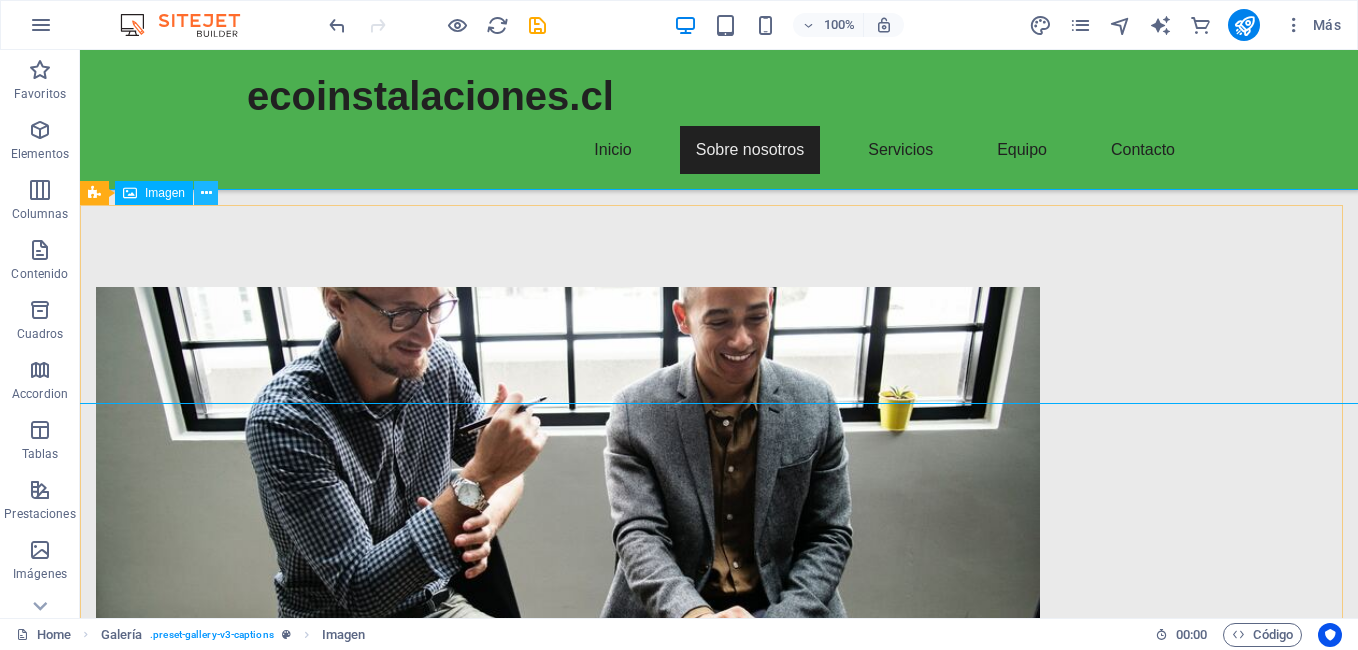 click at bounding box center (206, 193) 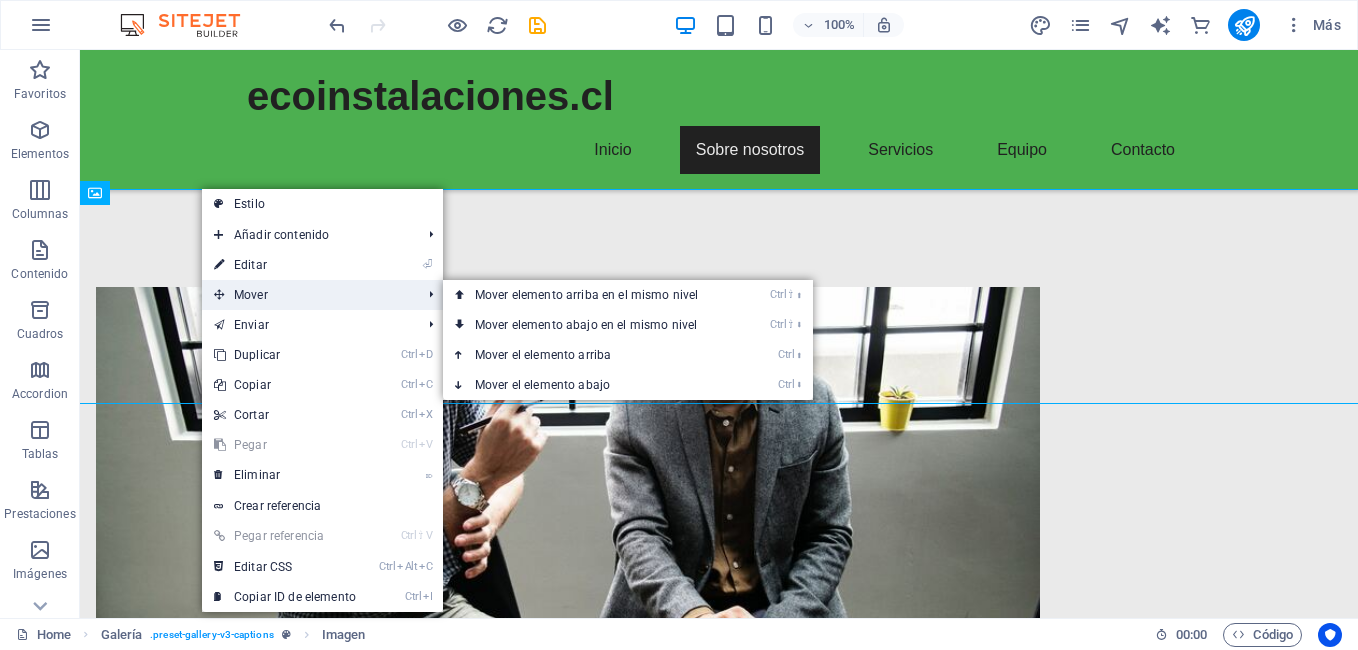 click on "Mover" at bounding box center [307, 295] 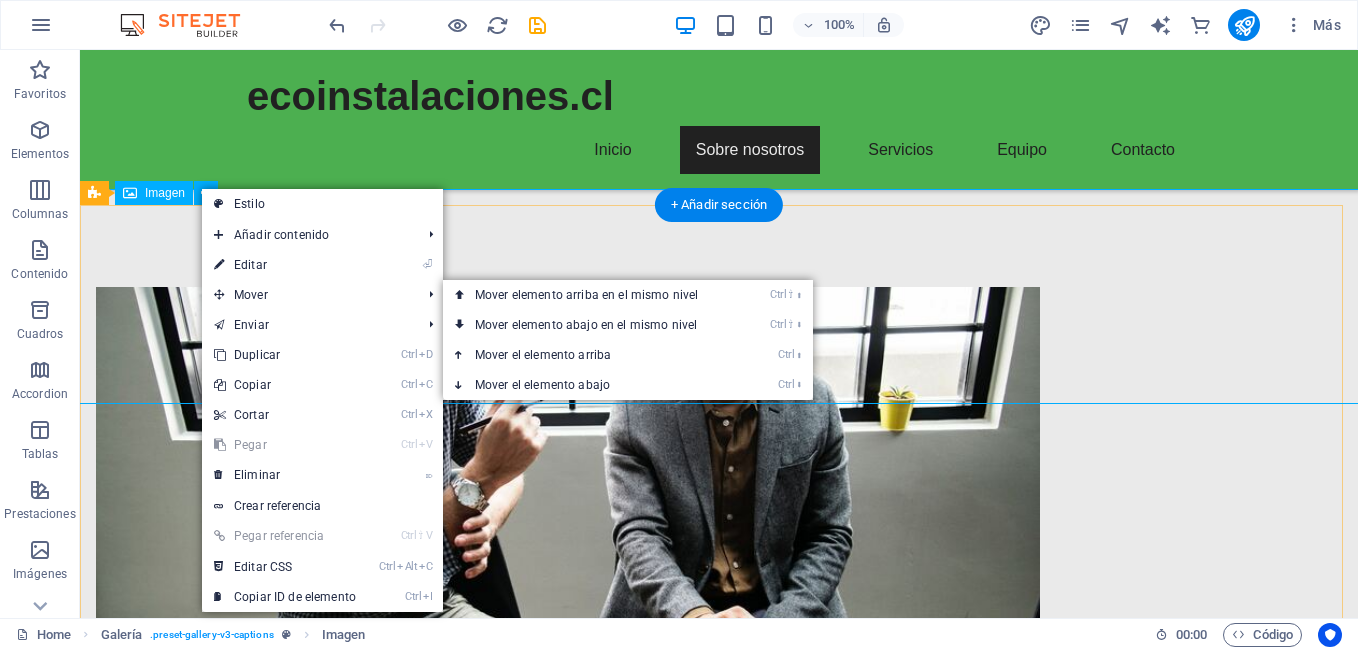 click at bounding box center [719, 1276] 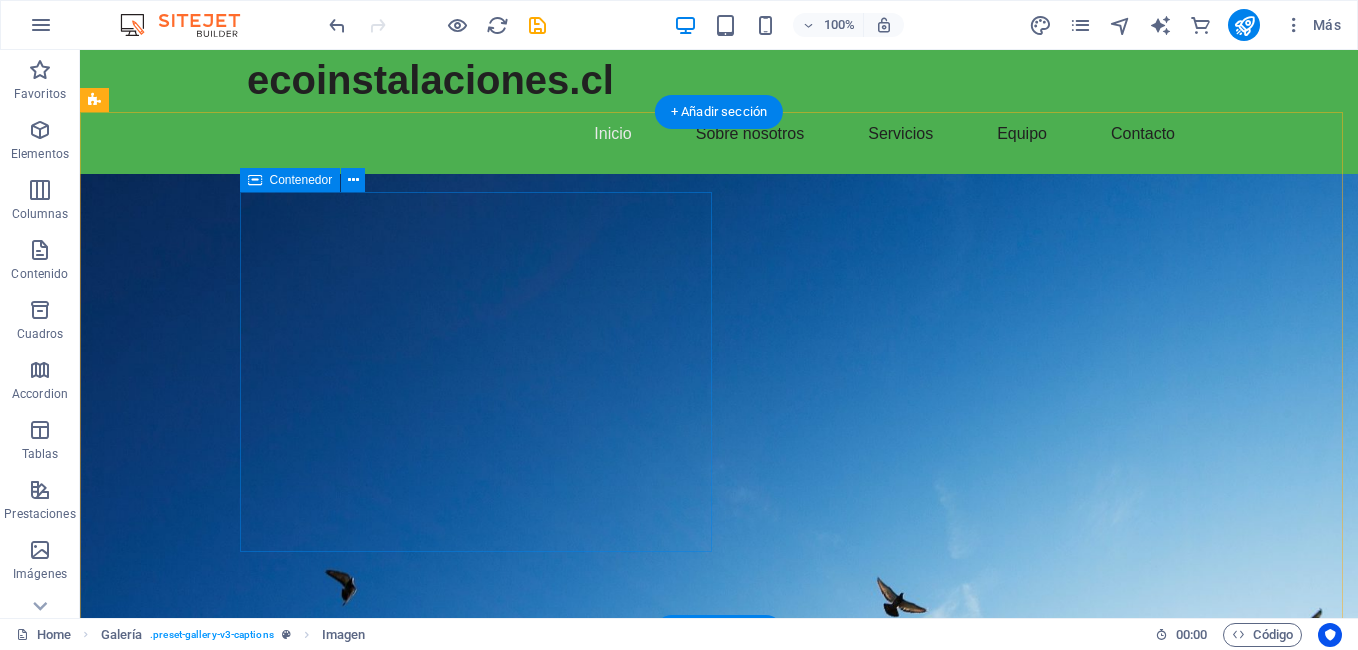 scroll, scrollTop: 0, scrollLeft: 0, axis: both 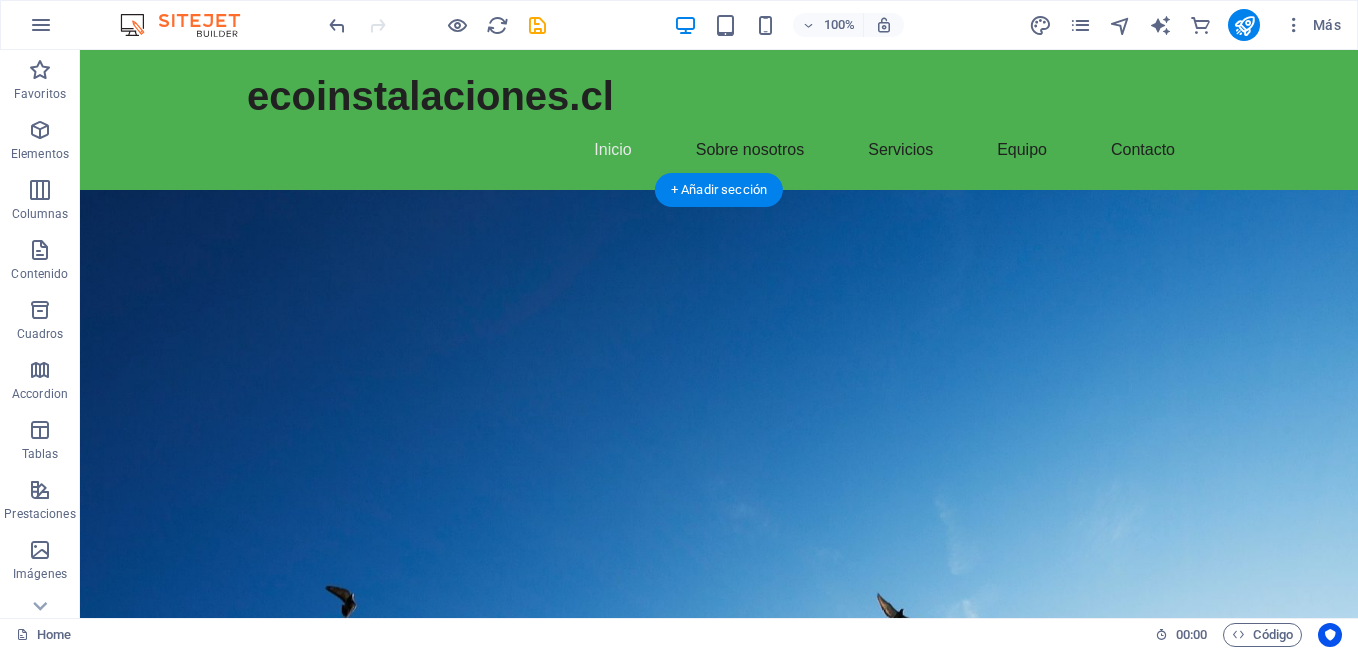 click at bounding box center [719, 520] 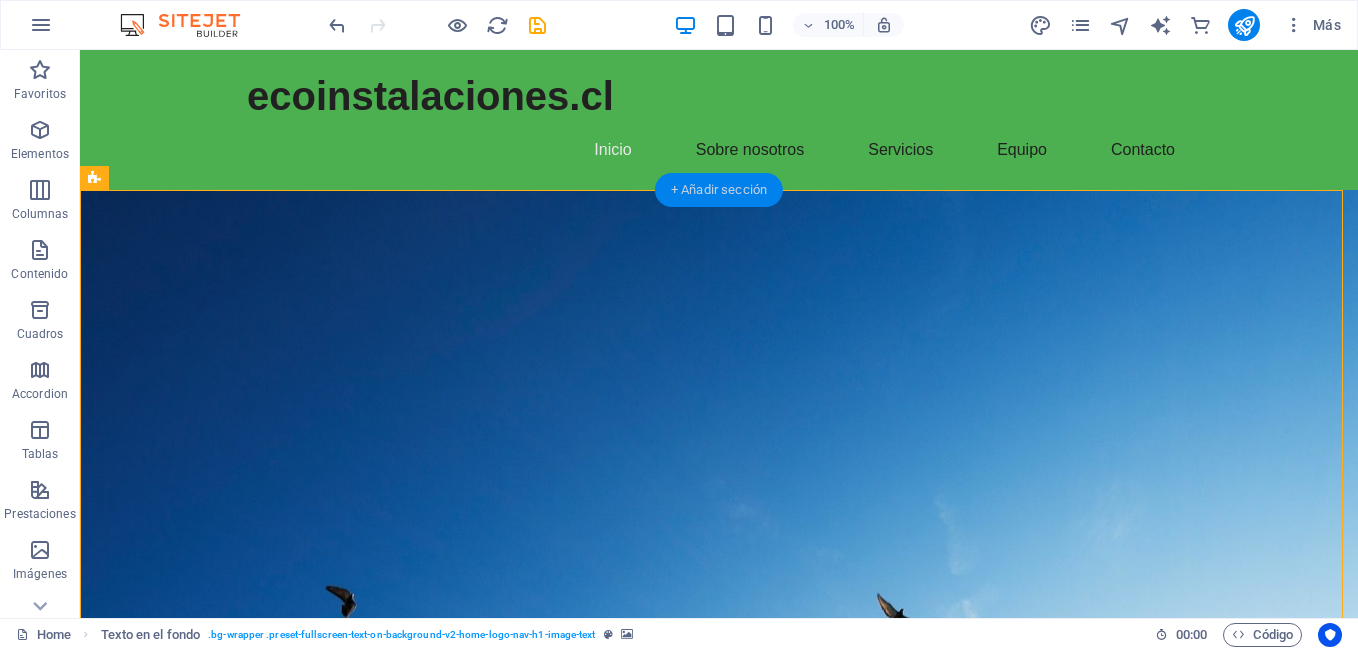 click on "+ Añadir sección" at bounding box center (719, 190) 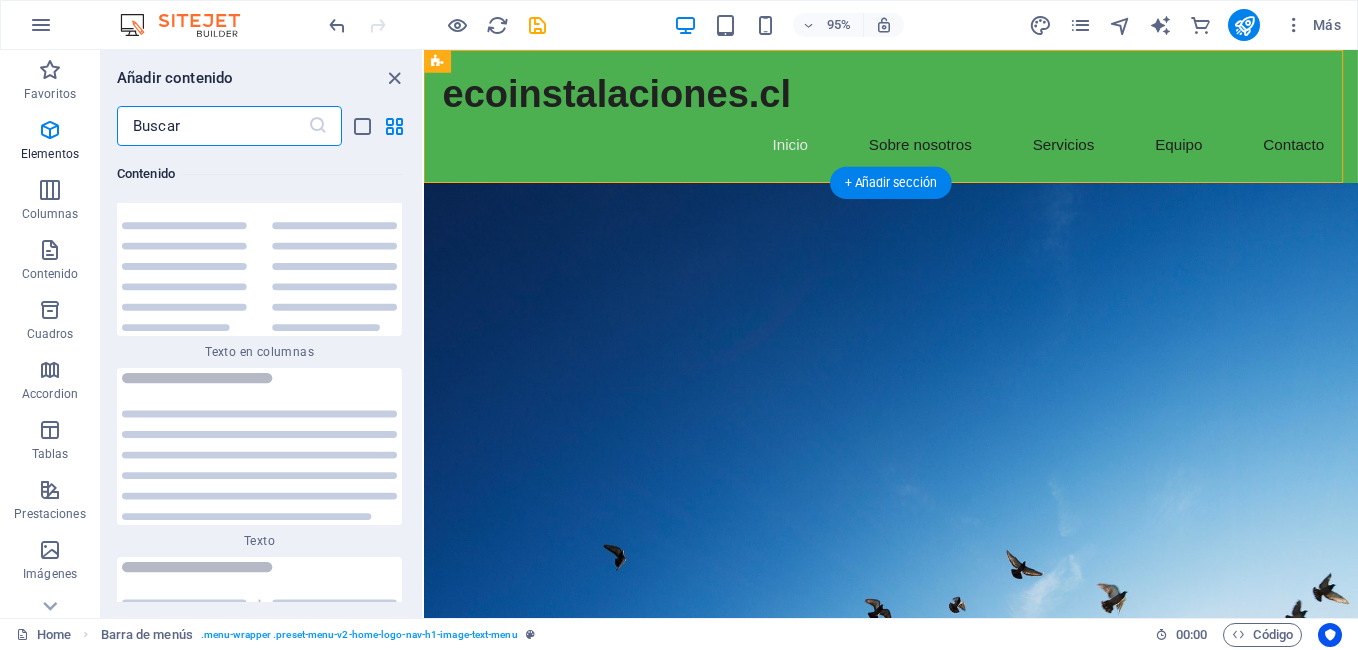 scroll, scrollTop: 6808, scrollLeft: 0, axis: vertical 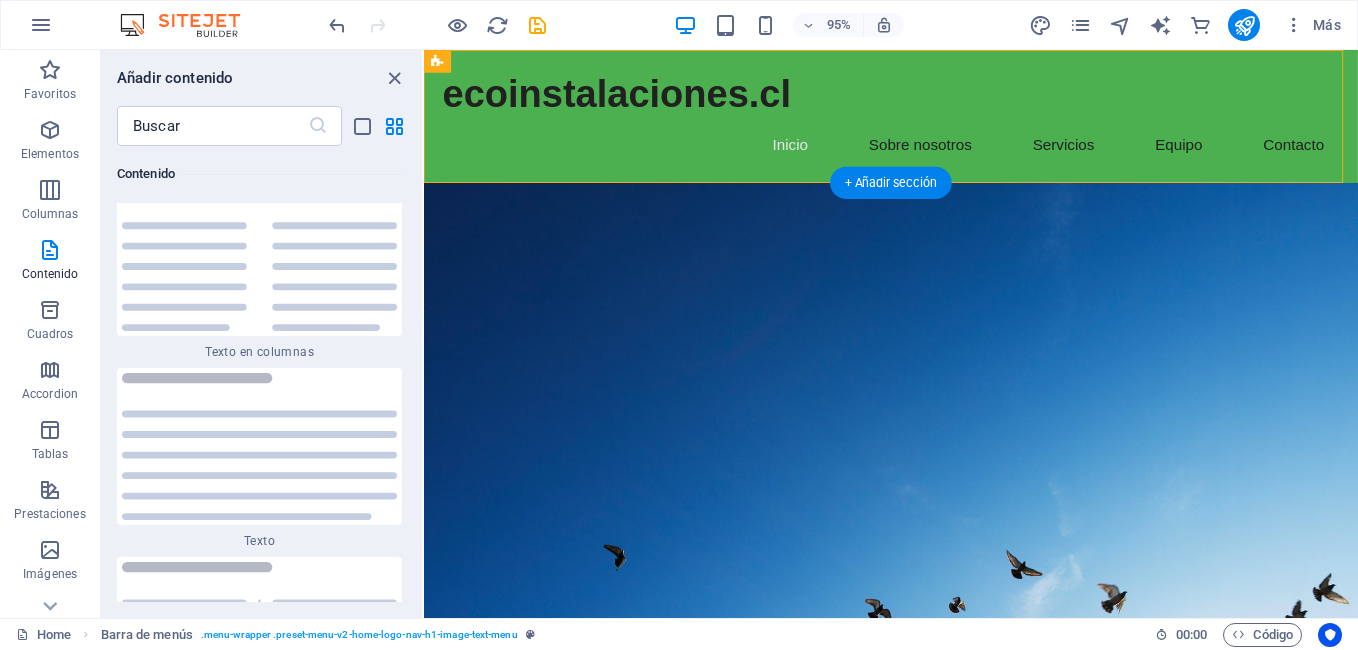 click at bounding box center [915, 520] 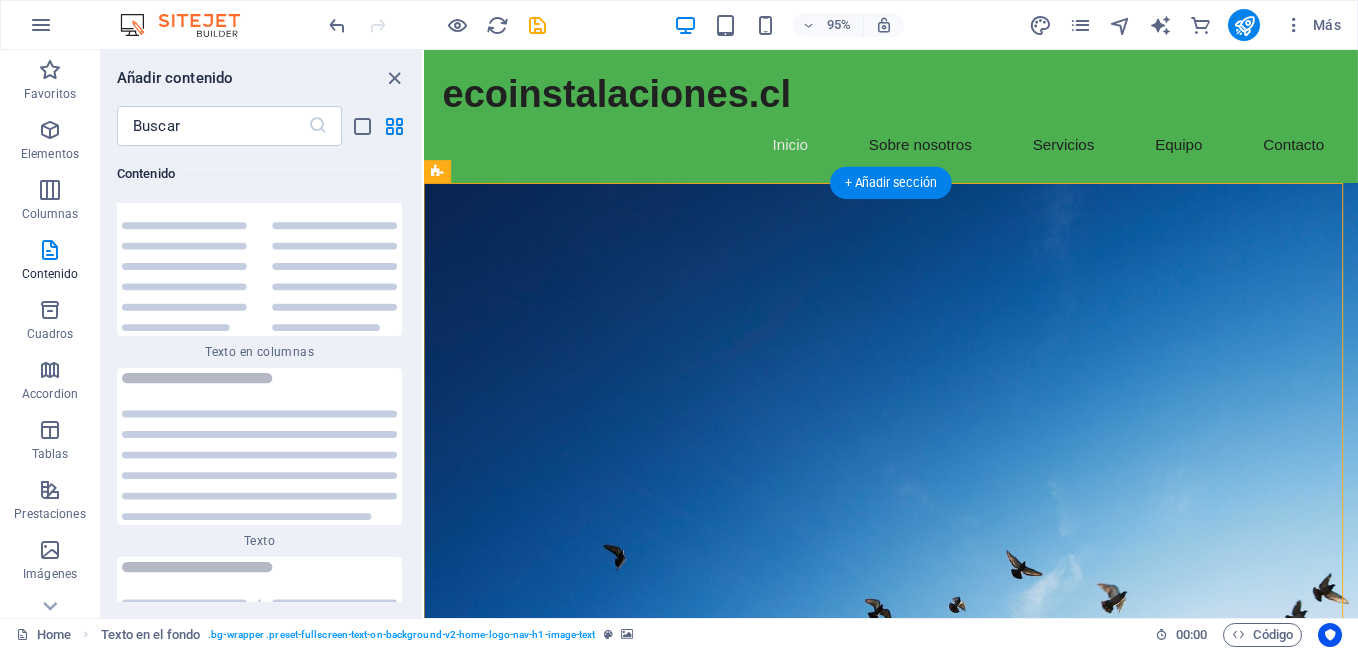 click at bounding box center (915, 520) 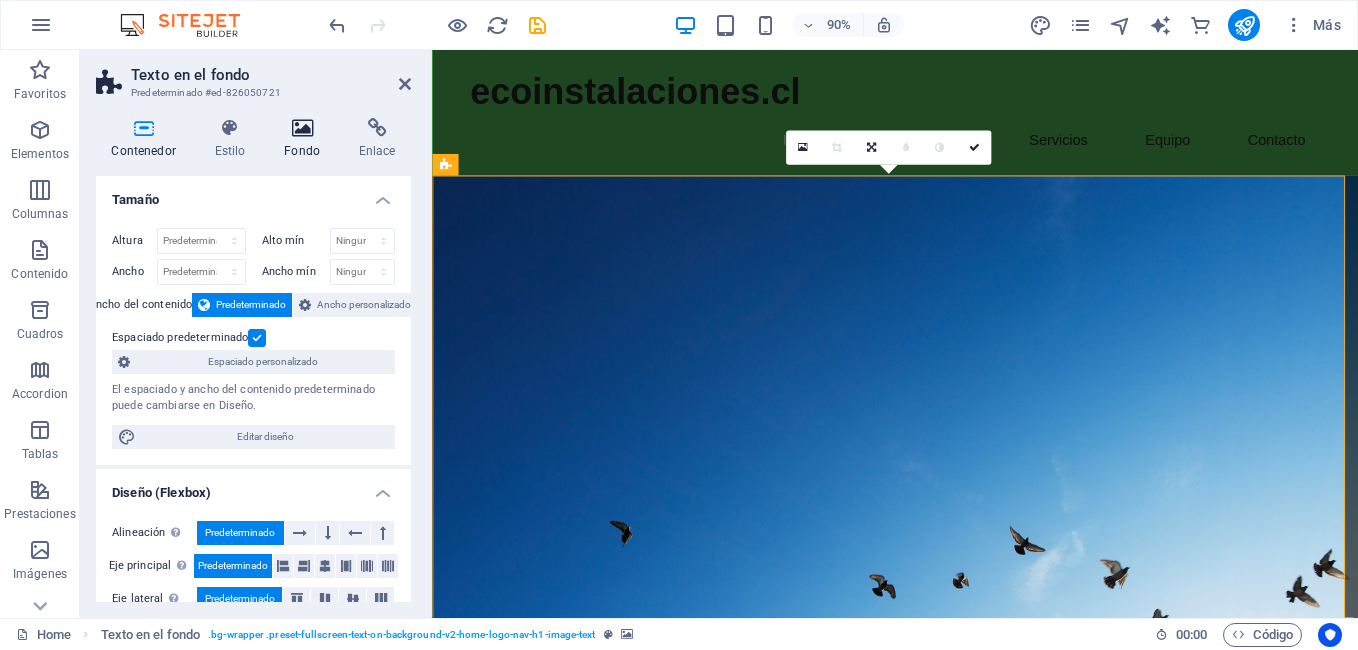 click at bounding box center [302, 128] 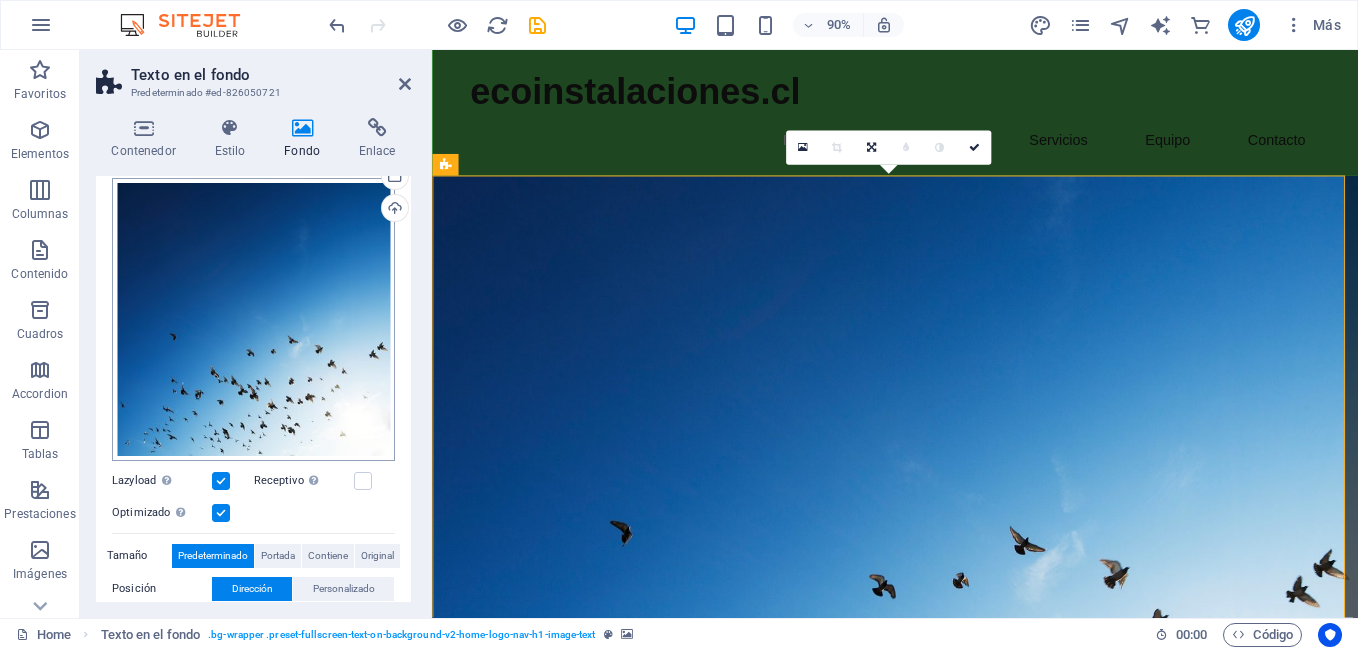 scroll, scrollTop: 100, scrollLeft: 0, axis: vertical 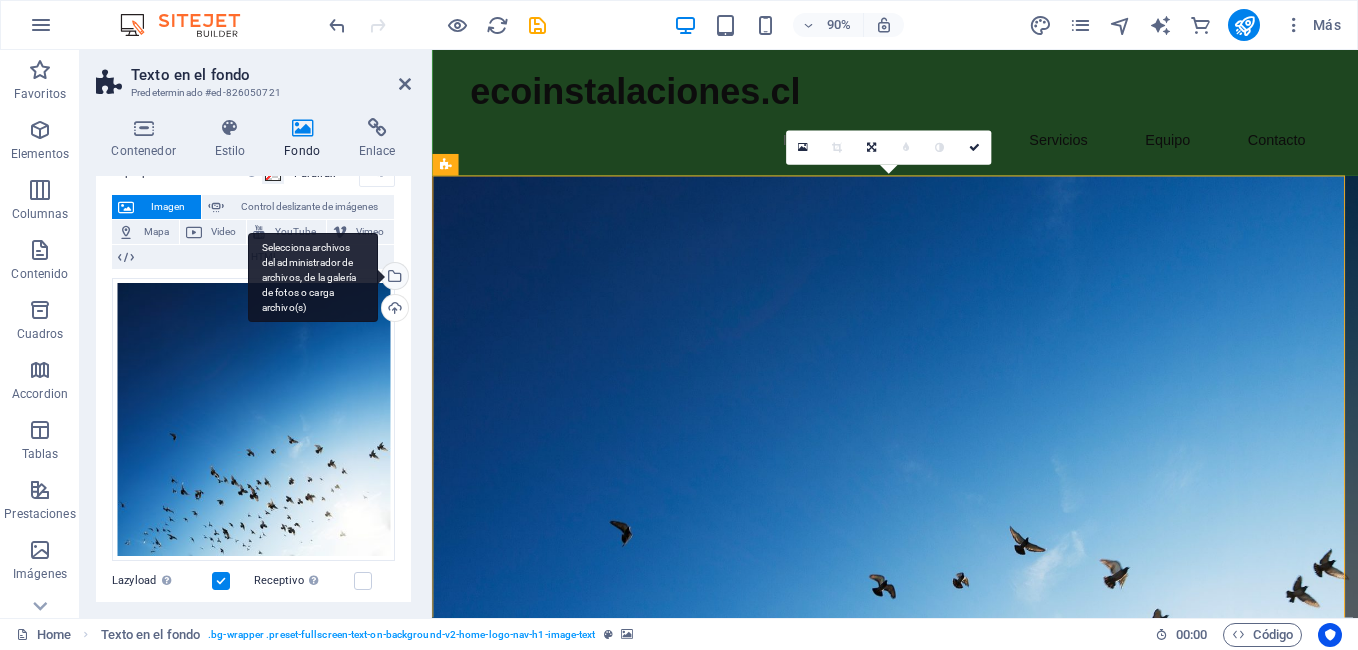 click on "Selecciona archivos del administrador de archivos, de la galería de fotos o carga archivo(s)" at bounding box center (393, 278) 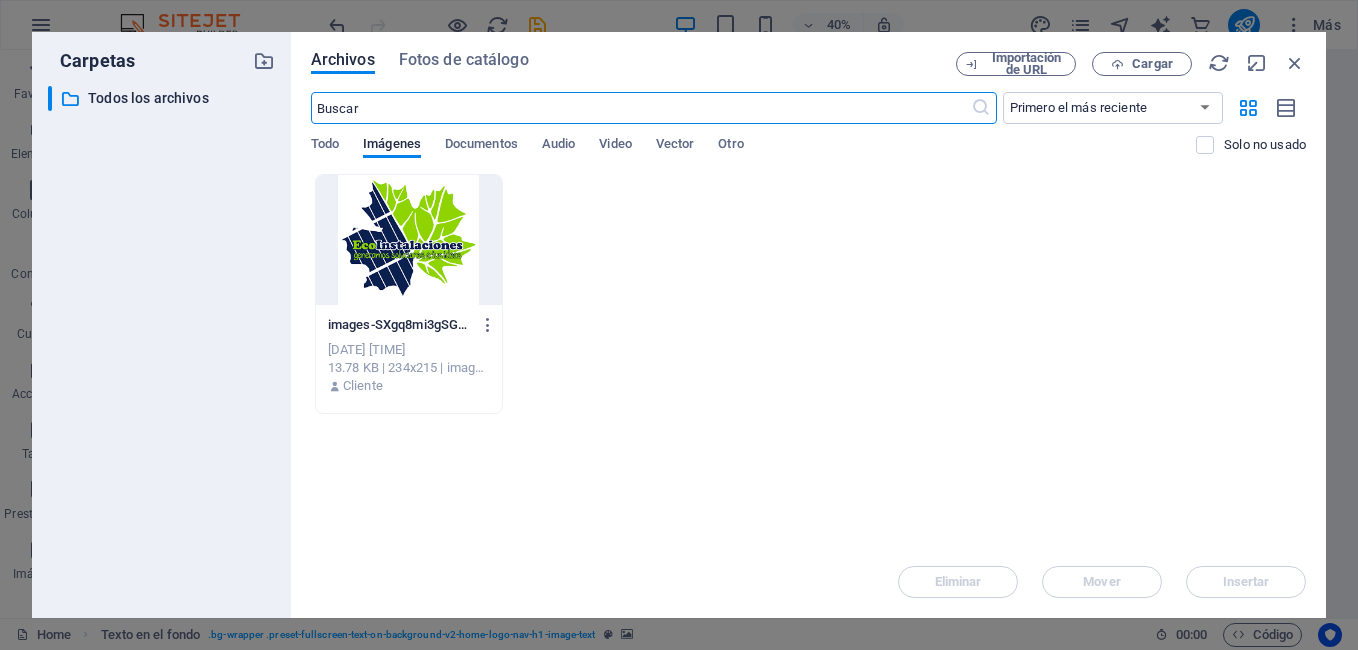 click at bounding box center [409, 240] 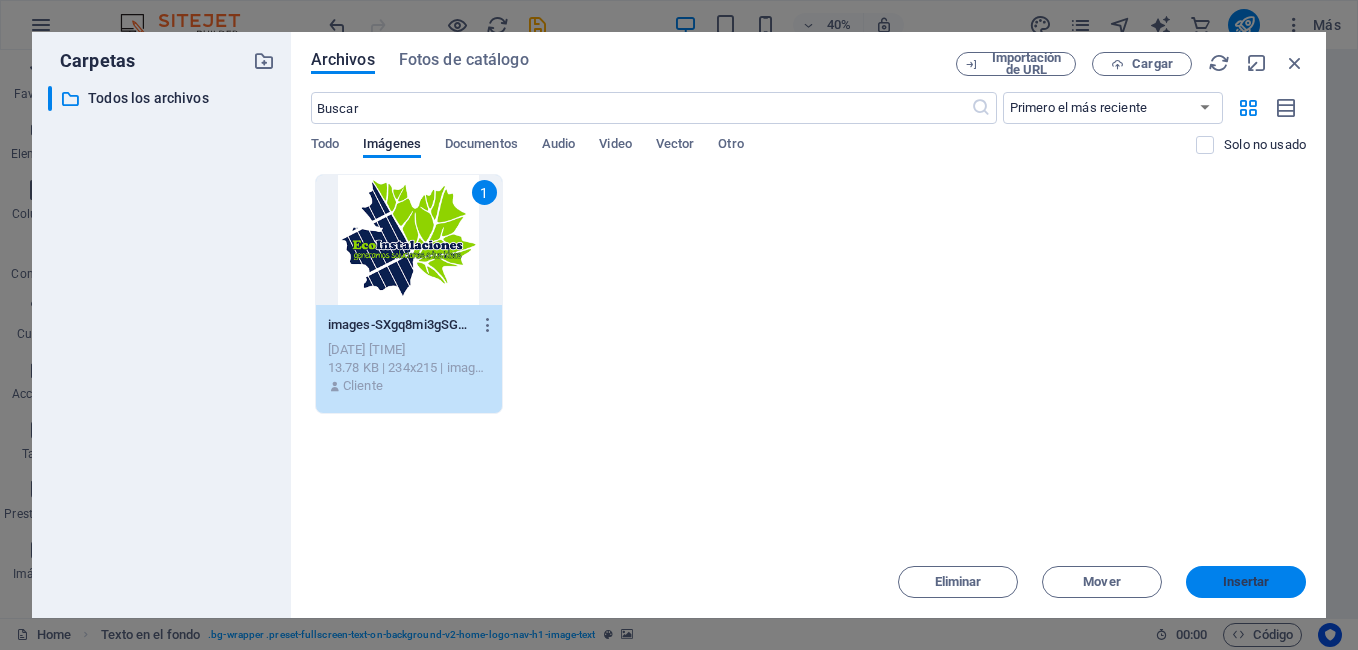 click on "Insertar" at bounding box center [1246, 582] 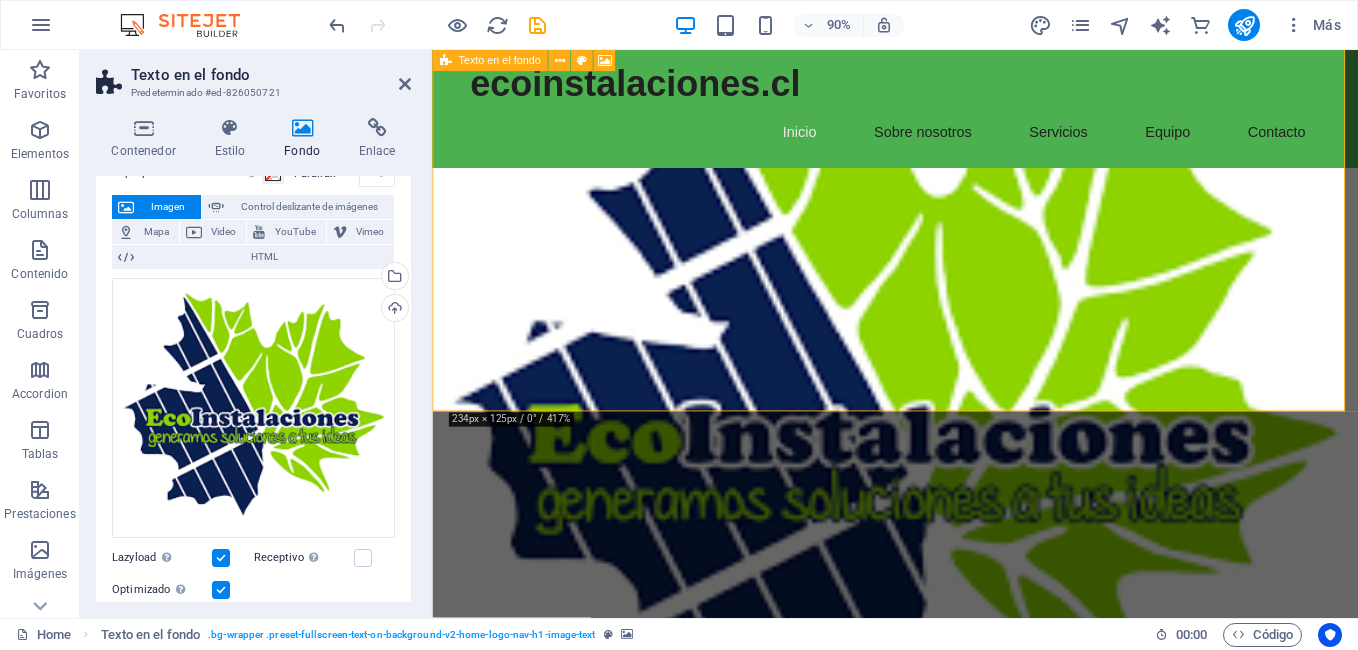 scroll, scrollTop: 0, scrollLeft: 0, axis: both 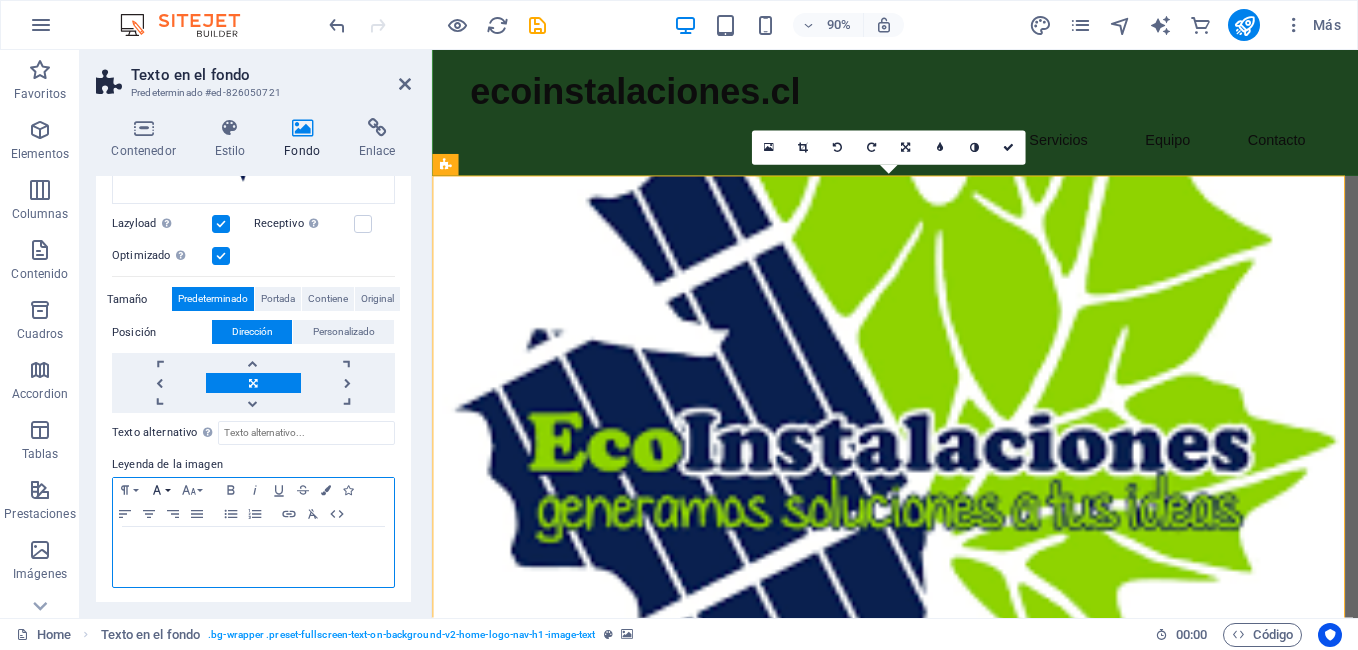 click on "Font Family" at bounding box center (161, 490) 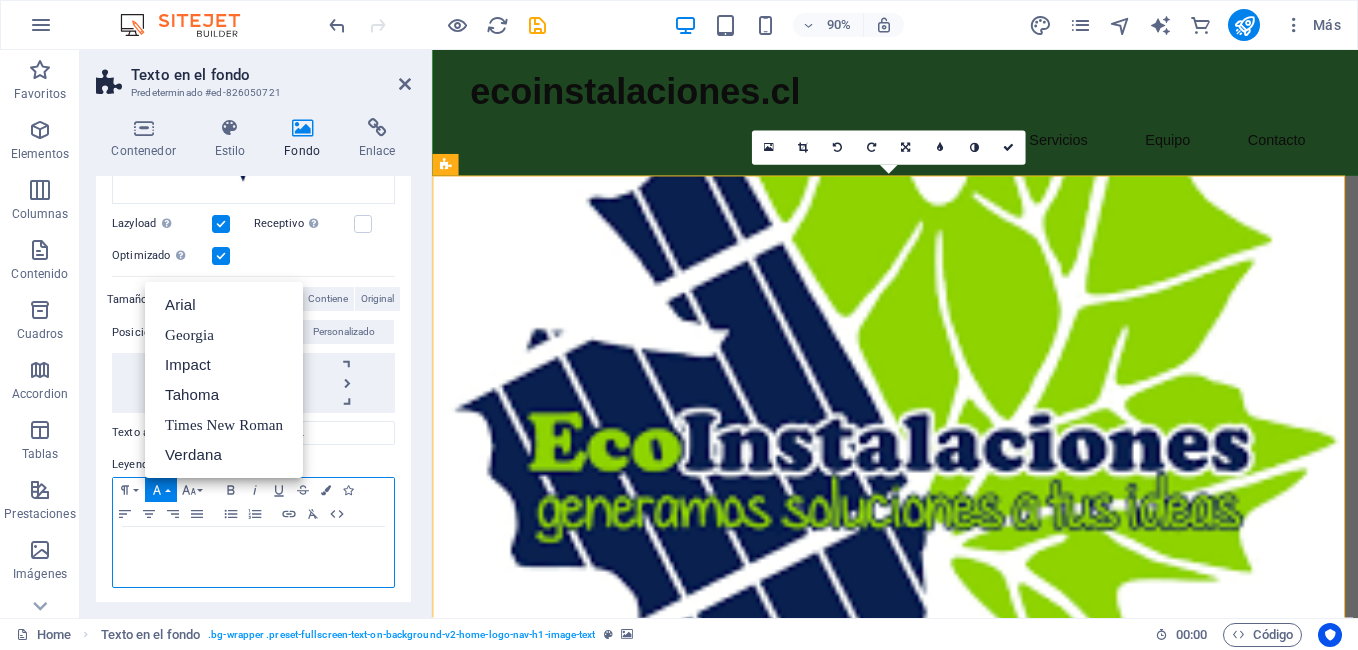 click on "Font Family" at bounding box center (161, 490) 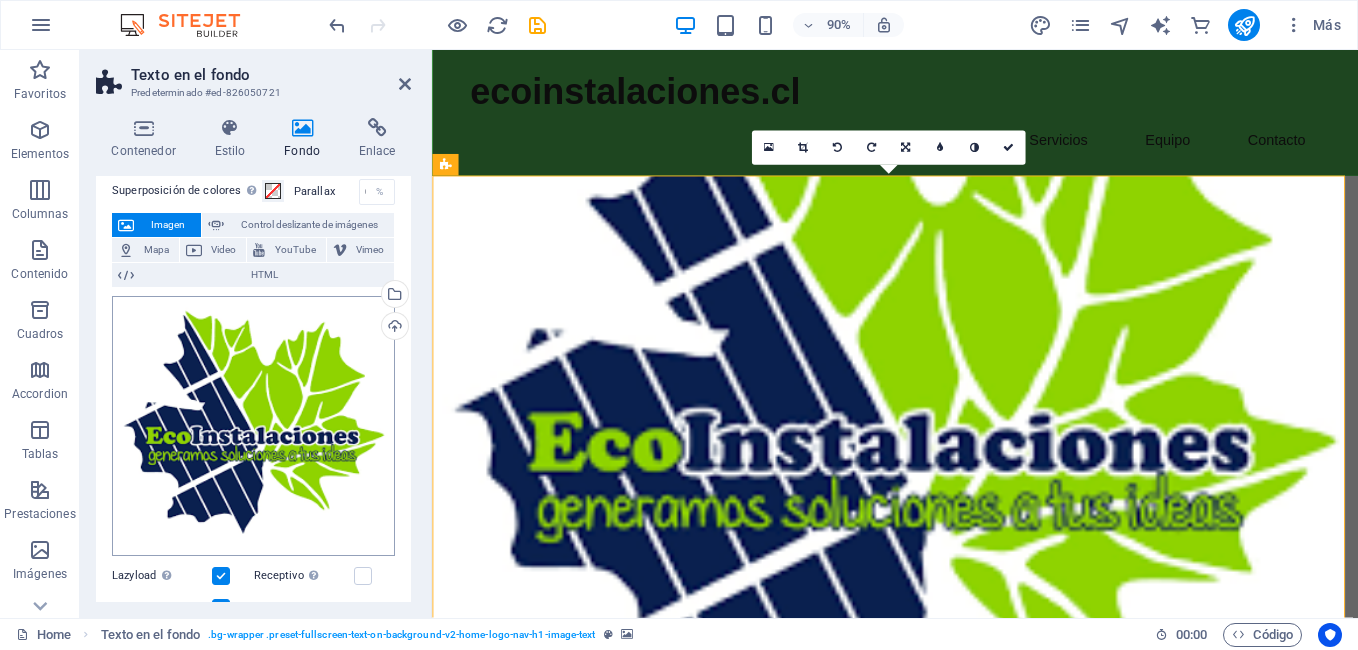 scroll, scrollTop: 0, scrollLeft: 0, axis: both 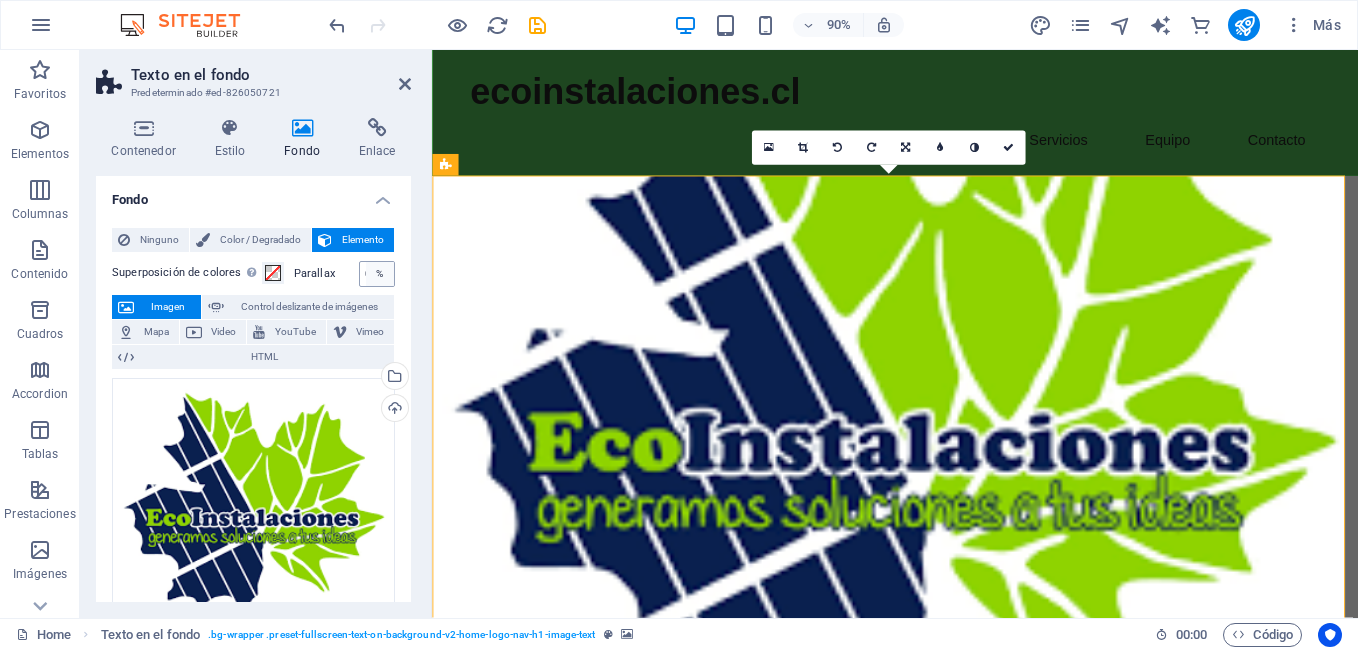 click on "%" at bounding box center (380, 274) 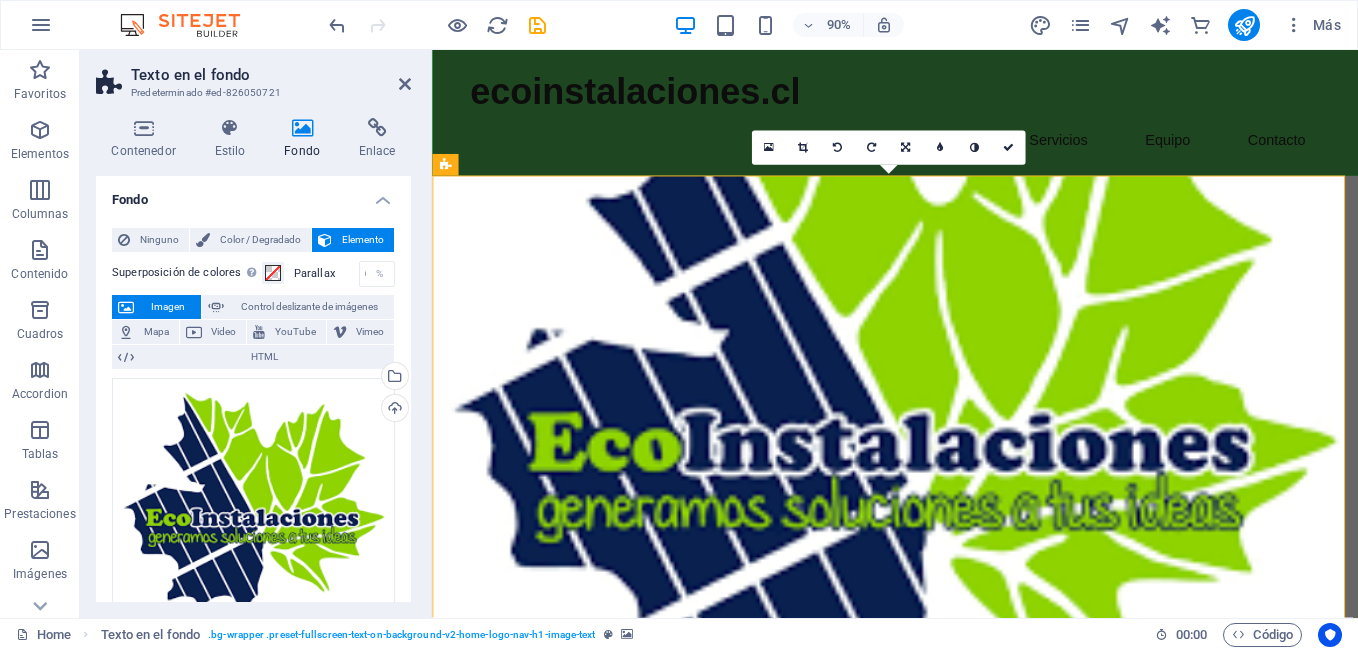 click at bounding box center [905, 148] 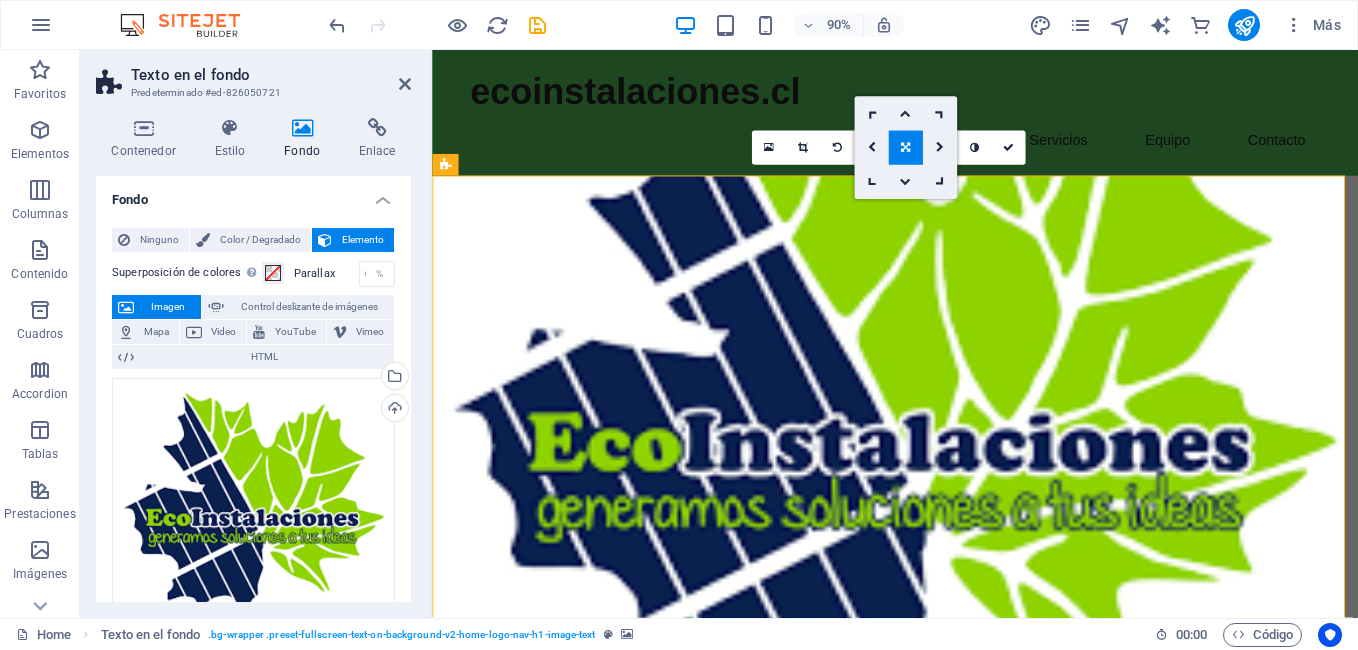 click at bounding box center [905, 148] 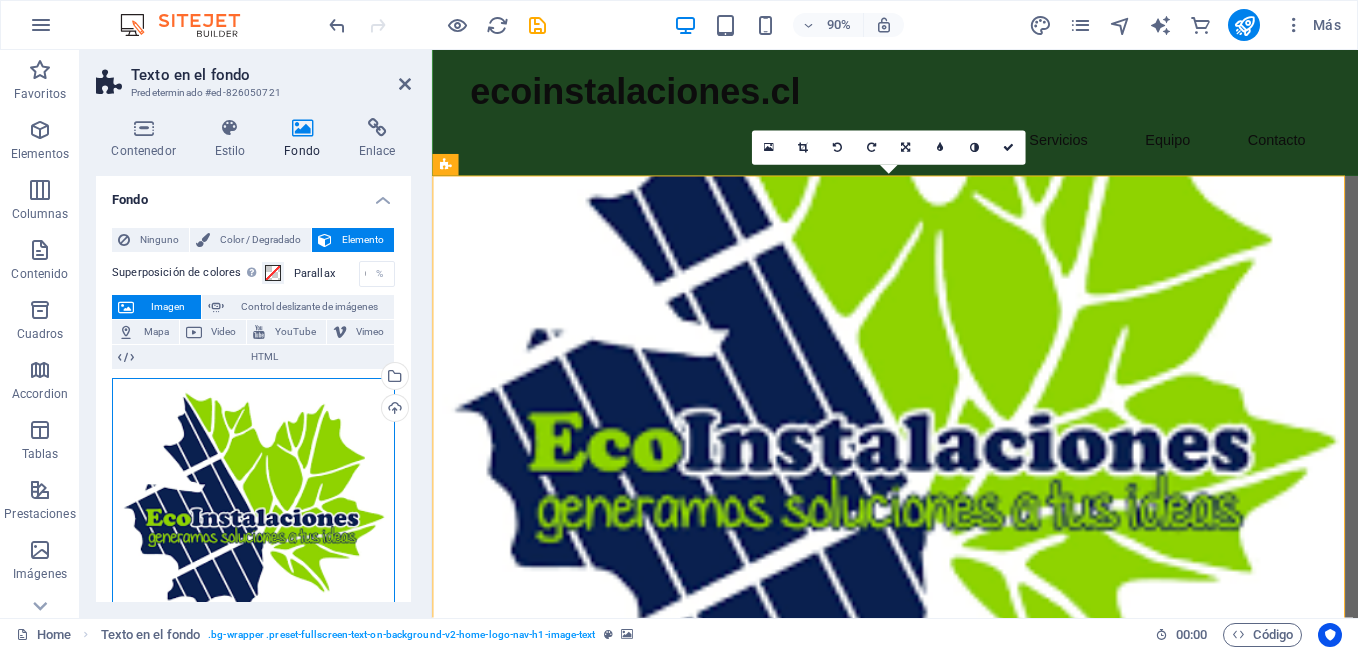 click on "Arrastra archivos aquí, haz clic para escoger archivos o  selecciona archivos de Archivos o de nuestra galería gratuita de fotos y vídeos" at bounding box center [253, 508] 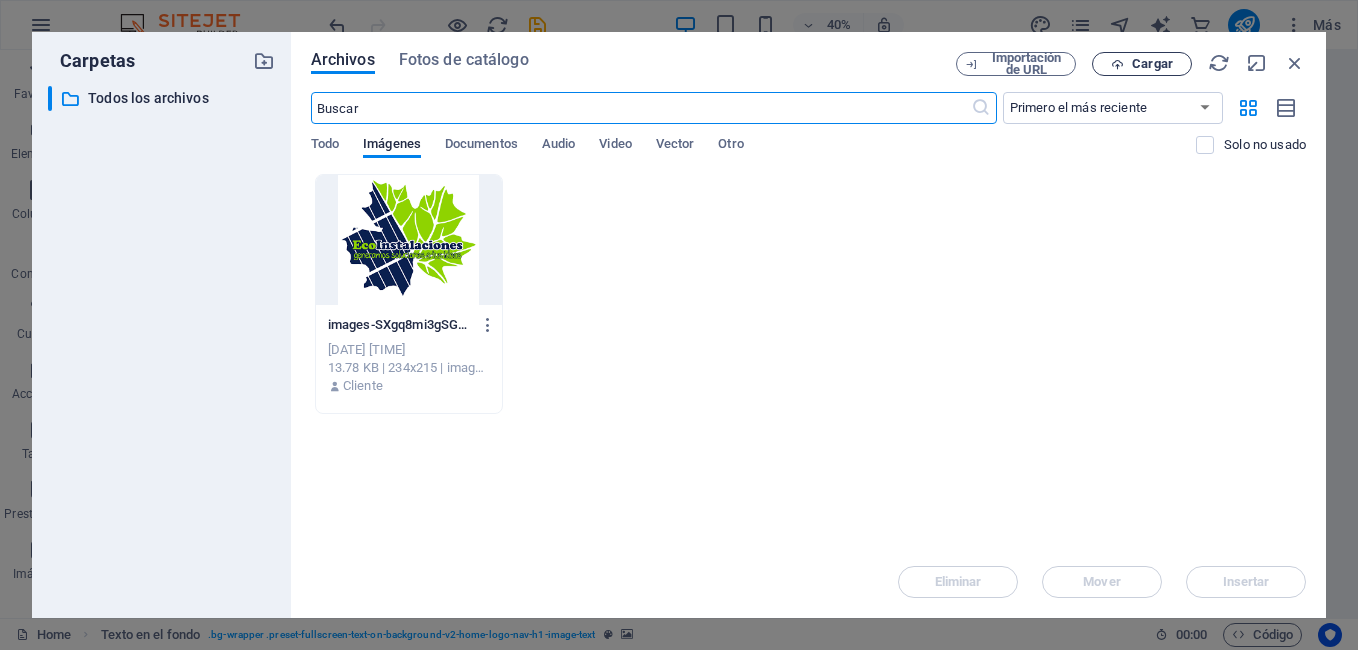 click on "Cargar" at bounding box center (1152, 64) 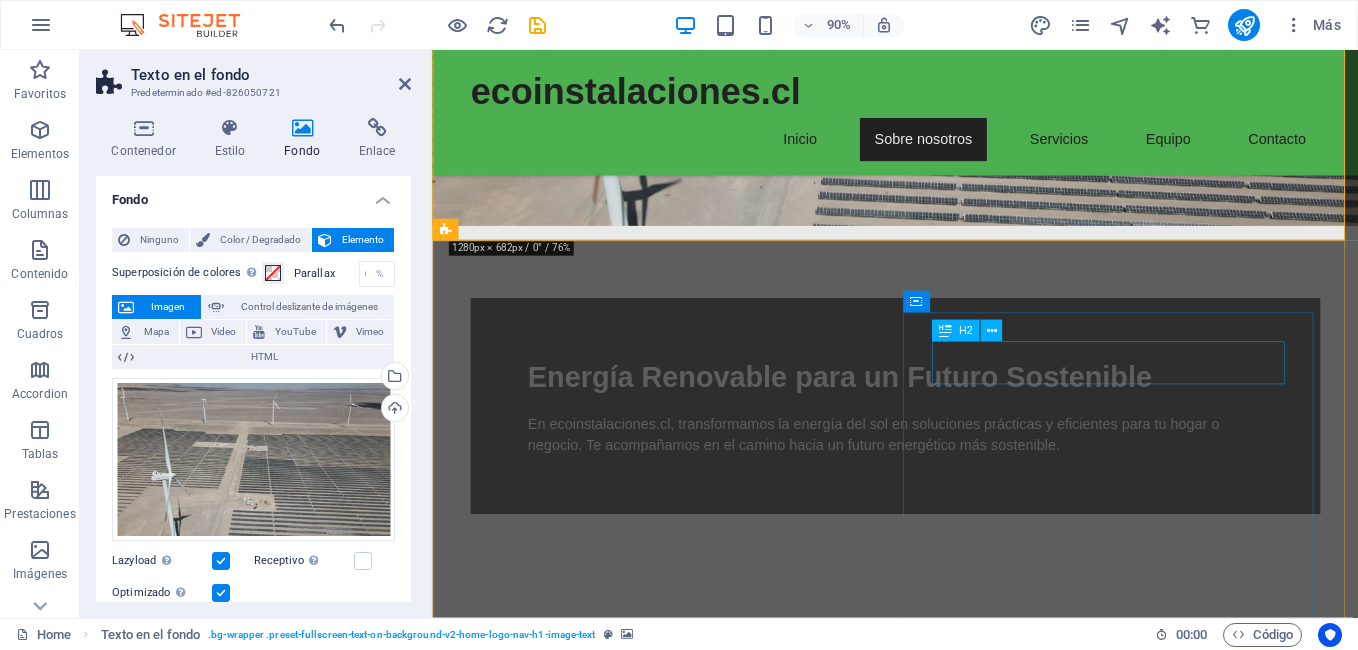 scroll, scrollTop: 500, scrollLeft: 0, axis: vertical 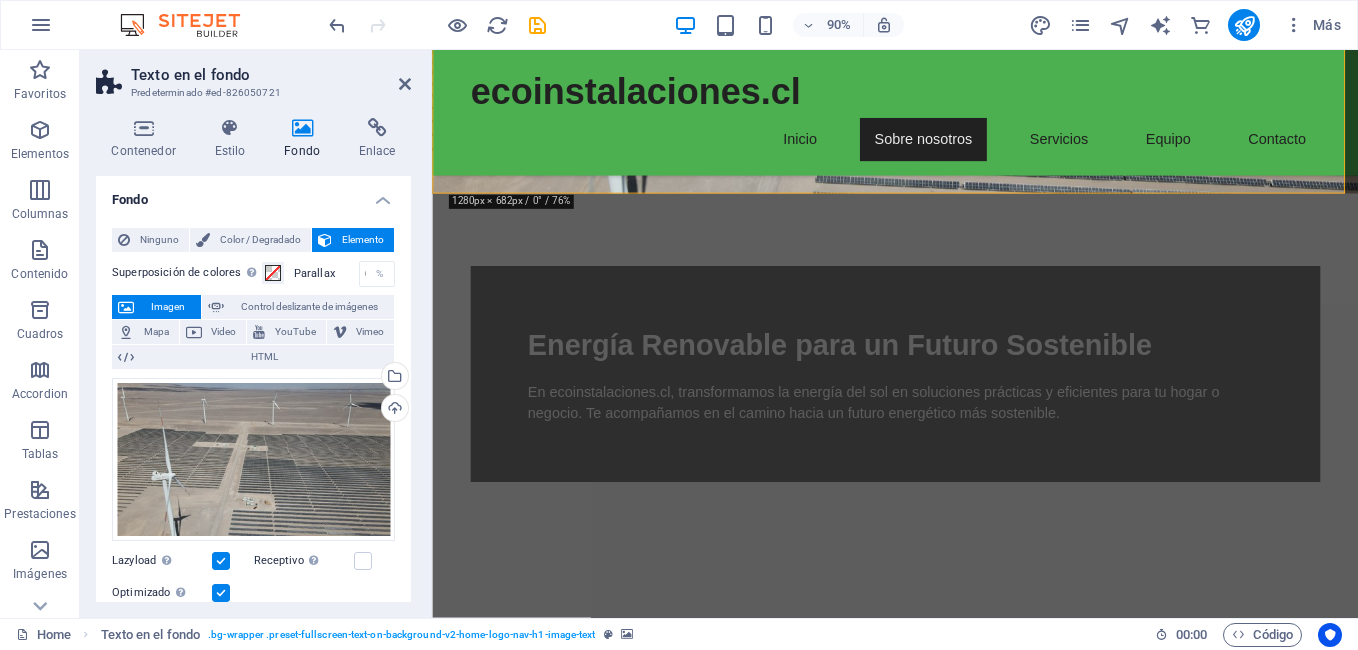 click at bounding box center (920, 879) 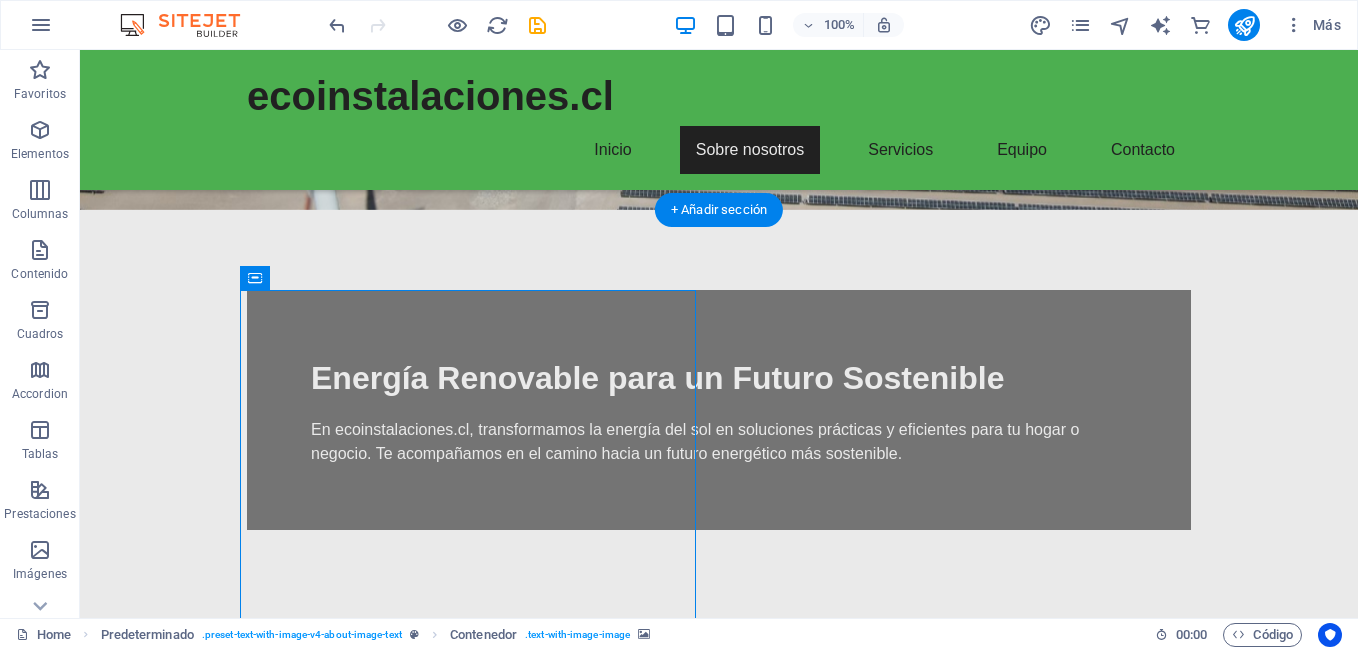 click at bounding box center [568, 879] 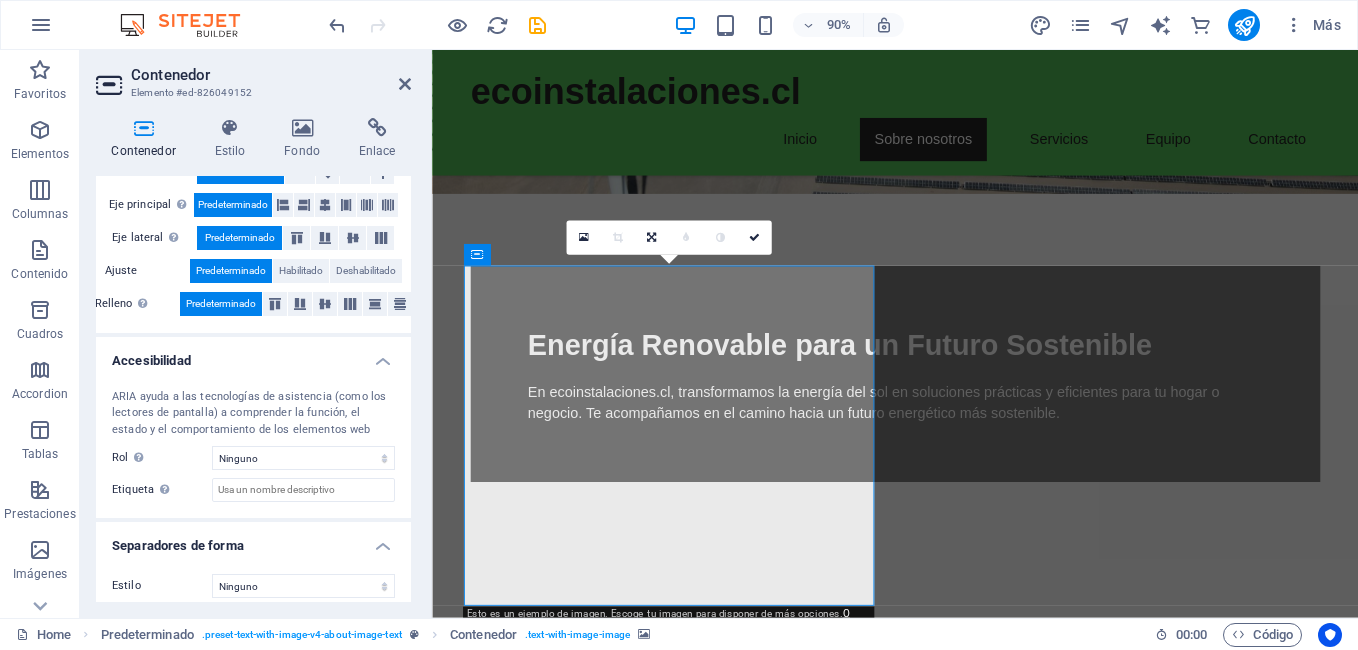 scroll, scrollTop: 400, scrollLeft: 0, axis: vertical 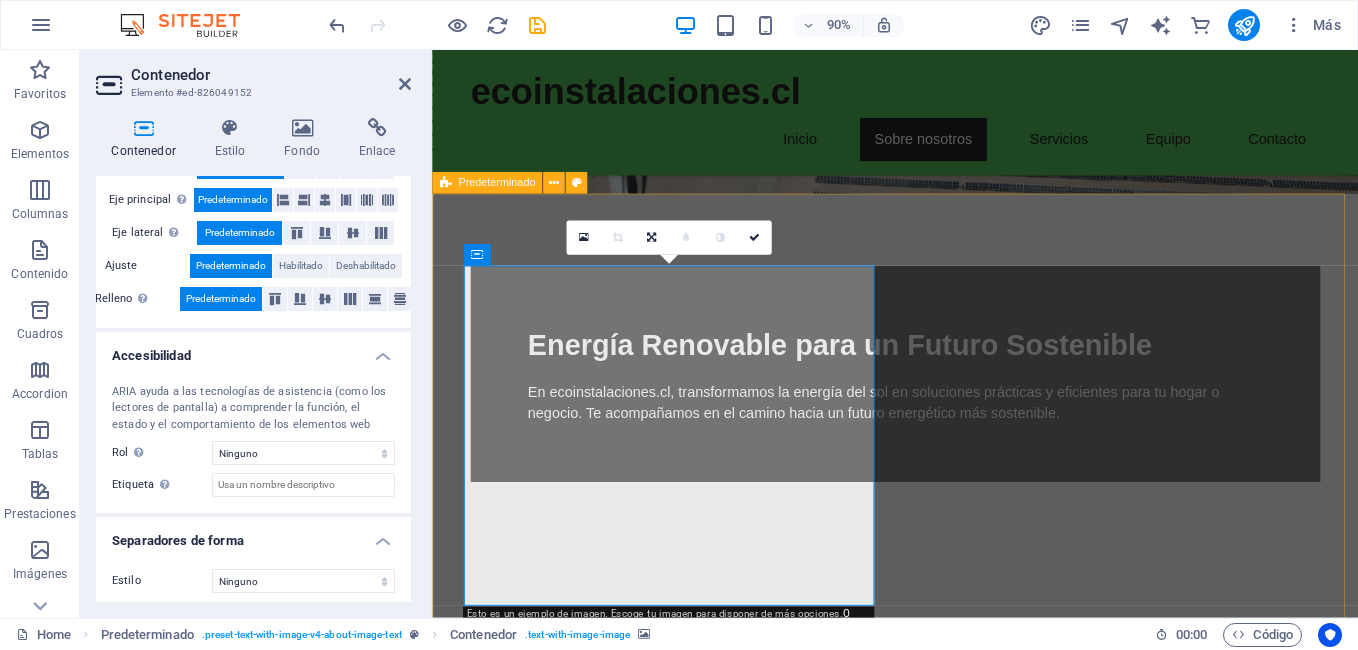 click at bounding box center [920, 879] 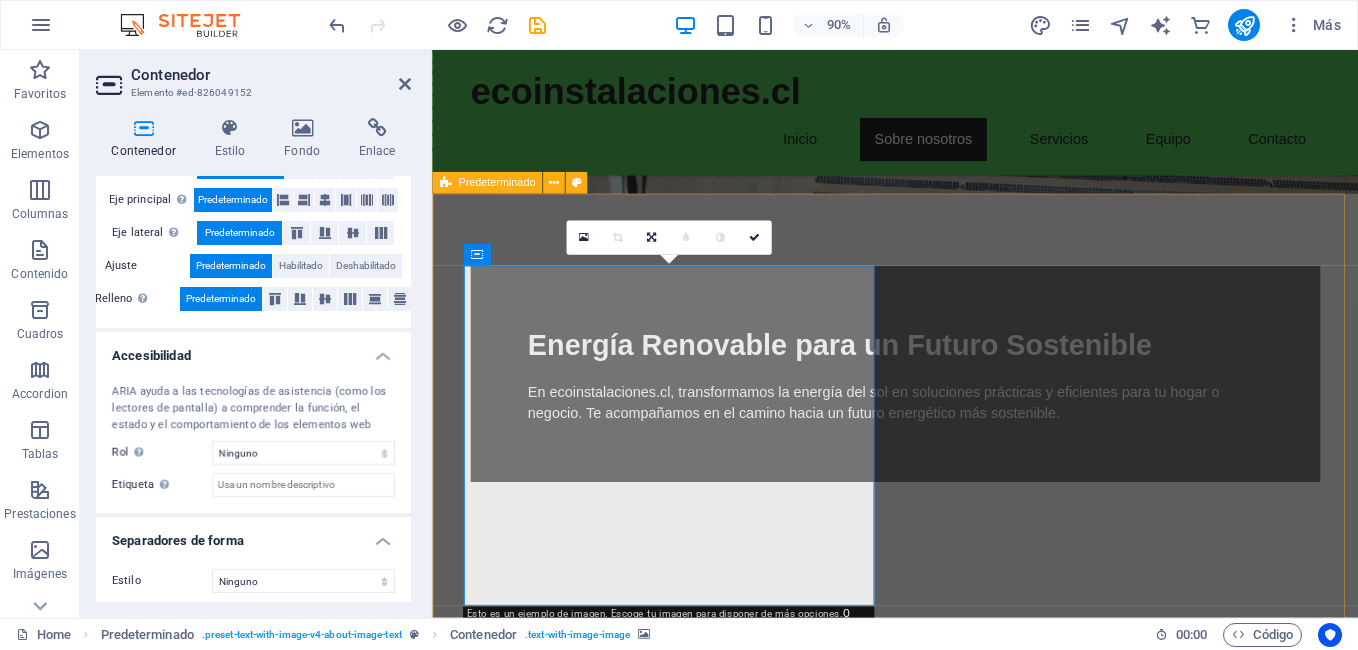 click at bounding box center (920, 879) 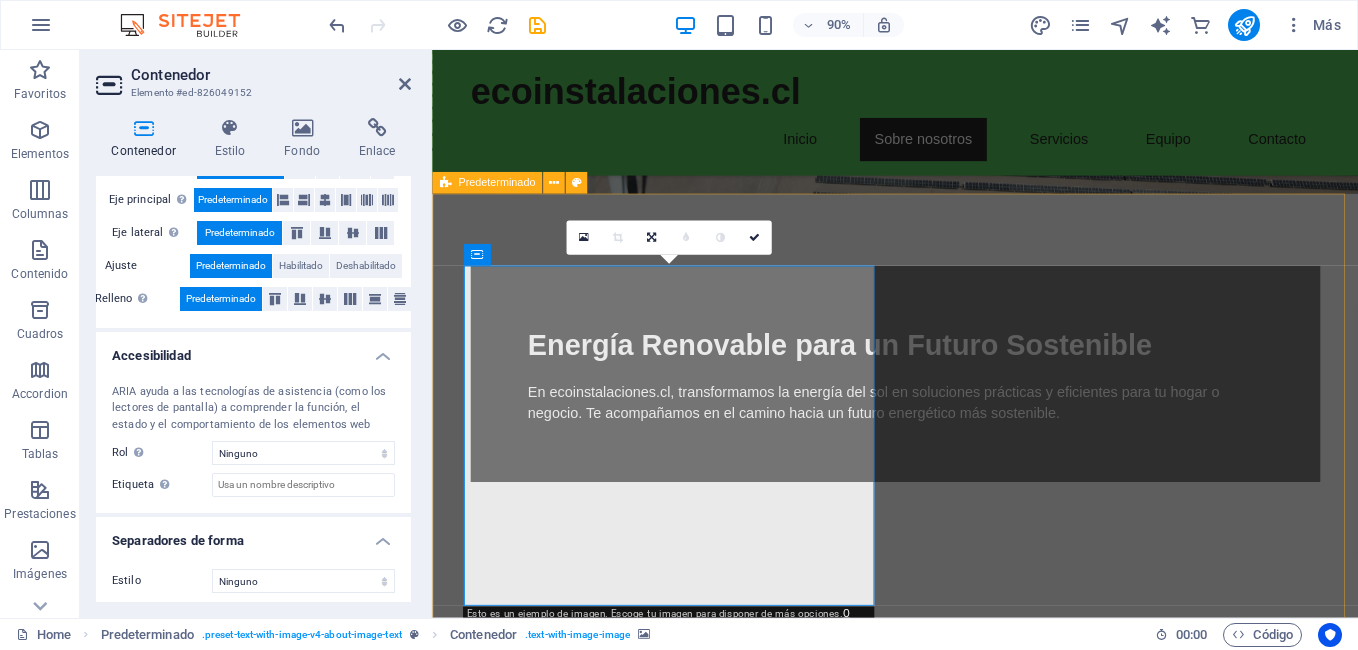 click at bounding box center [920, 879] 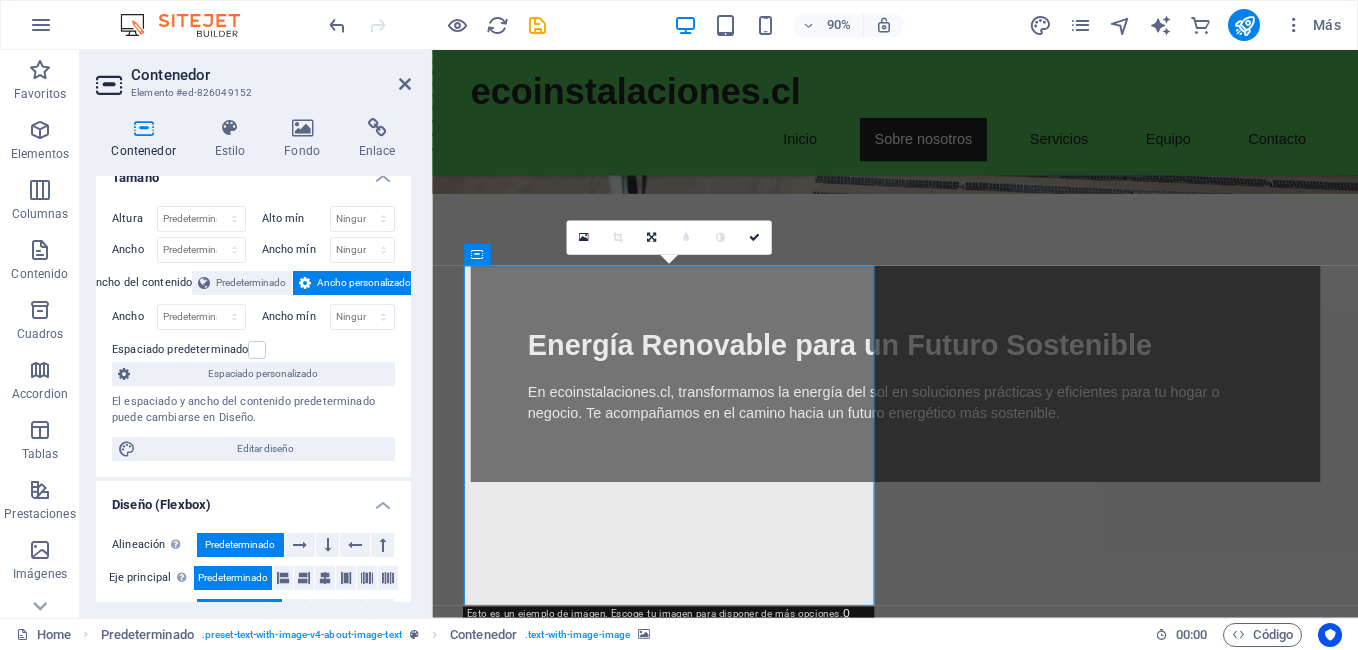 scroll, scrollTop: 0, scrollLeft: 0, axis: both 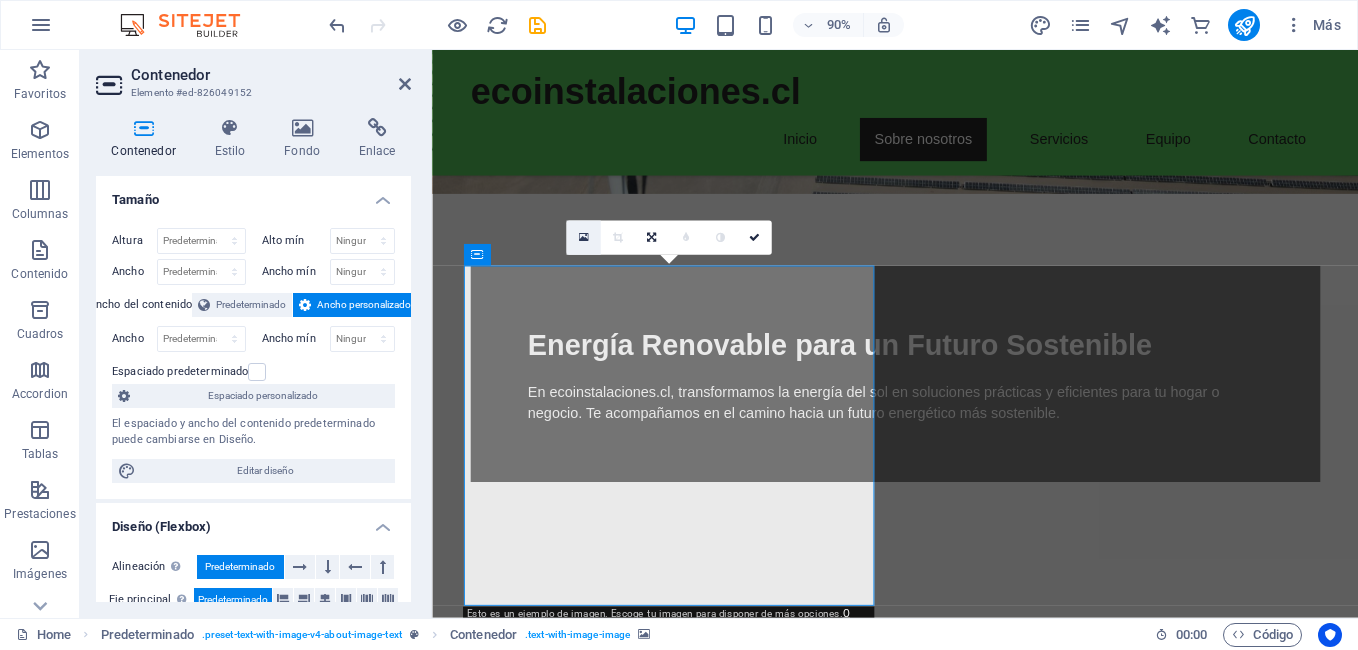 click at bounding box center [583, 238] 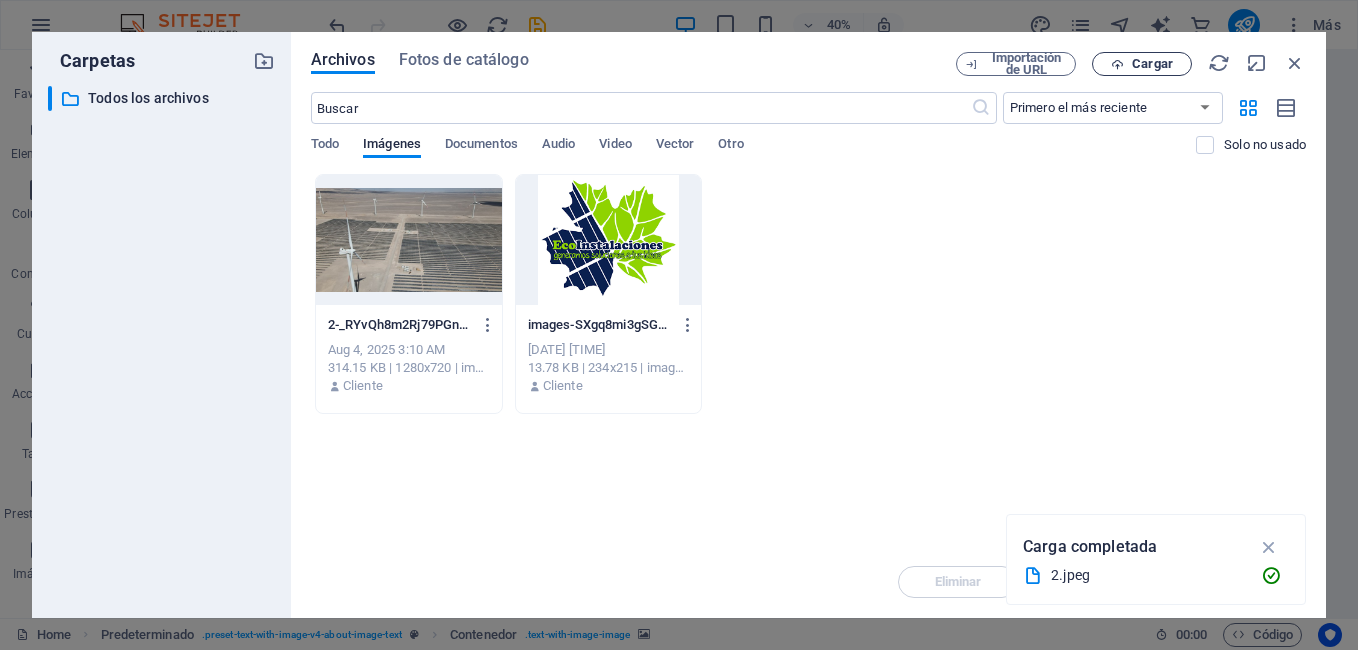 click on "Cargar" at bounding box center [1152, 64] 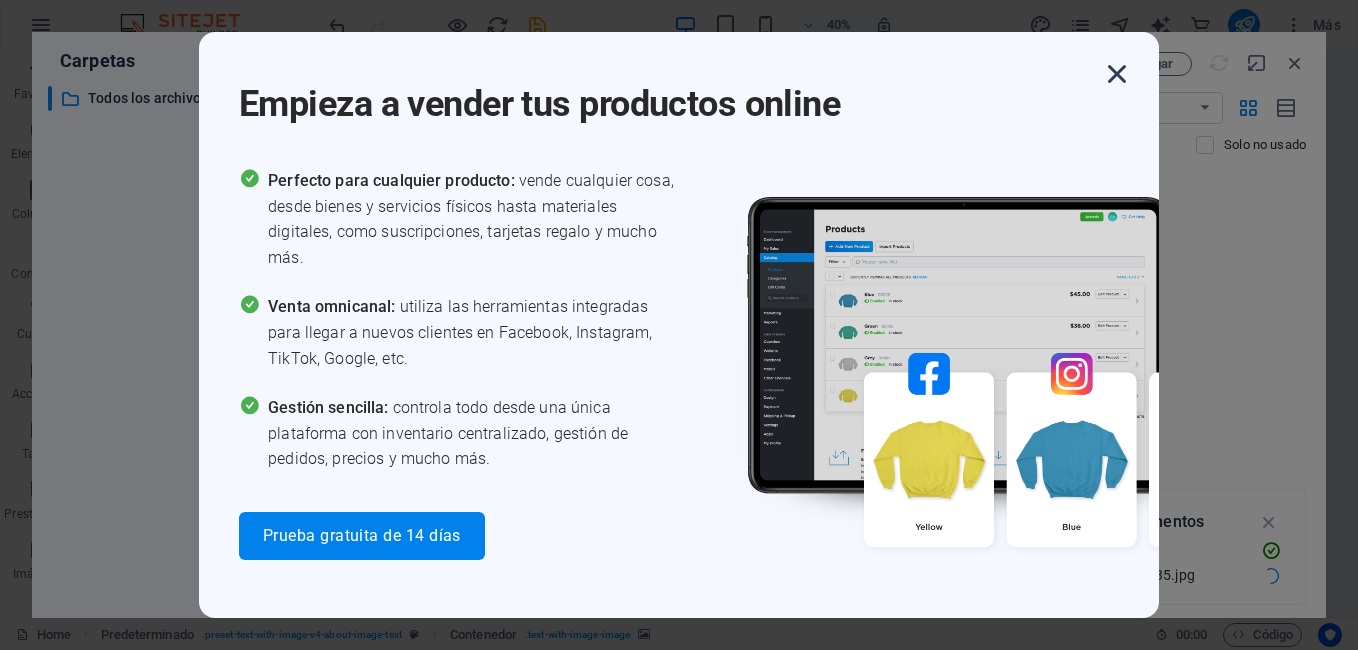 click at bounding box center (1117, 74) 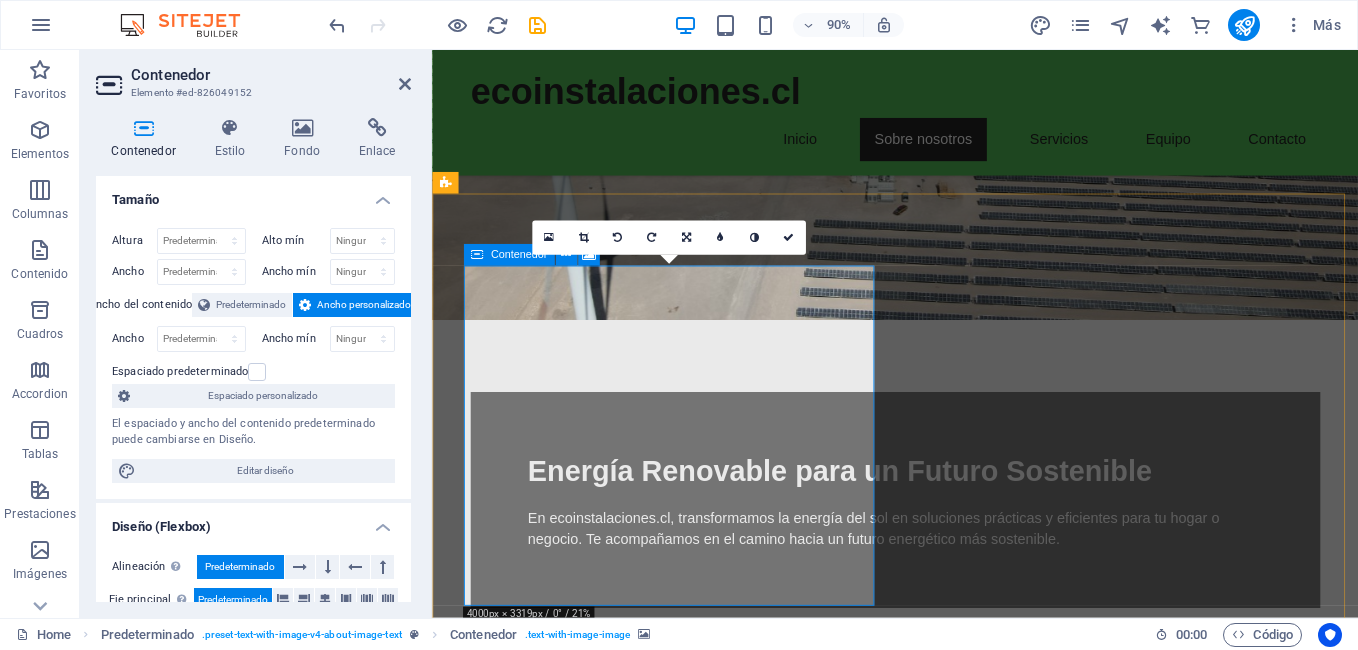 click on "Añadir elementos" at bounding box center [849, 1309] 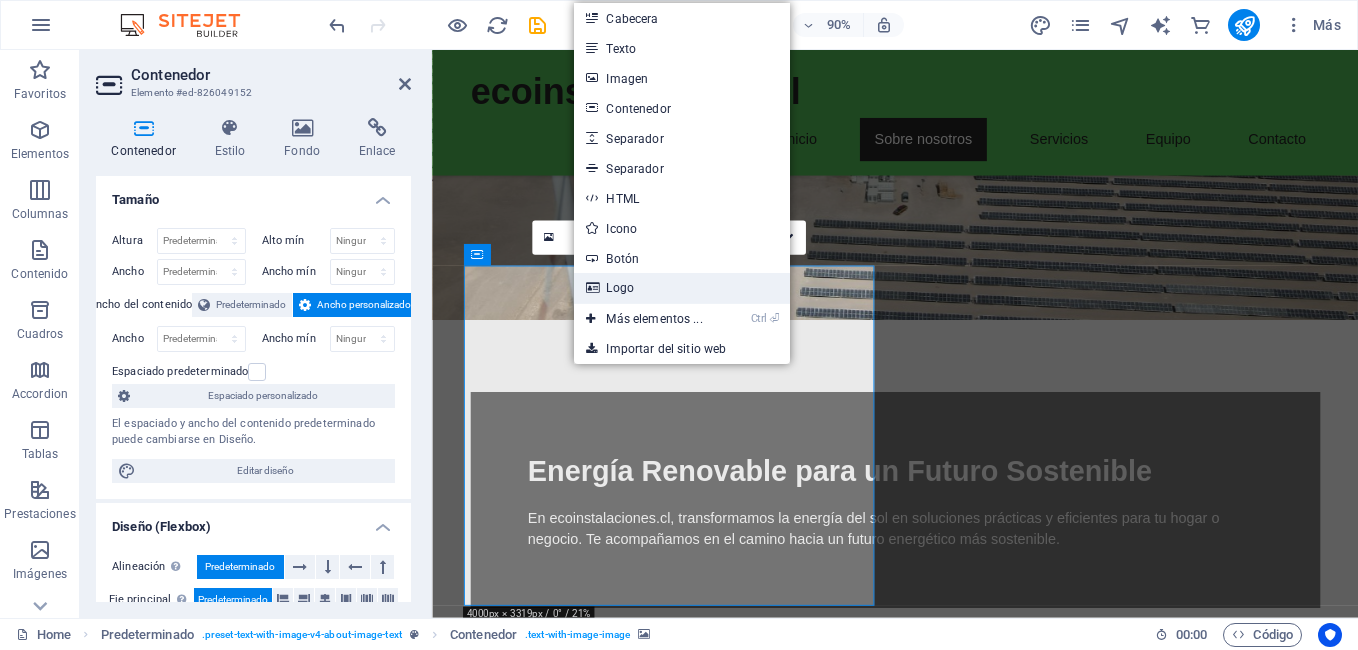 click on "Logo" at bounding box center [681, 288] 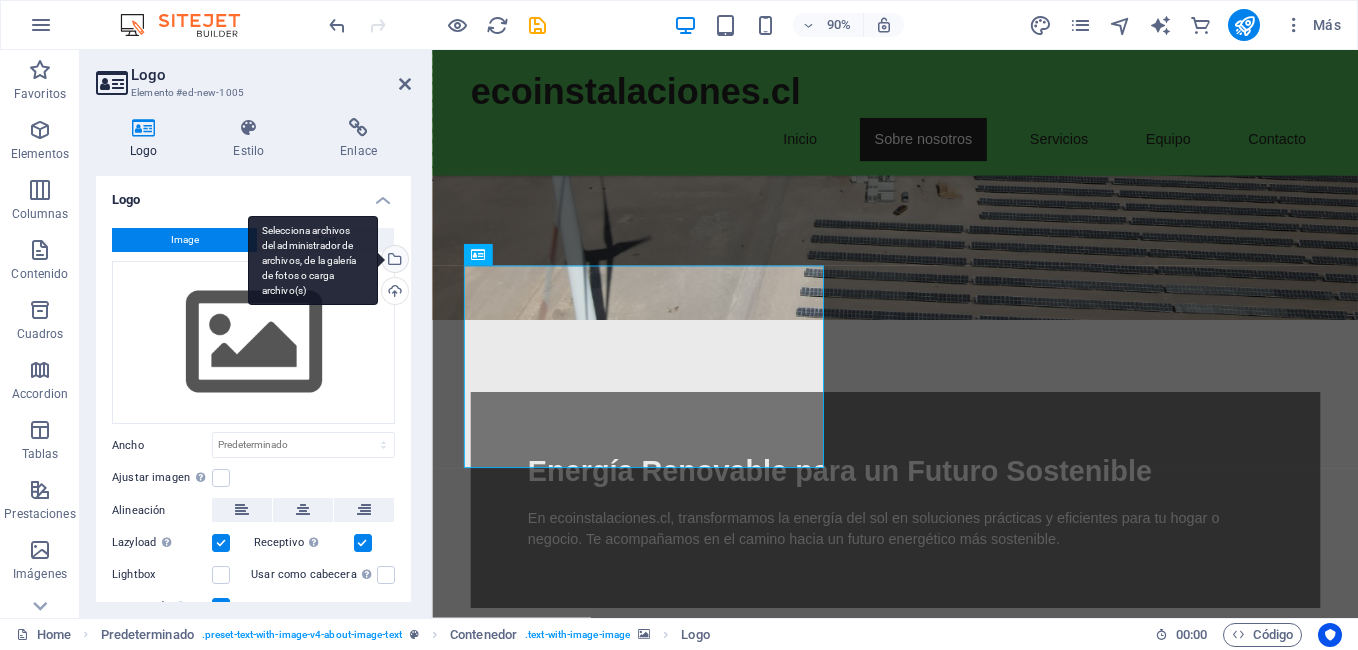 click on "Selecciona archivos del administrador de archivos, de la galería de fotos o carga archivo(s)" at bounding box center (393, 261) 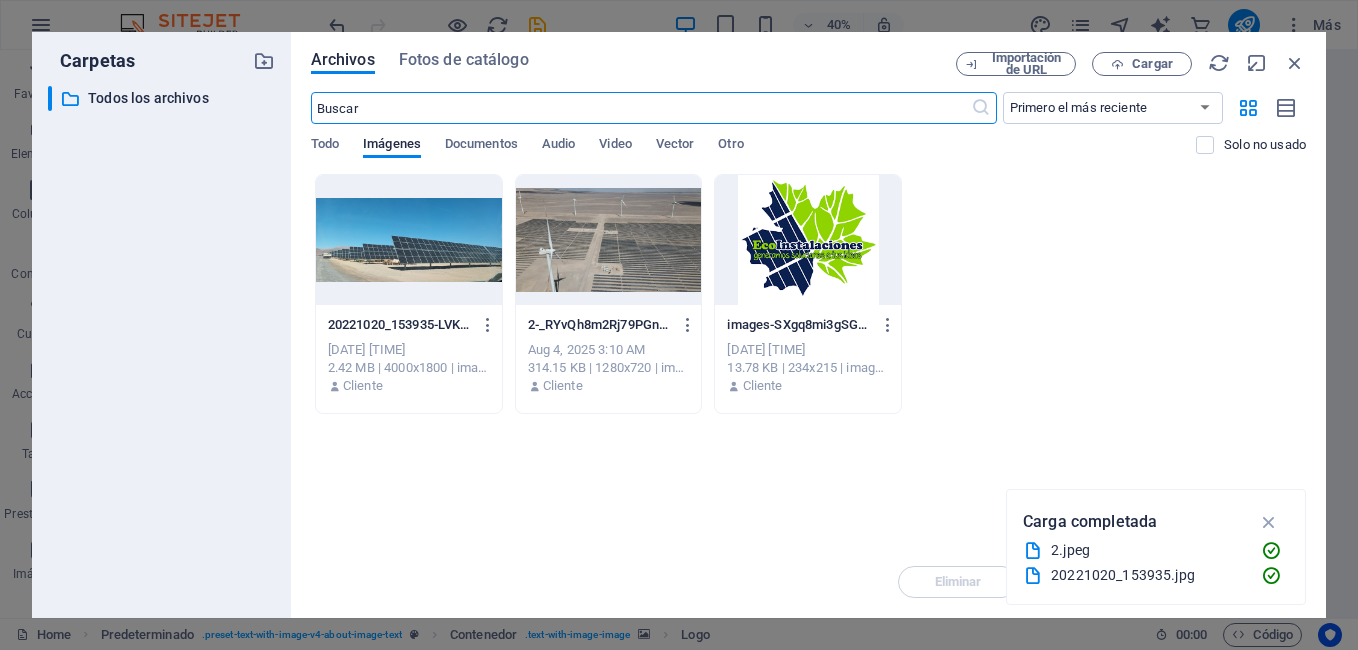 click at bounding box center [808, 240] 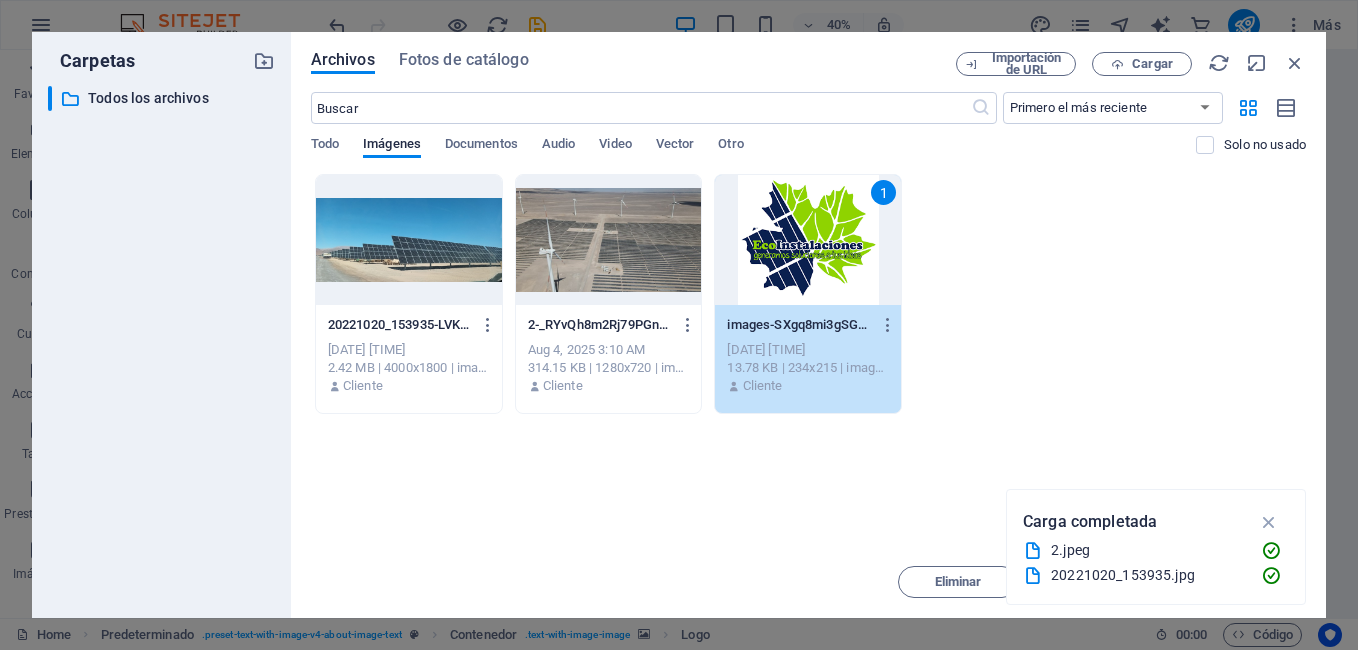 click at bounding box center [1269, 522] 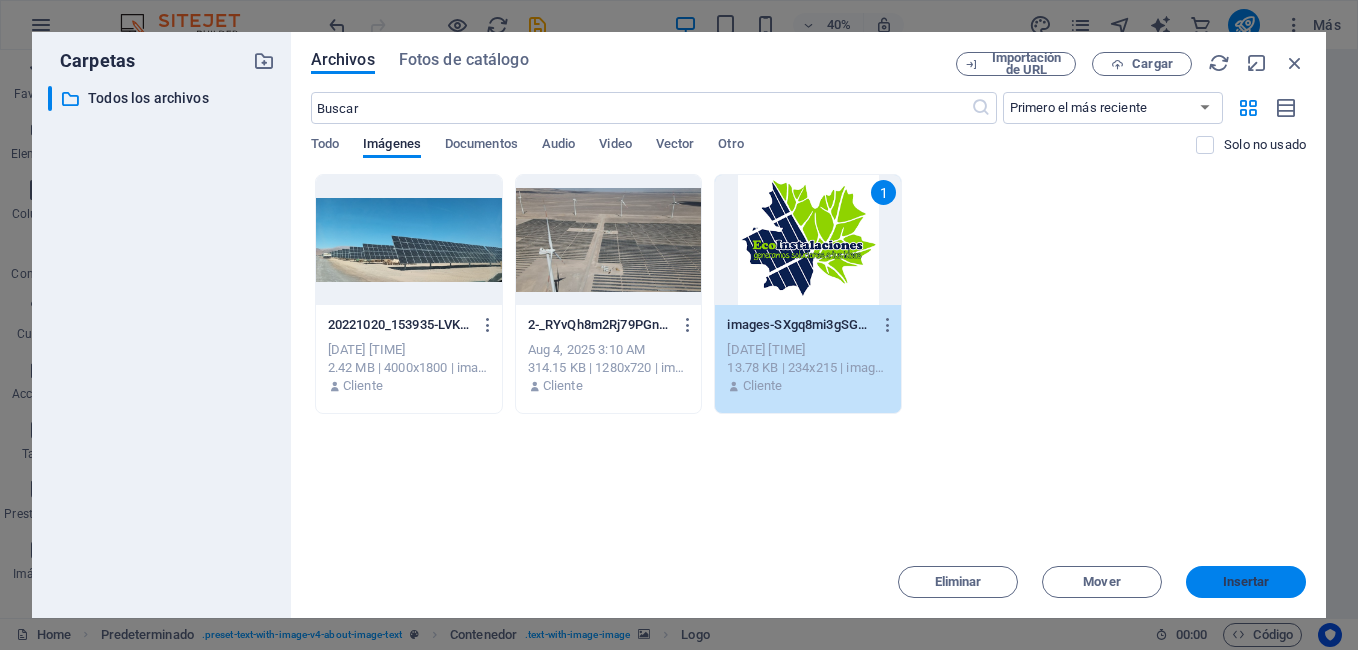 click on "Insertar" at bounding box center (1246, 582) 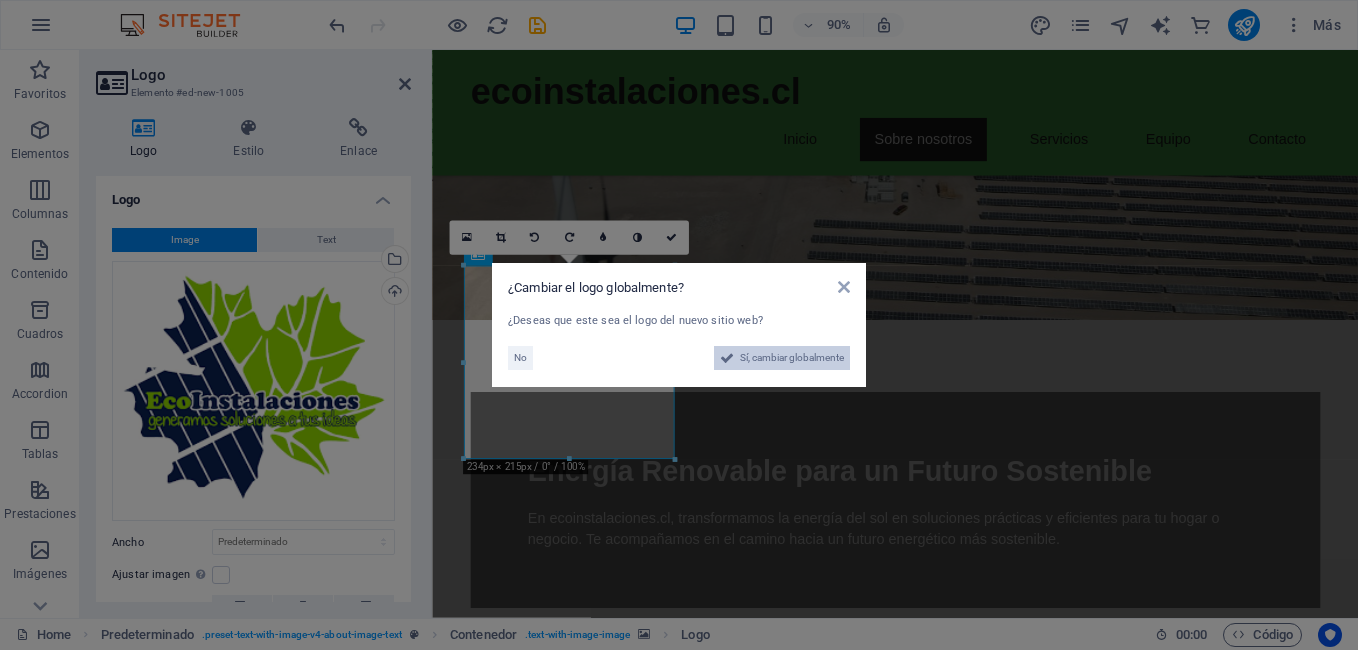 click on "Sí, cambiar globalmente" at bounding box center [792, 358] 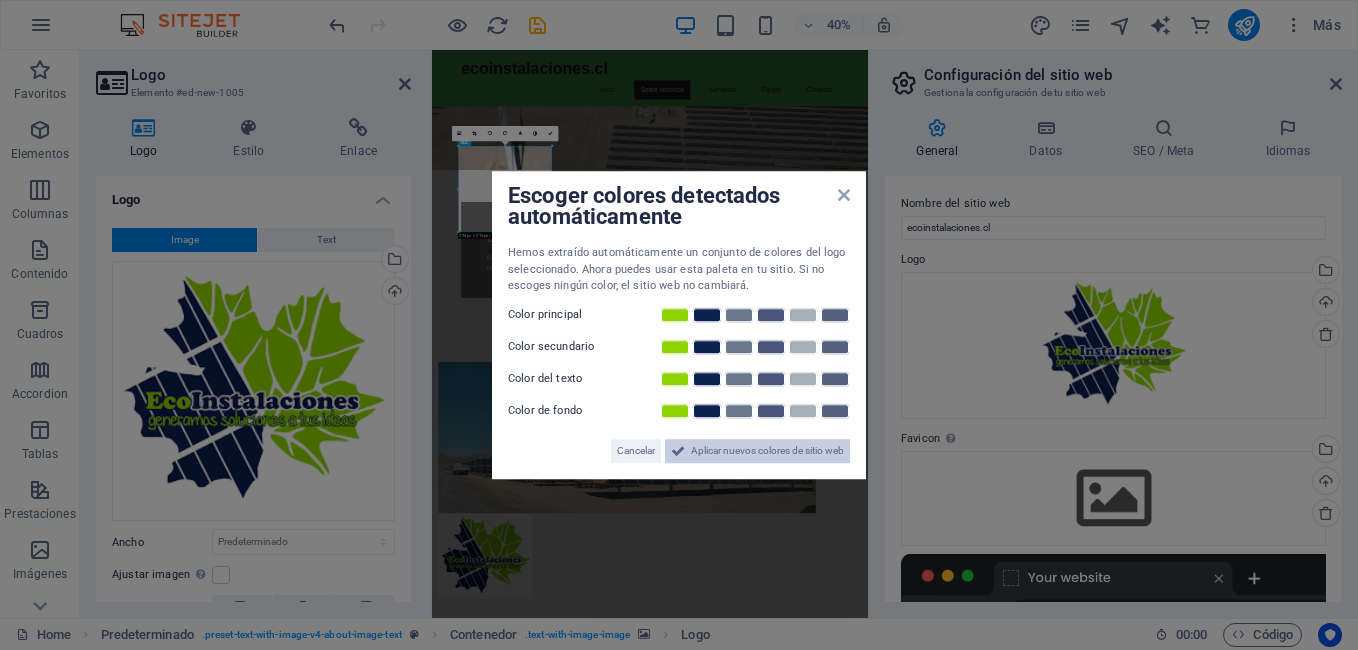click on "Aplicar nuevos colores de sitio web" at bounding box center [767, 451] 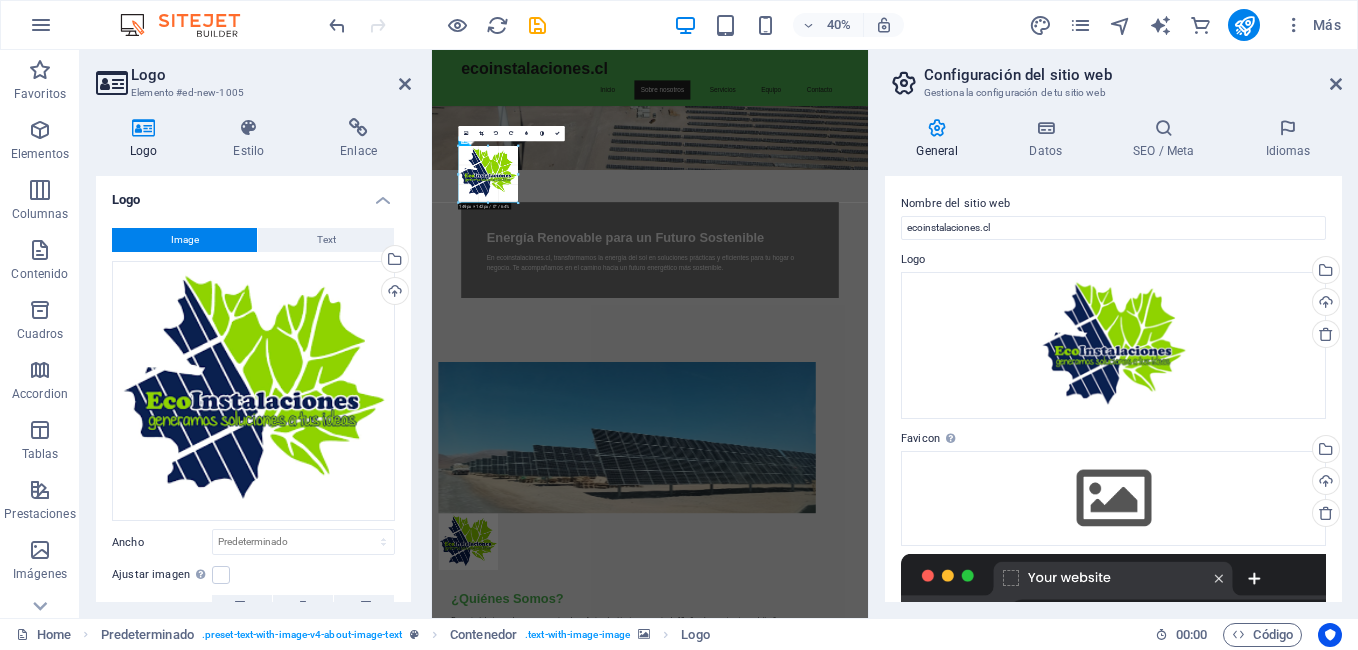 drag, startPoint x: 292, startPoint y: 447, endPoint x: 495, endPoint y: 157, distance: 353.9901 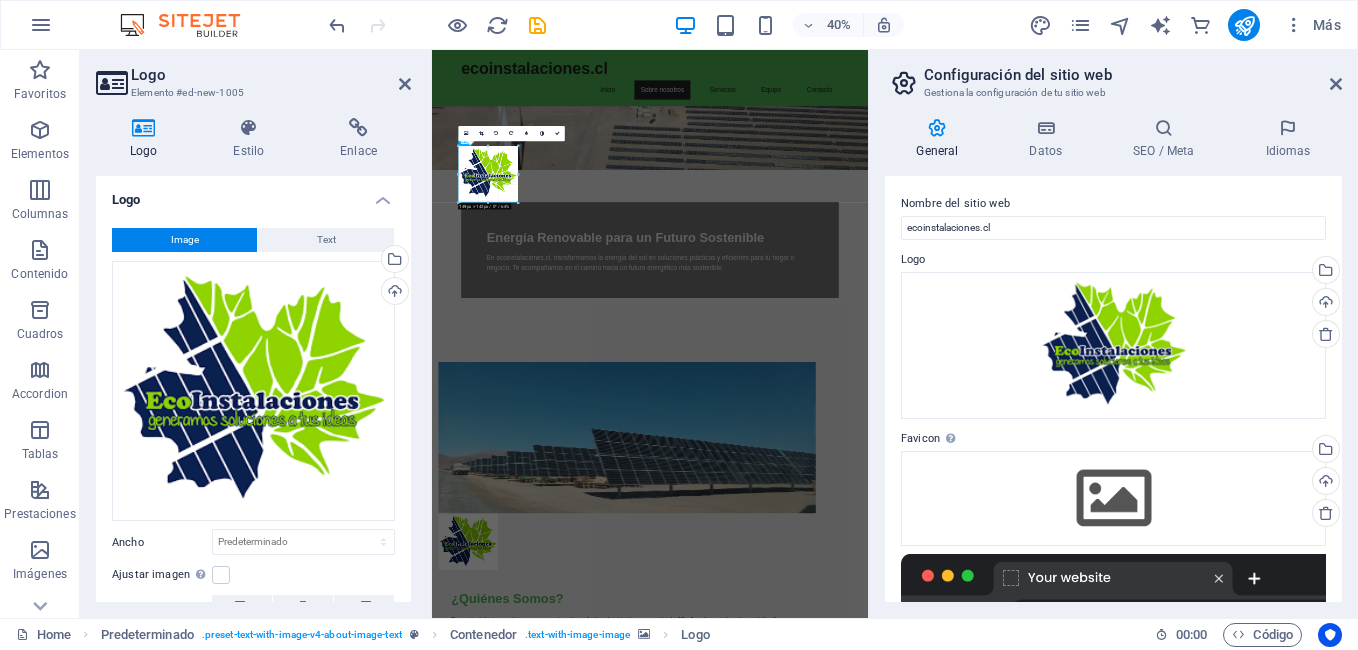 type on "144" 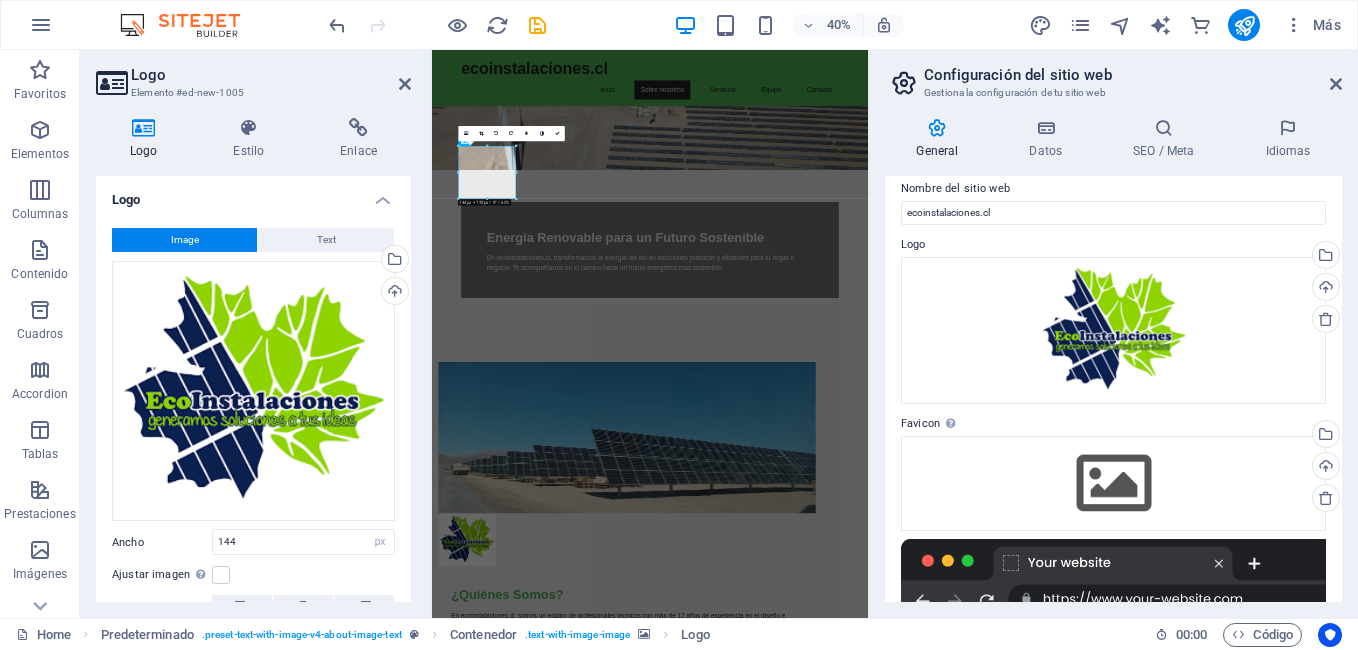 scroll, scrollTop: 0, scrollLeft: 0, axis: both 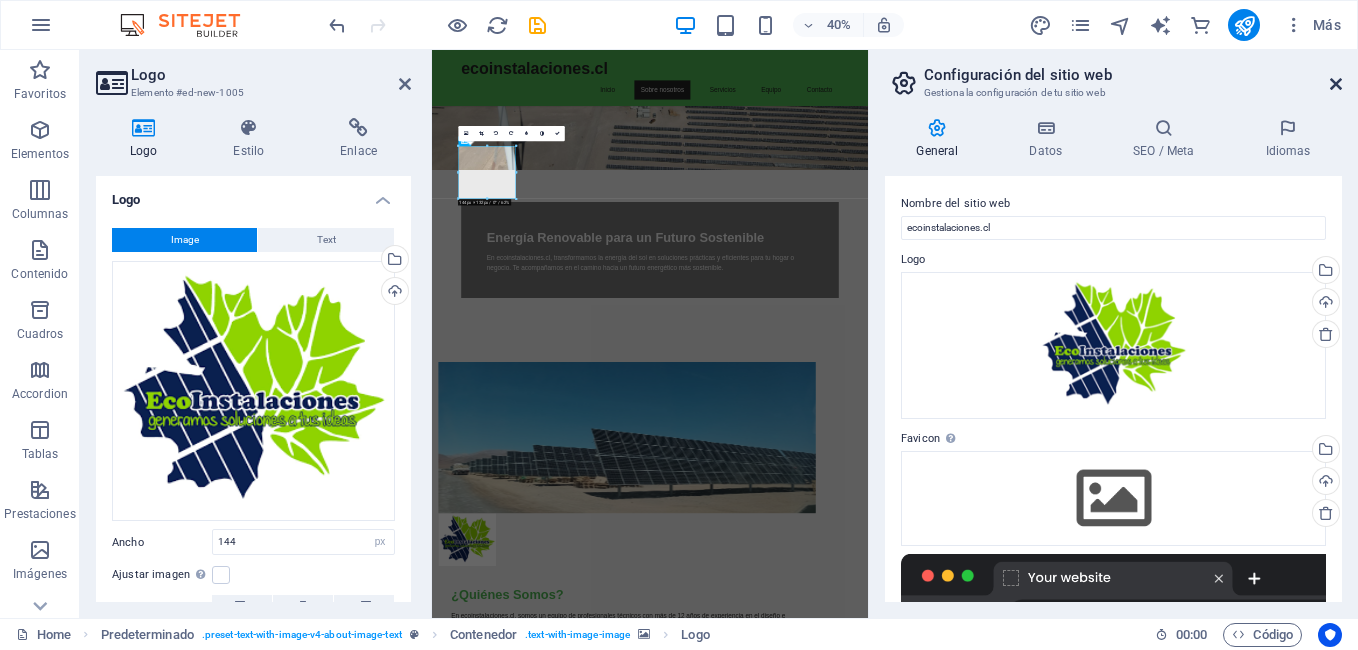 click at bounding box center (1336, 84) 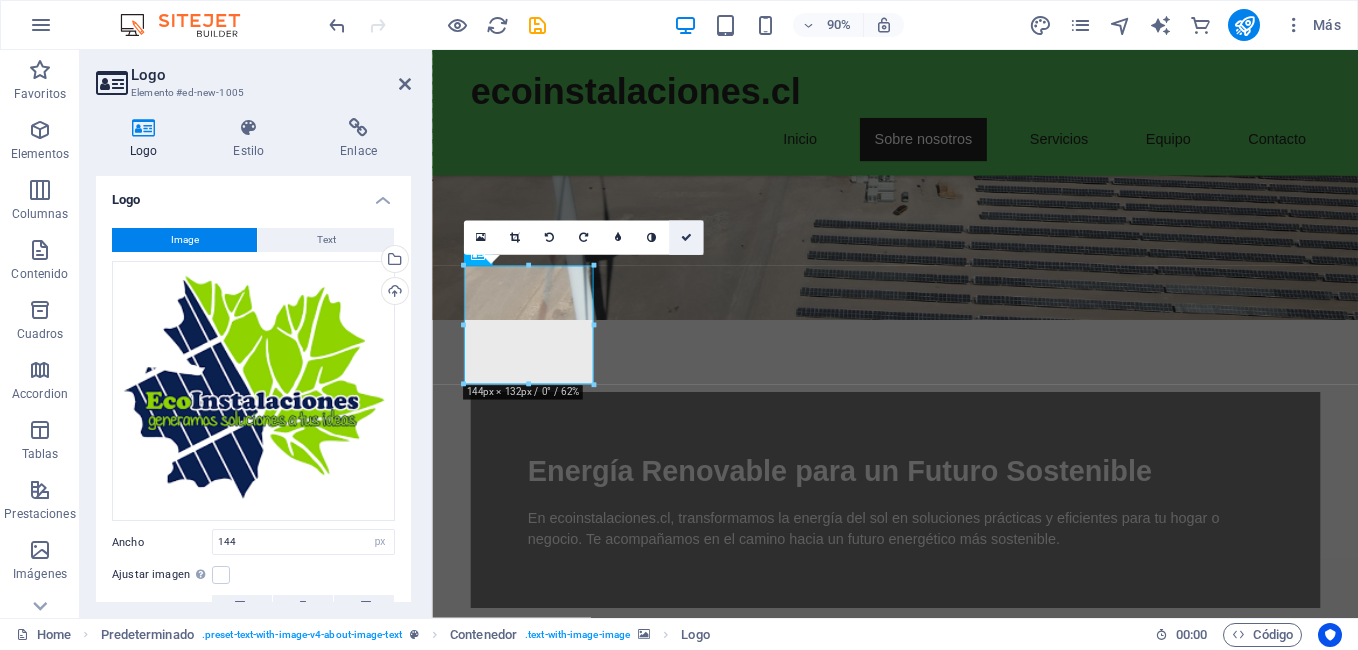 click at bounding box center (685, 238) 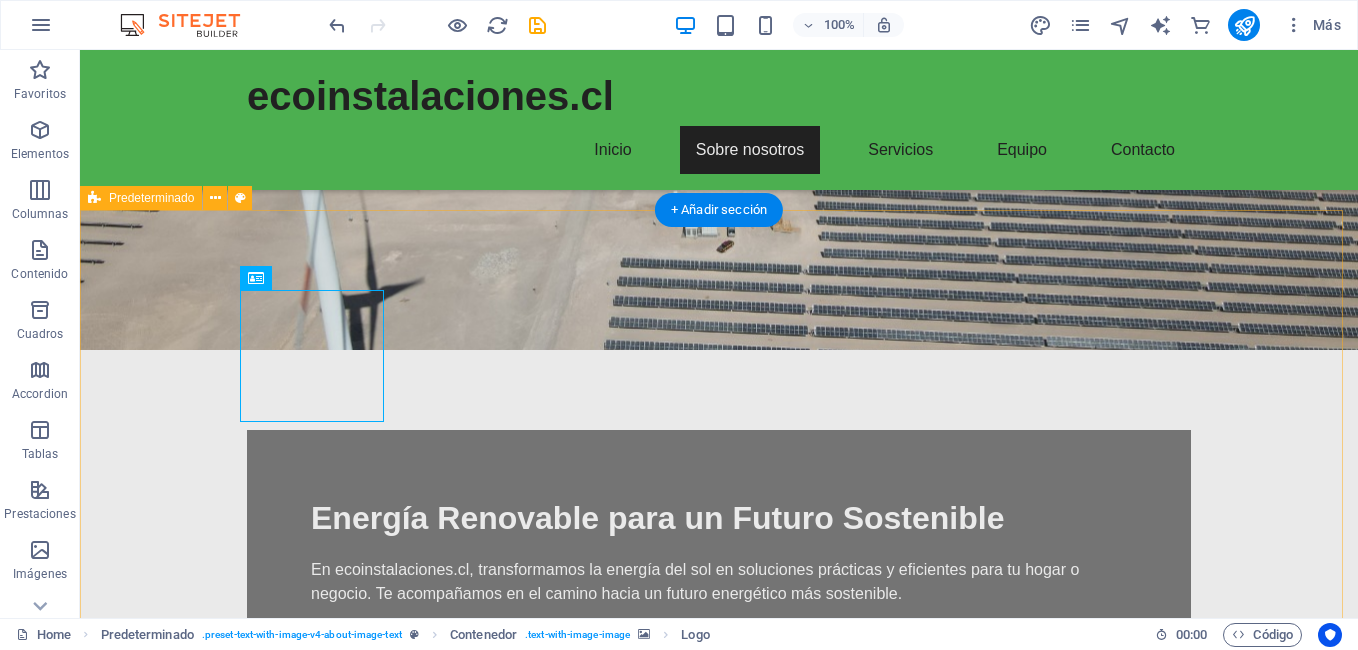 click on "¿Quiénes Somos? En ecoinstalaciones.cl, somos un equipo de profesionales técnicos con más de 12 años de experiencia en el diseño e implementación de soluciones en energías renovables. Nuestro enfoque se centra en llevar la eficiencia energética a cada rincón, desde pequeñas instalaciones hasta grandes plantas solares. Nuestro objetivo es proporcionar soluciones sostenibles que marquen la diferencia. Conoce más sobre nosotros" at bounding box center (719, 1234) 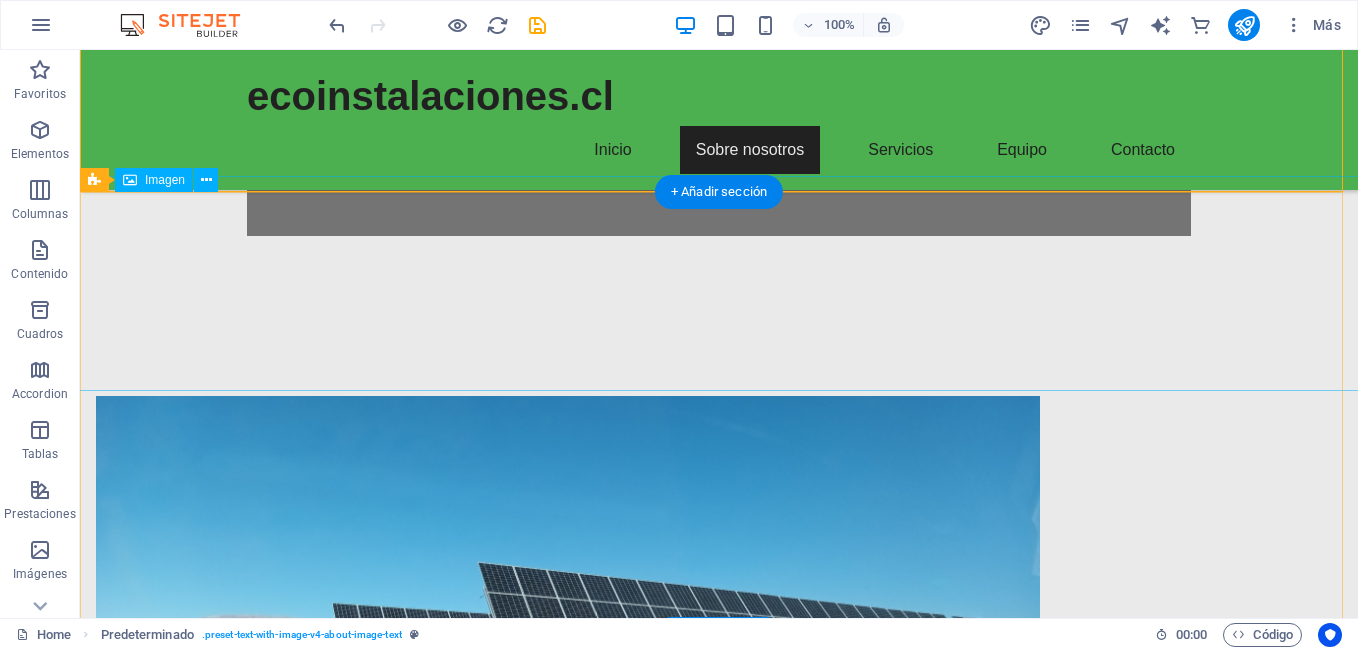 scroll, scrollTop: 900, scrollLeft: 0, axis: vertical 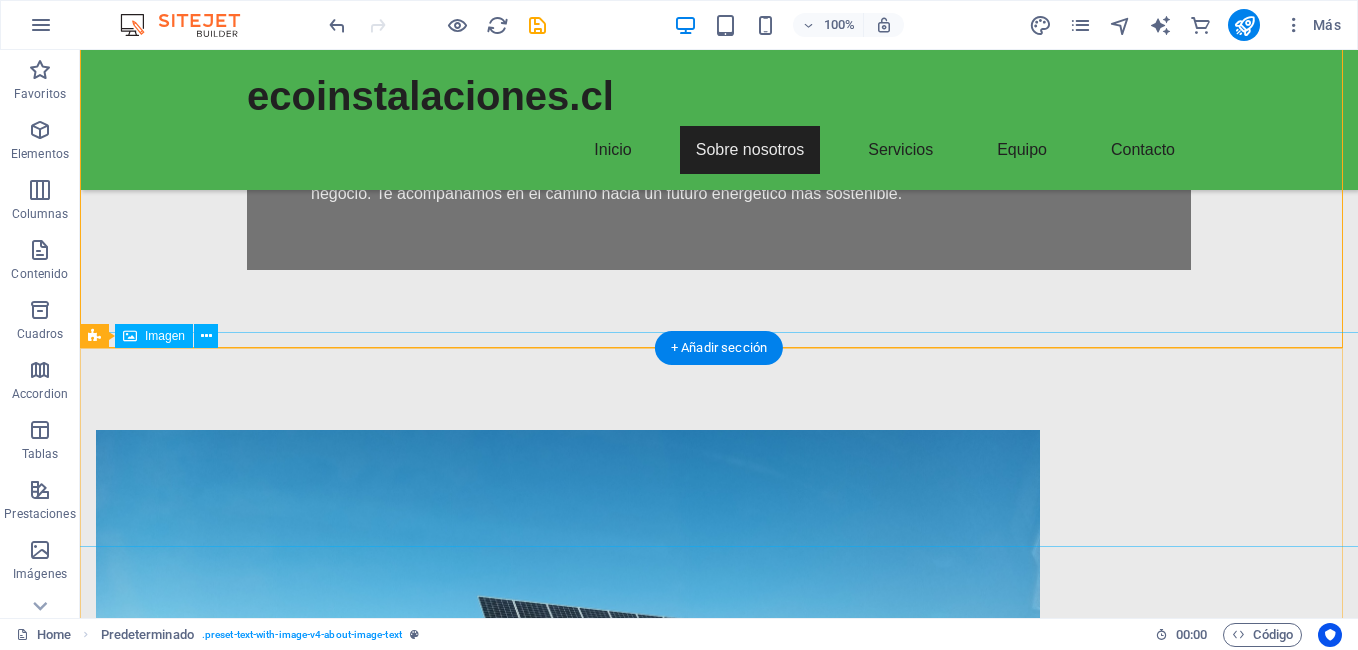 click at bounding box center [719, 1409] 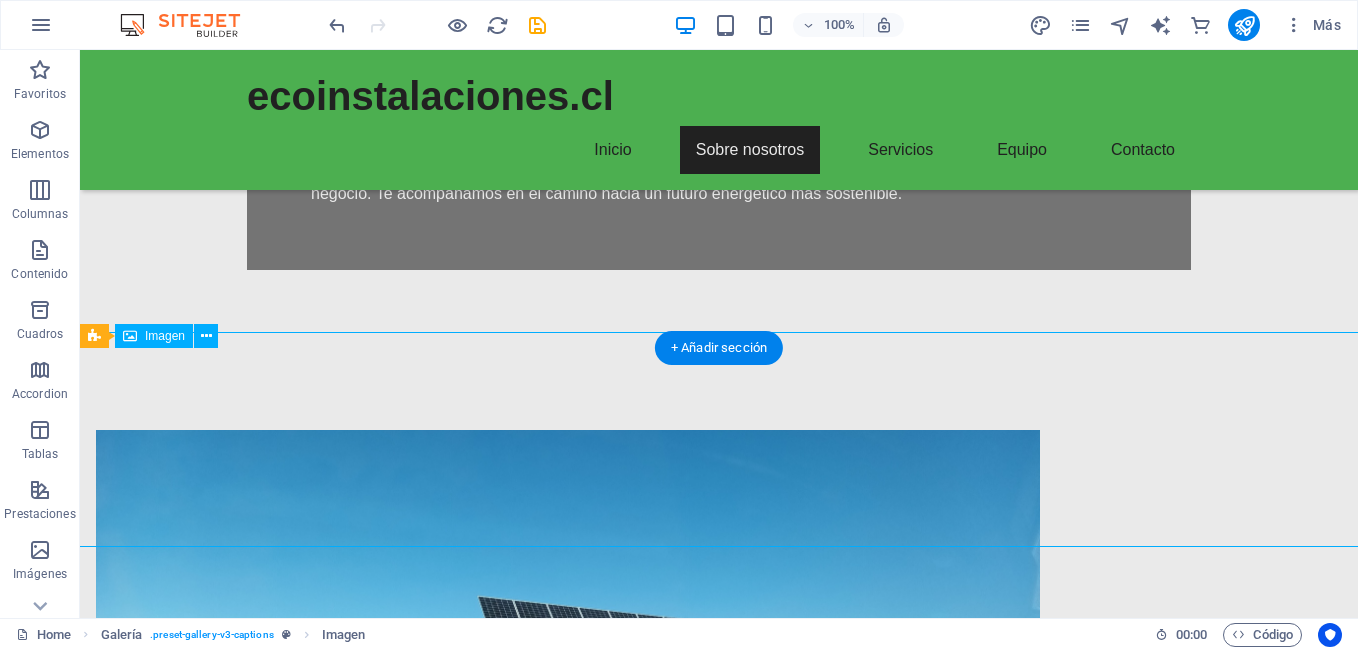 click at bounding box center (719, 1409) 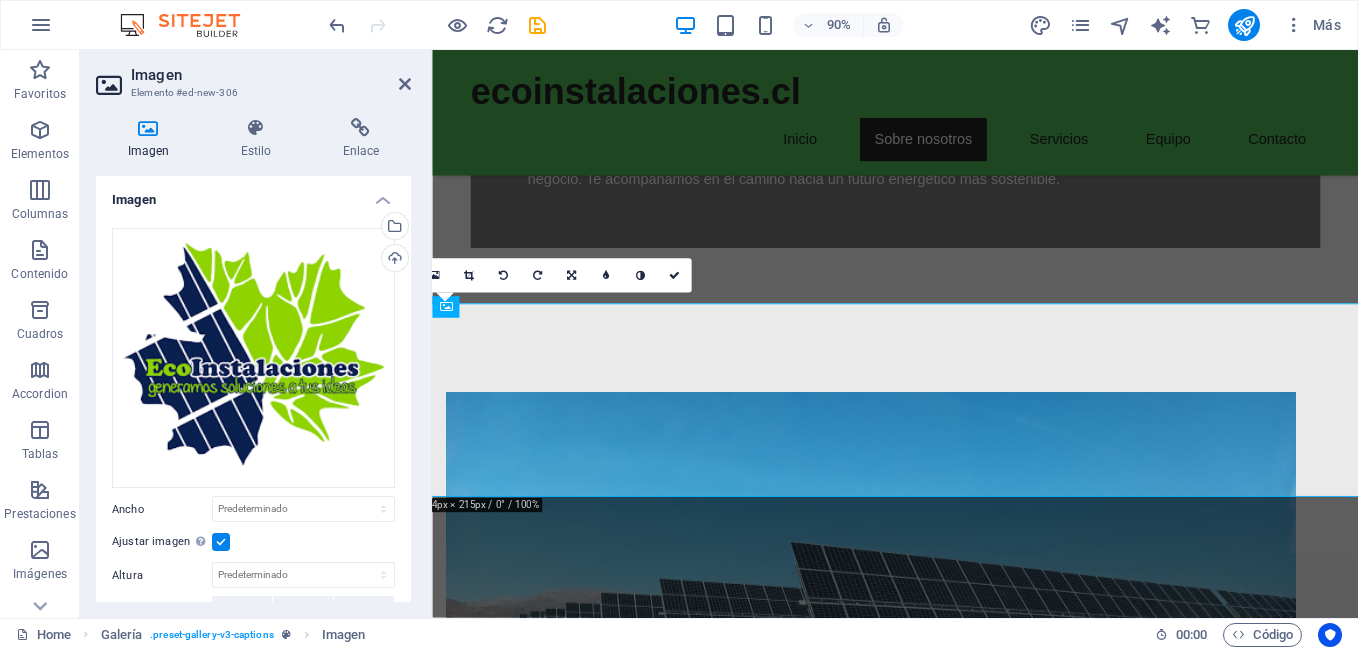 click at bounding box center [469, 276] 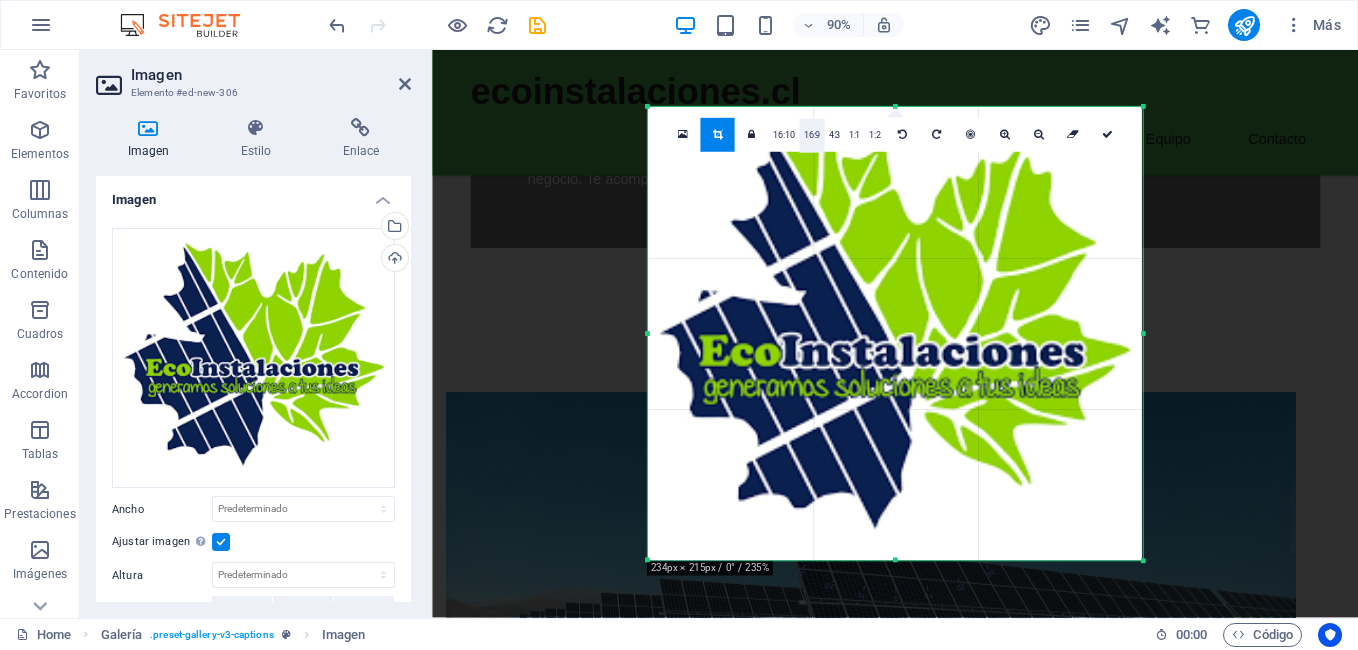 click on "16:9" at bounding box center [811, 136] 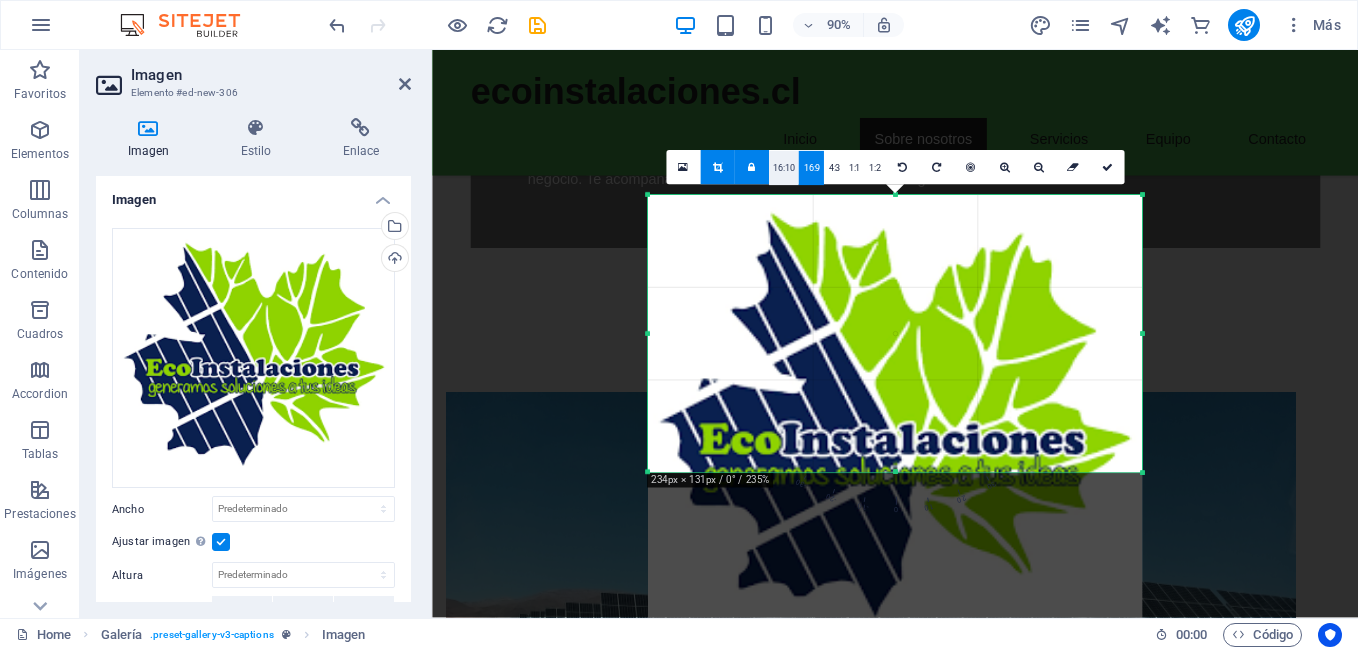 click on "16:10" at bounding box center [784, 168] 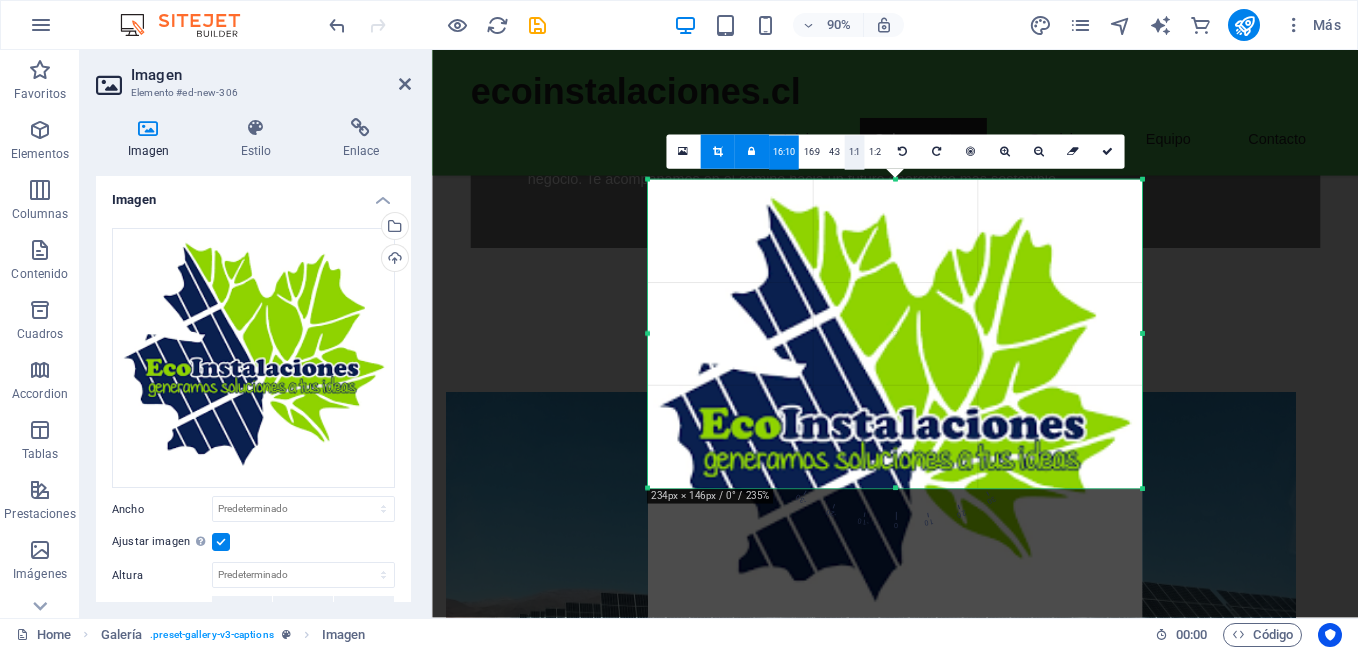 click on "1:1" at bounding box center (854, 153) 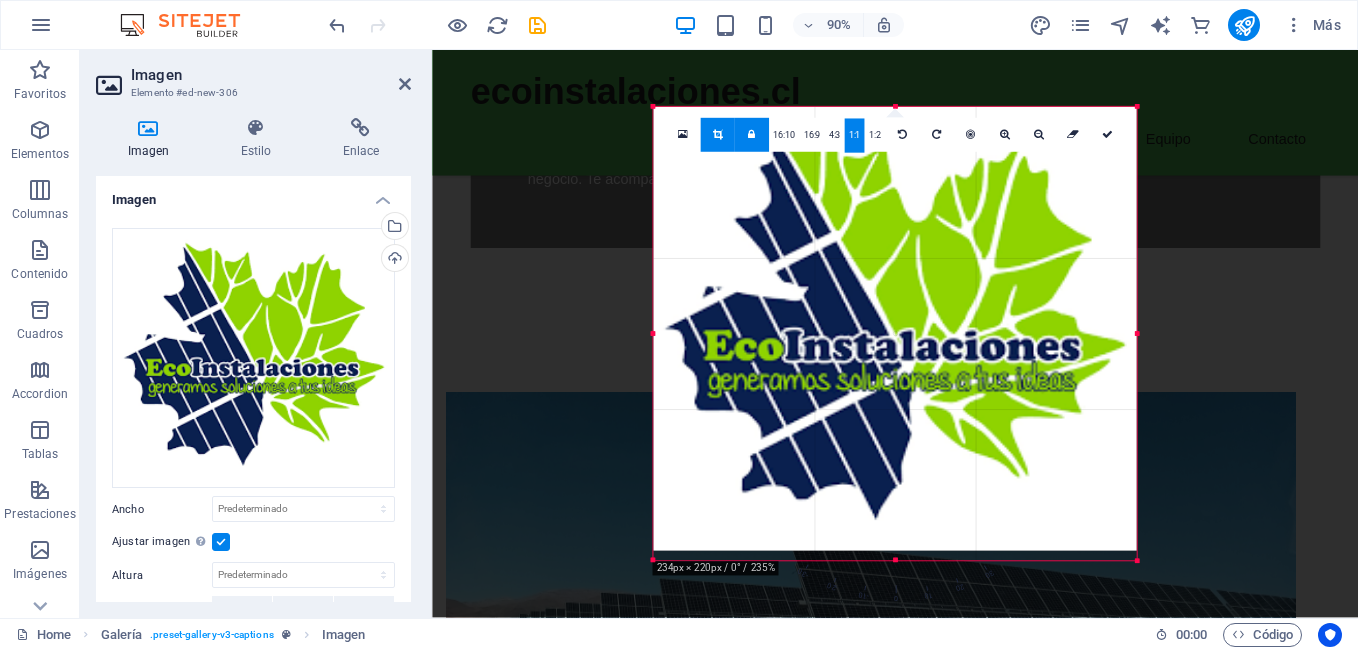 drag, startPoint x: 1126, startPoint y: 332, endPoint x: 1158, endPoint y: 325, distance: 32.75668 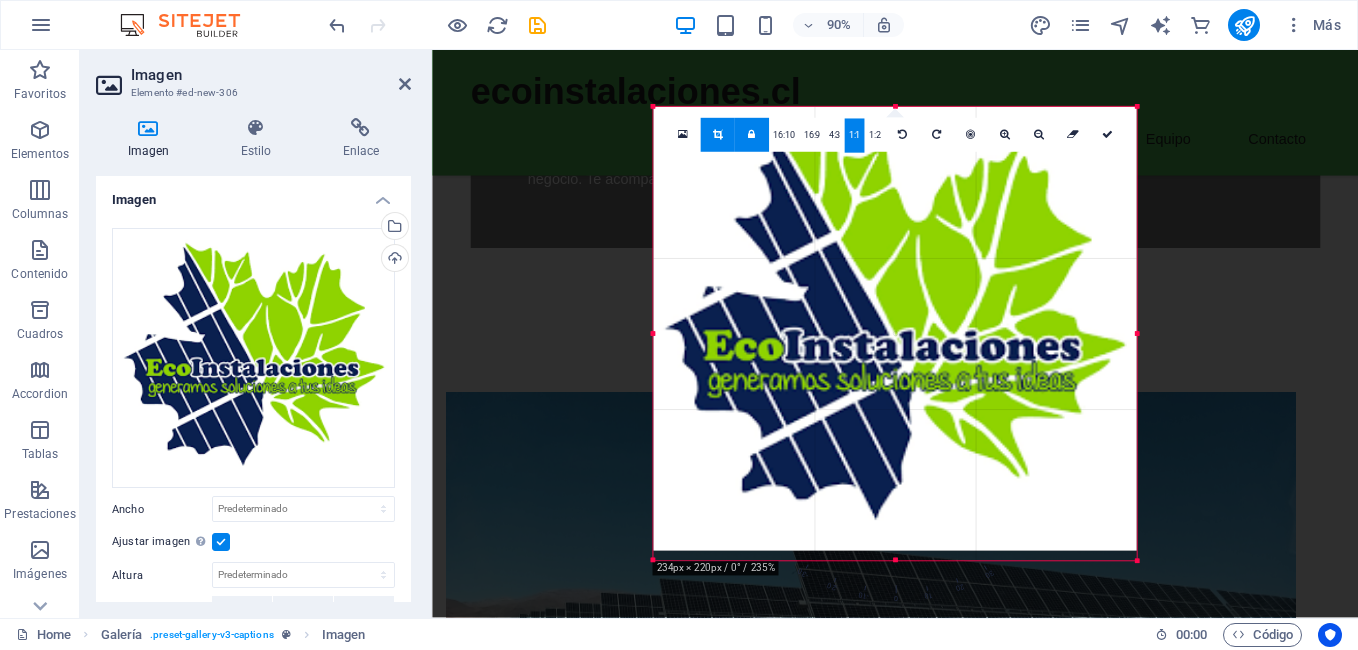 click on "Arrastra aquí para reemplazar el contenido existente. Si quieres crear un elemento nuevo, pulsa “Ctrl”.
H2   Texto en el fondo   Contenedor   Separador   Texto   Predeterminado   Galería   Galería   Contenedor   H2   Separador   Cuadros   Contenedor   Icono   Contenedor   Marcador   Contenedor   Galería   Imagen   Logo   Barra de menús   Menú   Contenedor   H2   Texto   Botón   Separador   Separador   Contenedor   Logo 180 170 160 150 140 130 120 110 100 90 80 70 60 50 40 30 20 10 0 -10 -20 -30 -40 -50 -60 -70 -80 -90 -100 -110 -120 -130 -140 -150 -160 -170 234px × 220px / 0° / 235% 16:10 16:9 4:3 1:1 1:2 0" at bounding box center (895, 334) 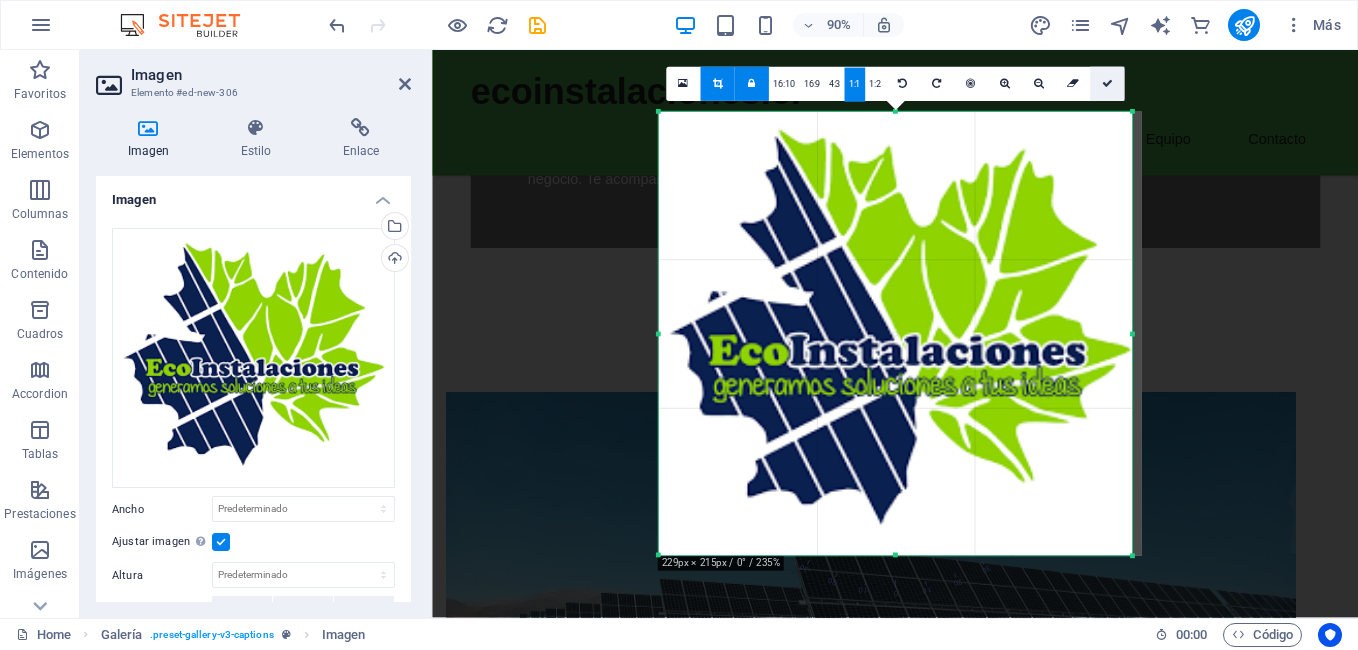 click at bounding box center (1106, 83) 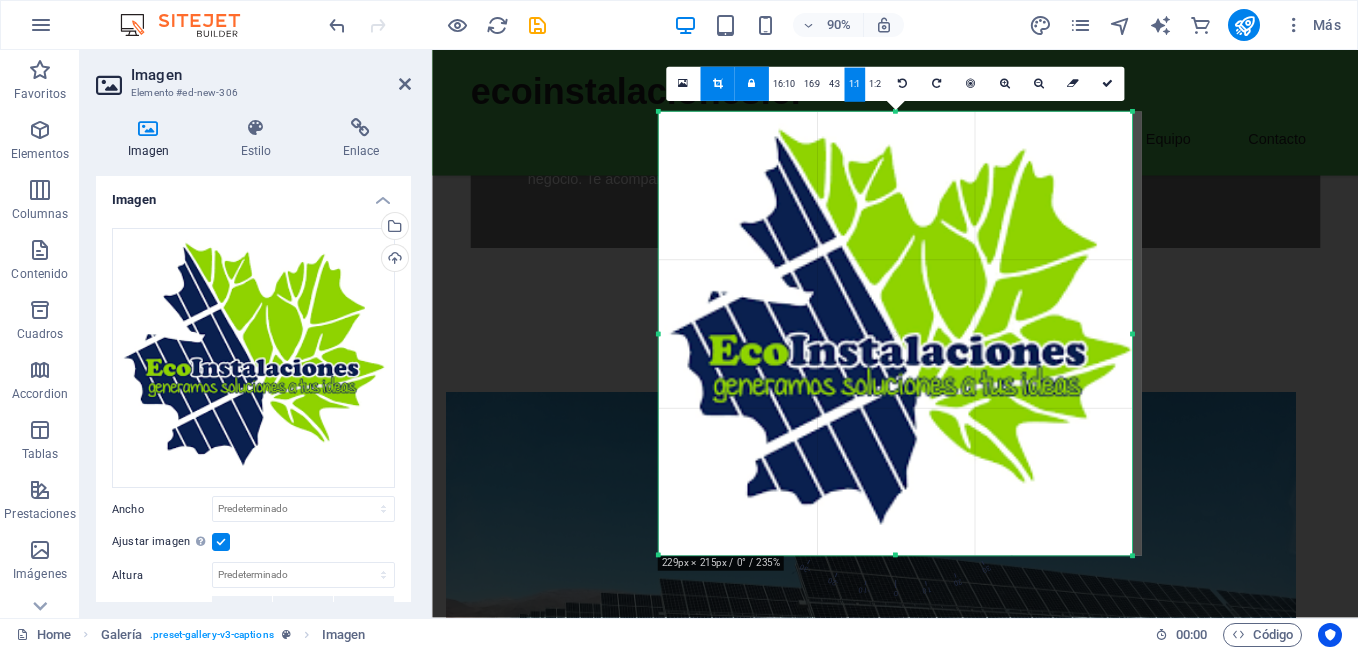 type on "525" 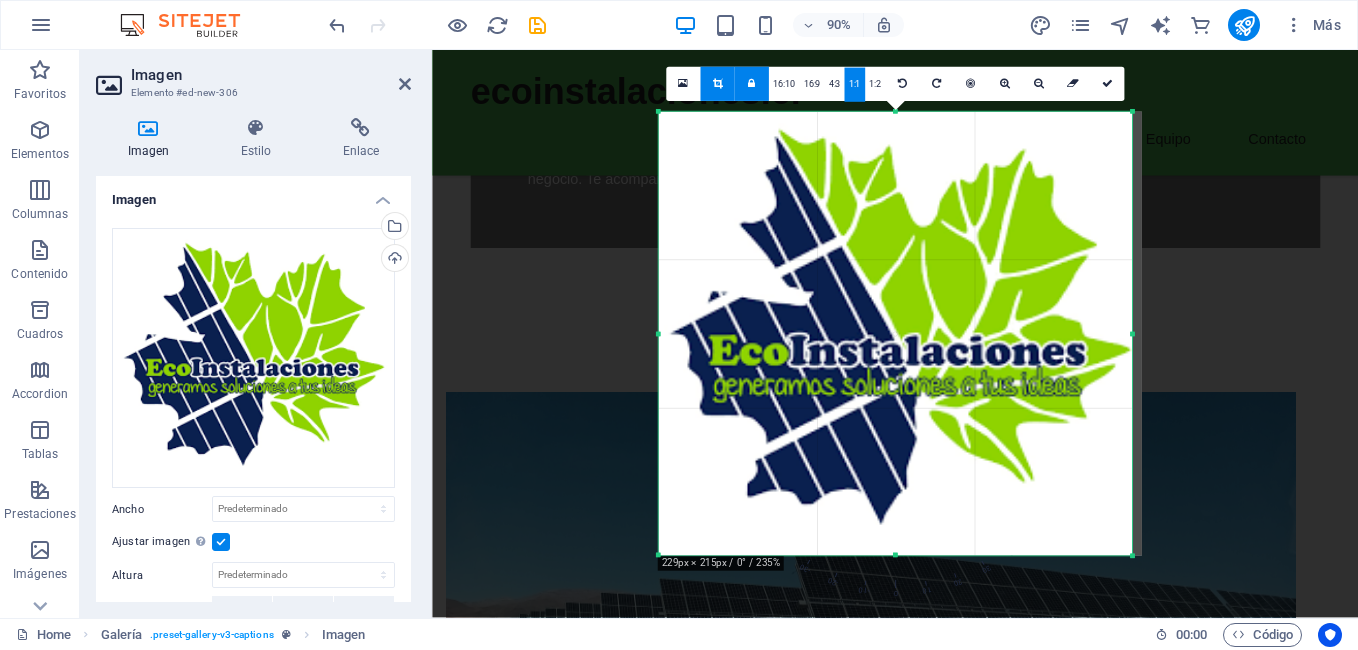 select on "px" 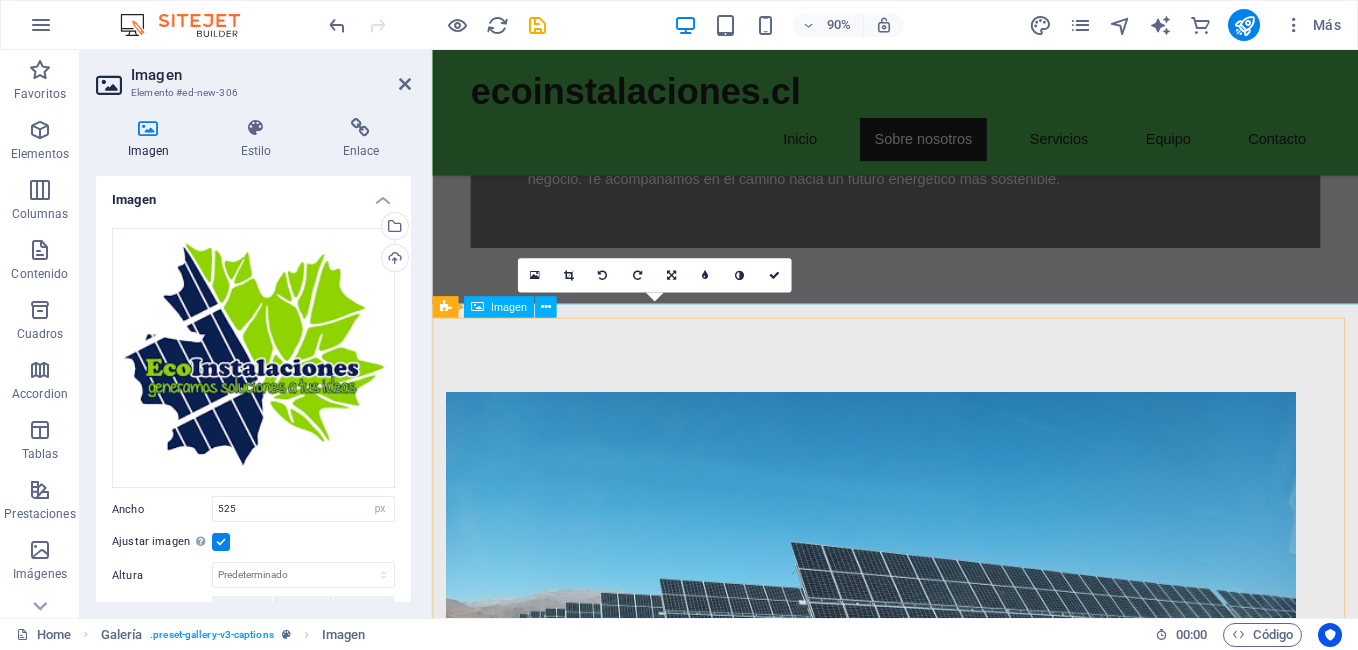 click at bounding box center (946, 1550) 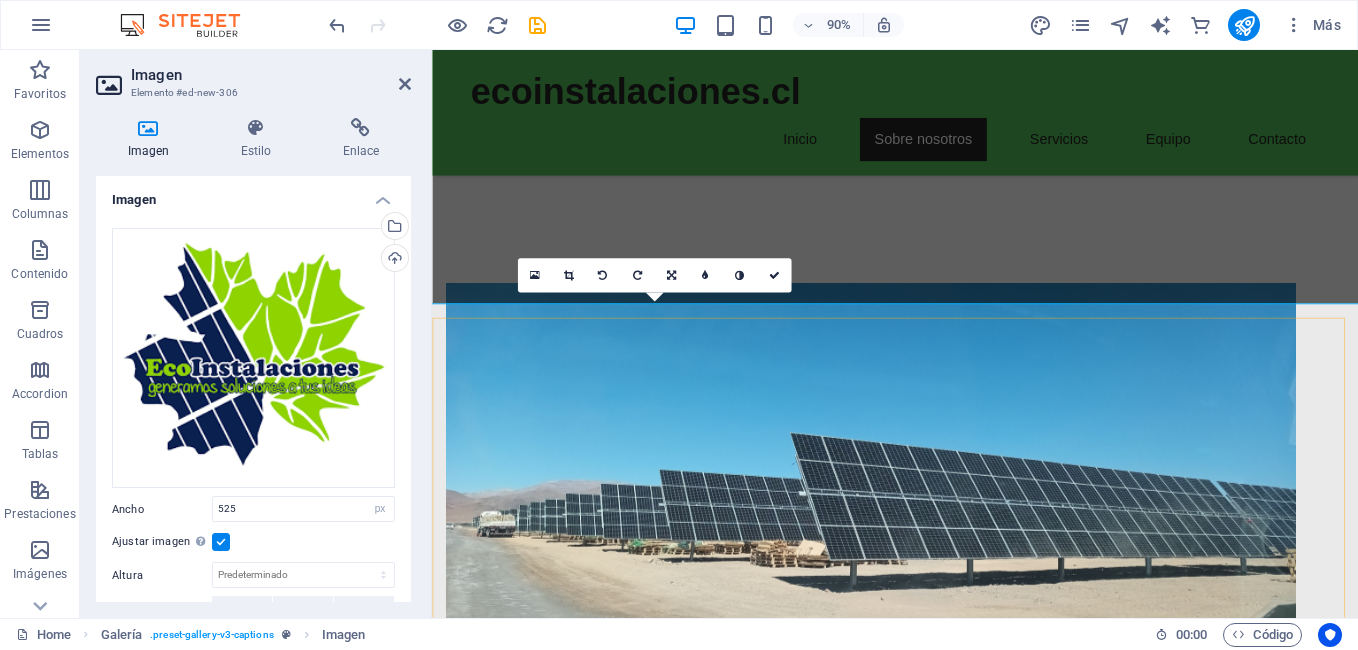 scroll, scrollTop: 900, scrollLeft: 0, axis: vertical 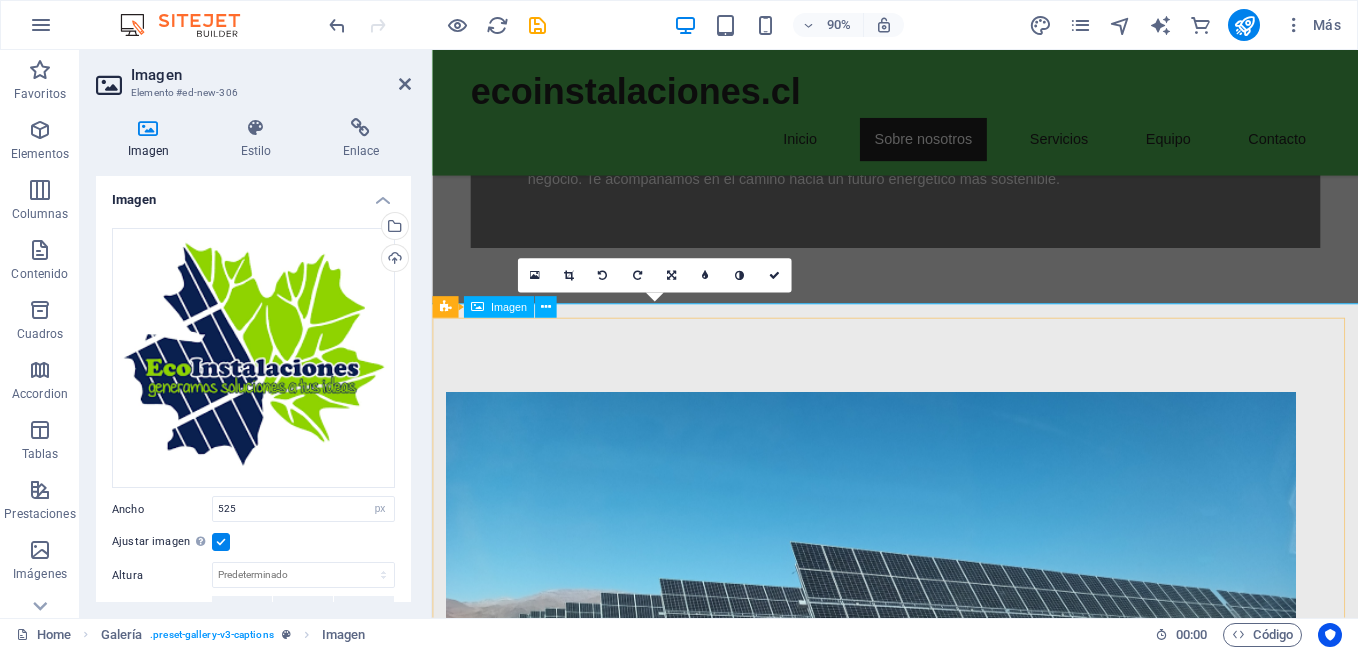 click at bounding box center (946, 1550) 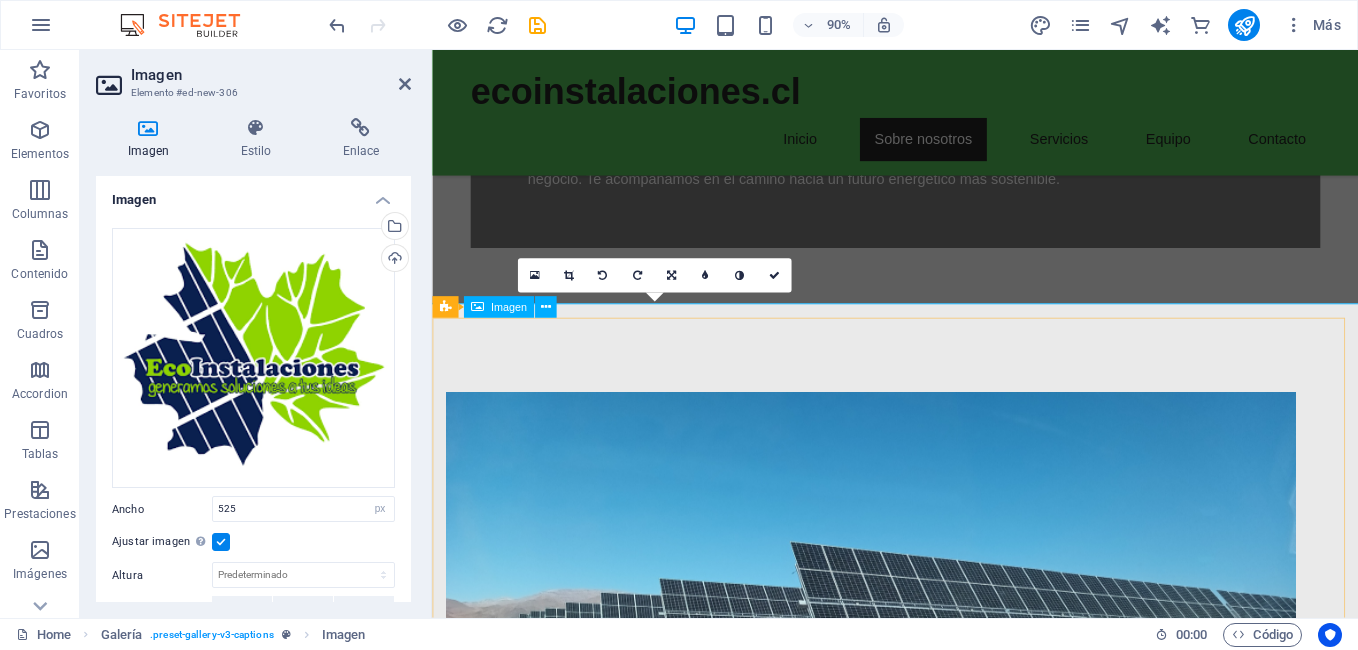 click at bounding box center [946, 1550] 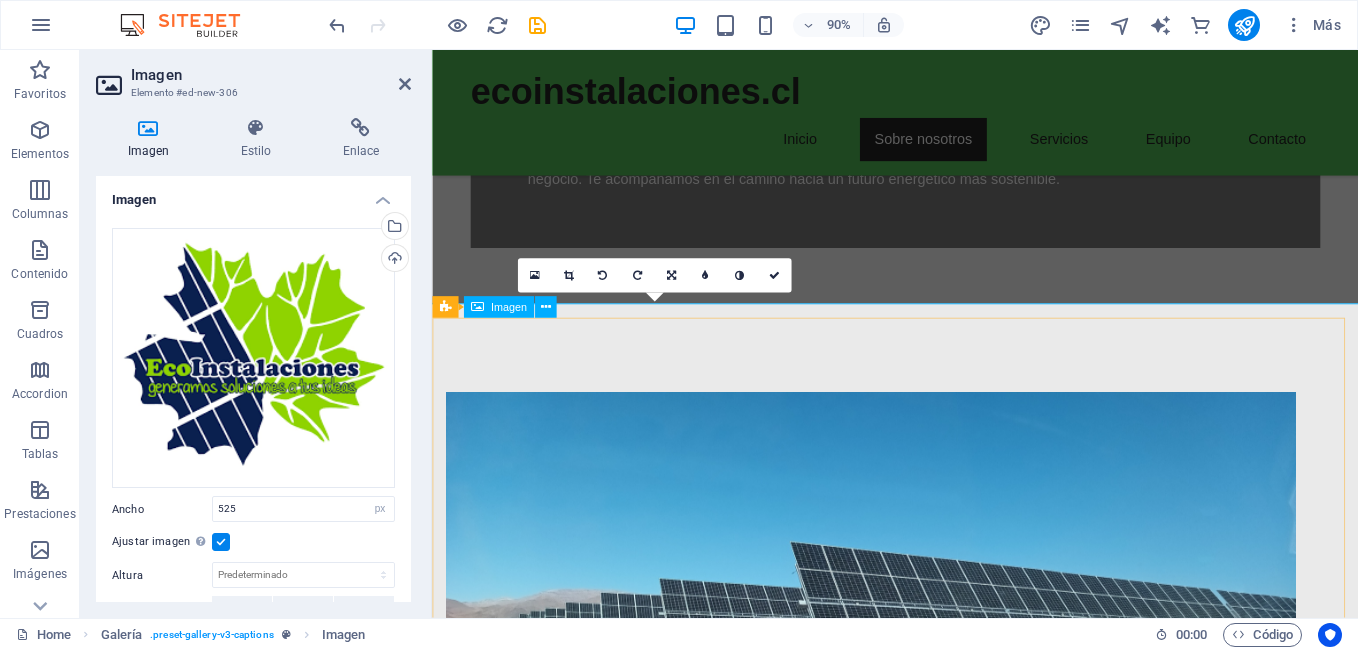 click at bounding box center [946, 1550] 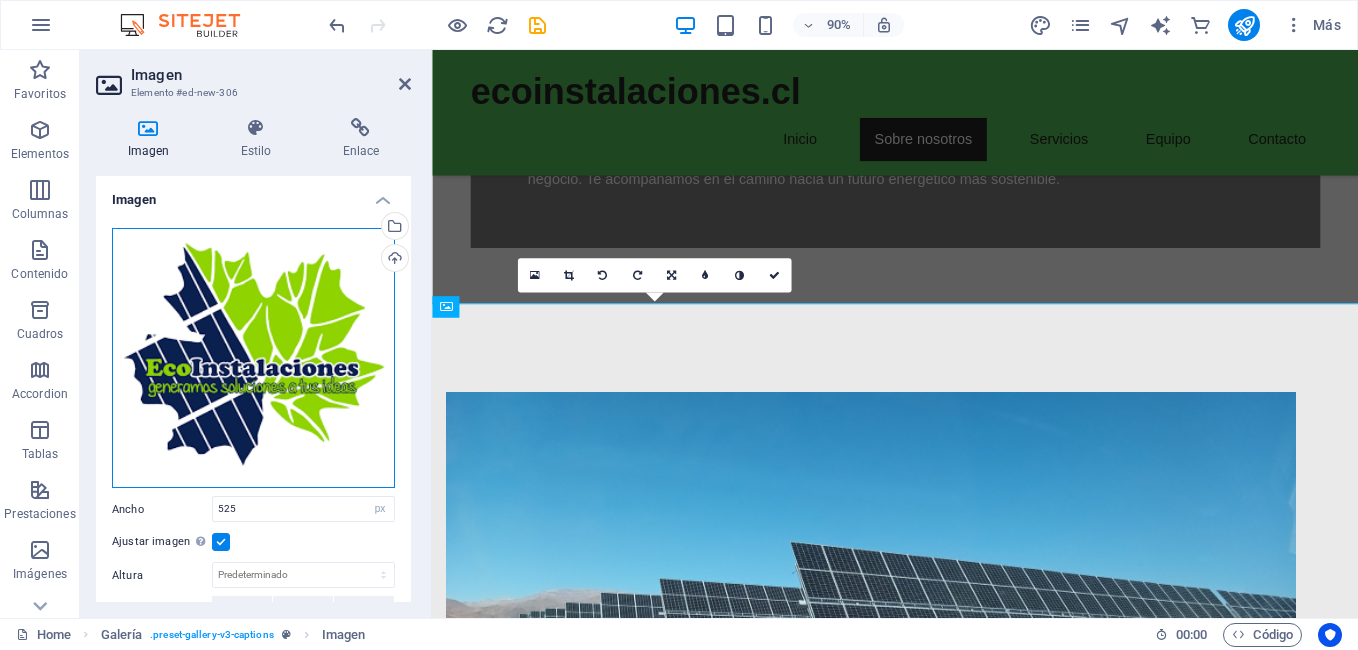 click on "Arrastra archivos aquí, haz clic para escoger archivos o  selecciona archivos de Archivos o de nuestra galería gratuita de fotos y vídeos" at bounding box center [253, 358] 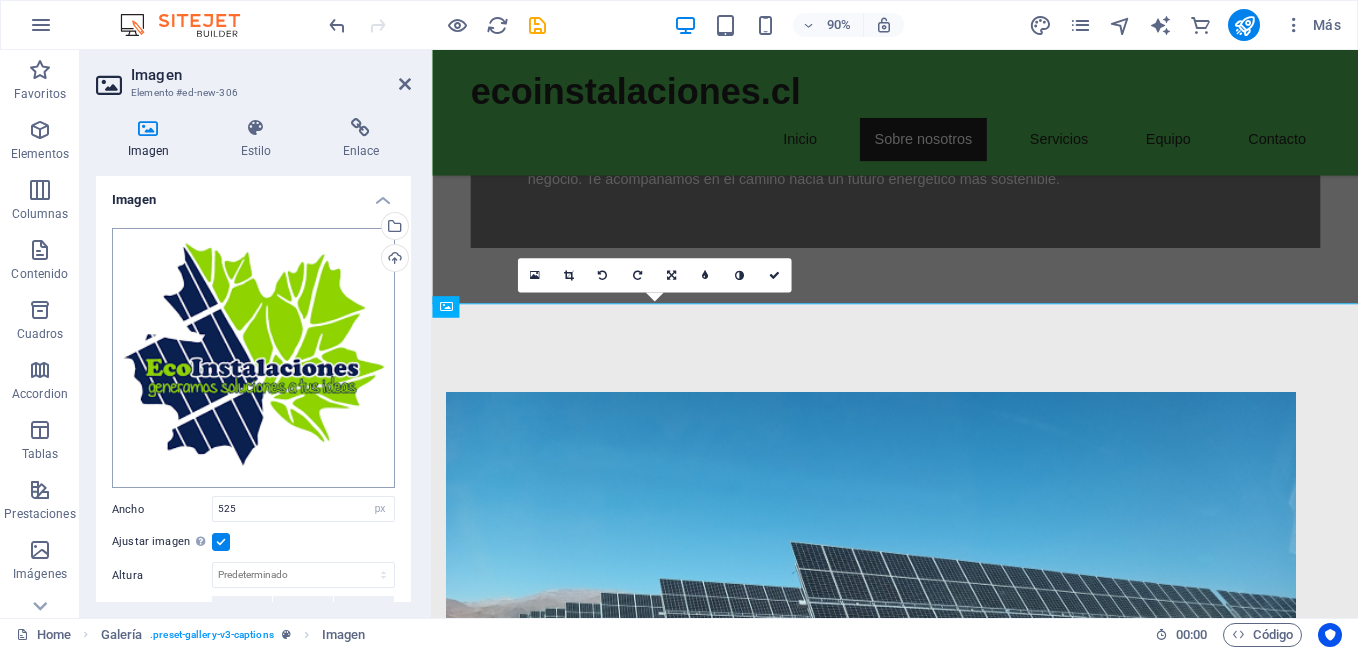 click on "ecoinstalaciones.cl Home Favoritos Elementos Columnas Contenido Cuadros Accordion Tablas Prestaciones Imágenes Control deslizante Encabezado Pie de página Formularios Marketing Colecciones Comercio Imagen Elemento #ed-new-306 Imagen Estilo Enlace Imagen Arrastra archivos aquí, haz clic para escoger archivos o  selecciona archivos de Archivos o de nuestra galería gratuita de fotos y vídeos Selecciona archivos del administrador de archivos, de la galería de fotos o carga archivo(s) Cargar Ancho 525 Predeterminado automático px rem % em vh vw Ajustar imagen Ajustar imagen automáticamente a un ancho y alto fijo Altura Predeterminado automático px Alineación Lazyload La carga de imágenes tras la carga de la página mejora la velocidad de la página. Receptivo Automáticamente cargar tamaños optimizados de smartphone e imagen retina. Lightbox Usar como cabecera Optimizado Posición Dirección Personalizado X offset 50 px rem" at bounding box center (679, 325) 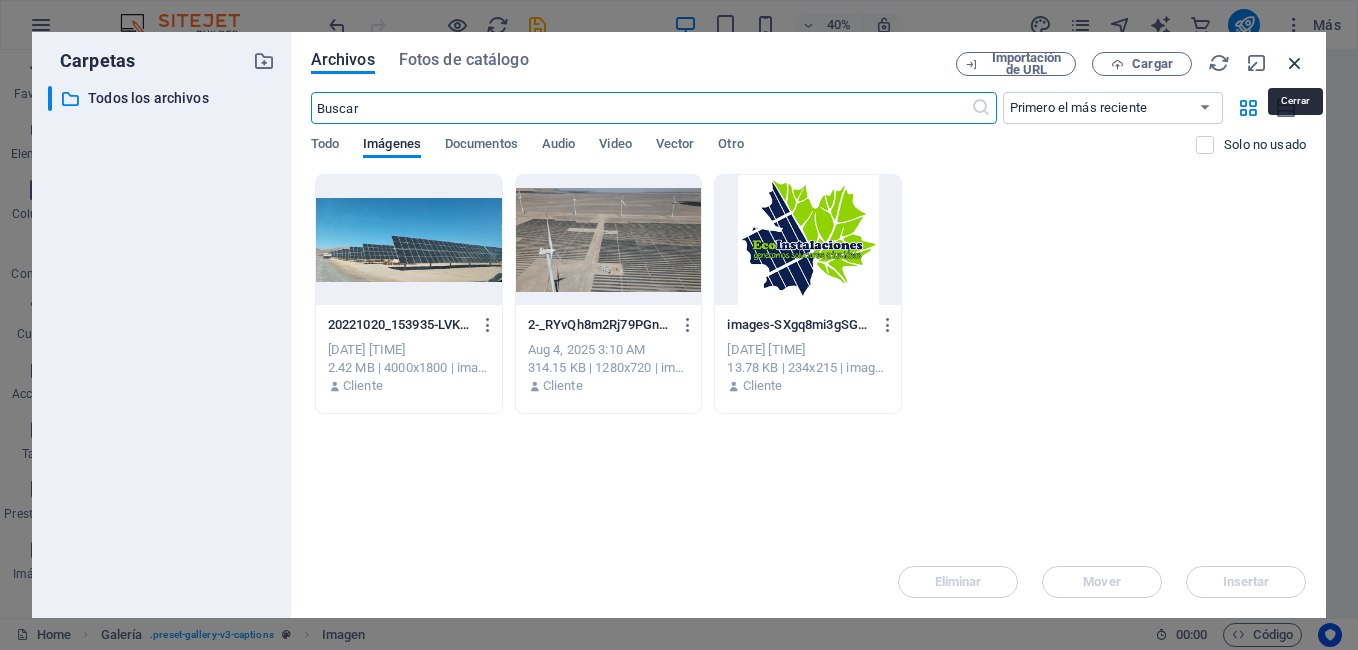 click at bounding box center (1295, 63) 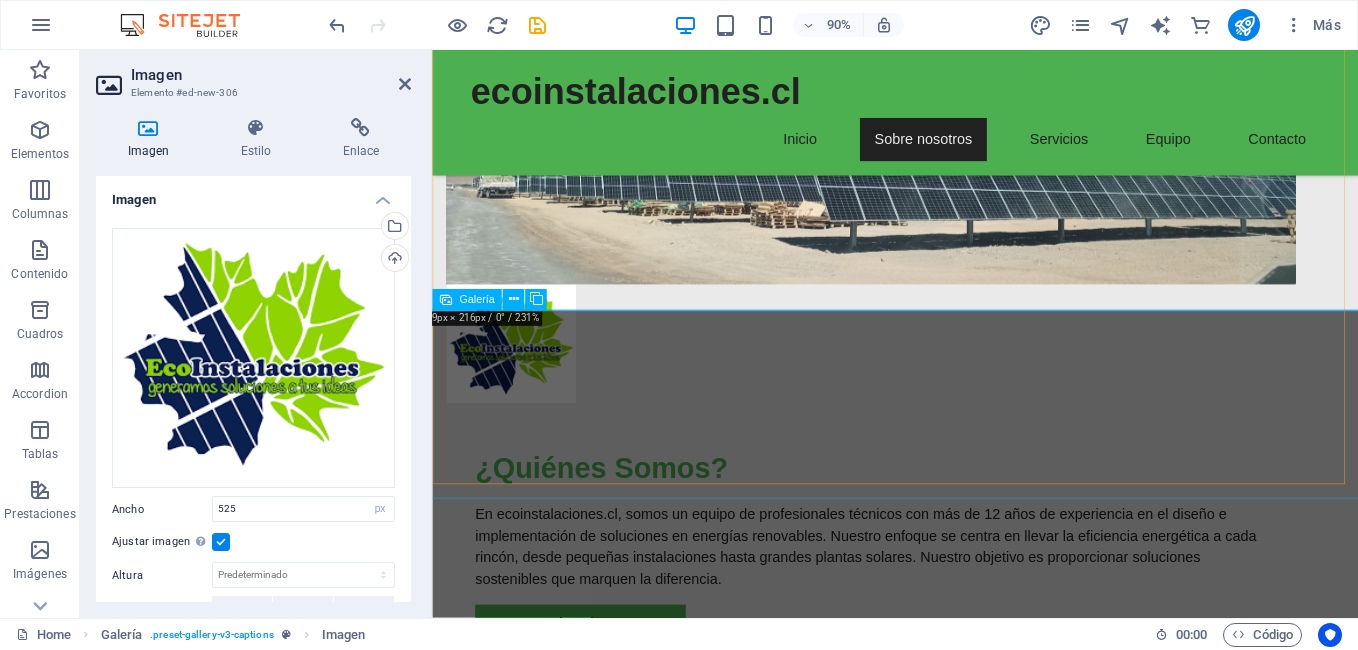 scroll, scrollTop: 1400, scrollLeft: 0, axis: vertical 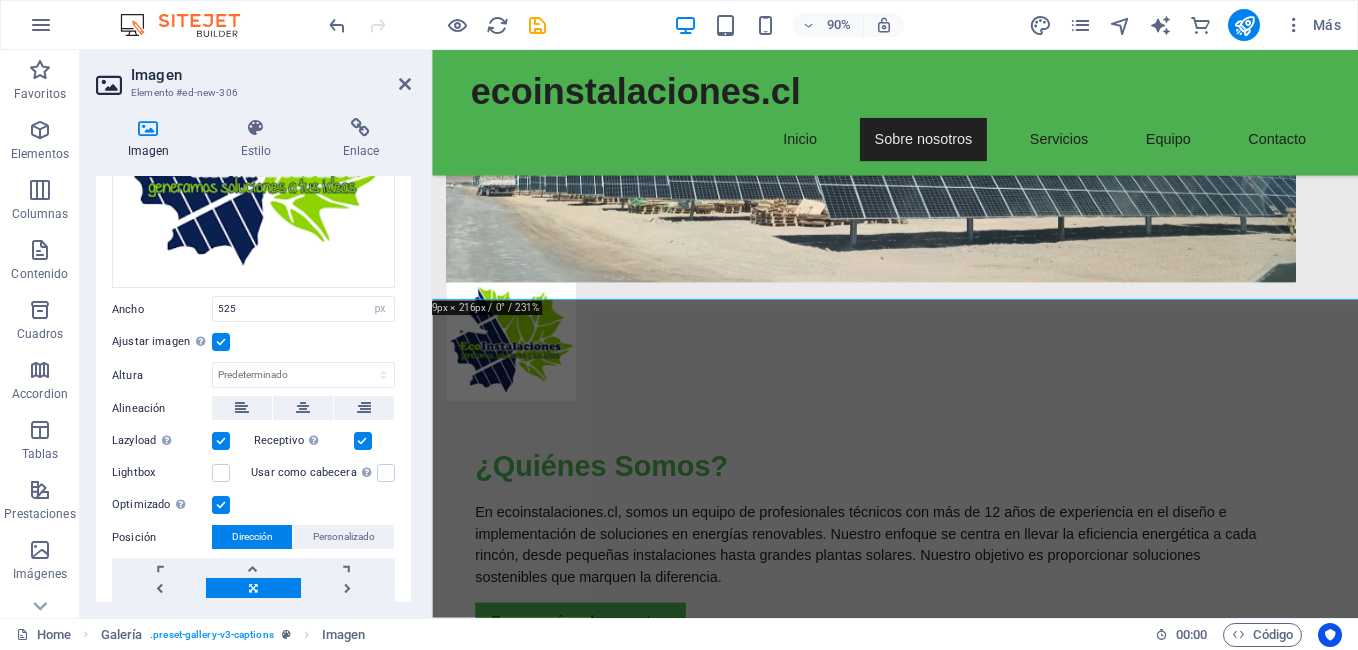 click at bounding box center (221, 342) 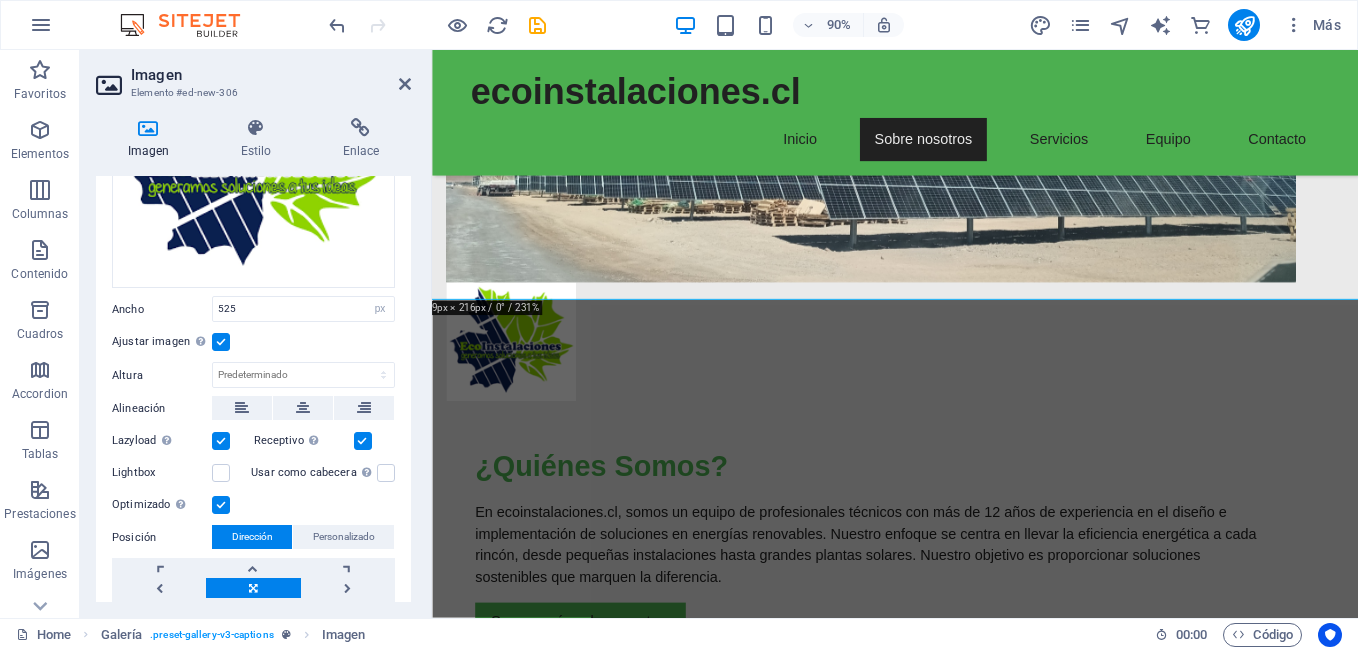 click on "Ajustar imagen Ajustar imagen automáticamente a un ancho y alto fijo" at bounding box center [0, 0] 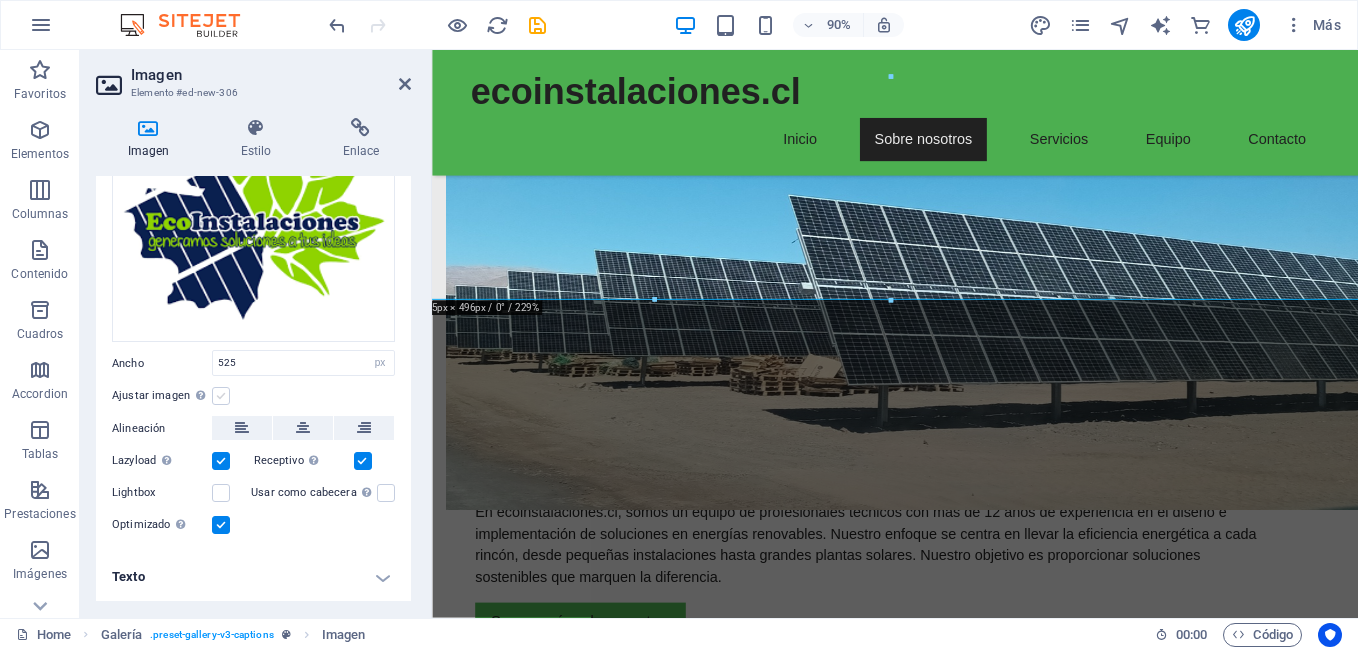 scroll, scrollTop: 142, scrollLeft: 0, axis: vertical 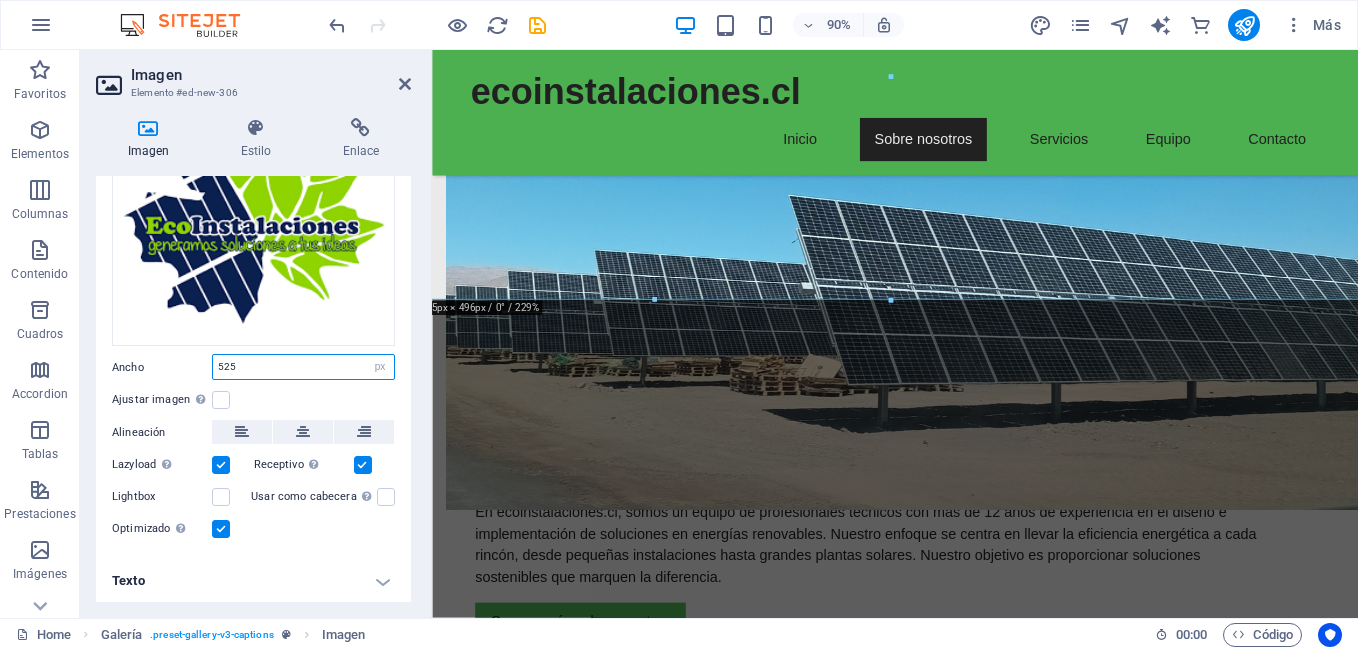 click on "525" at bounding box center [303, 367] 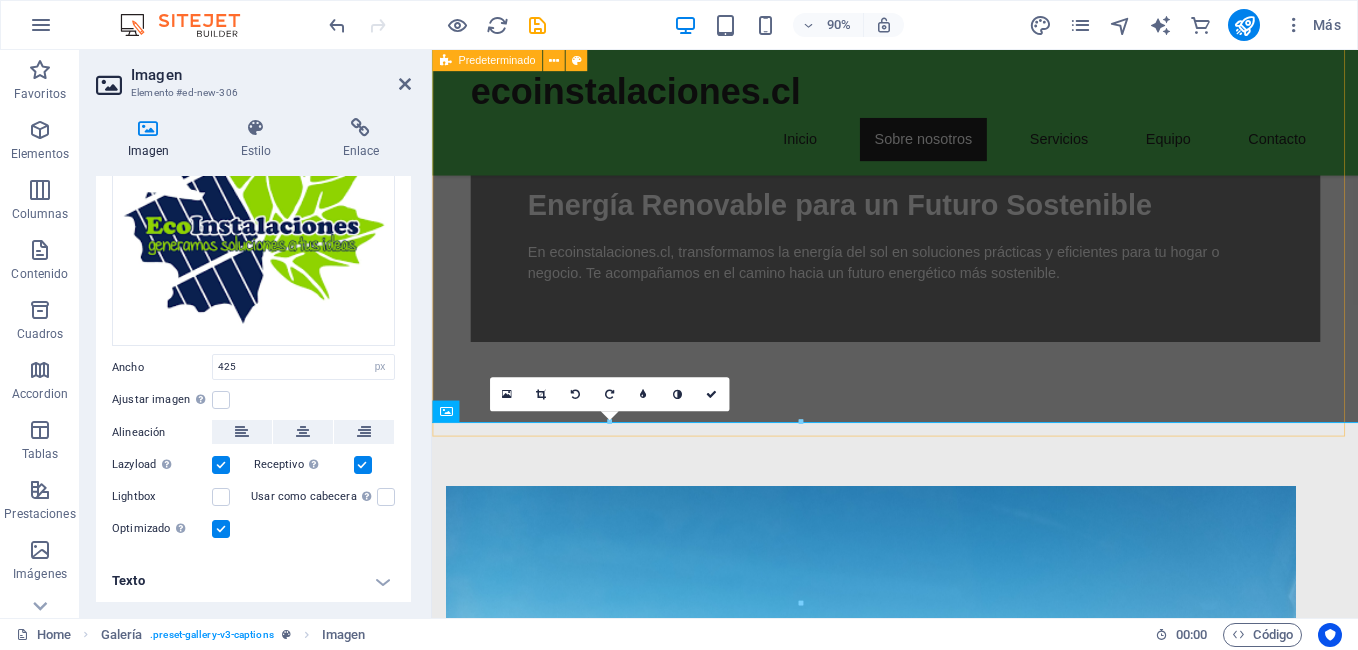 scroll, scrollTop: 900, scrollLeft: 0, axis: vertical 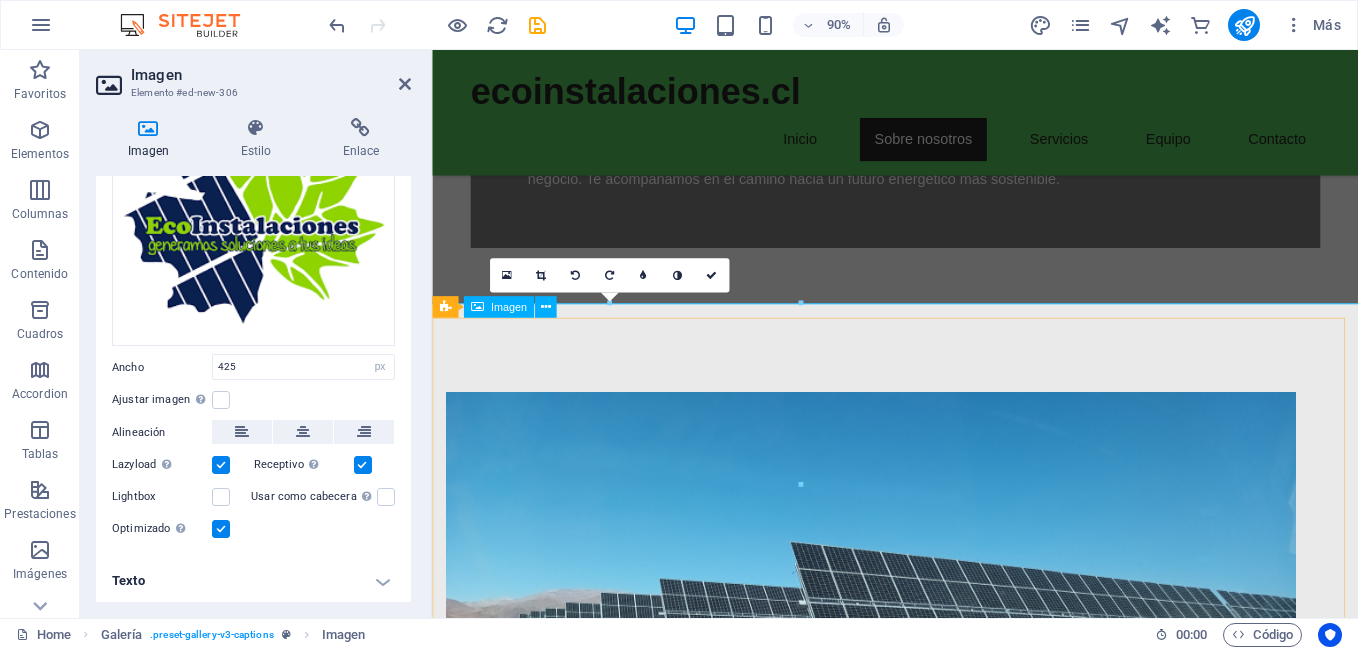 click at bounding box center (946, 1502) 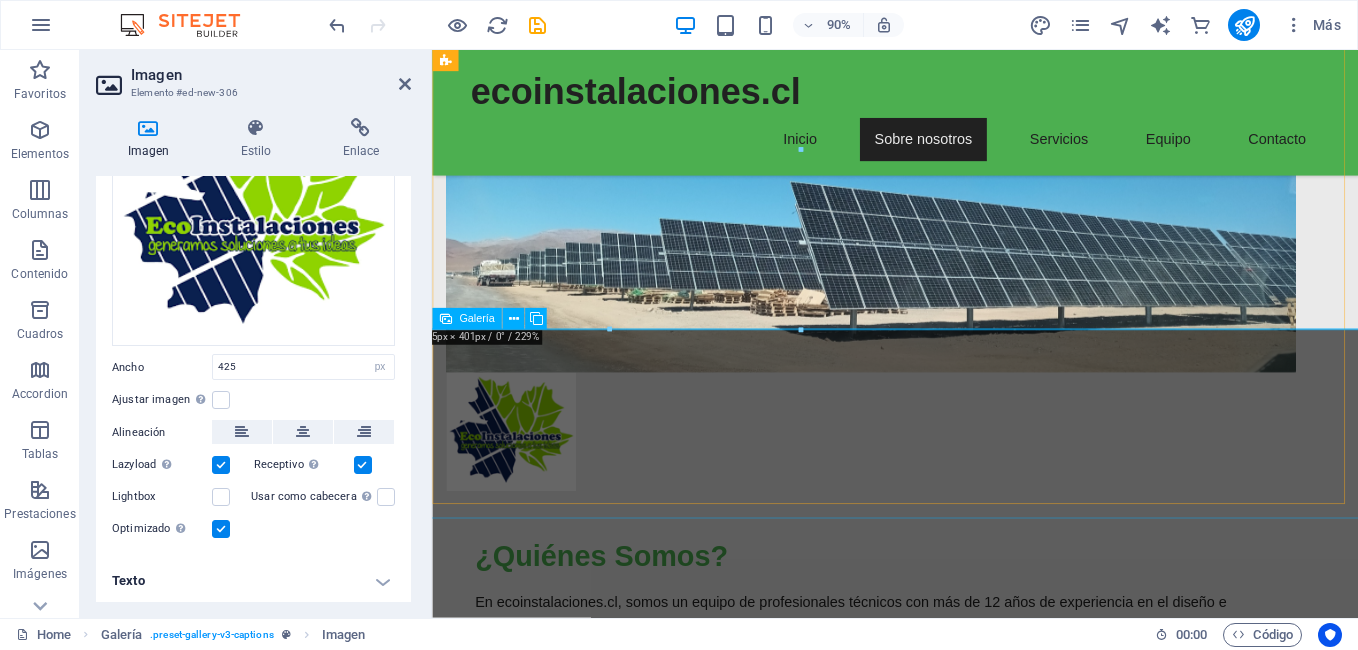 scroll, scrollTop: 1200, scrollLeft: 0, axis: vertical 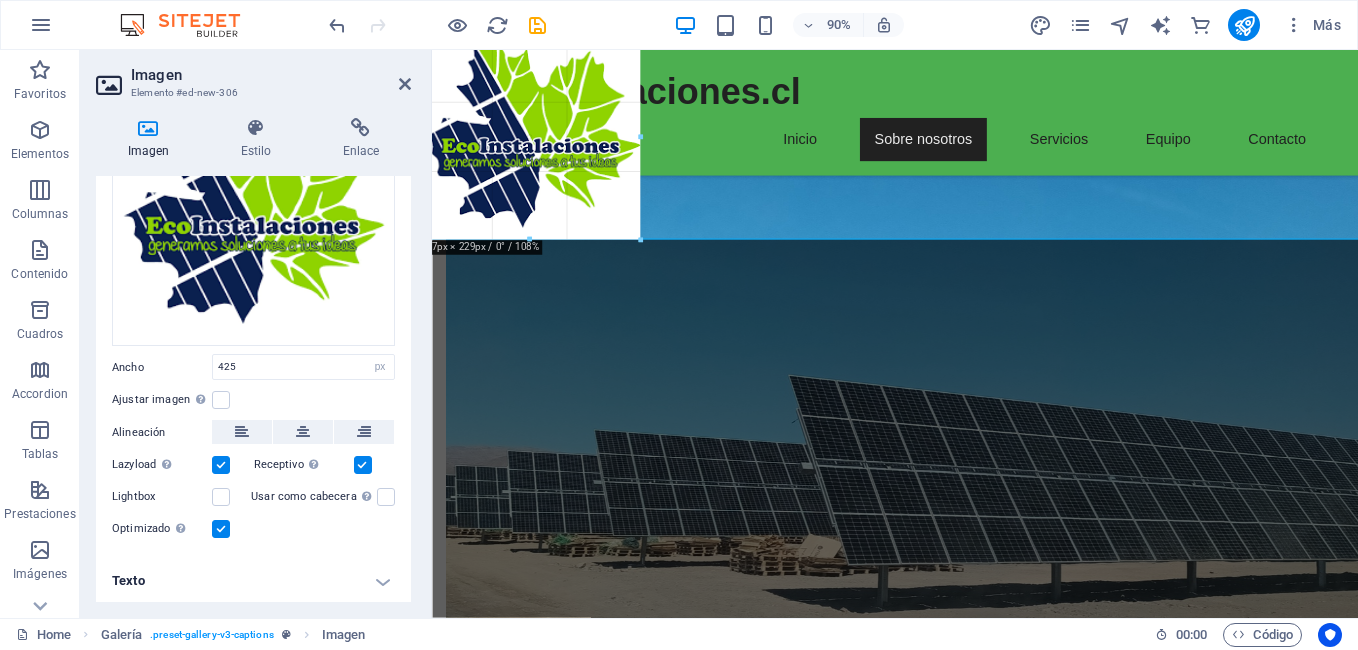 drag, startPoint x: 799, startPoint y: 390, endPoint x: 605, endPoint y: 214, distance: 261.93893 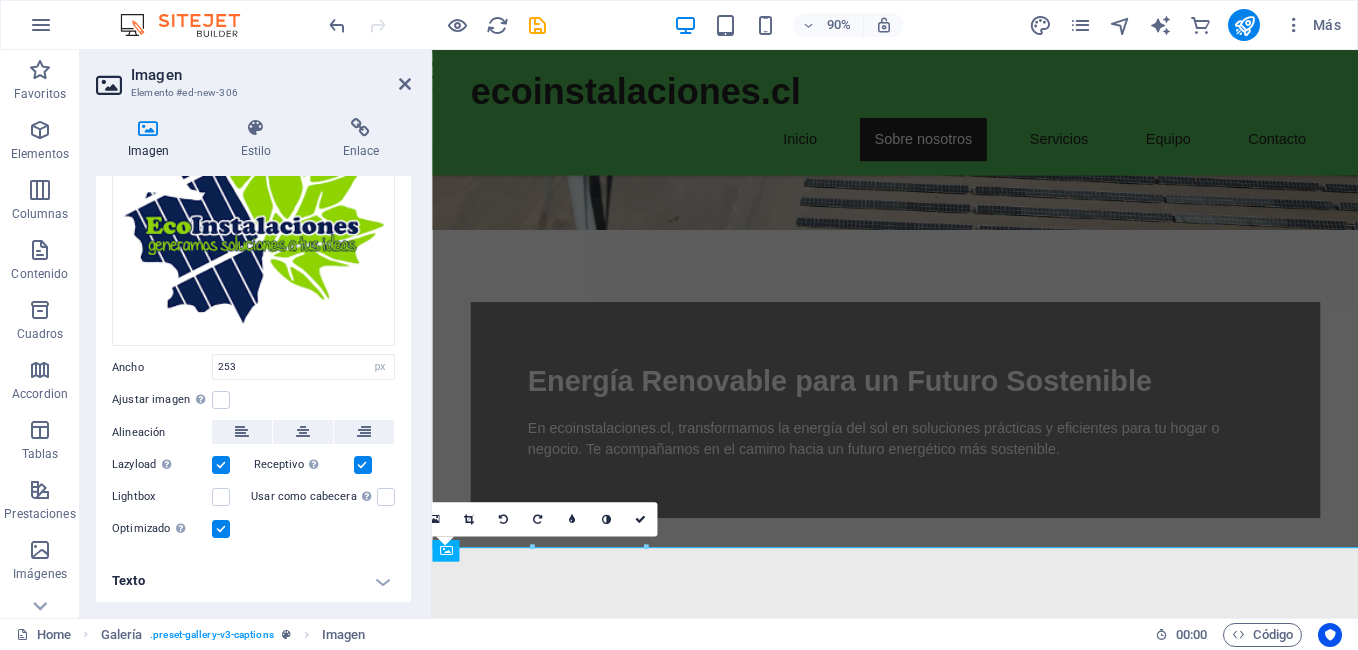 scroll, scrollTop: 900, scrollLeft: 0, axis: vertical 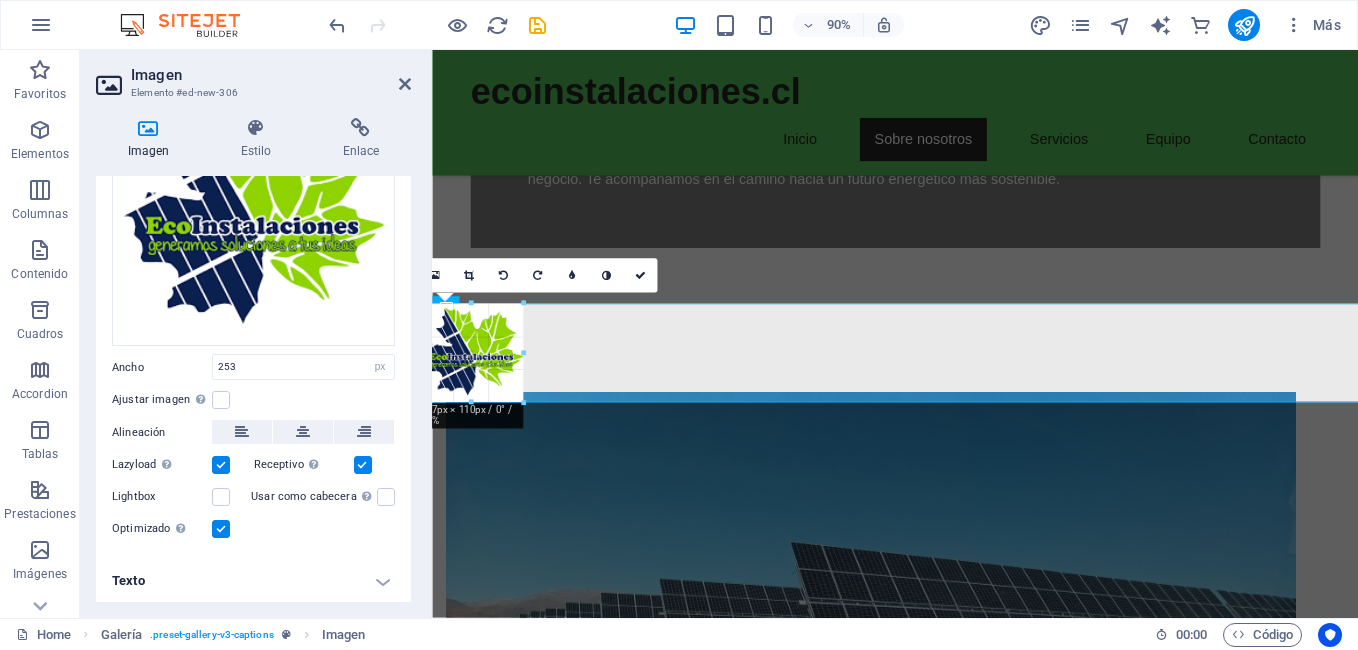 drag, startPoint x: 629, startPoint y: 493, endPoint x: 69, endPoint y: 369, distance: 573.5643 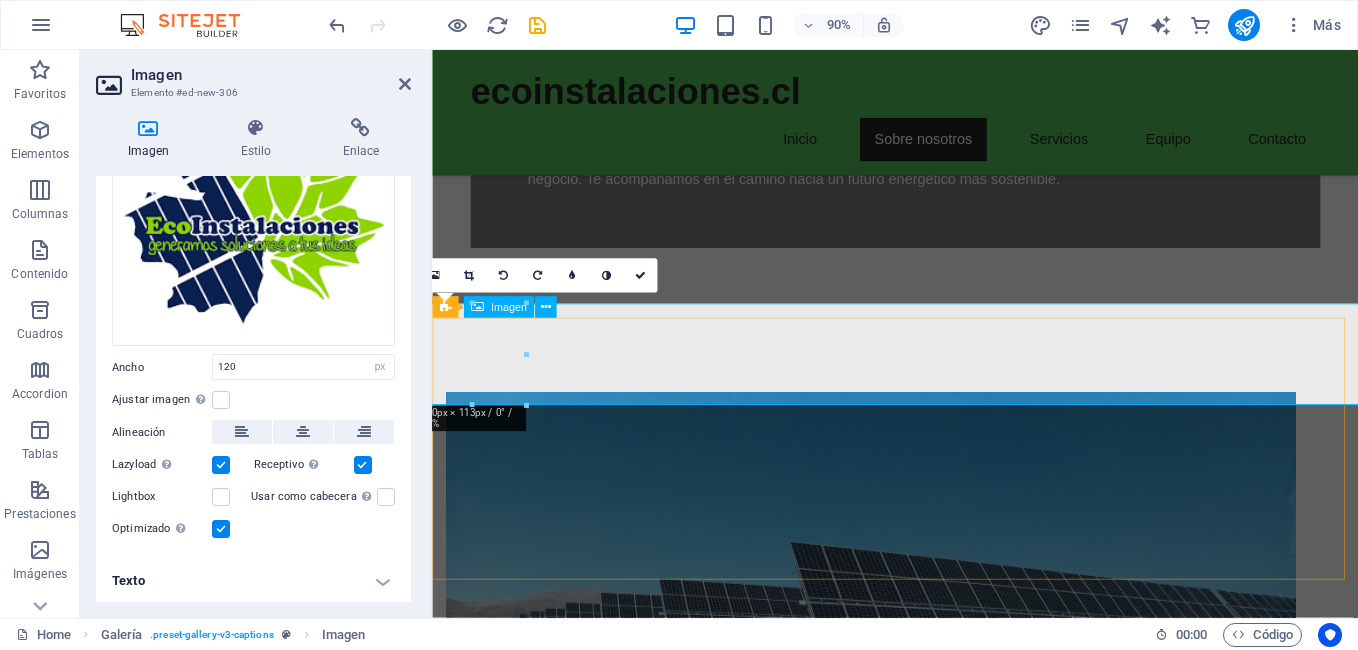 click at bounding box center (946, 1358) 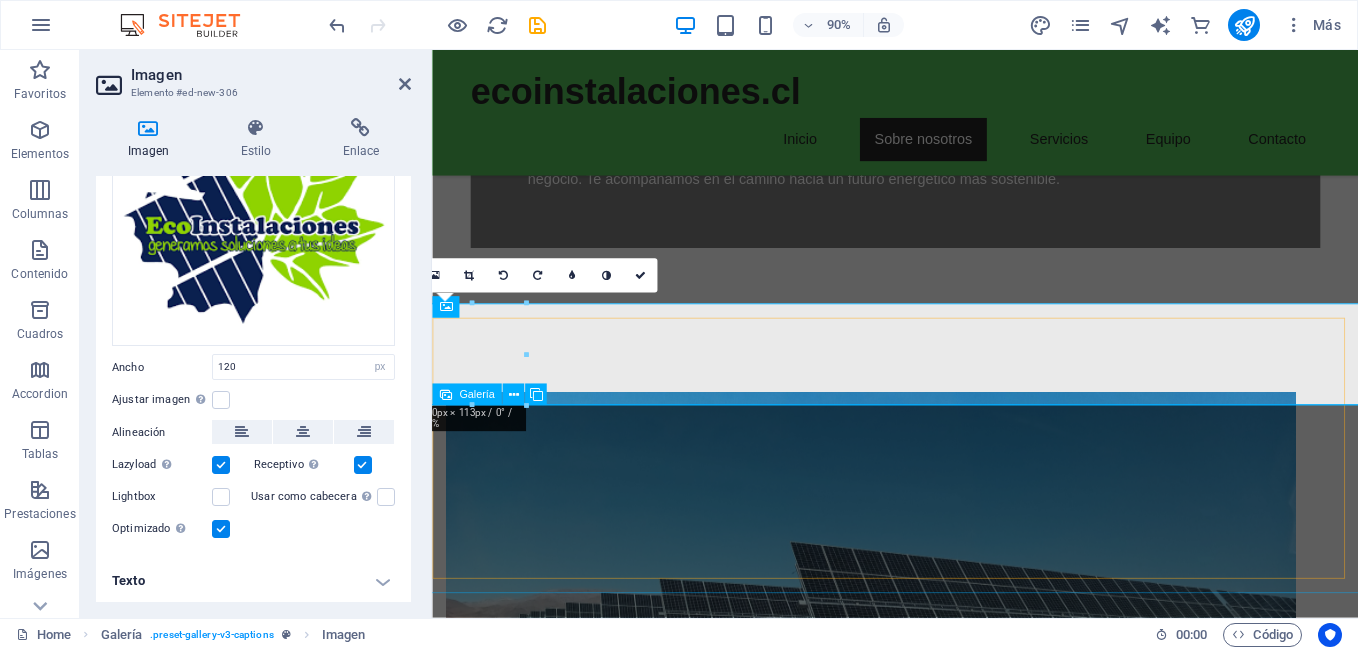 click at bounding box center [522, 1521] 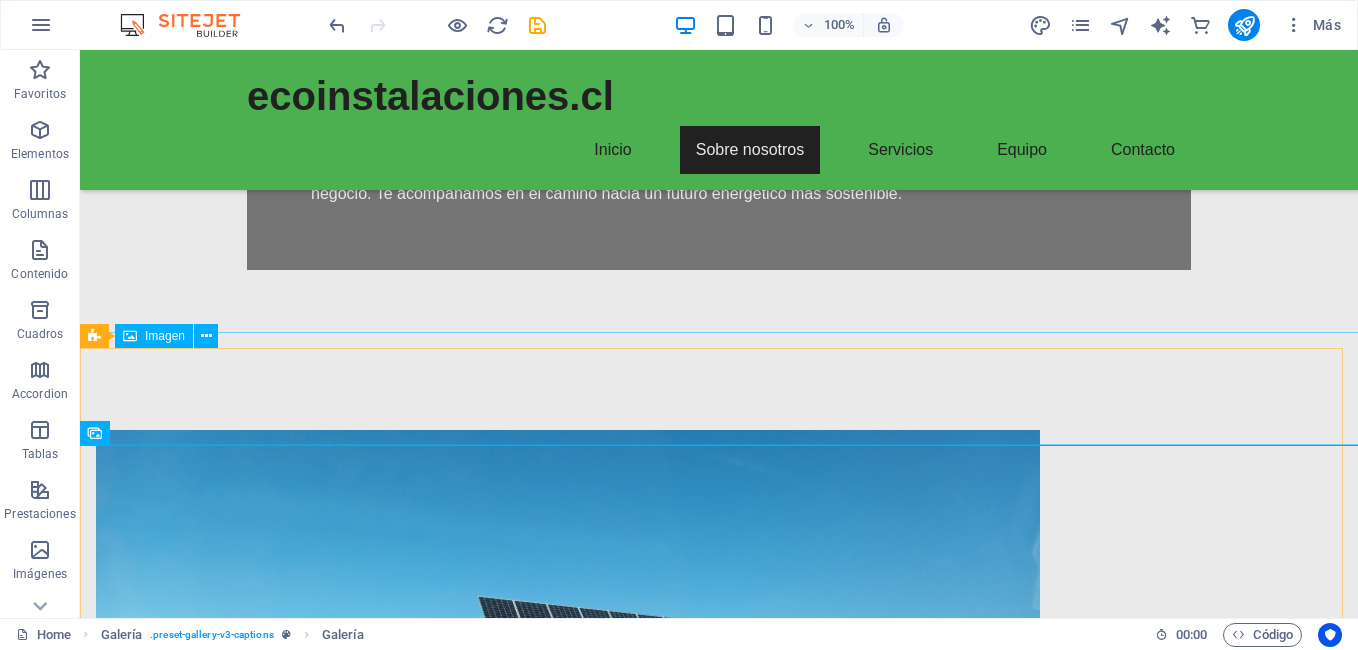 click at bounding box center (719, 1358) 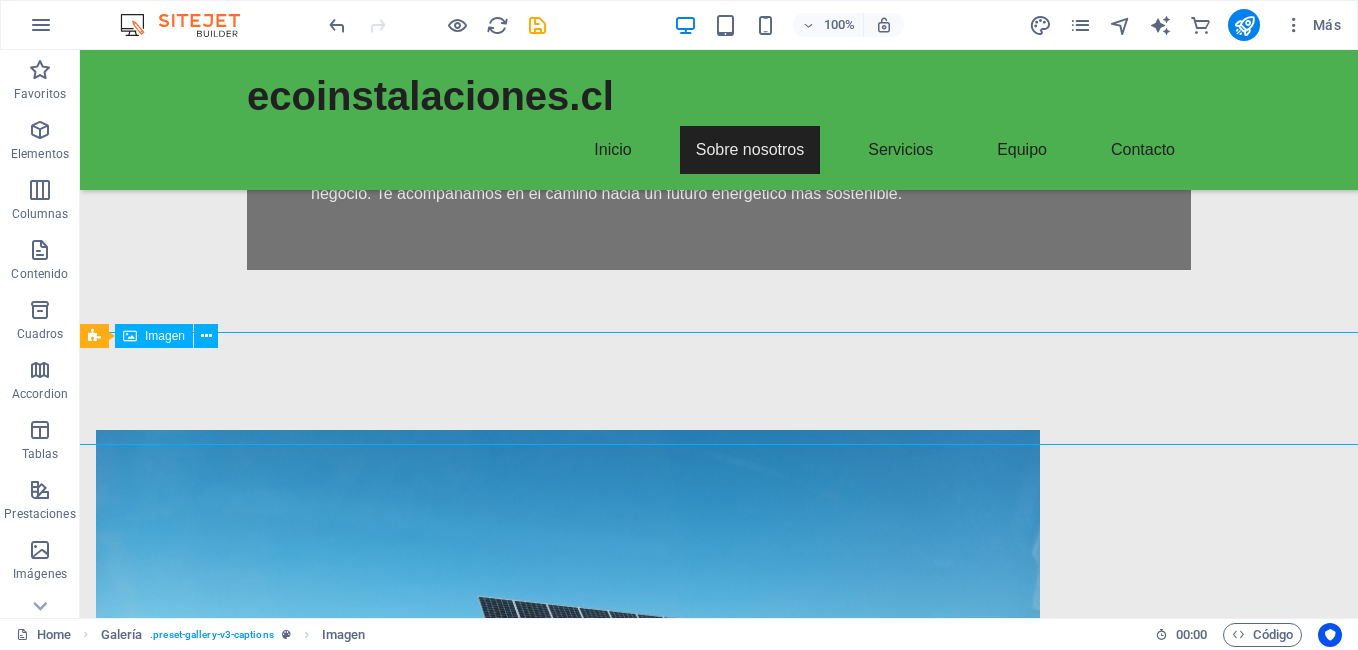 click at bounding box center [719, 1358] 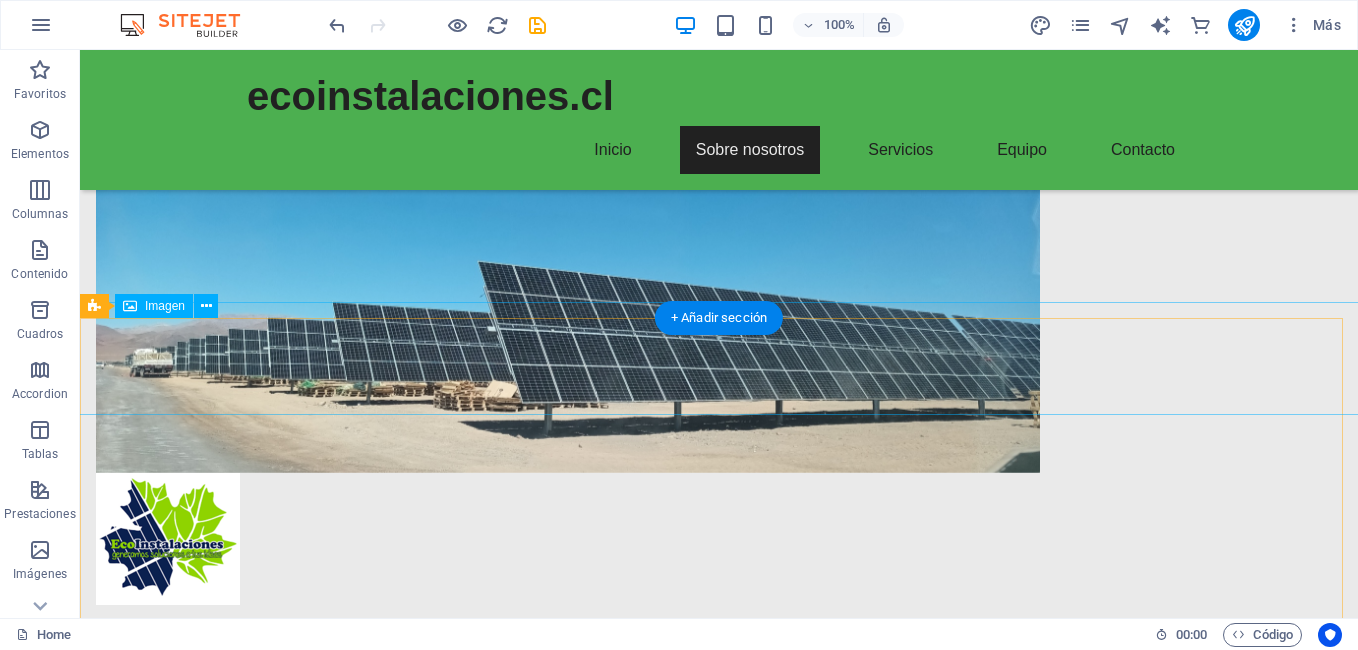 scroll, scrollTop: 1100, scrollLeft: 0, axis: vertical 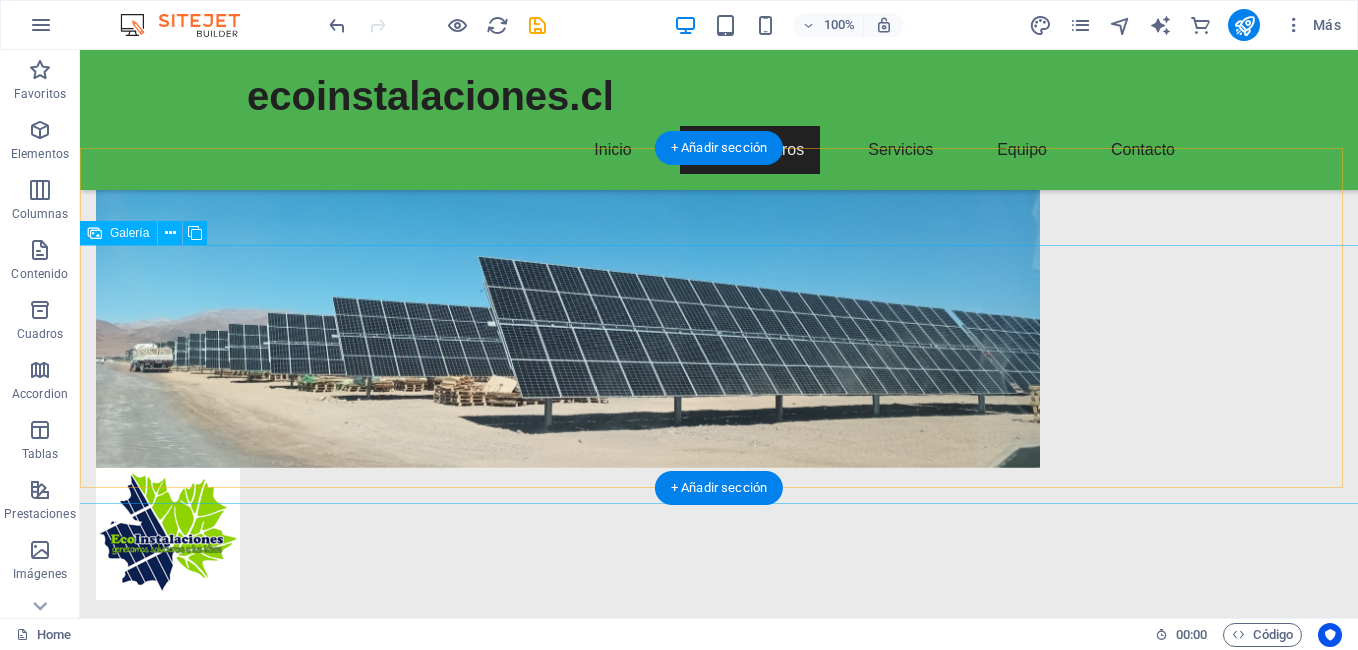 click at bounding box center (195, 1206) 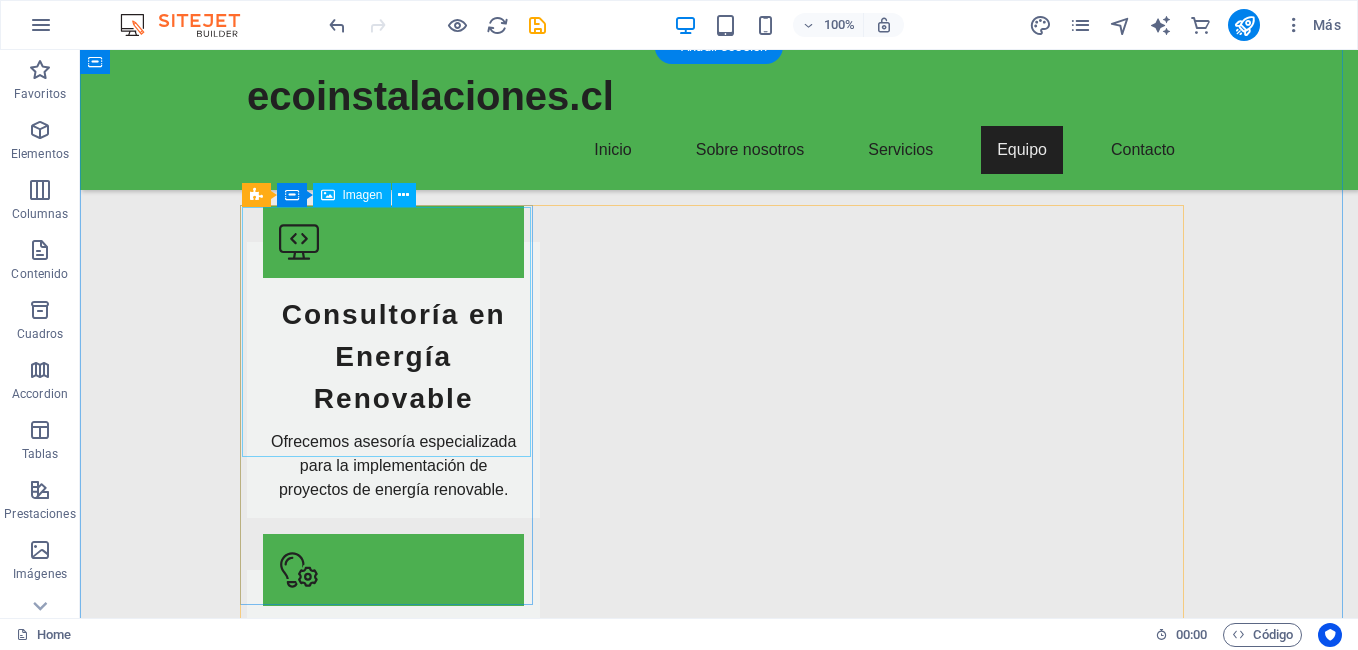 scroll, scrollTop: 2500, scrollLeft: 0, axis: vertical 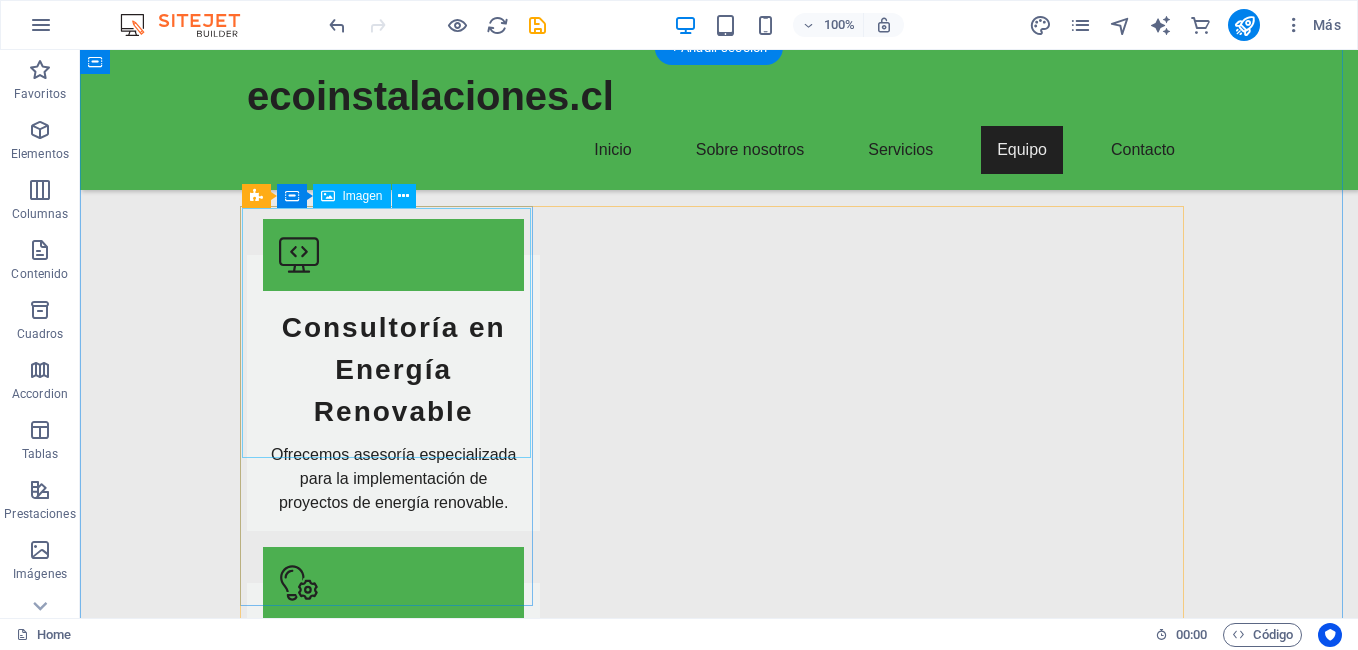 click at bounding box center (393, 2560) 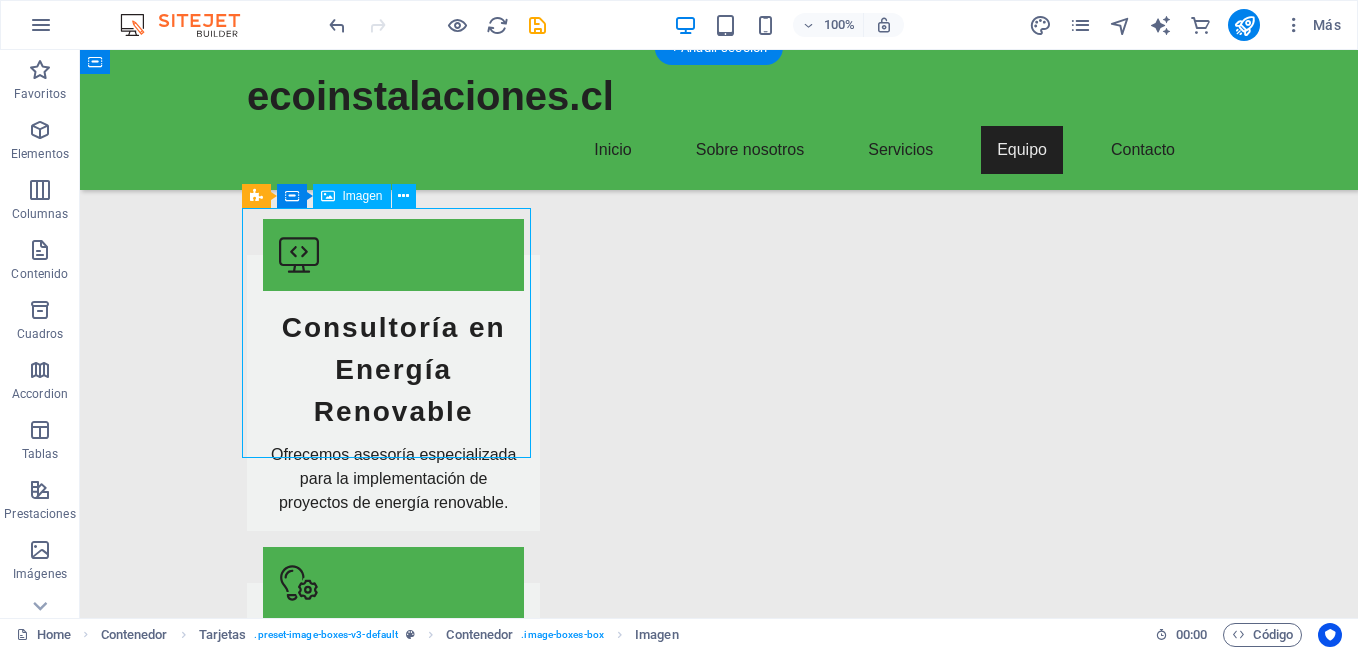 click at bounding box center (393, 2560) 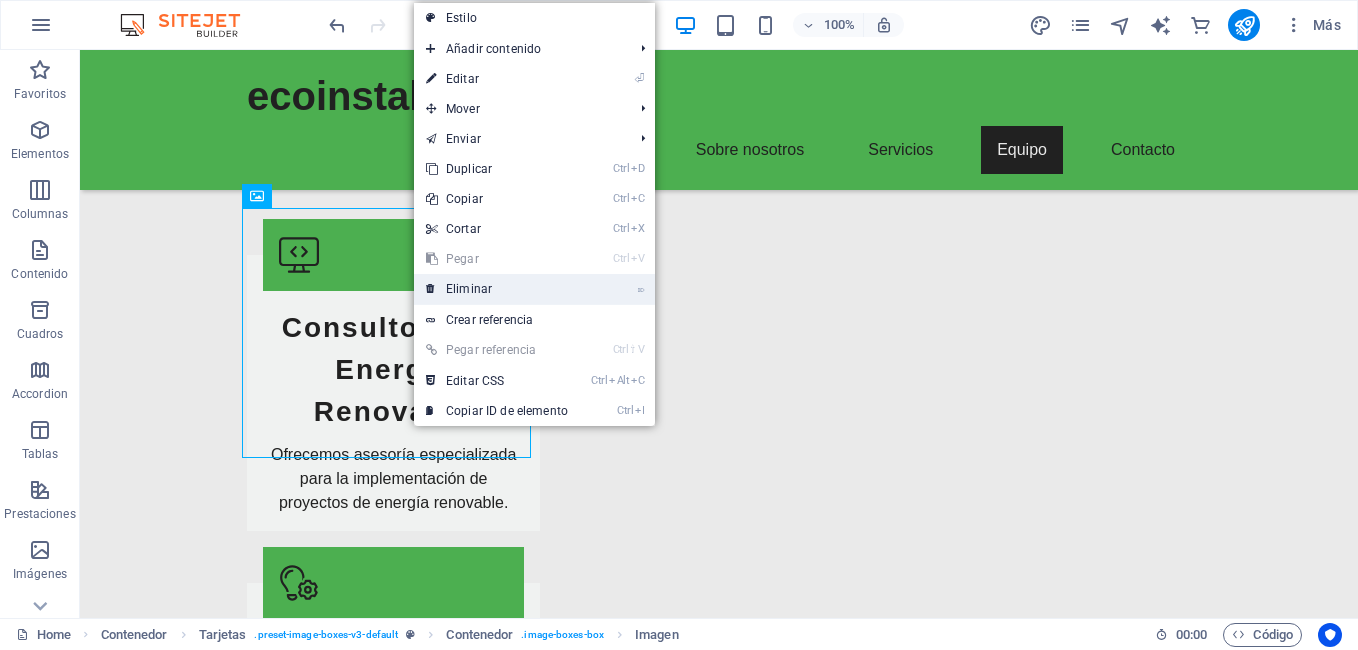 click on "⌦  Eliminar" at bounding box center [497, 289] 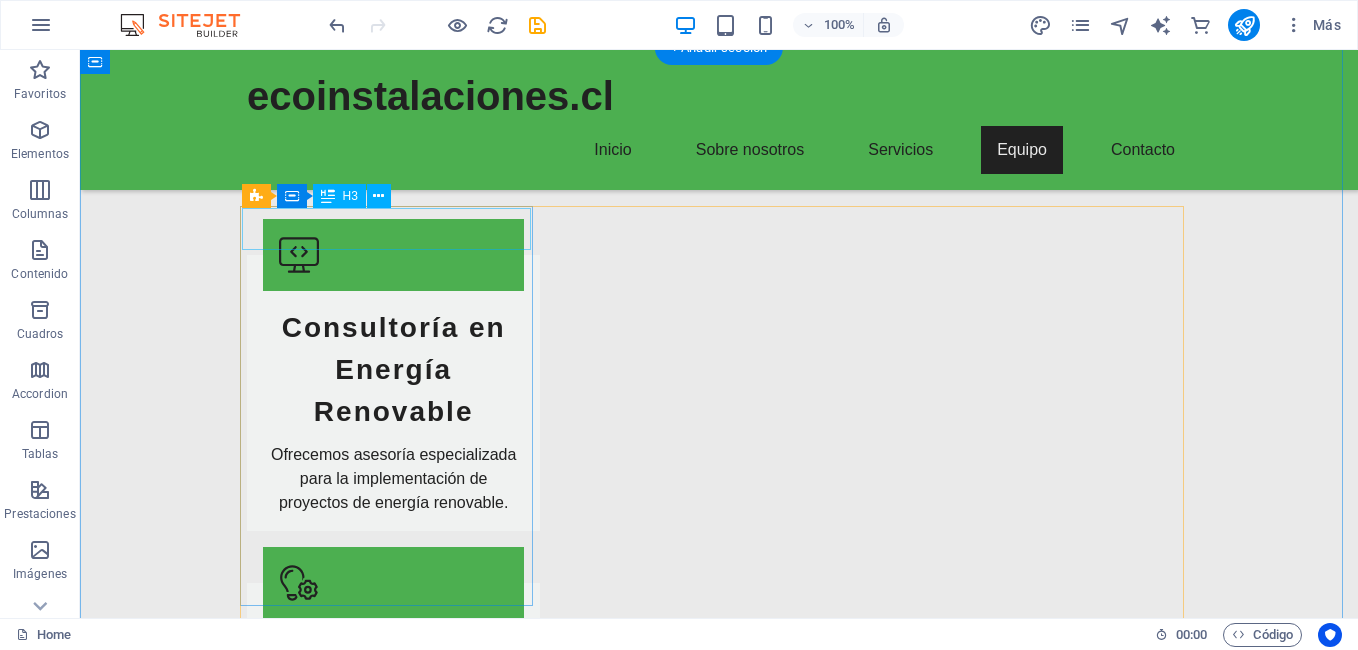 click on "Javier Pérez" at bounding box center (393, 2456) 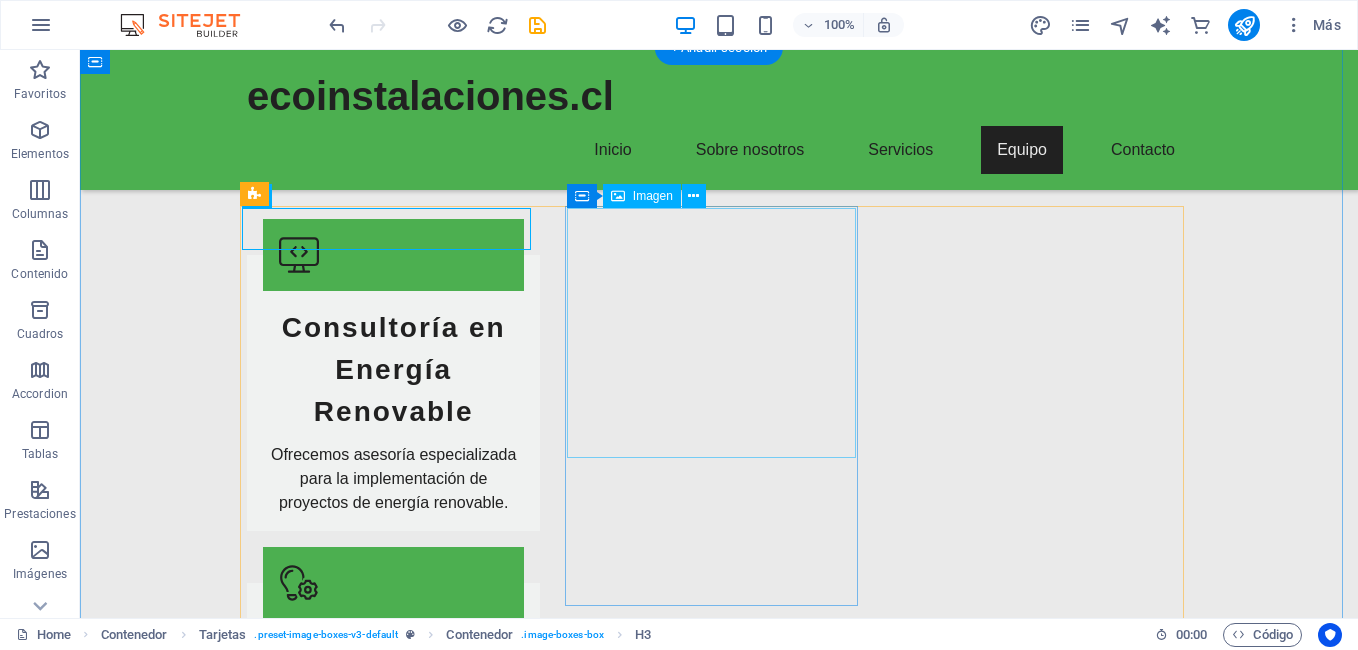 click at bounding box center [393, 2686] 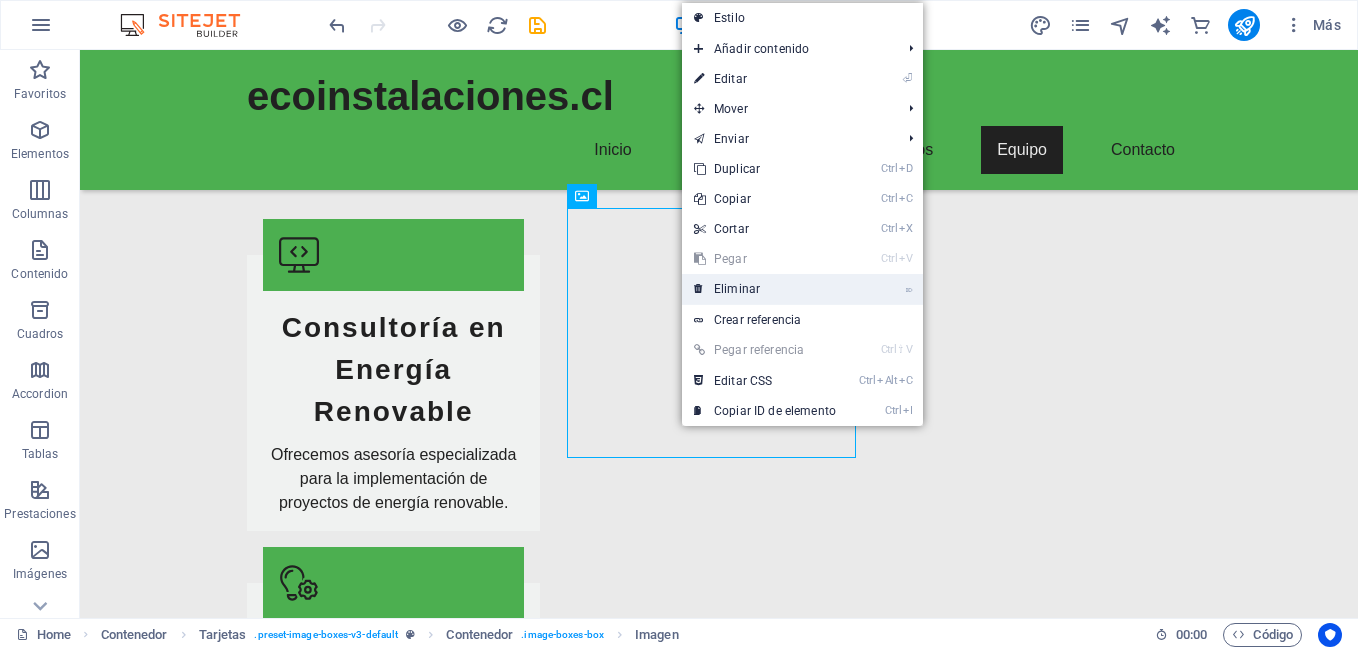click on "⌦  Eliminar" at bounding box center (765, 289) 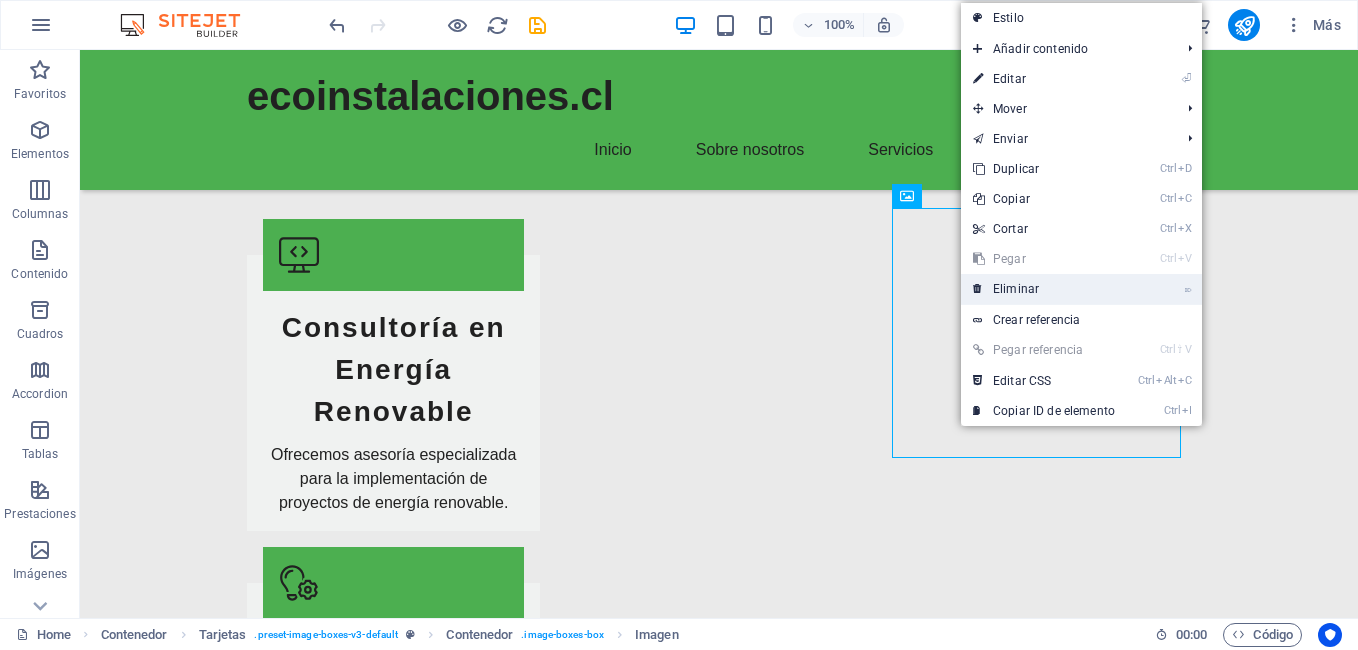 click on "⌦  Eliminar" at bounding box center (1044, 289) 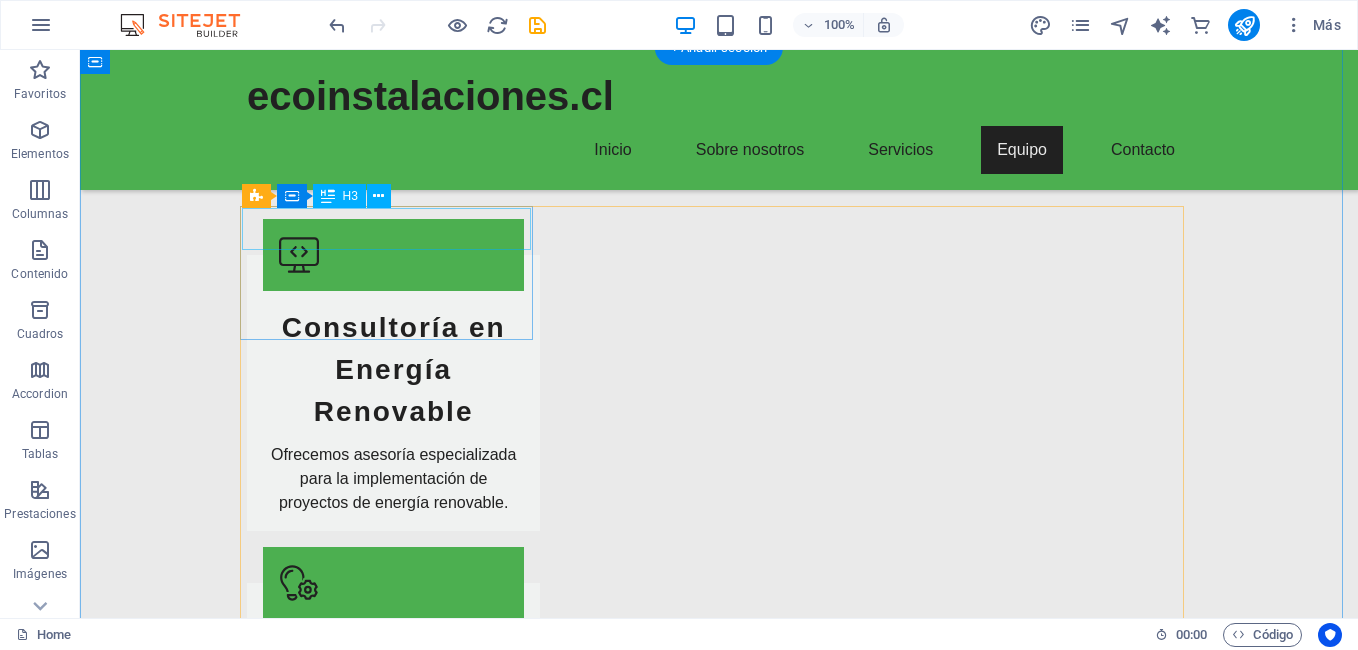 click on "Javier Pérez" at bounding box center [393, 2456] 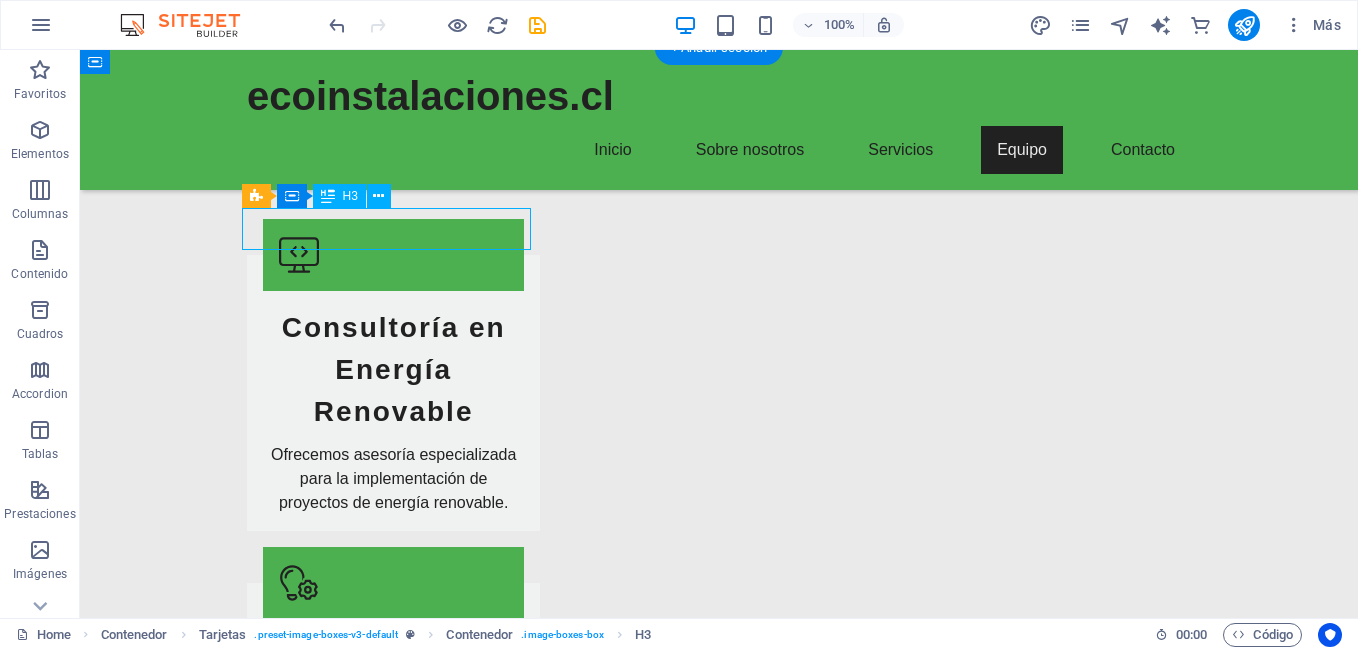 click on "Javier Pérez" at bounding box center (393, 2456) 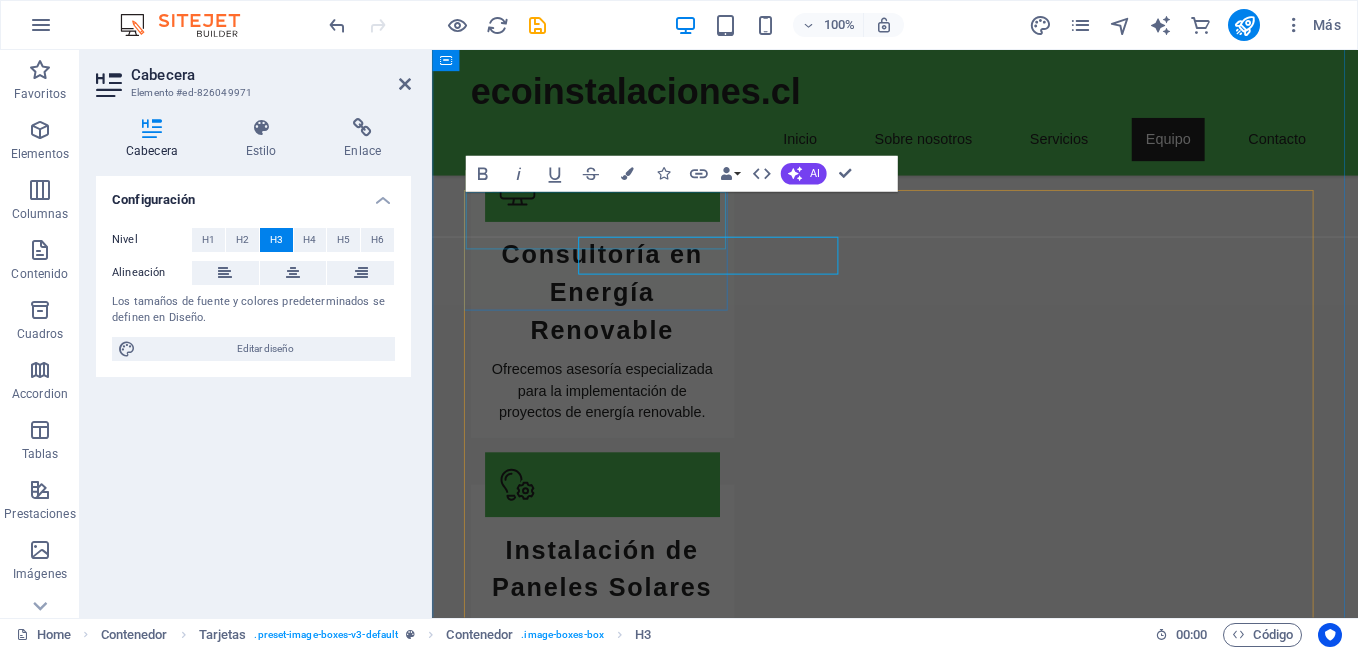 scroll, scrollTop: 2450, scrollLeft: 0, axis: vertical 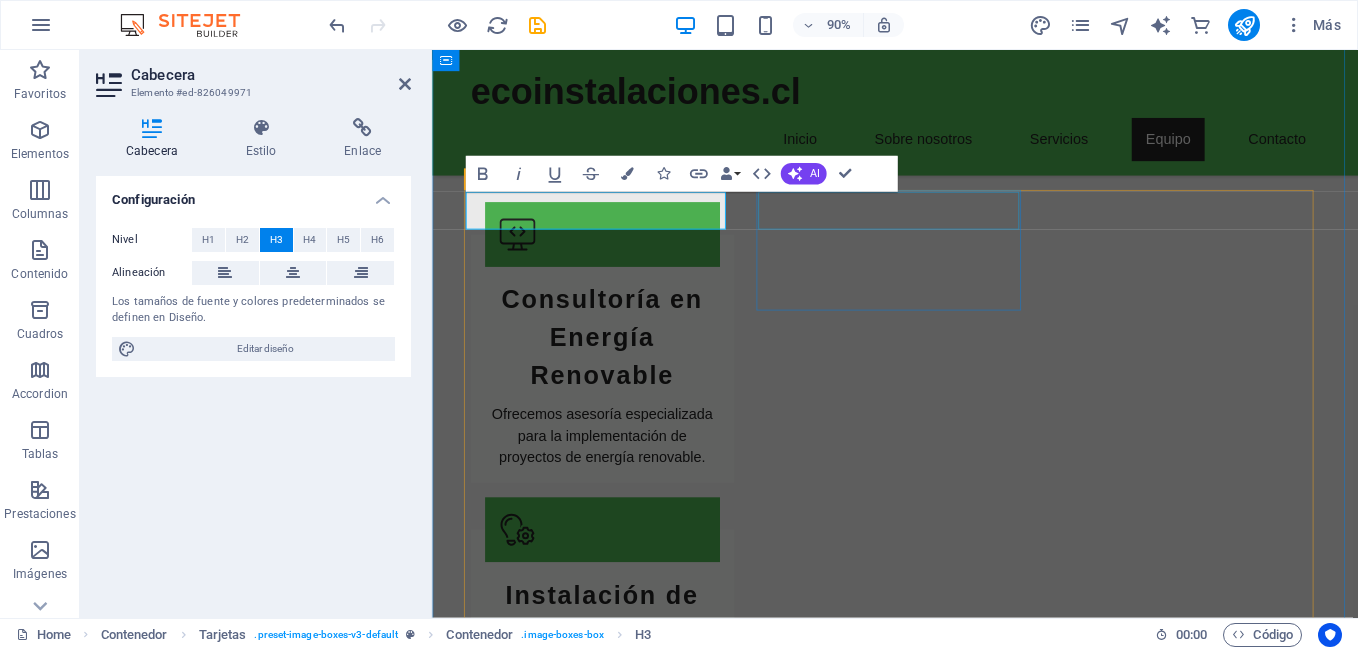 drag, startPoint x: 984, startPoint y: 231, endPoint x: 1281, endPoint y: 212, distance: 297.60712 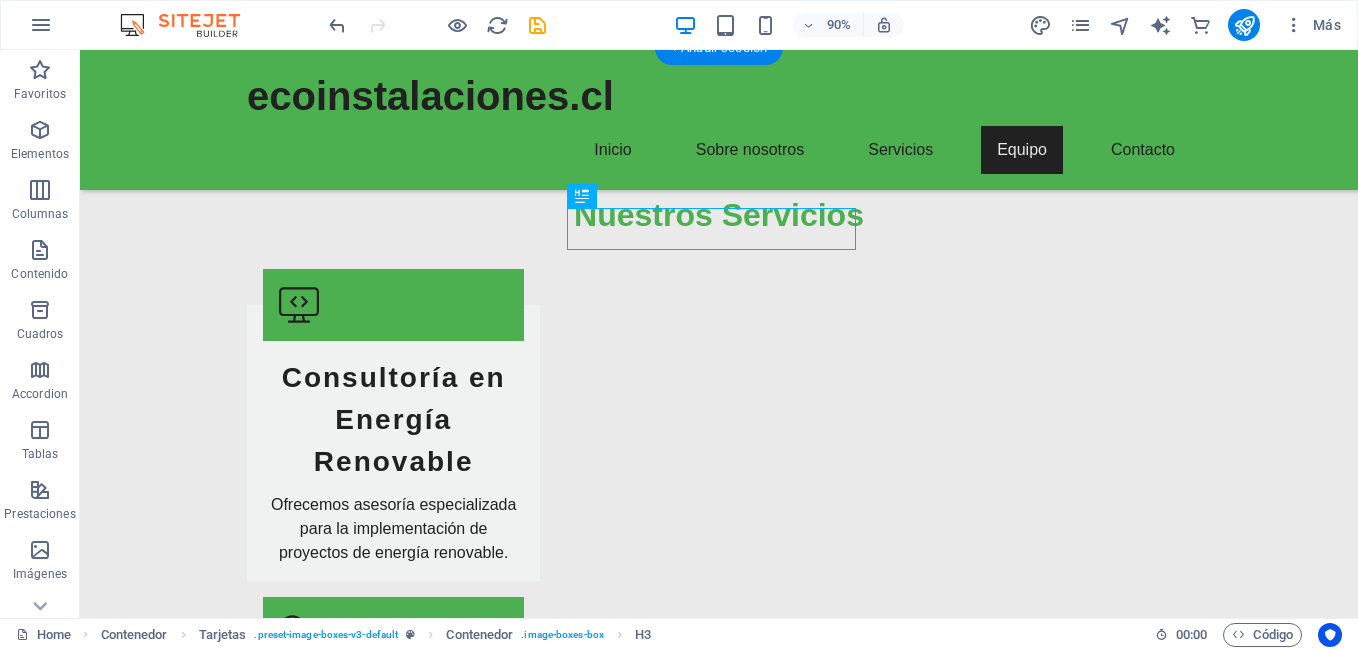 click on "Carlos Rojas" at bounding box center [393, 2782] 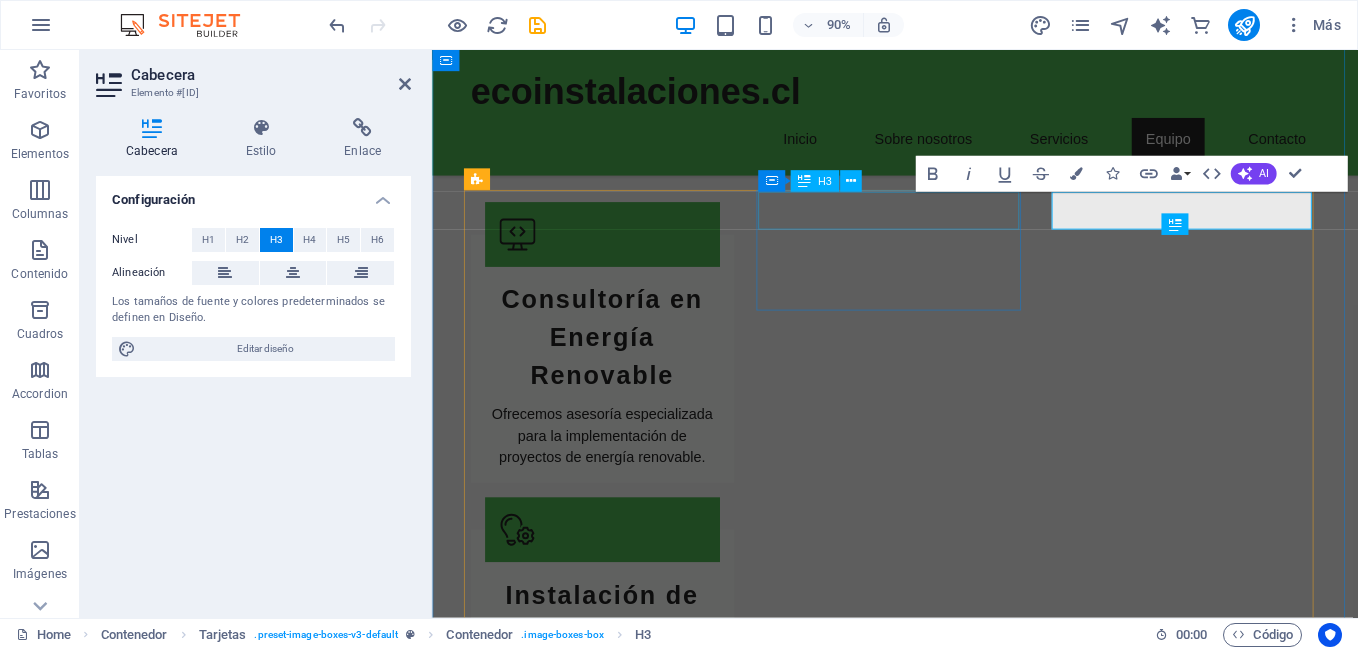 click on "María González" at bounding box center (621, 2540) 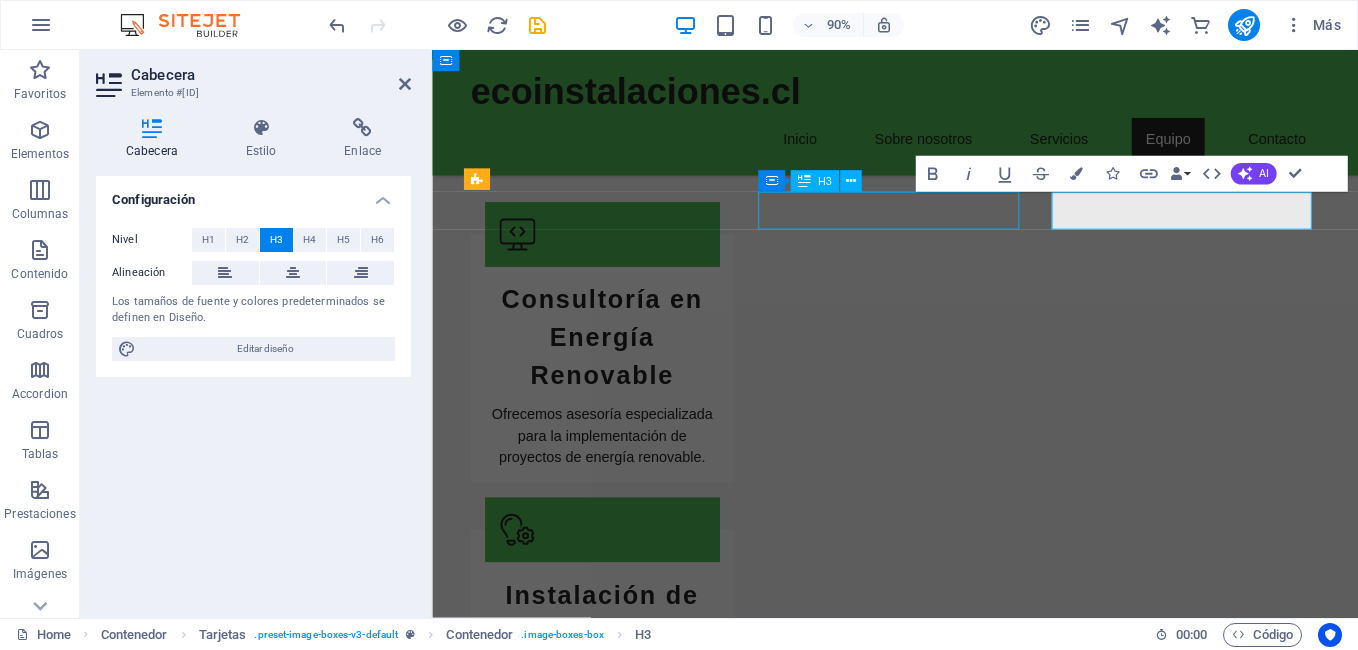 click on "María González" at bounding box center (621, 2540) 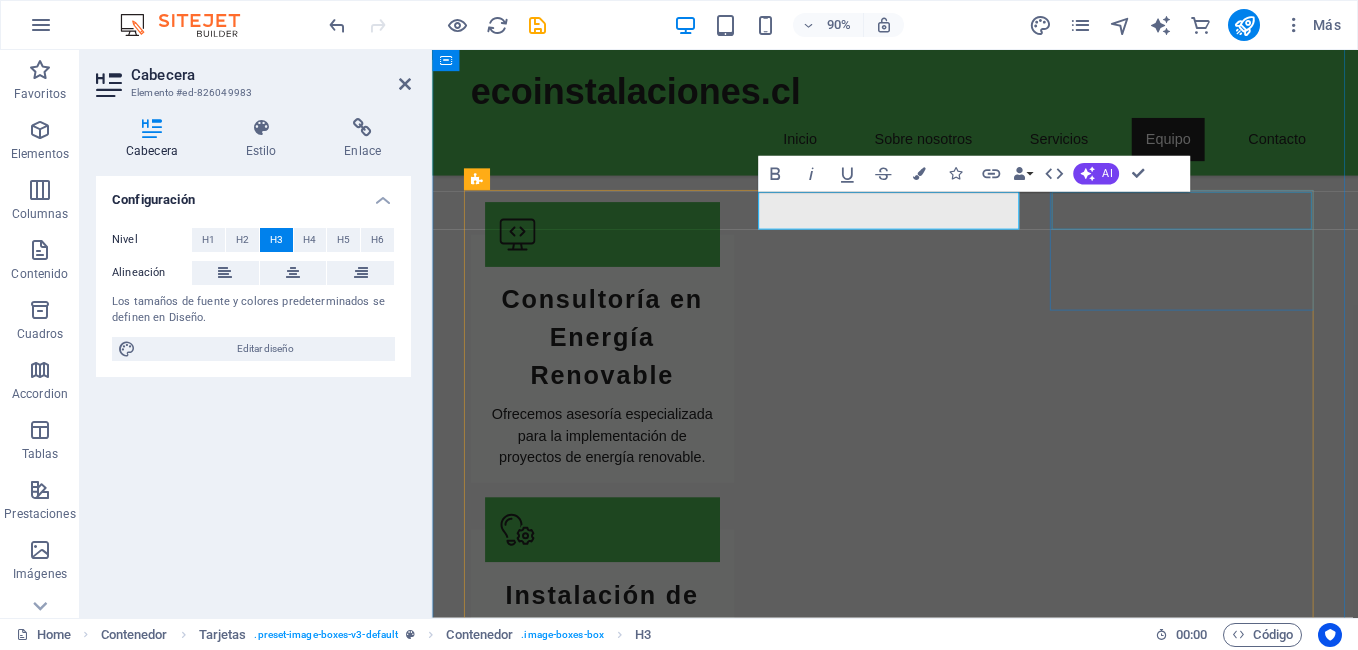 click on "Carlos Rojas" at bounding box center [621, 2690] 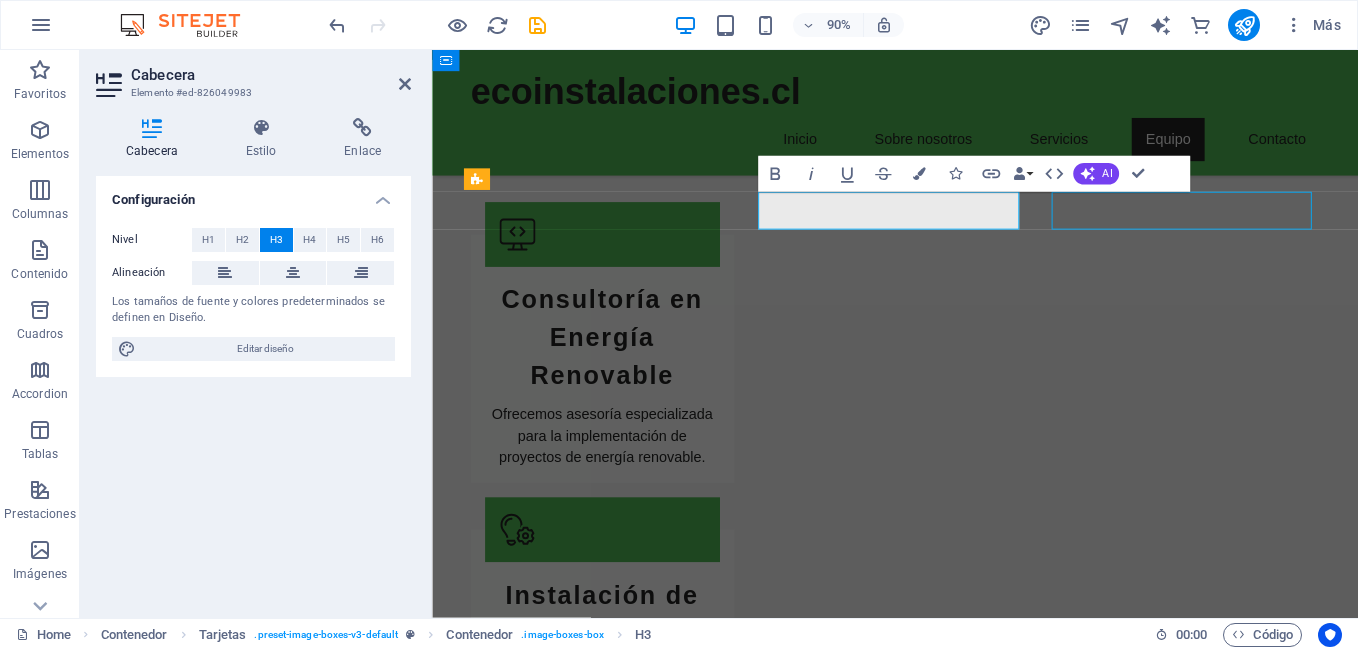 click on "Carlos Rojas" at bounding box center [621, 2690] 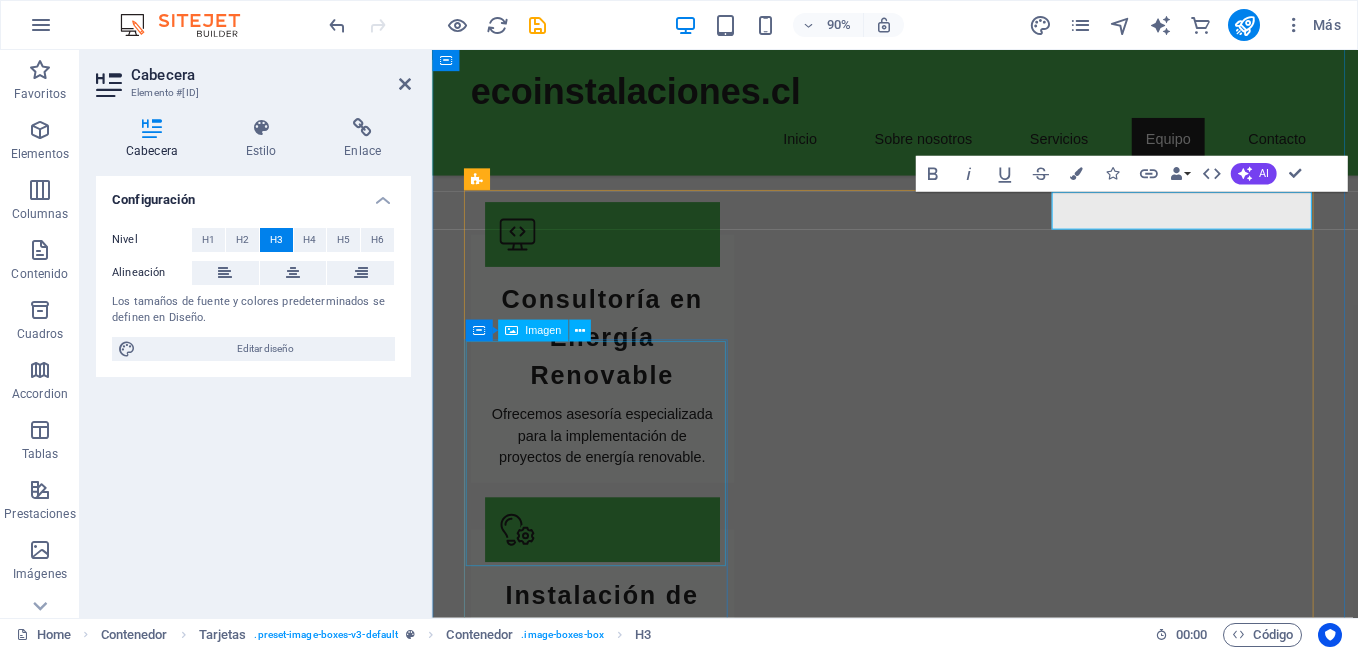 click at bounding box center (621, 2902) 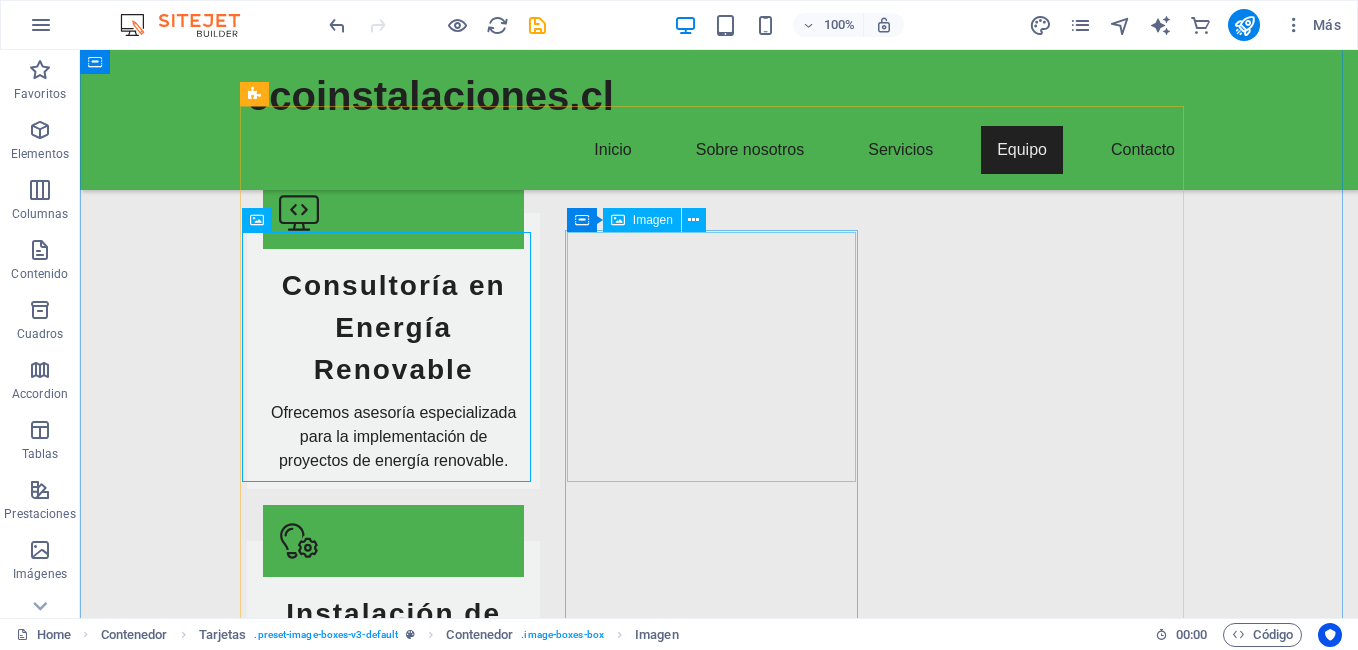 scroll, scrollTop: 2600, scrollLeft: 0, axis: vertical 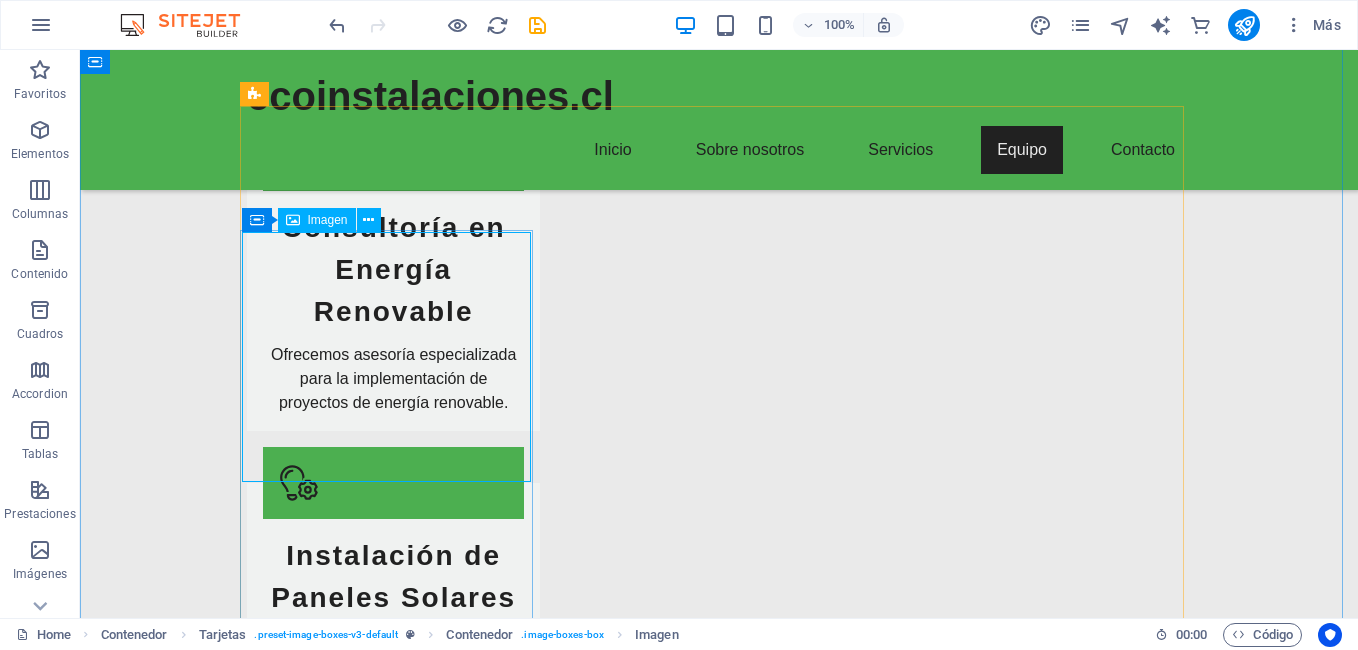 click at bounding box center (393, 2760) 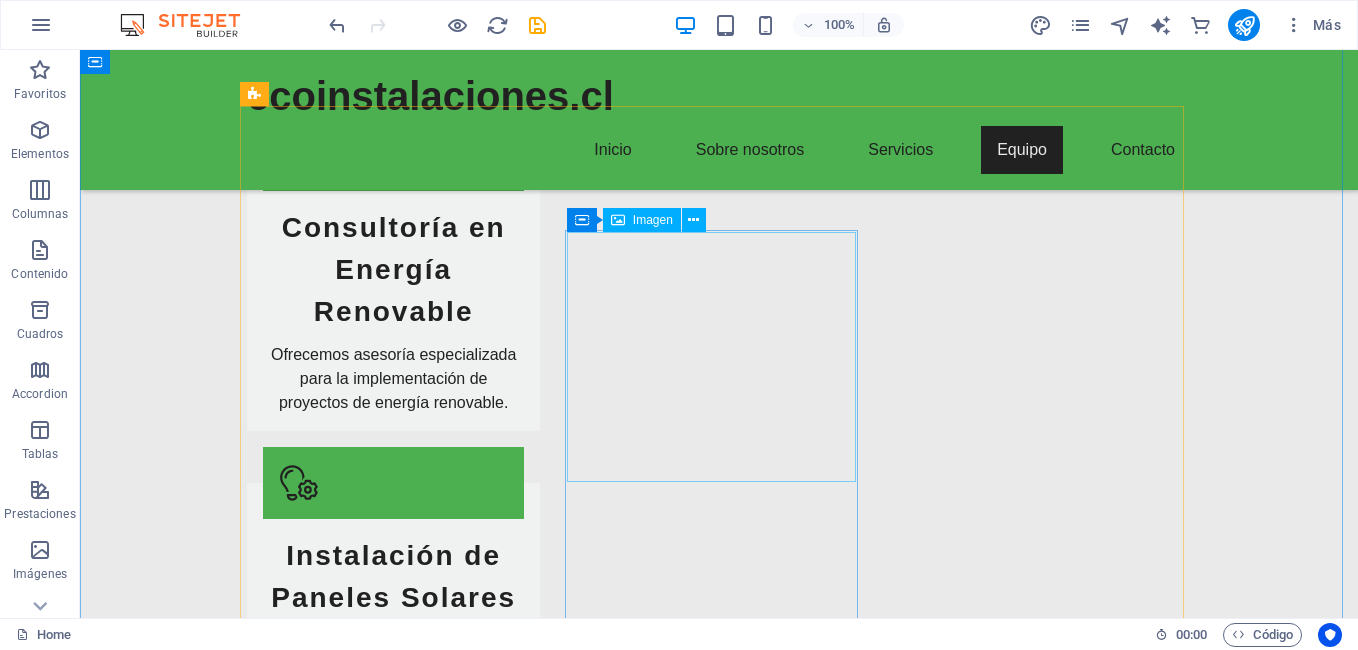click at bounding box center [393, 2886] 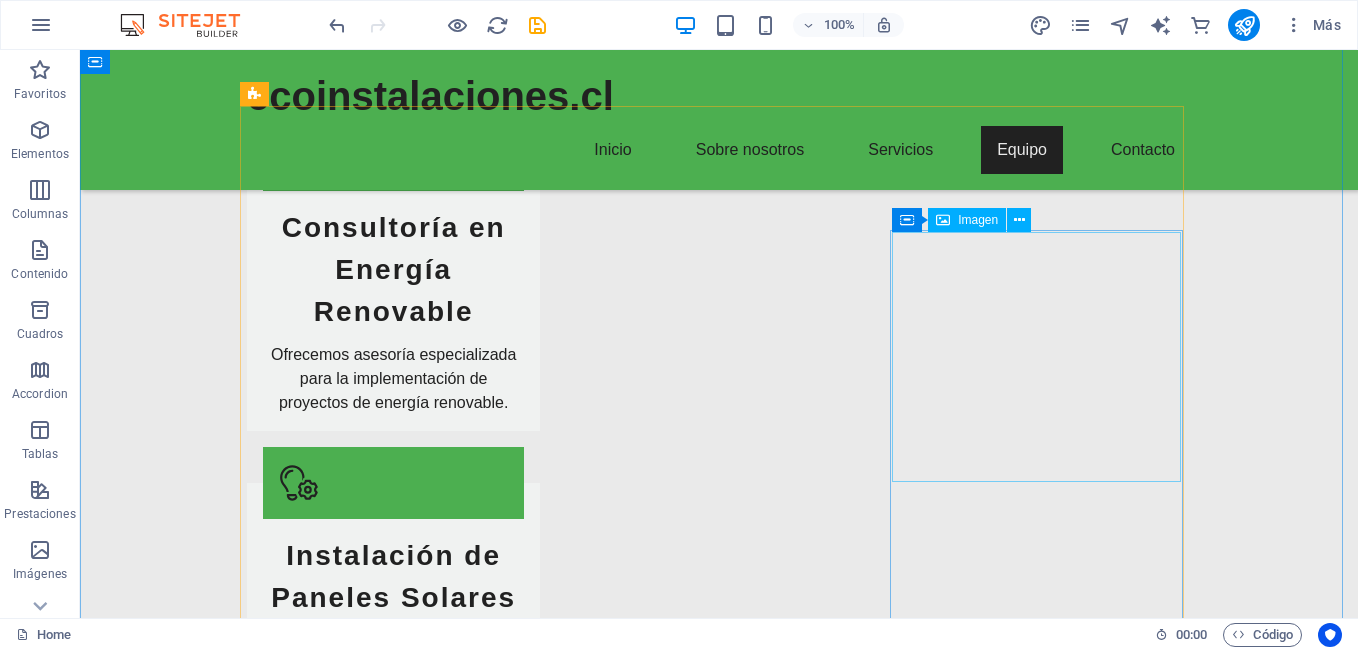 click at bounding box center (393, 3036) 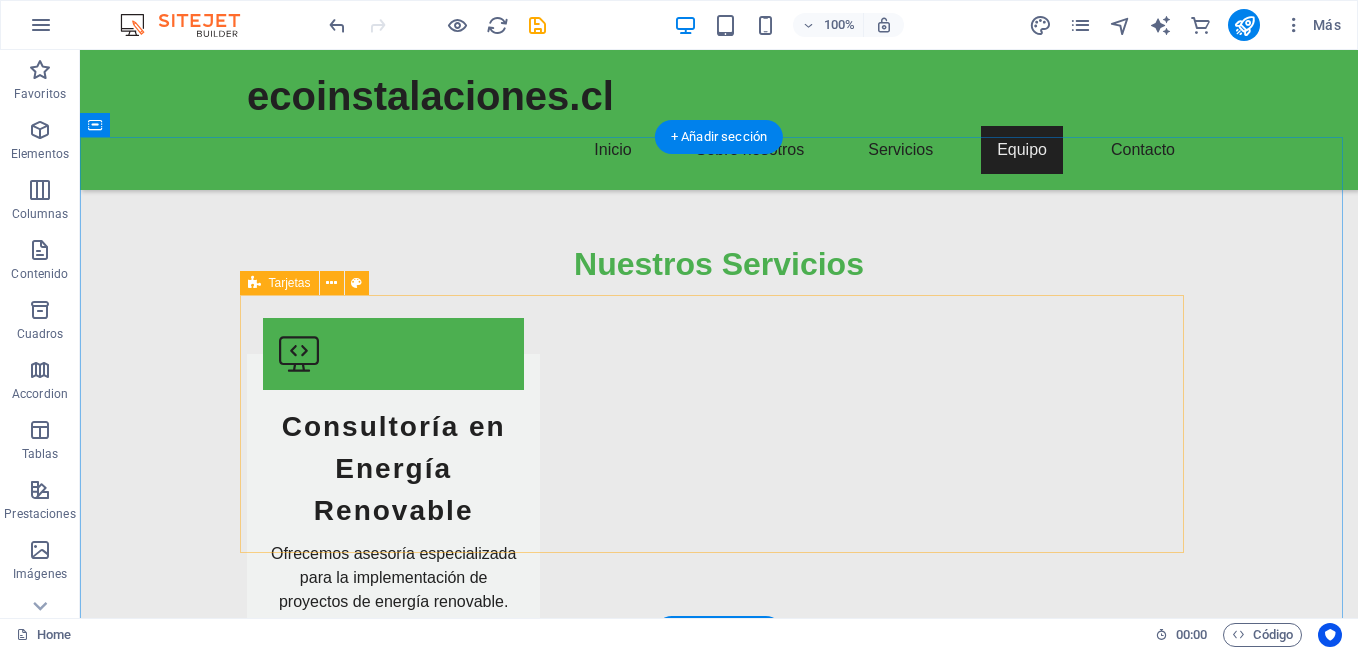 scroll, scrollTop: 2400, scrollLeft: 0, axis: vertical 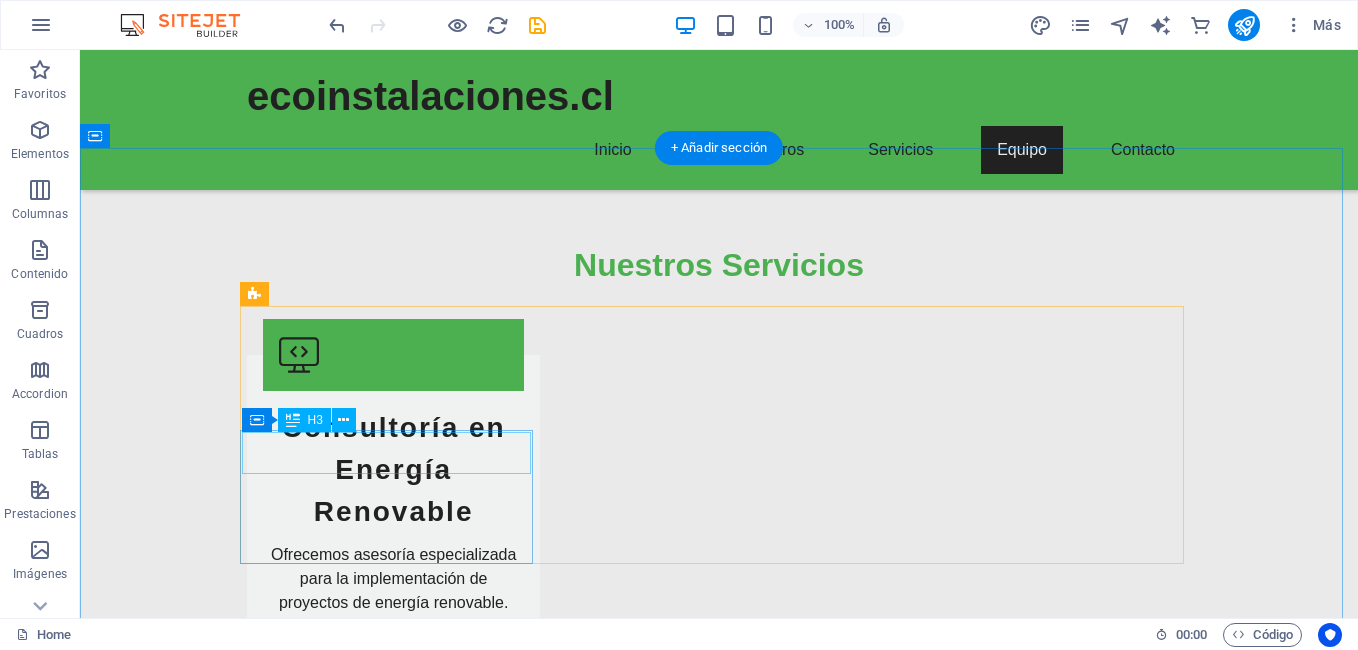 click on "Isabel Torres" at bounding box center (393, 2856) 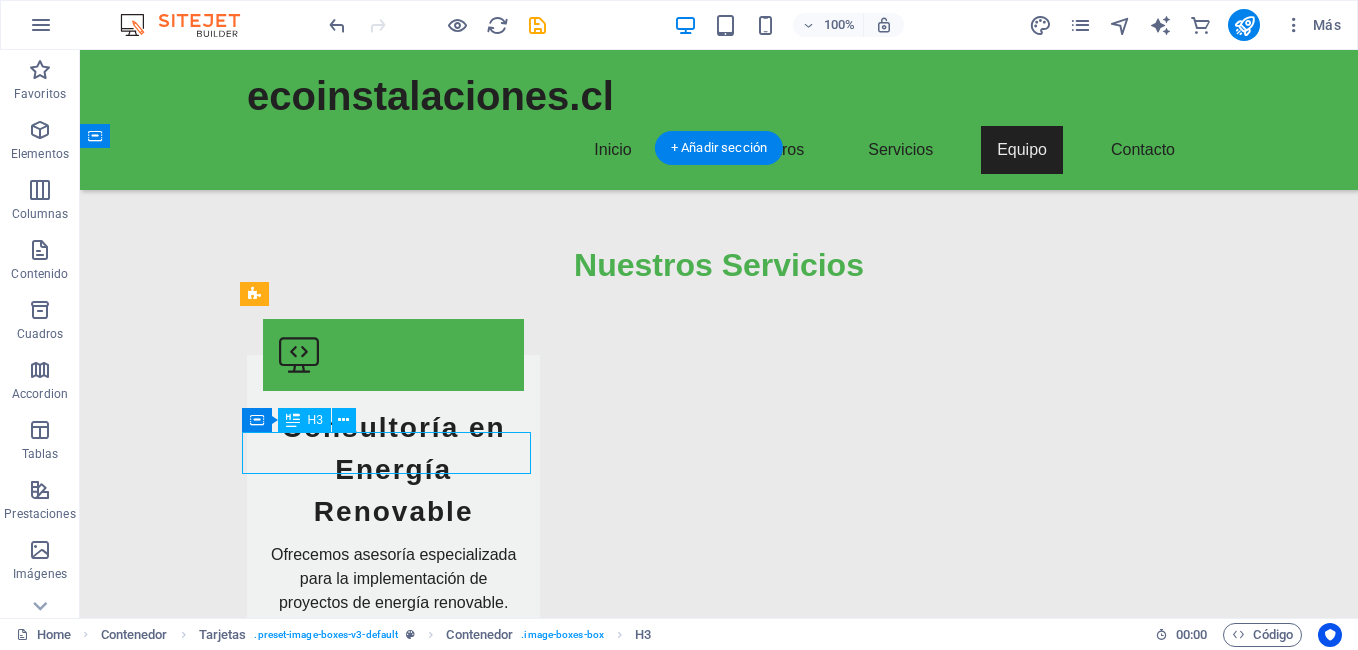 click on "Isabel Torres" at bounding box center (393, 2856) 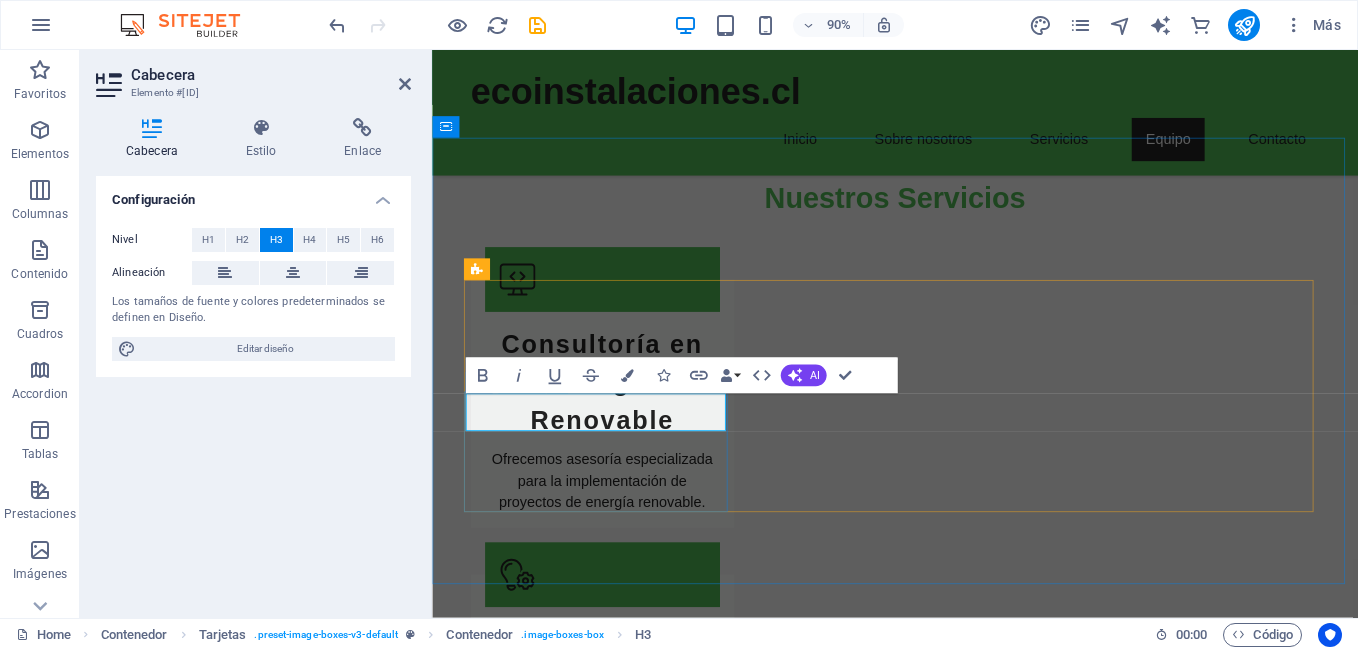 scroll, scrollTop: 2350, scrollLeft: 0, axis: vertical 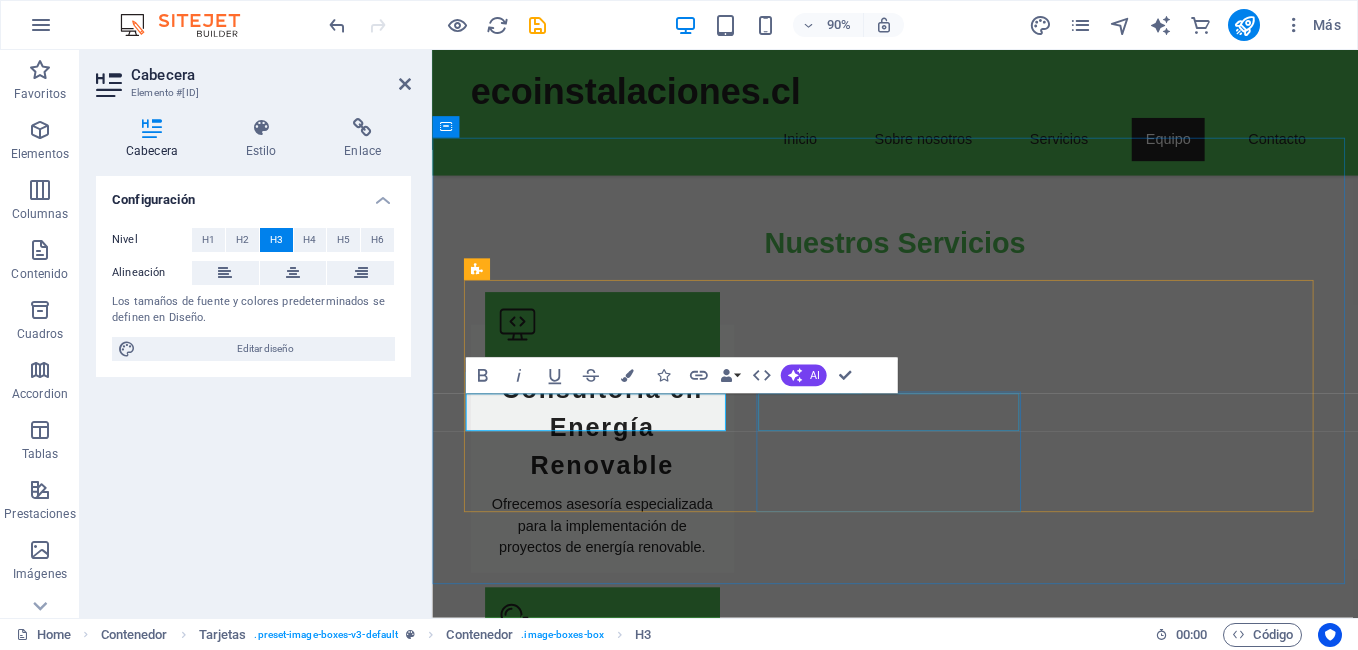 click on "Pedro López" at bounding box center (621, 2982) 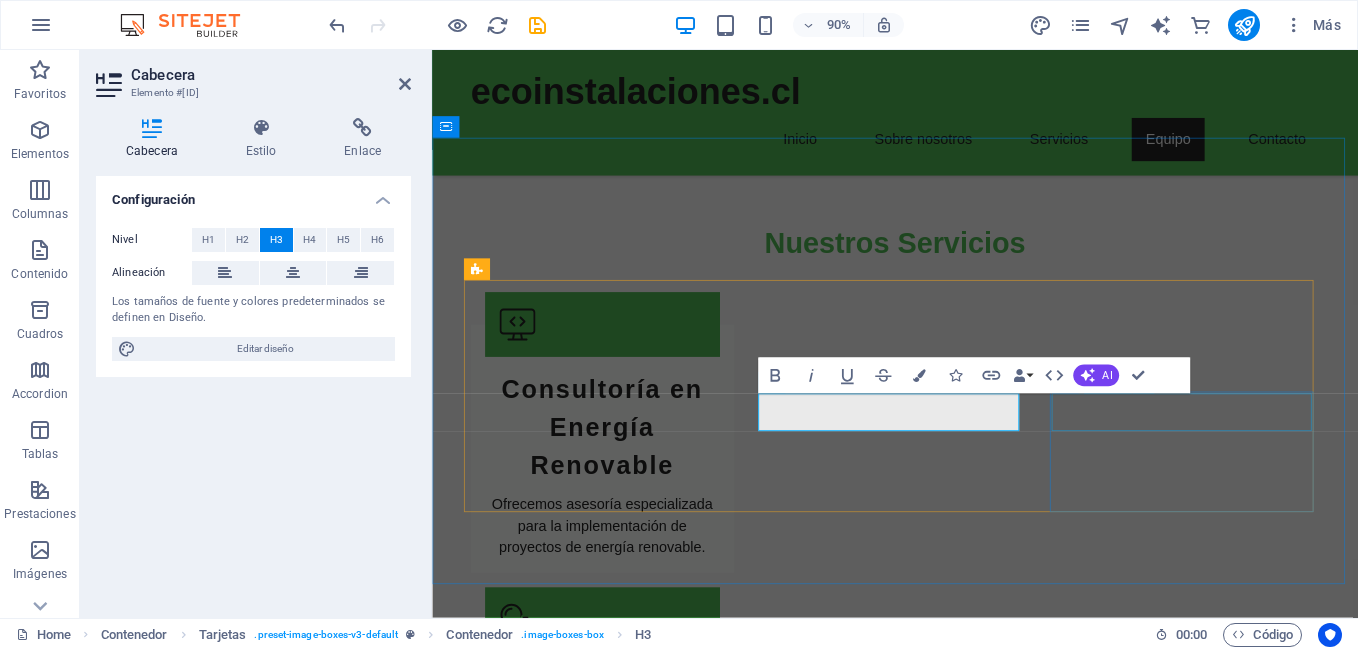 click on "Rosa Martínez" at bounding box center (621, 3090) 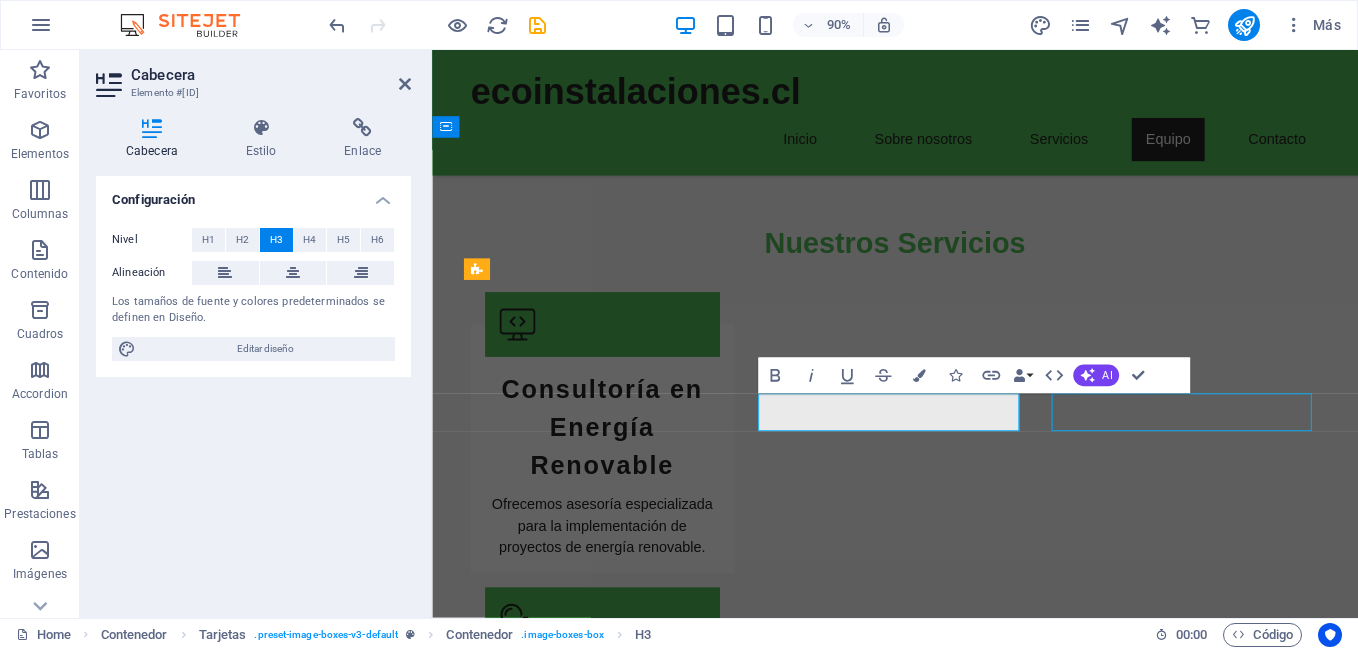 click on "Rosa Martínez" at bounding box center (621, 3090) 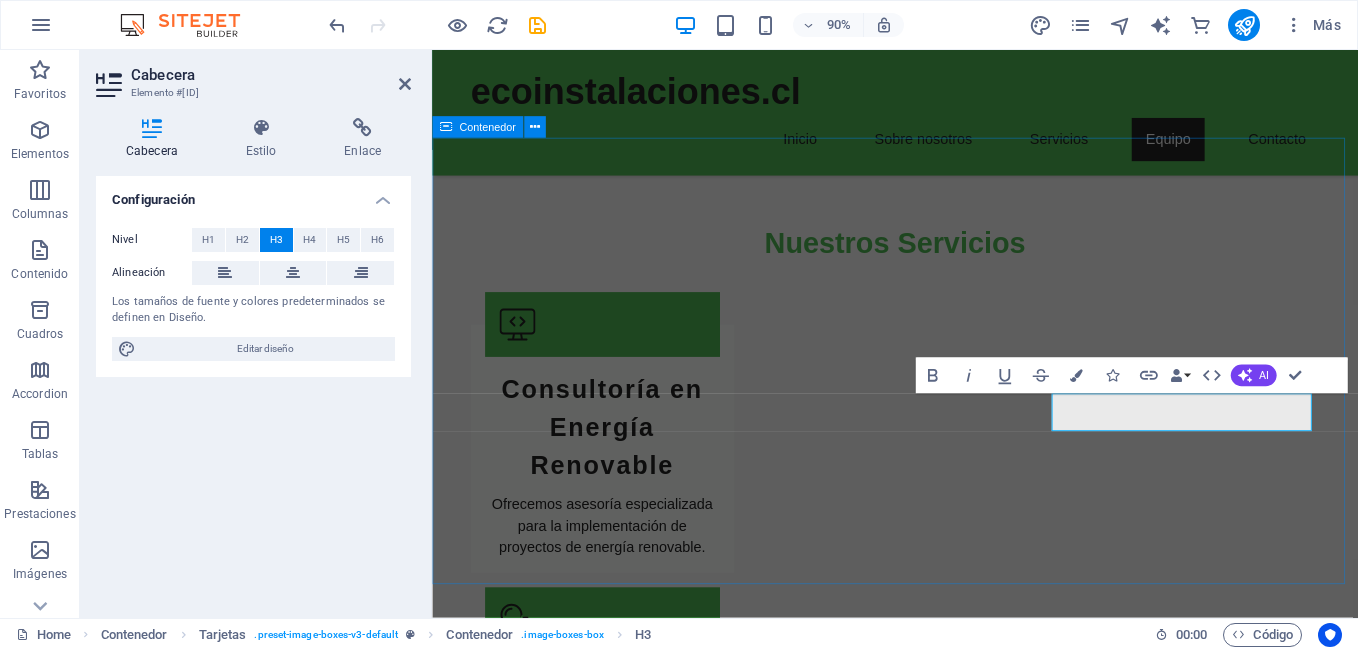 click on "Team Ingeniero en energías renovables, experto en sistemas solares. Técnica en instalación de paneles solares, con gran experiencia en proyectos residenciales. Especialista en eficiencia energética, apasionado por la sostenibilidad. Arquitecta y consultora en diseño de edificios sostenibles. Técnico en electricidad y energías limpias, con enfoque en soluciones innovadoras. ​ Ingeniera ambiental, dedicada a integrar tecnologías sostenibles en proyectos." at bounding box center [946, 2807] 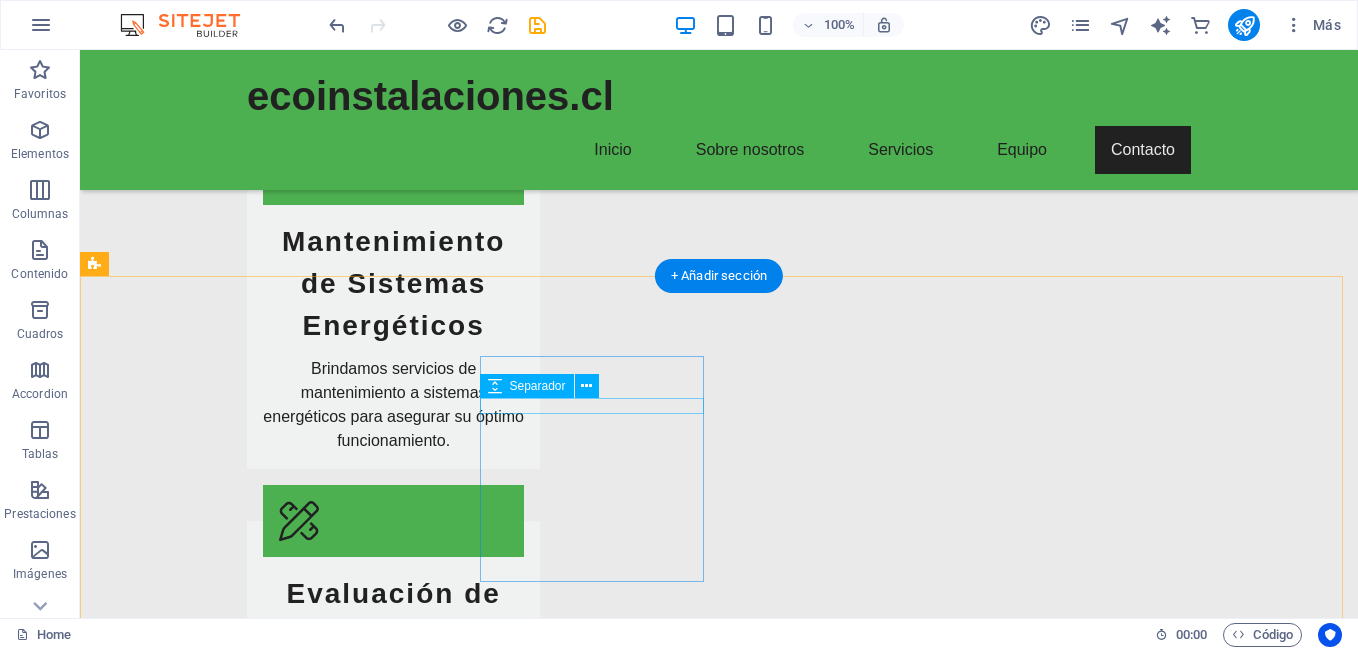 scroll, scrollTop: 3350, scrollLeft: 0, axis: vertical 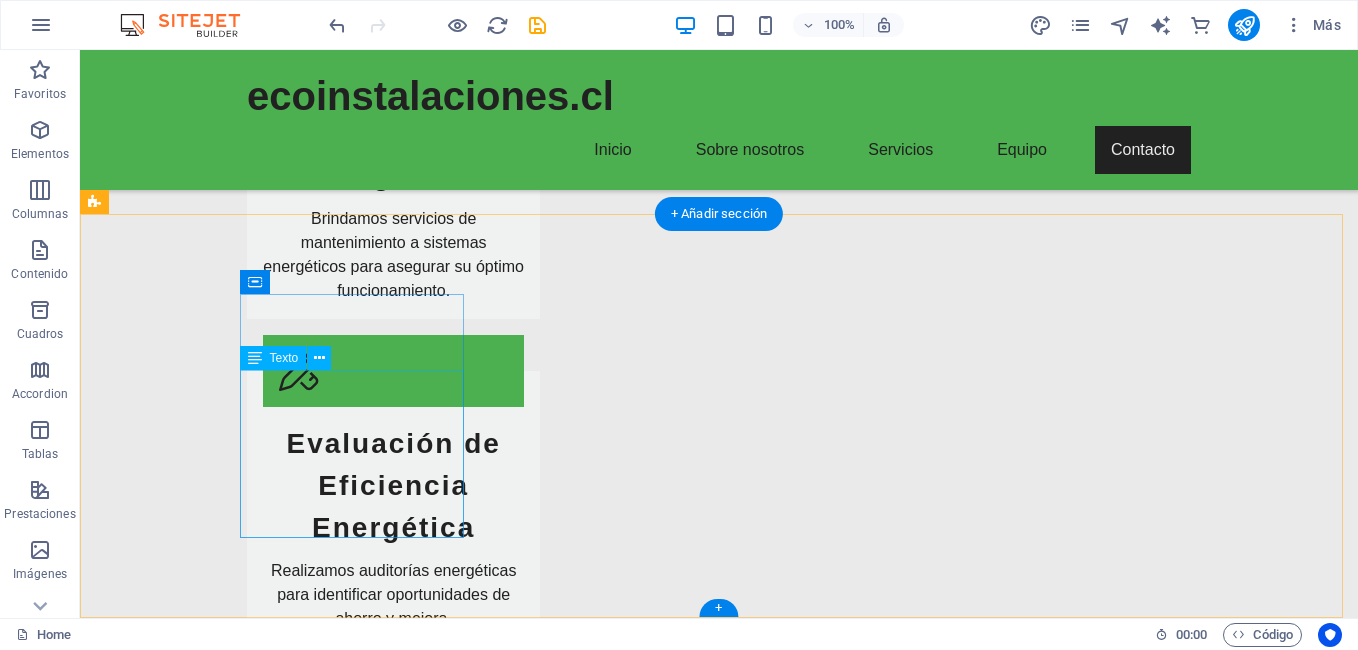 click on "Ecoinstalaciones.cl - Comprometidos con un futuro sostenible.
Contáctanos en: info@ecoinstalaciones.cl
Tel: +56 2 2345 6789
Dirección: Av. Libertador Bernardo O'Higgins, Santiago." at bounding box center (208, 3036) 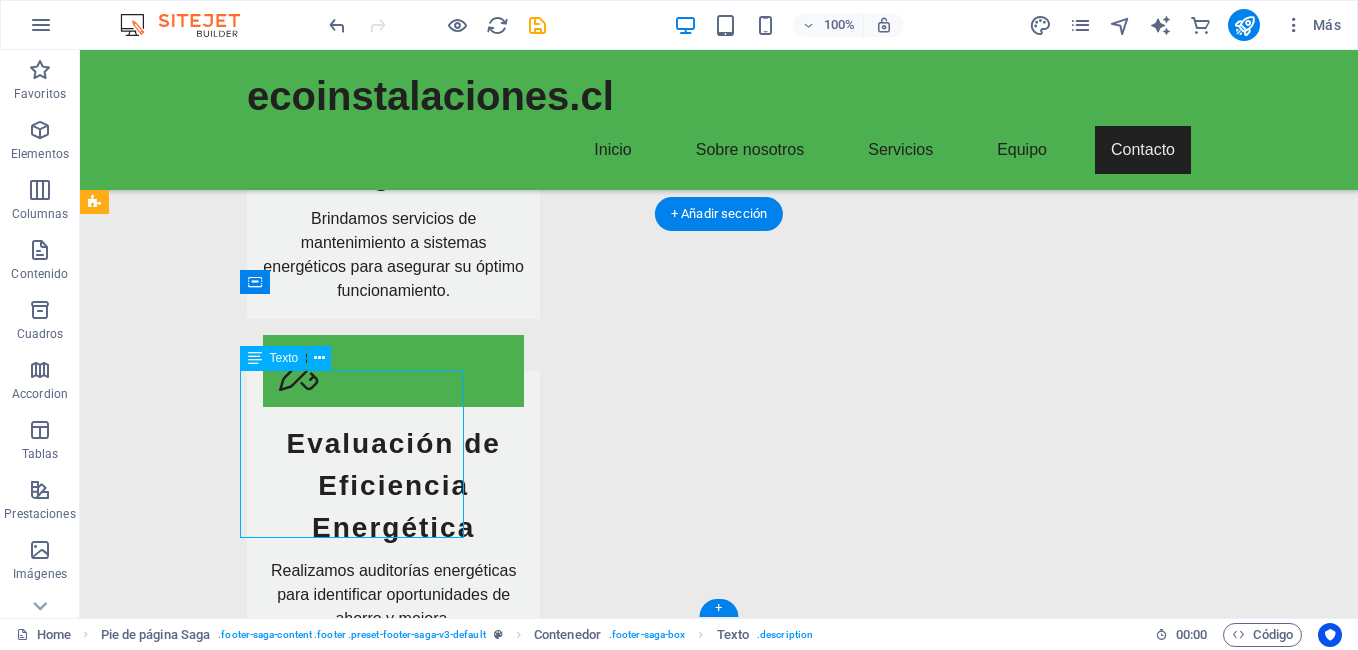 click on "Ecoinstalaciones.cl - Comprometidos con un futuro sostenible.
Contáctanos en: info@ecoinstalaciones.cl
Tel: +56 2 2345 6789
Dirección: Av. Libertador Bernardo O'Higgins, Santiago." at bounding box center [208, 3036] 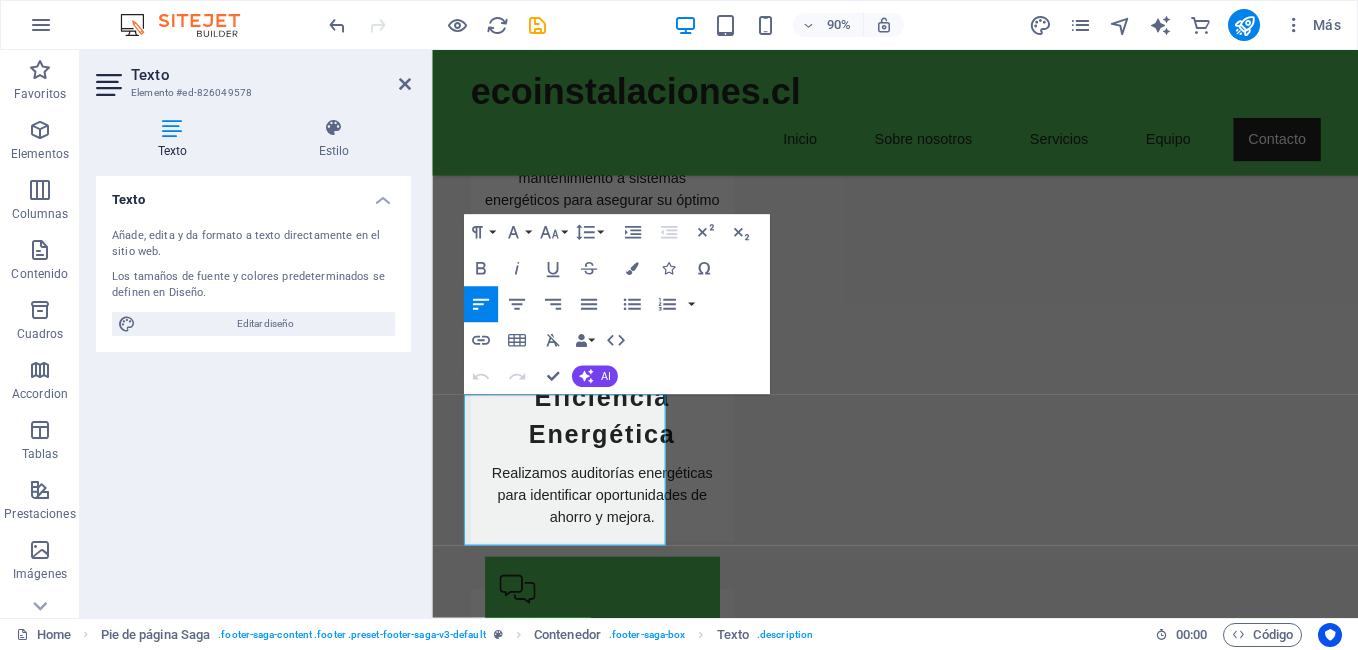 scroll, scrollTop: 3237, scrollLeft: 0, axis: vertical 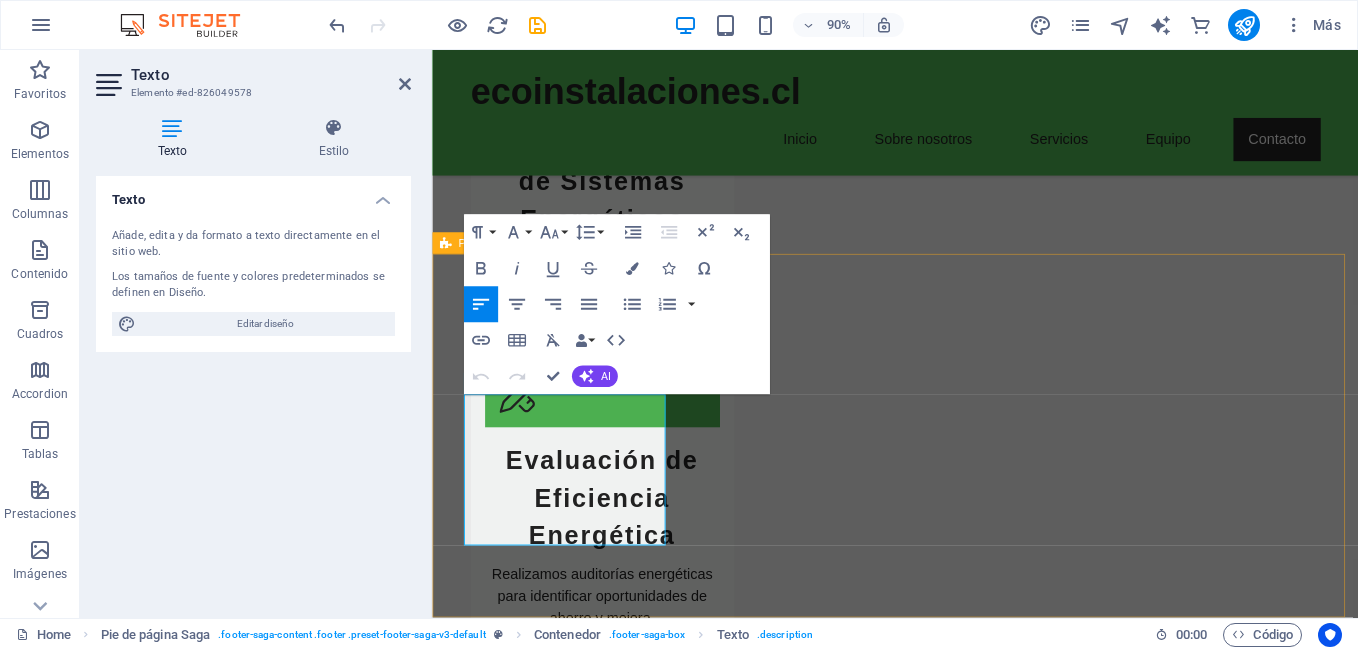 drag, startPoint x: 491, startPoint y: 515, endPoint x: 450, endPoint y: 515, distance: 41 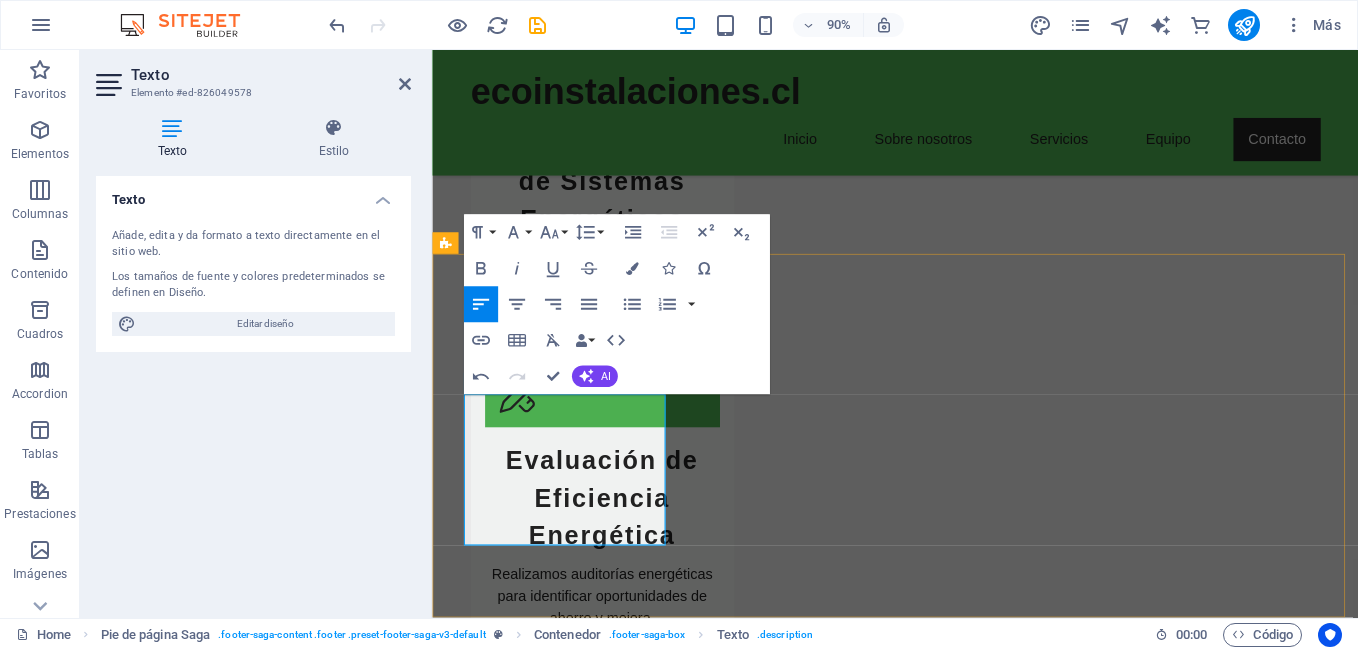 click on "Ecoinstalaciones.cl - Comprometidos con un futuro sostenible.
Contáctanos en: felipe@ecoinstalaciones.cl
Tel: +56 2 2345 6789
Dirección: Av. Libertador Bernardo O'Higgins, Santiago." at bounding box center [560, 3111] 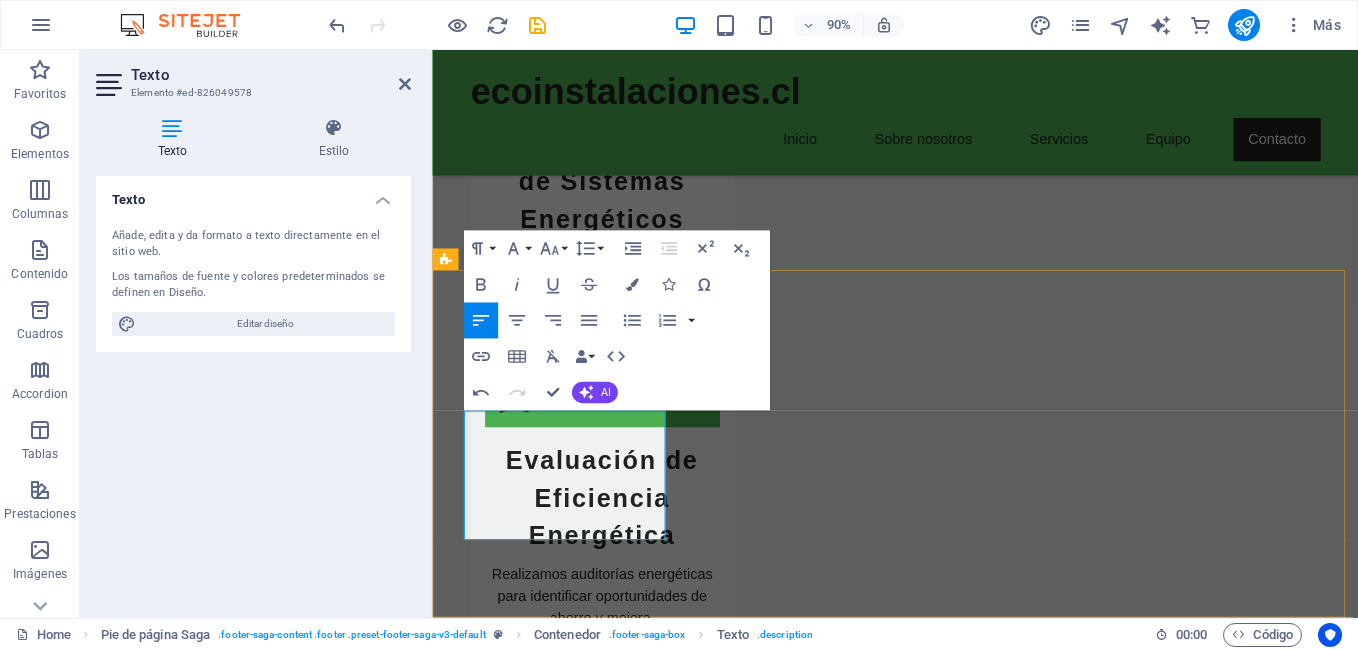 scroll, scrollTop: 3219, scrollLeft: 0, axis: vertical 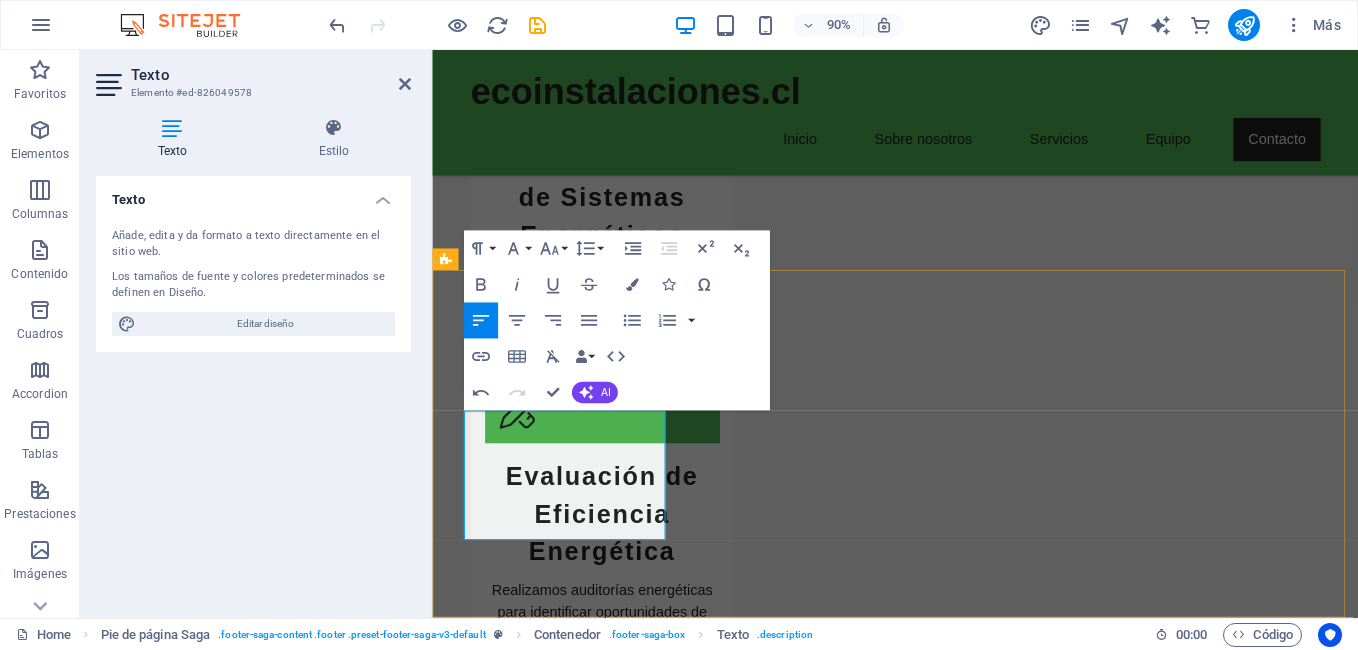 click on "Ecoinstalaciones.cl - Comprometidos con un futuro sostenible.
Contáctanos en: felipe@ecoinstalaciones.cl
Tel: +56 9 8404 4267 Dirección: Suecia 0142 of202  Santiago." at bounding box center (560, 3141) 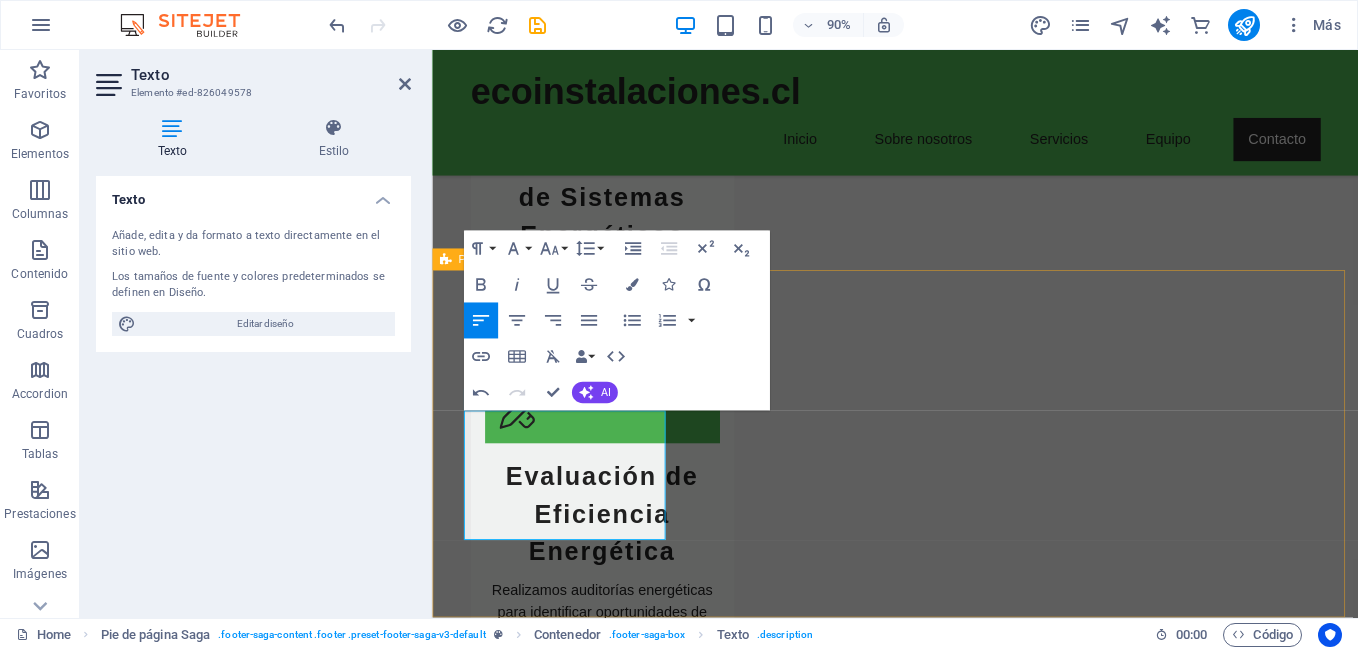 click on "ecoinstalaciones.cl Ecoinstalaciones.cl - Comprometidos con un futuro sostenible.
Contáctanos en: felipe@ecoinstalaciones.cl
Tel: +56 9 8404 4267 Dirección: Suecia 0142 of202  Santiago. Contact Av. Libertador Bernardo O'Higgins 8320000   Santiago Phone:  +56 2 2345 6789 Mobile:  Email:  info@ecoinstalaciones.cl Navigation Inicio Sobre nosotros Servicios Equipo Contacto Legal Notice Privacy Policy Social media Facebook X Instagram" at bounding box center [946, 3430] 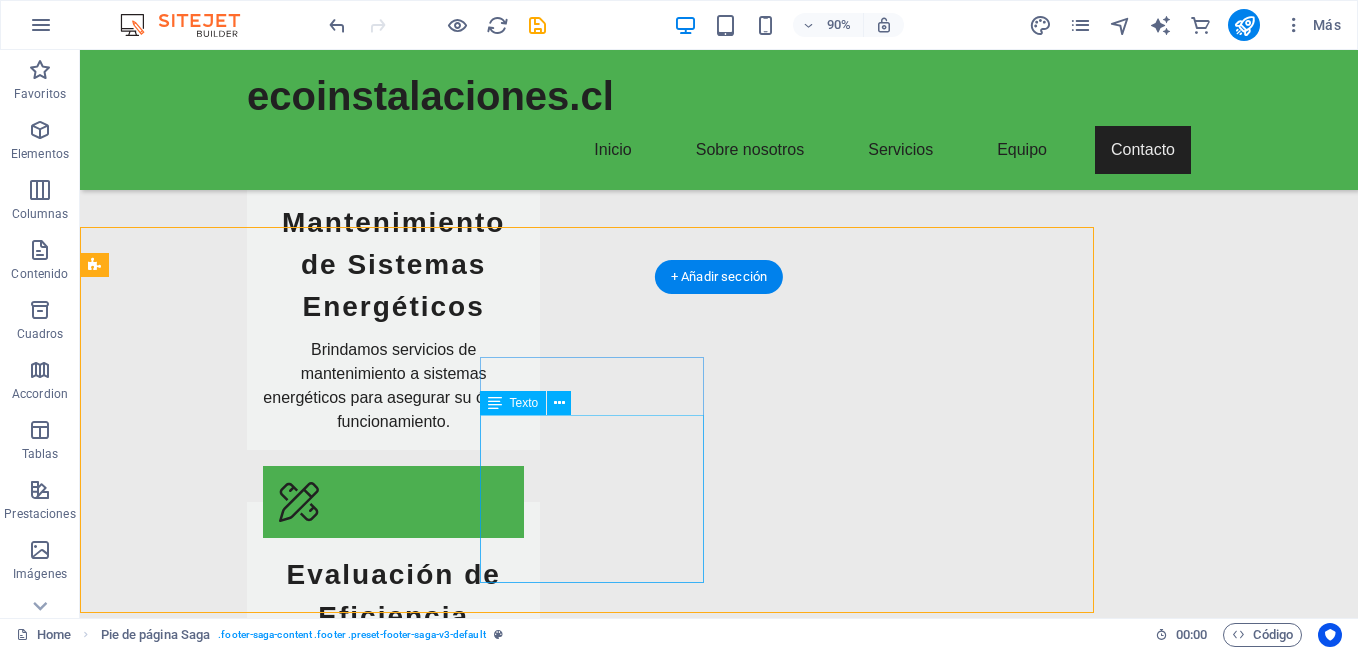 scroll, scrollTop: 3287, scrollLeft: 0, axis: vertical 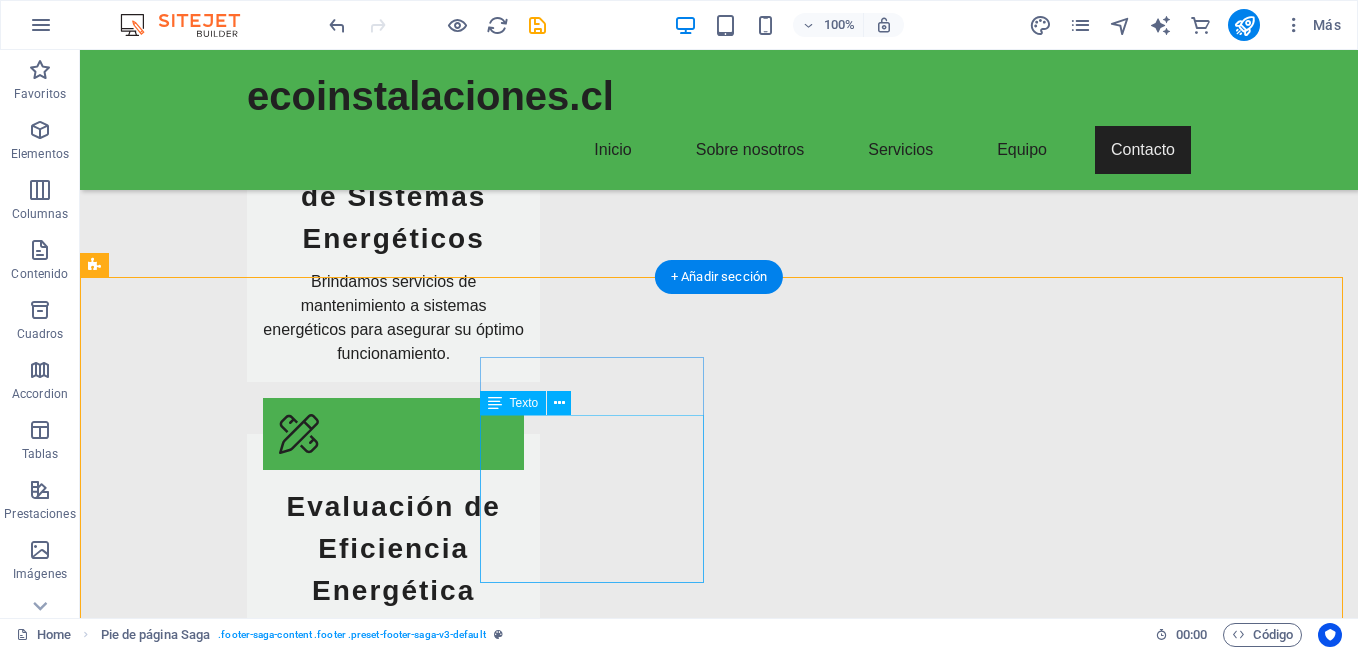 click on "Av. Libertador Bernardo O'Higgins 8320000   Santiago Phone:  +56 2 2345 6789 Mobile:  Email:  info@ecoinstalaciones.cl" at bounding box center [208, 3321] 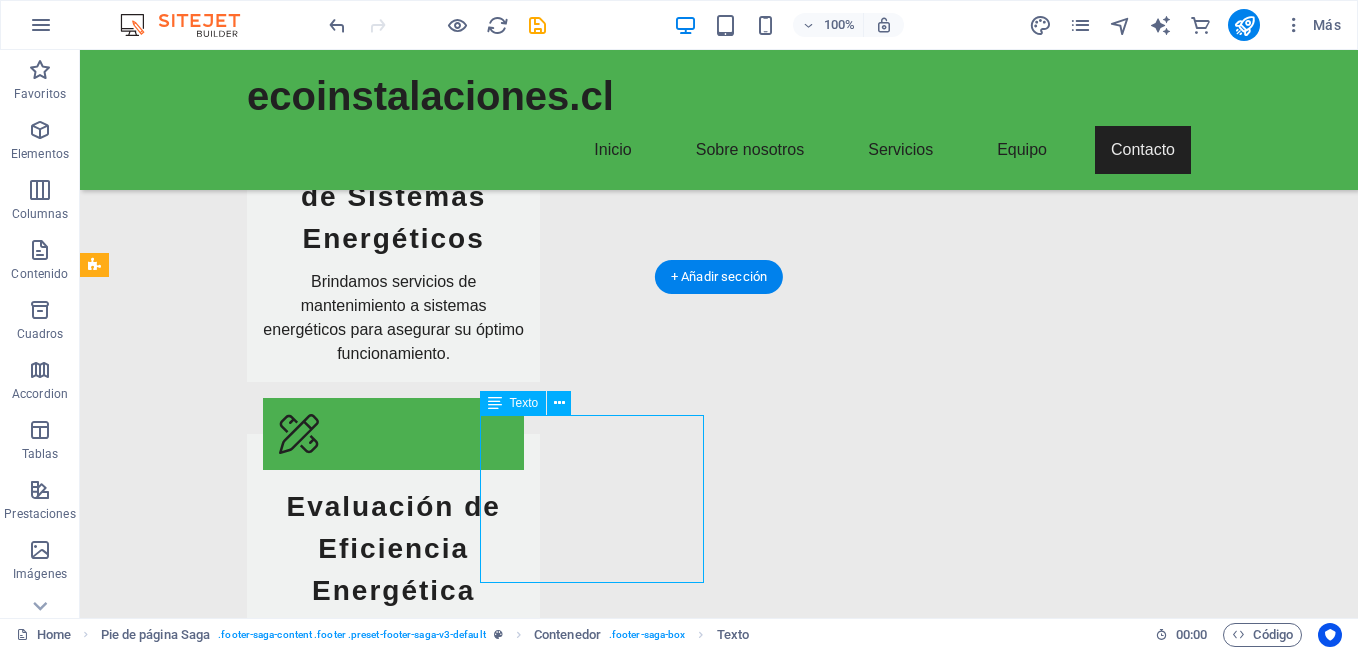 click on "Av. Libertador Bernardo O'Higgins 8320000   Santiago Phone:  +56 2 2345 6789 Mobile:  Email:  info@ecoinstalaciones.cl" at bounding box center [208, 3321] 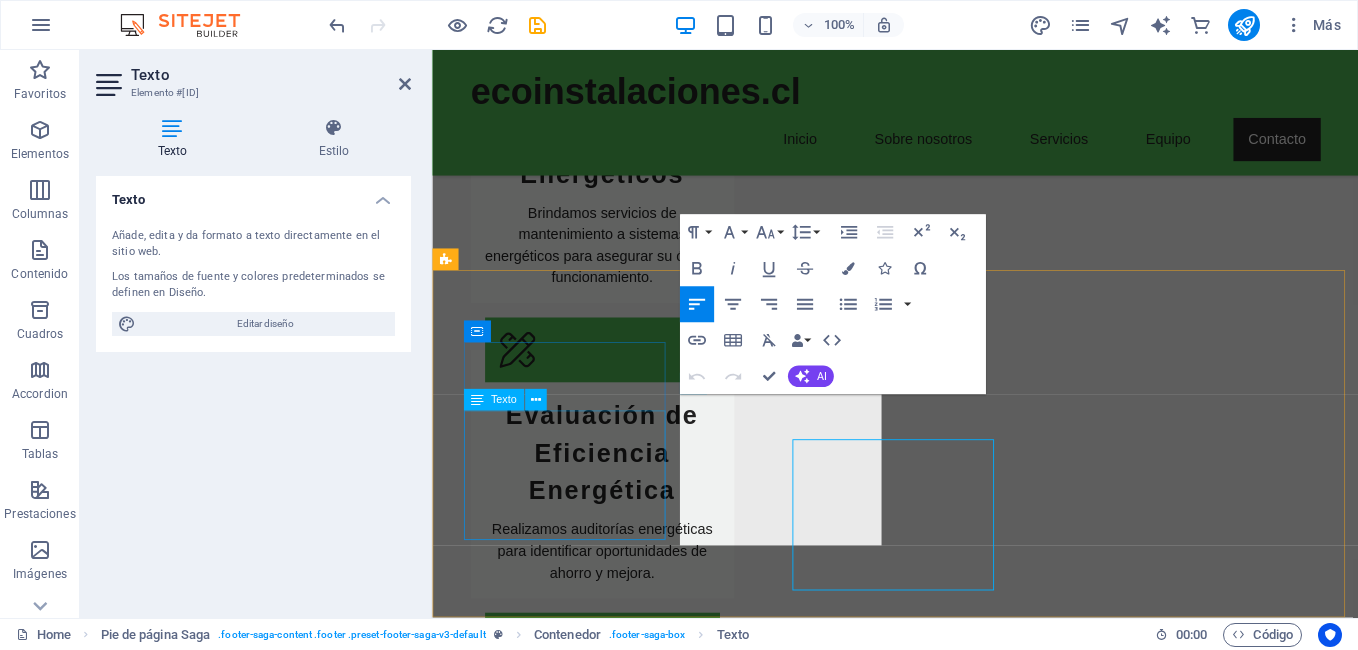 scroll, scrollTop: 3219, scrollLeft: 0, axis: vertical 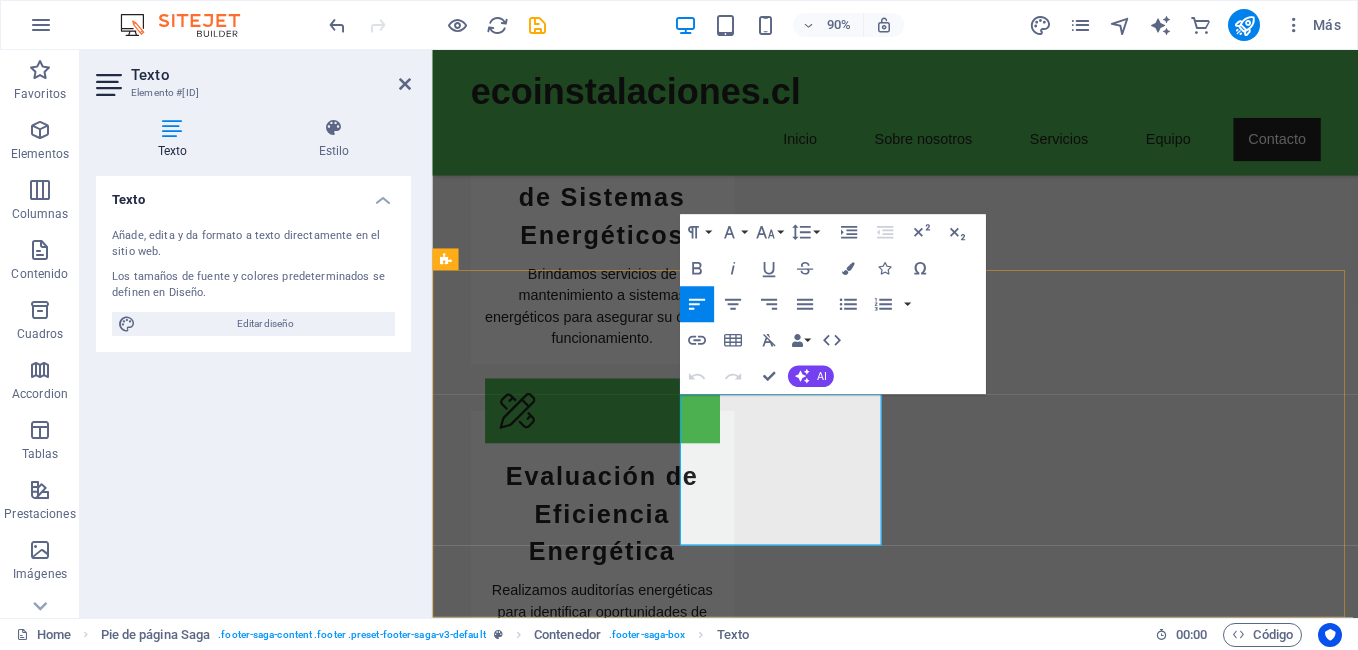 click on "Av. Libertador Bernardo O'Higgins" at bounding box center (560, 3291) 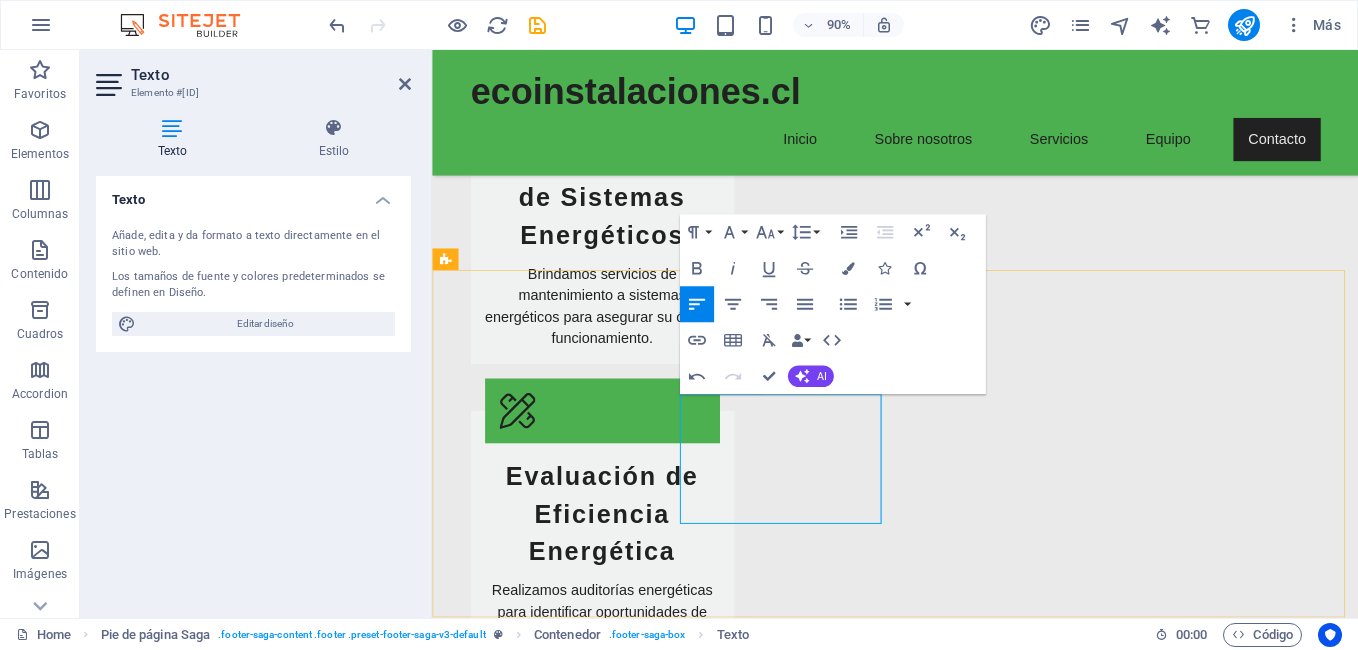 click on "Email:  info@ecoinstalaciones.cl" at bounding box center [560, 3375] 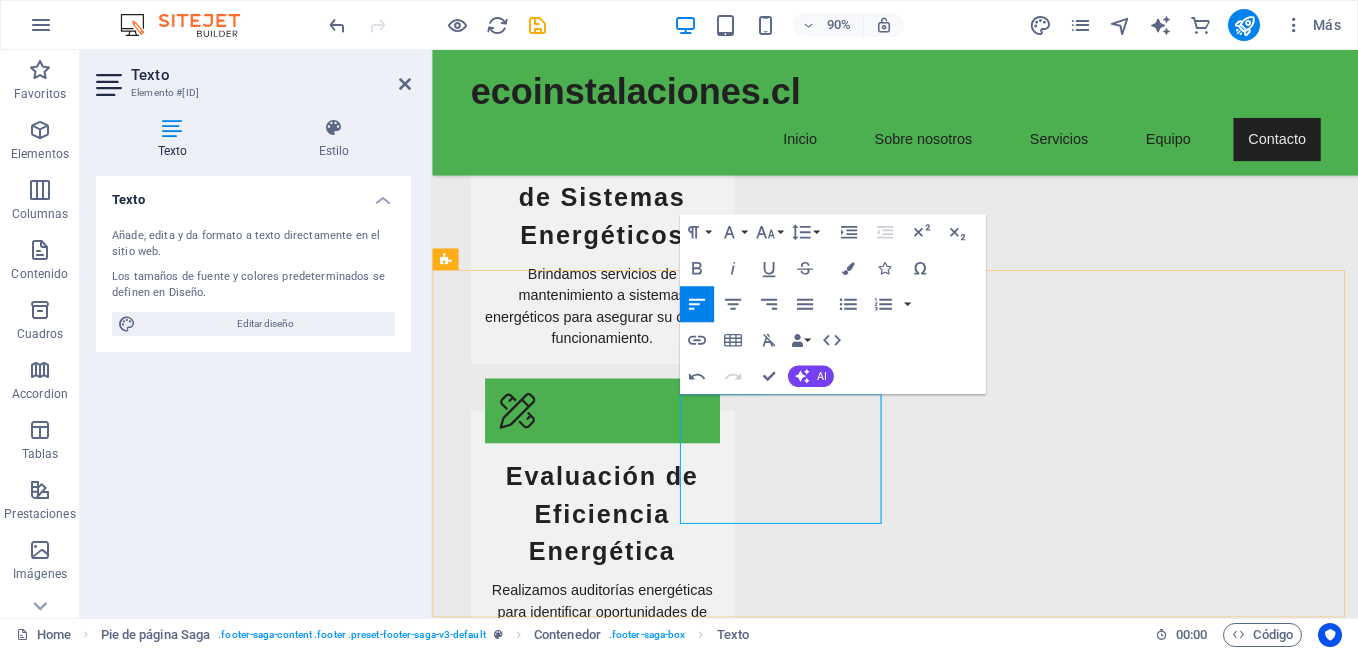 click on "+56 2 2345 6789" at bounding box center (547, 3326) 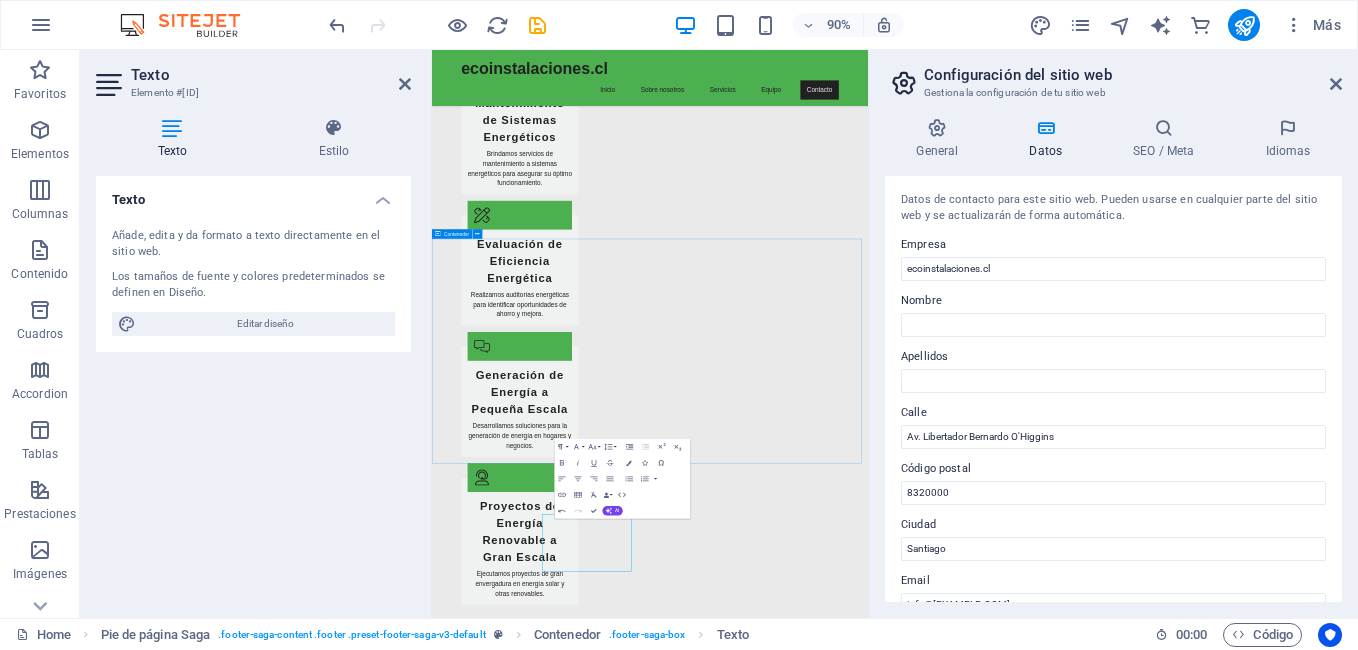 scroll, scrollTop: 2442, scrollLeft: 0, axis: vertical 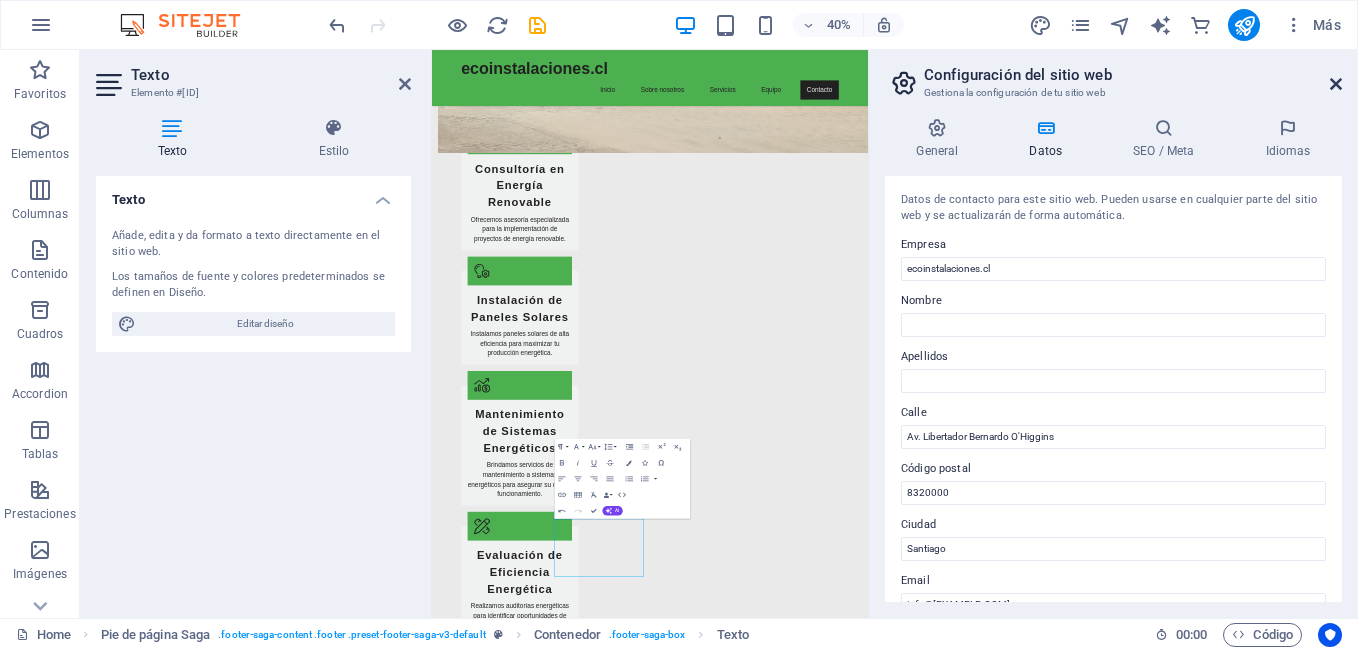 click at bounding box center [1336, 84] 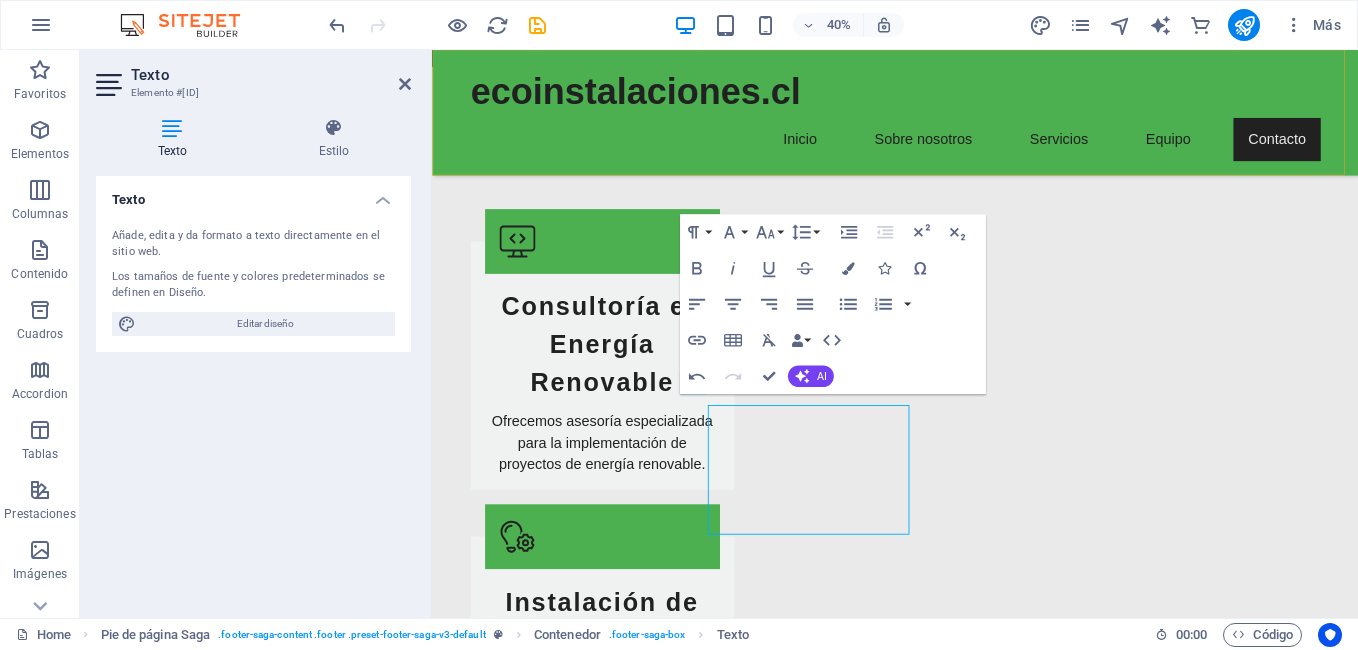 scroll, scrollTop: 3219, scrollLeft: 0, axis: vertical 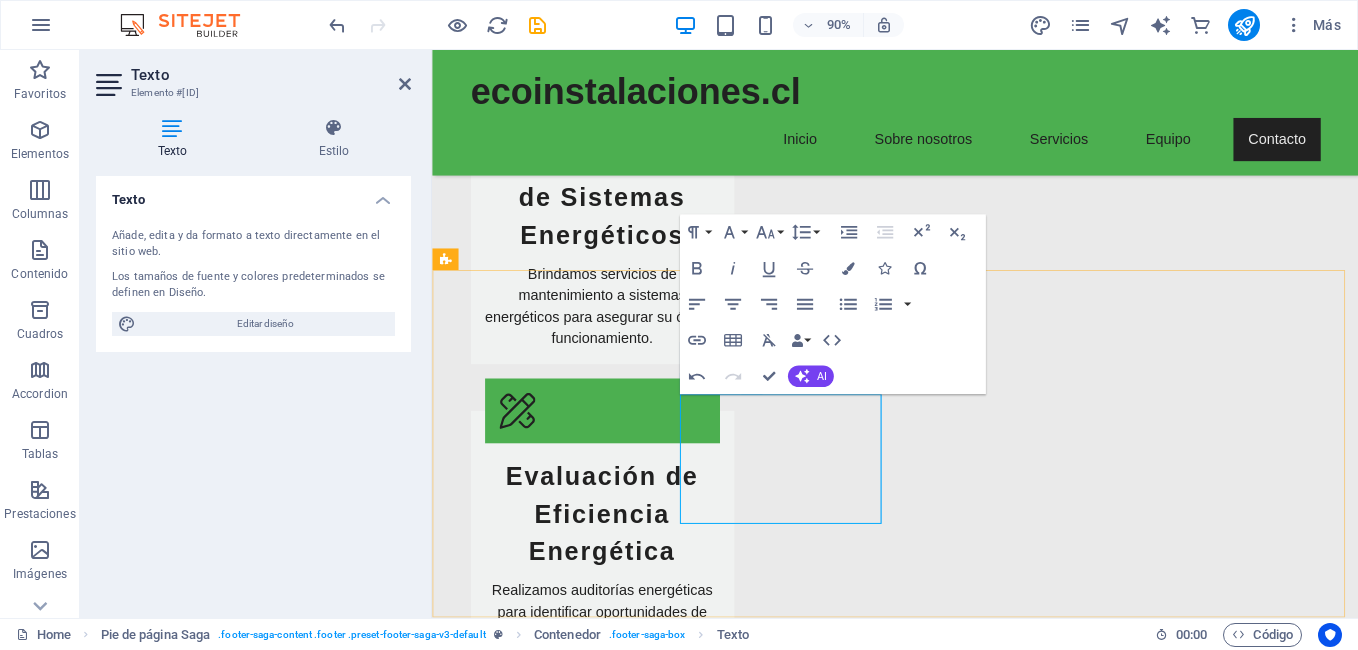 click on "+56 2 2345 6789" at bounding box center (547, 3326) 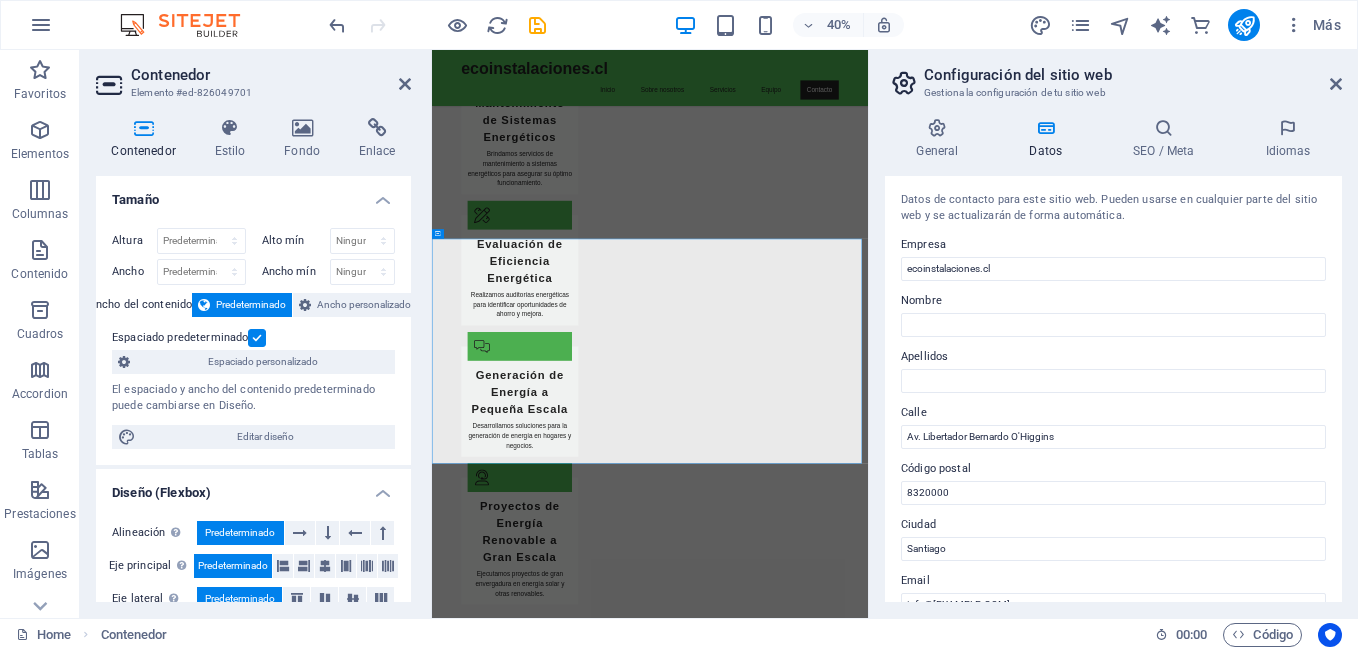 scroll, scrollTop: 2442, scrollLeft: 0, axis: vertical 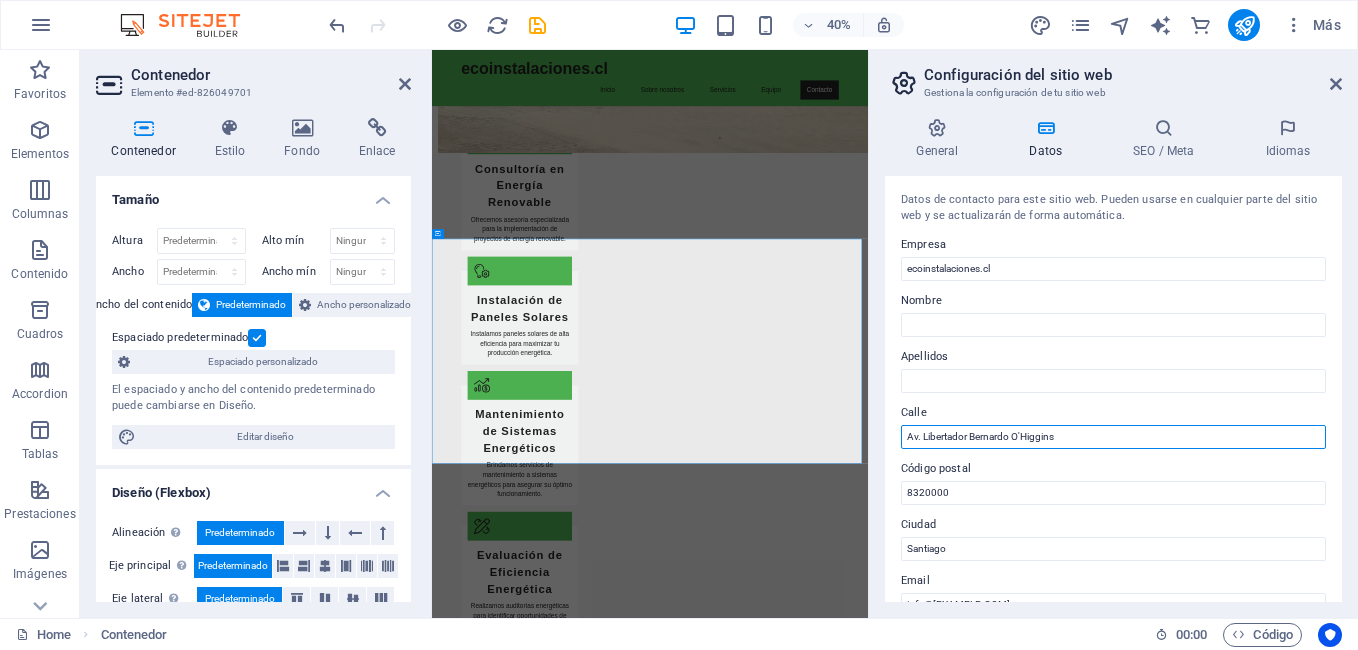 click on "Av. Libertador Bernardo O'Higgins" at bounding box center [1113, 437] 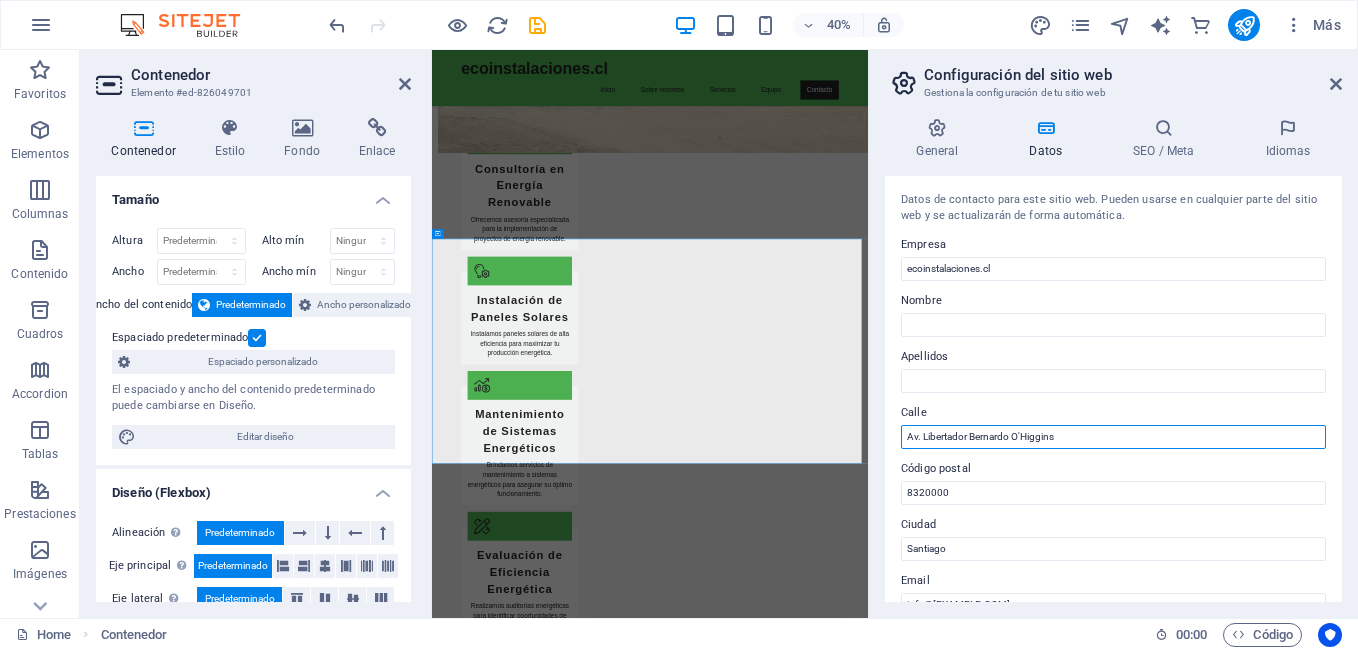 click on "General  Datos  SEO / Meta  Idiomas Nombre del sitio web ecoinstalaciones.cl Logo Arrastra archivos aquí, haz clic para escoger archivos o  selecciona archivos de Archivos o de nuestra galería gratuita de fotos y vídeos Selecciona archivos del administrador de archivos, de la galería de fotos o carga archivo(s) Cargar Favicon Define aquí el favicon de tu sitio web. Un favicon es un pequeño icono que se muestra en la pestaña del navegador al lado del título de tu sitio web. Este ayuda a los visitantes a identificar tu sitio web. Arrastra archivos aquí, haz clic para escoger archivos o  selecciona archivos de Archivos o de nuestra galería gratuita de fotos y vídeos Selecciona archivos del administrador de archivos, de la galería de fotos o carga archivo(s) Cargar Vista previa de imagen (Open Graph) Esta imagen se mostrará cuando el sitio web se comparta en redes sociales Arrastra archivos aquí, haz clic para escoger archivos o  Cargar Empresa ecoinstalaciones.cl Nombre Apellidos Calle 8320000 Fax" at bounding box center (1113, 360) 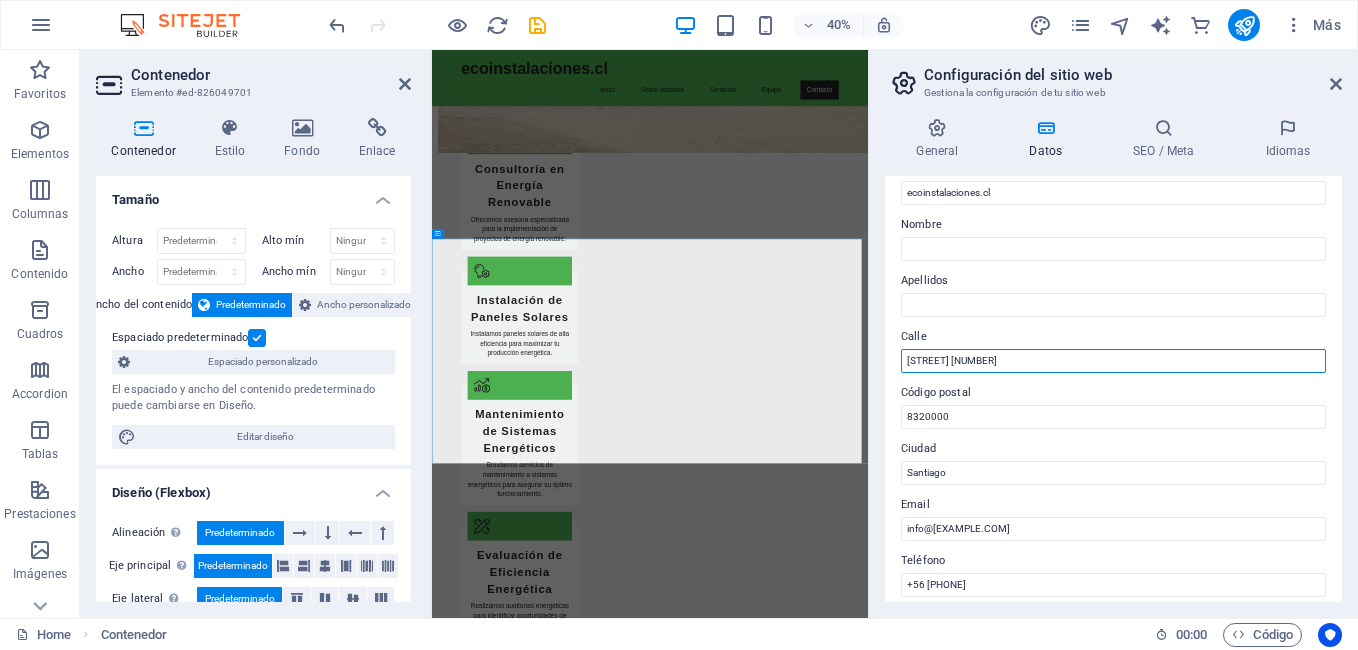 scroll, scrollTop: 200, scrollLeft: 0, axis: vertical 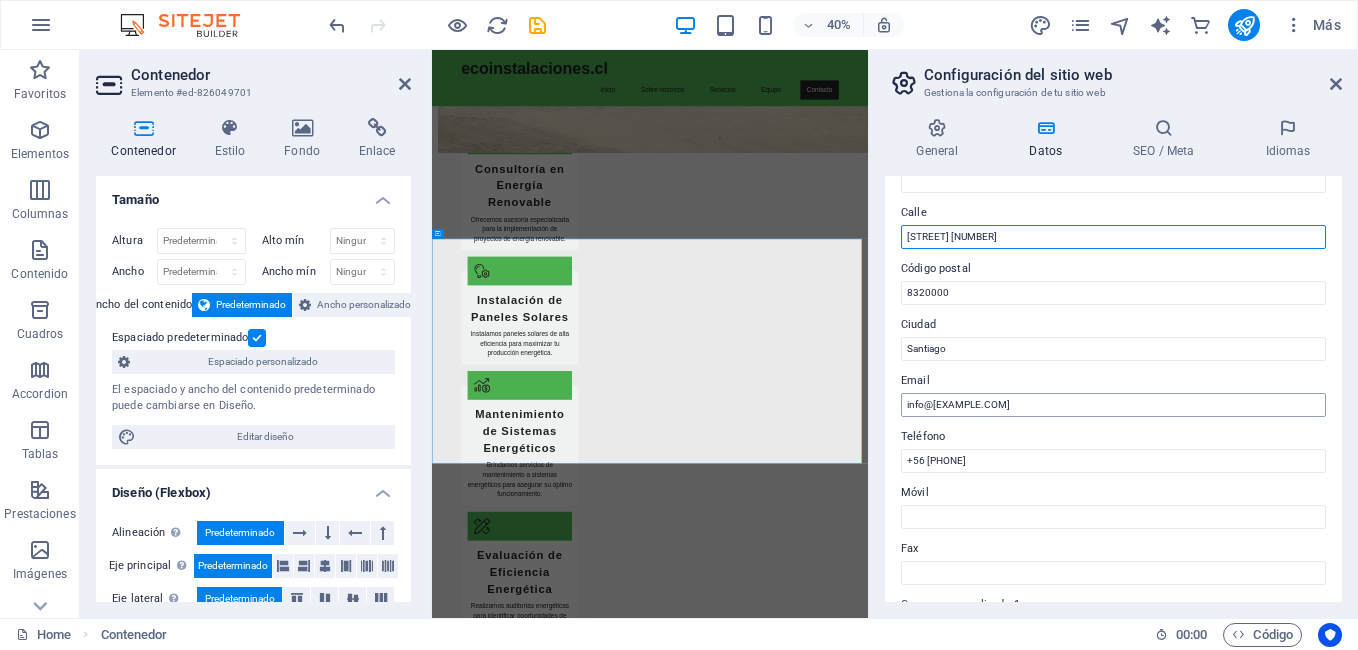 type on "Suecia 0142 Of 202" 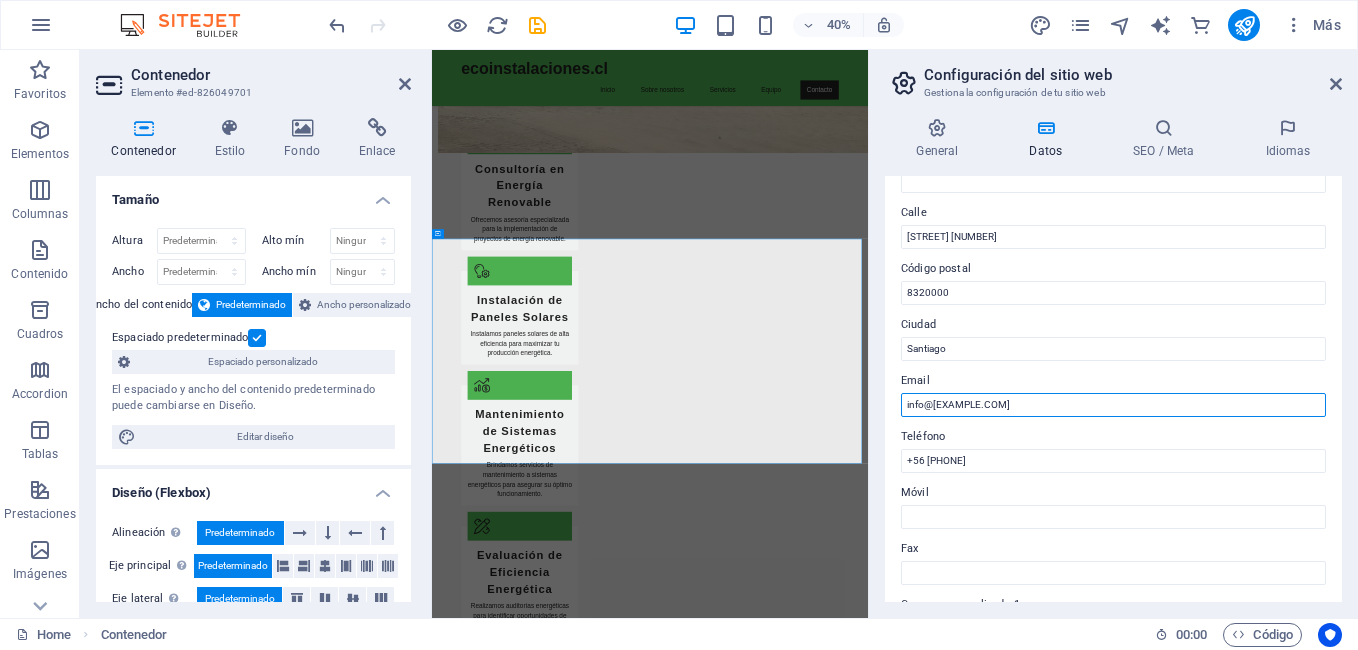 click on "info@ecoinstalaciones.cl" at bounding box center [1113, 405] 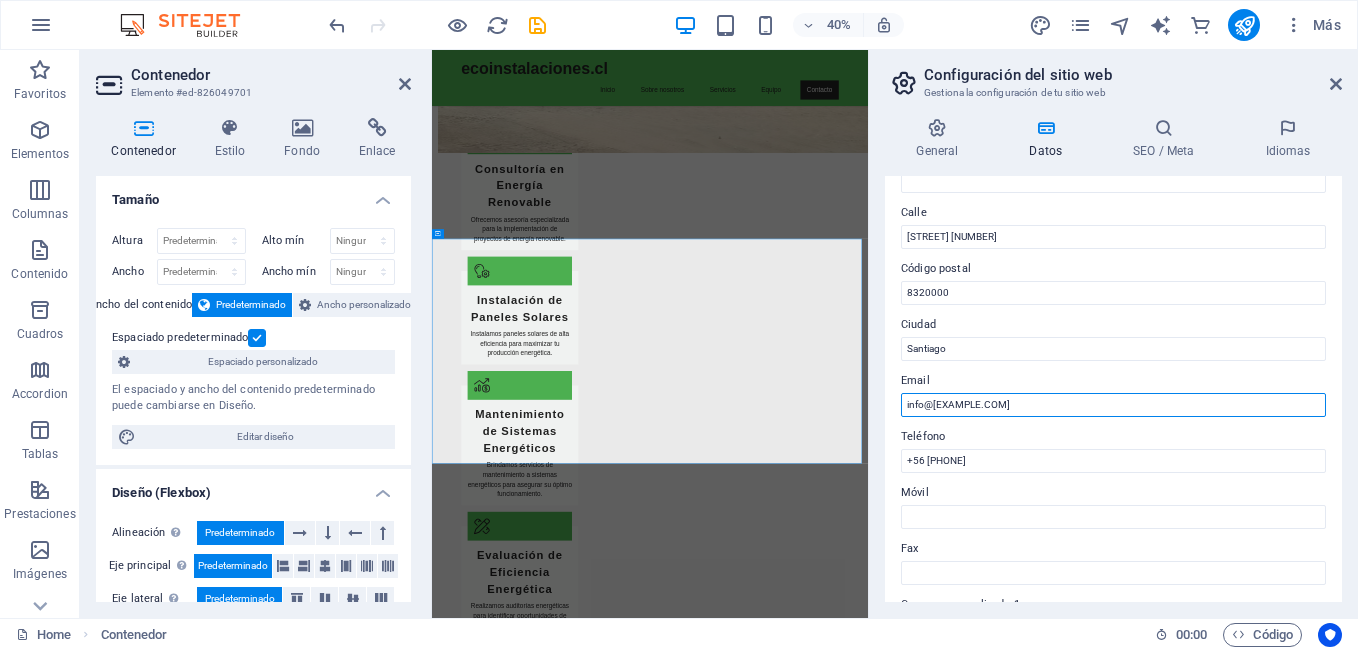 click on "info@ecoinstalaciones.cl" at bounding box center [1113, 405] 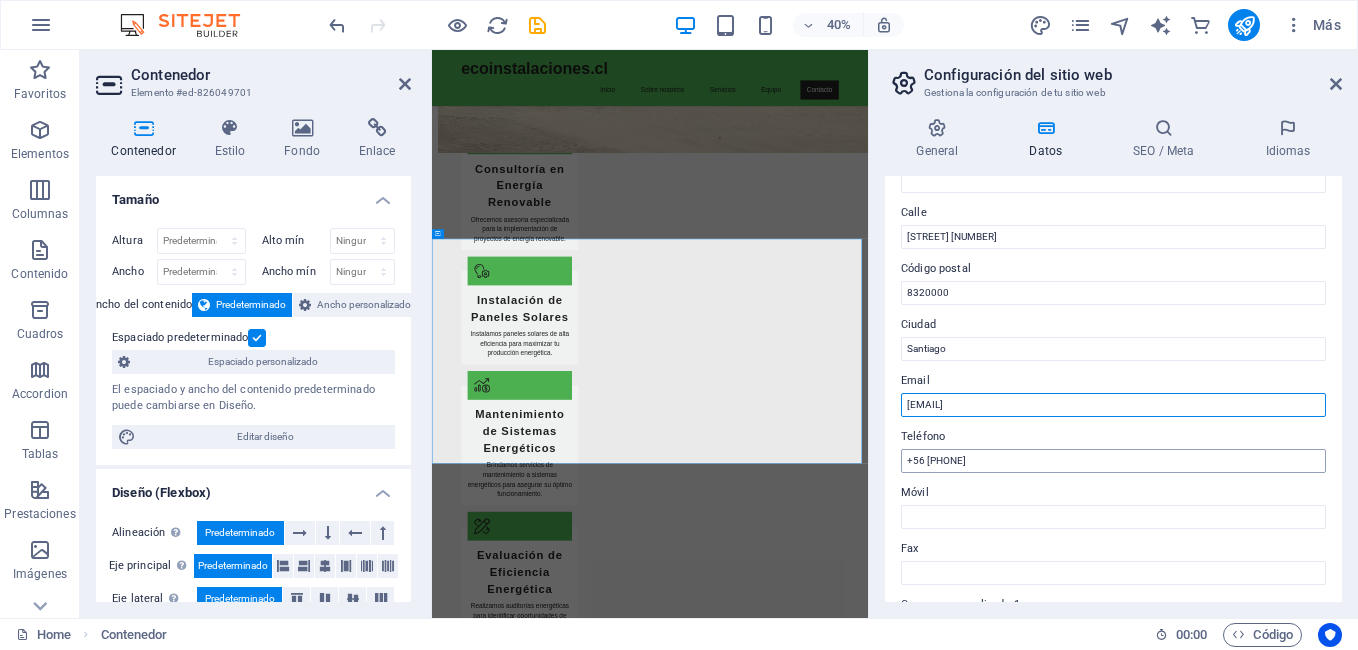 type on "[EMAIL]" 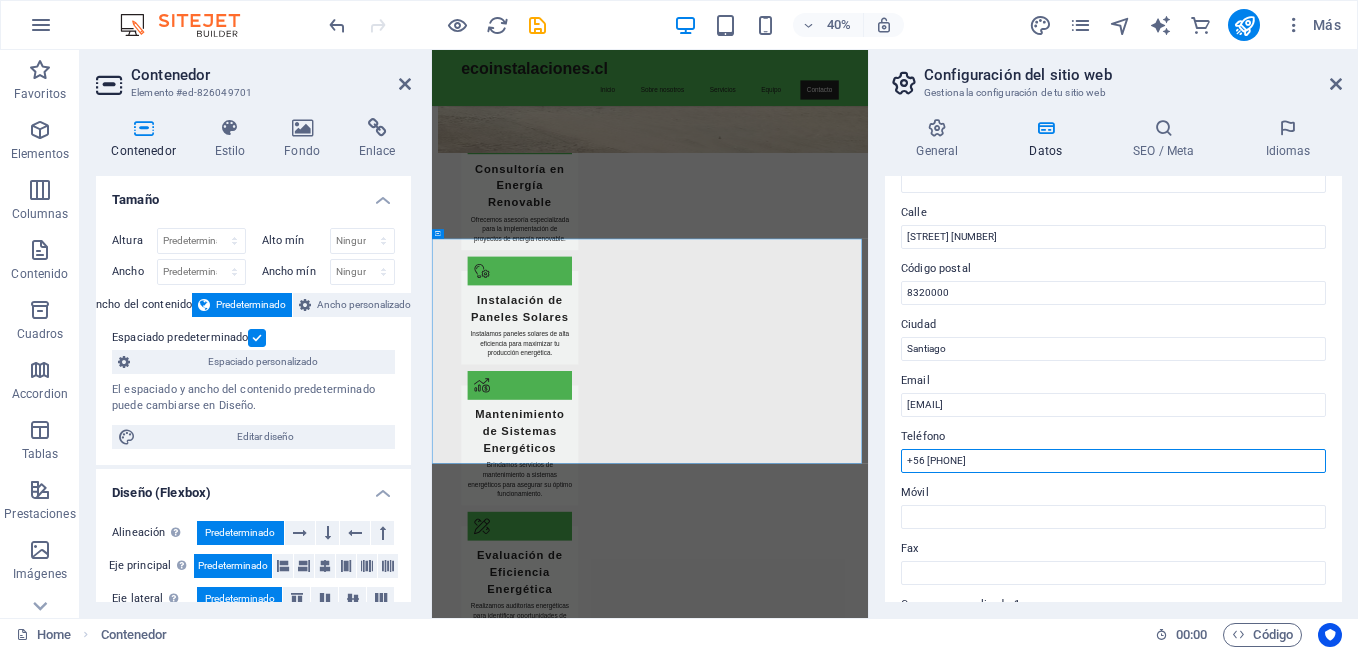 click on "+56 2 2345 6789" at bounding box center (1113, 461) 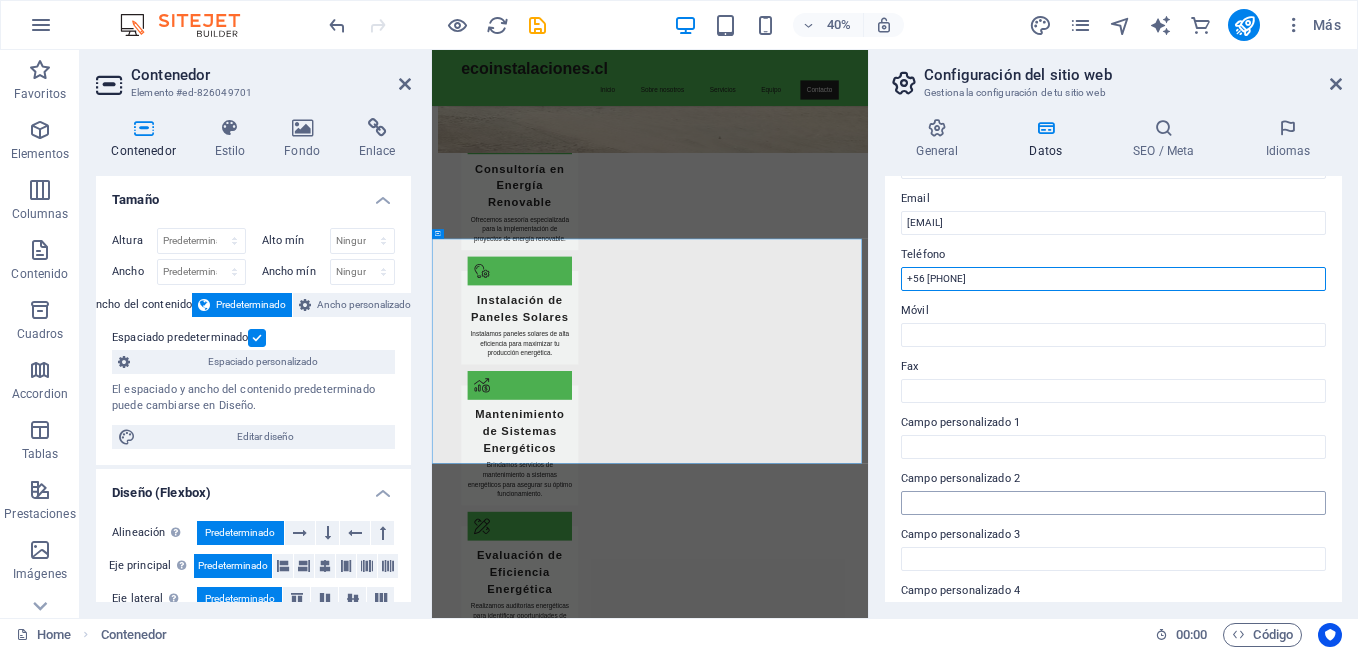 scroll, scrollTop: 435, scrollLeft: 0, axis: vertical 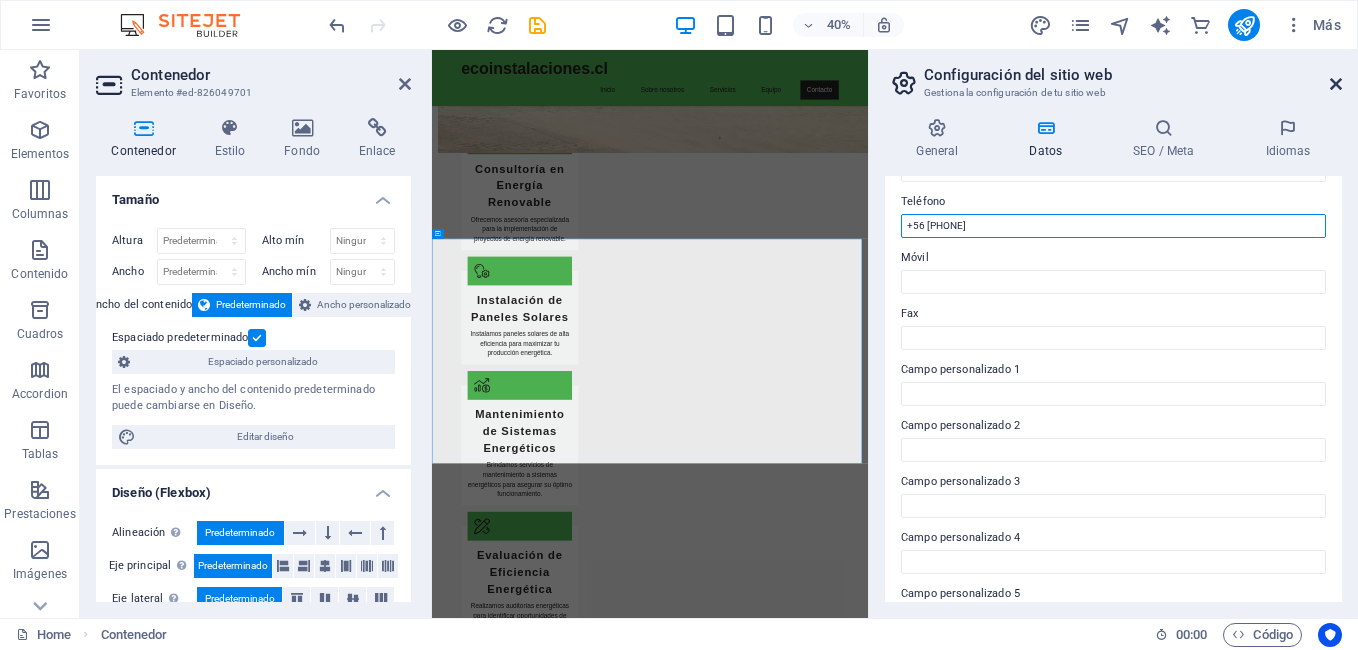 type on "+[PHONE]" 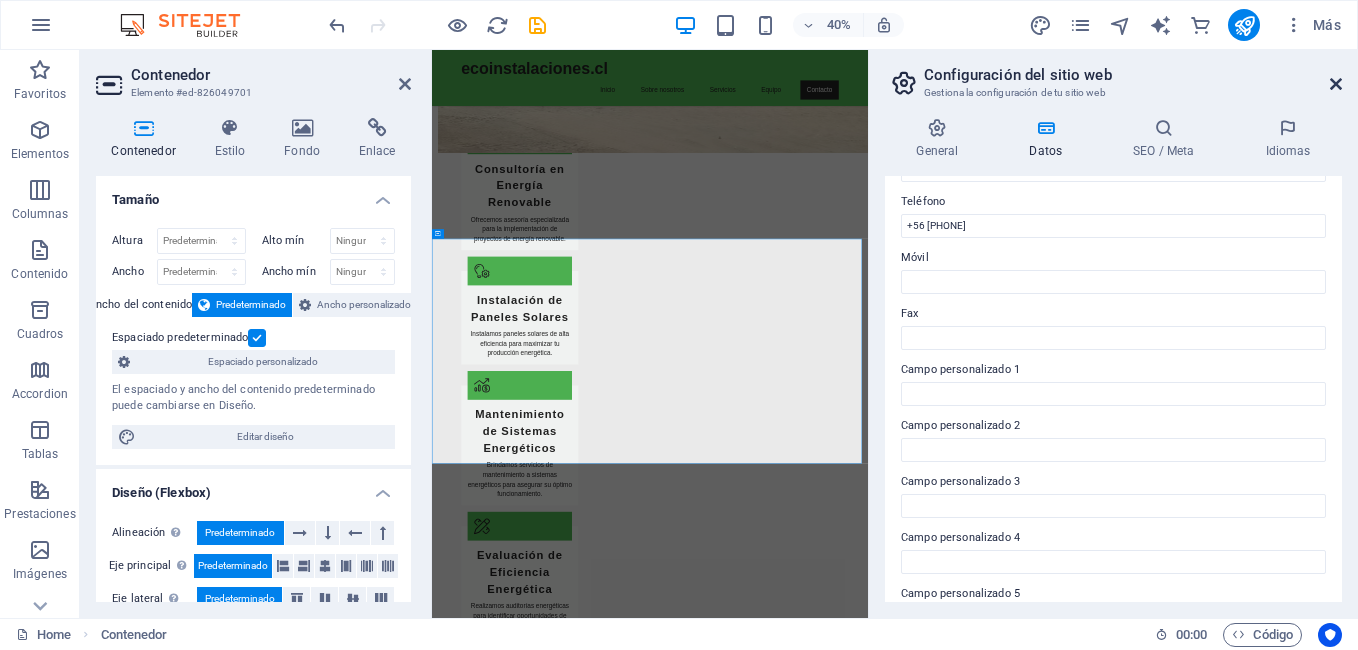 click at bounding box center [1336, 84] 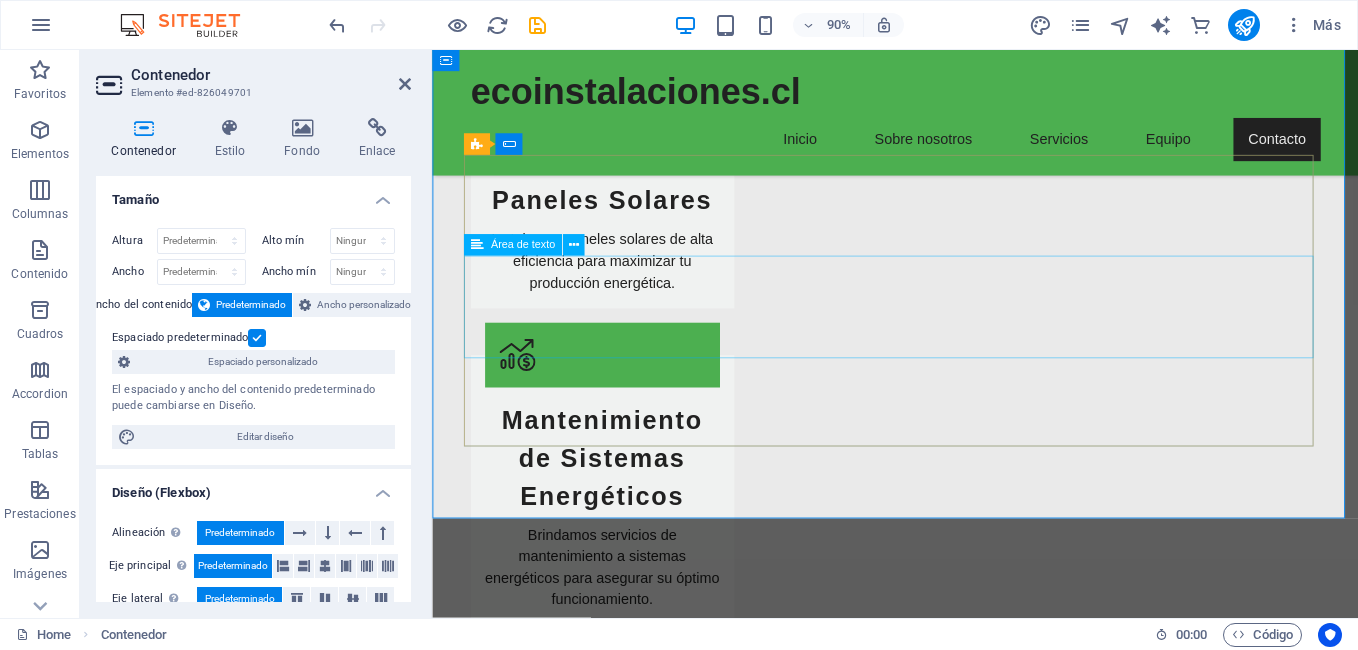 scroll, scrollTop: 3219, scrollLeft: 0, axis: vertical 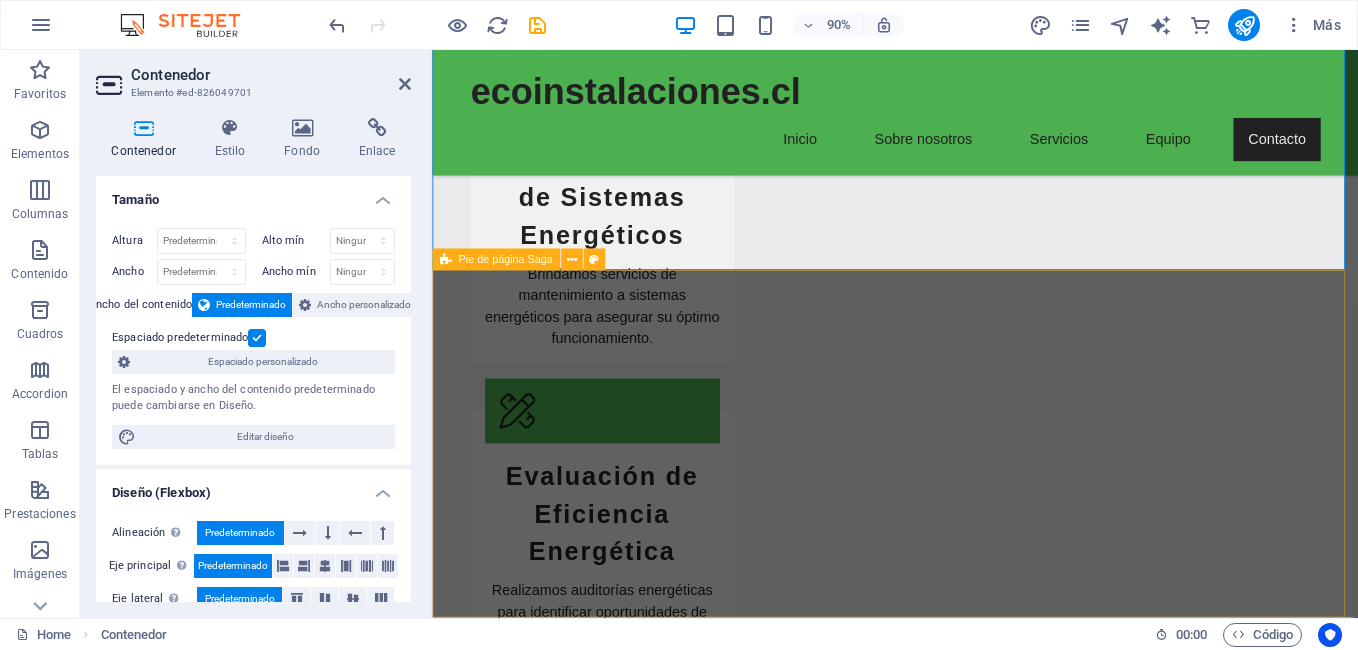 click on "ecoinstalaciones.cl Ecoinstalaciones.cl - Comprometidos con un futuro sostenible.
Contáctanos en: felipe@ecoinstalaciones.cl
Tel: +56 9 8404 4267 Dirección: Suecia 0142 of202 Santiago. Contact 8320000   Santiago Phone:  +56 9 8404 4267 Mobile:  Email:  felipe@ecoinstalaciones.cl Navigation Inicio Sobre nosotros Servicios Equipo Contacto Legal Notice Privacy Policy Social media Facebook X Instagram" at bounding box center [946, 3406] 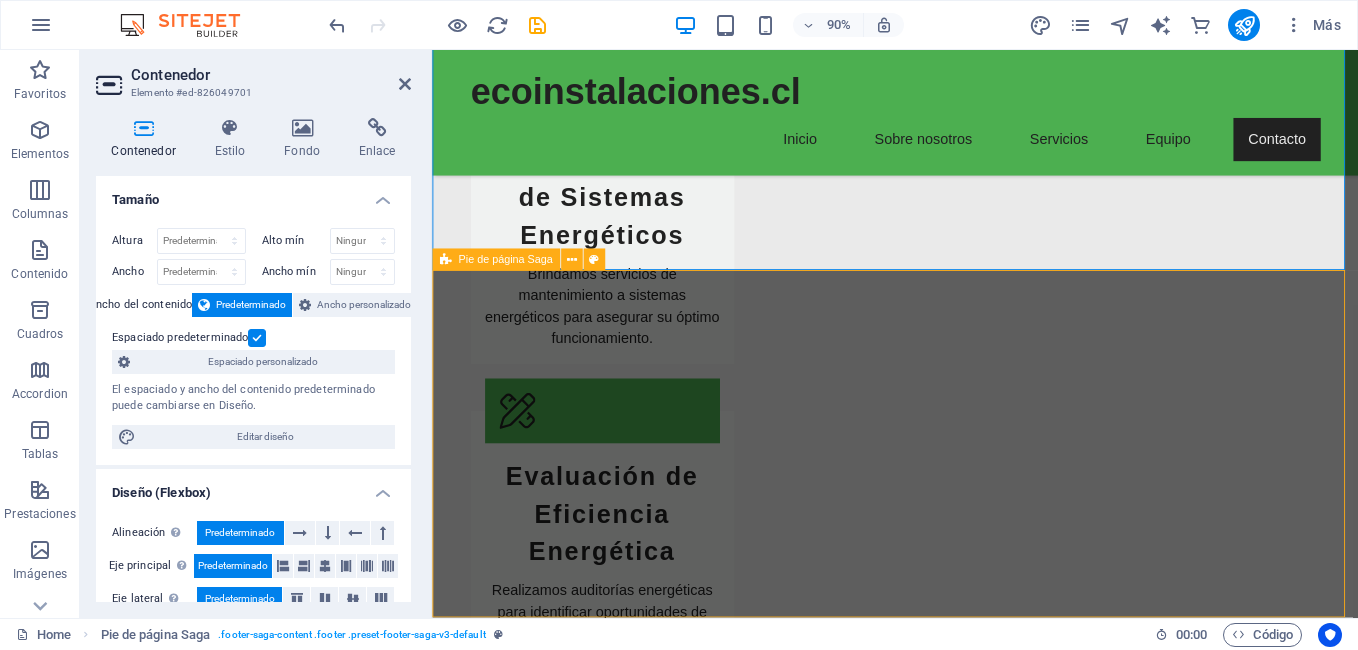 scroll, scrollTop: 3269, scrollLeft: 0, axis: vertical 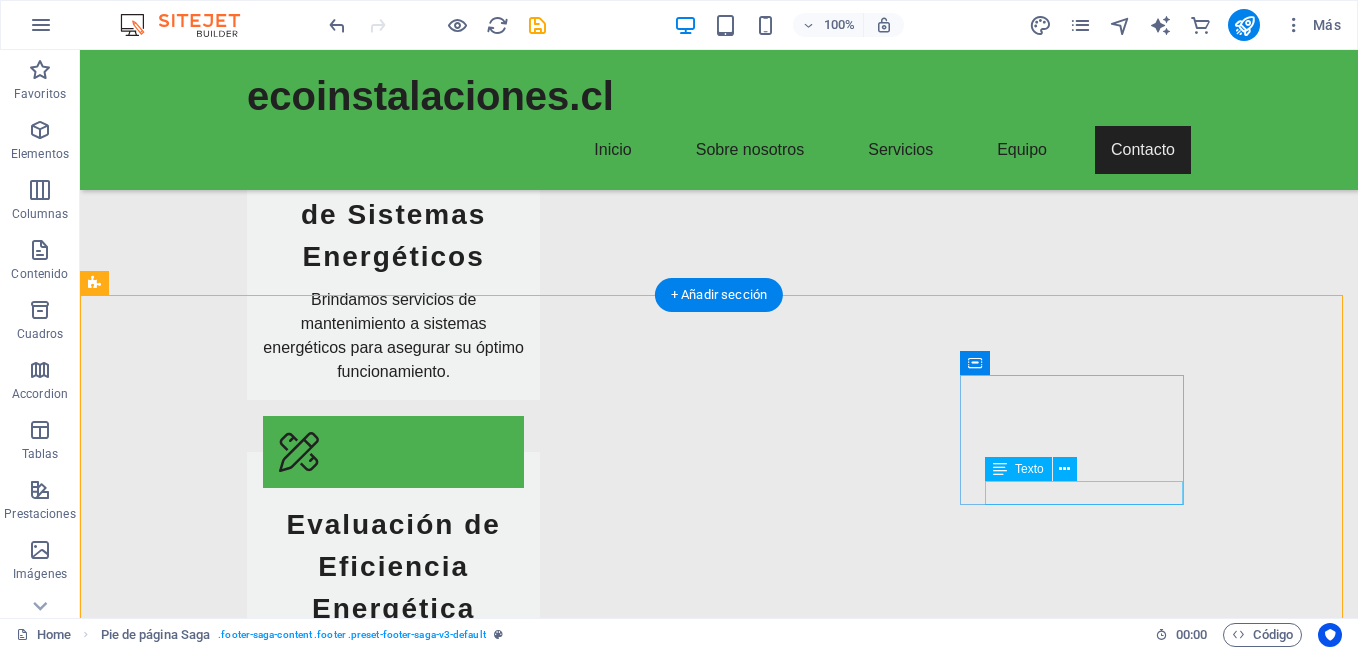 click on "Instagram" at bounding box center [208, 3819] 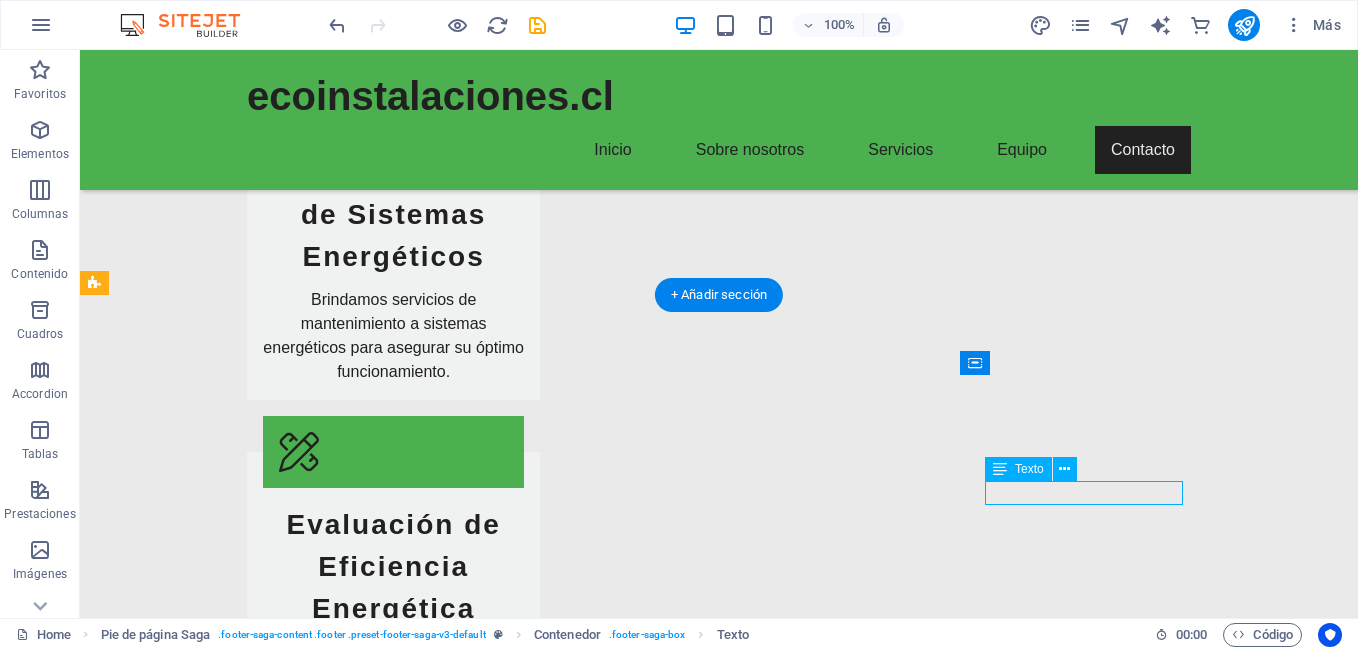 click on "Instagram" at bounding box center (208, 3819) 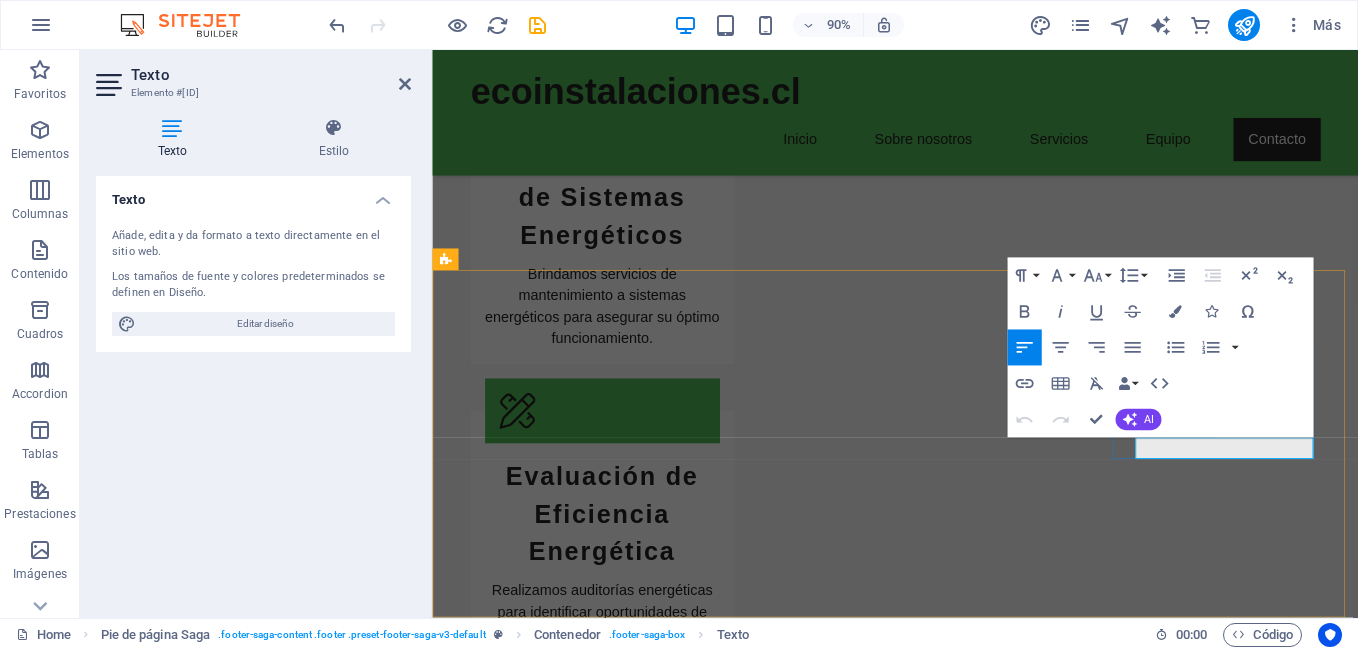 click on "Instagram" at bounding box center (483, 3818) 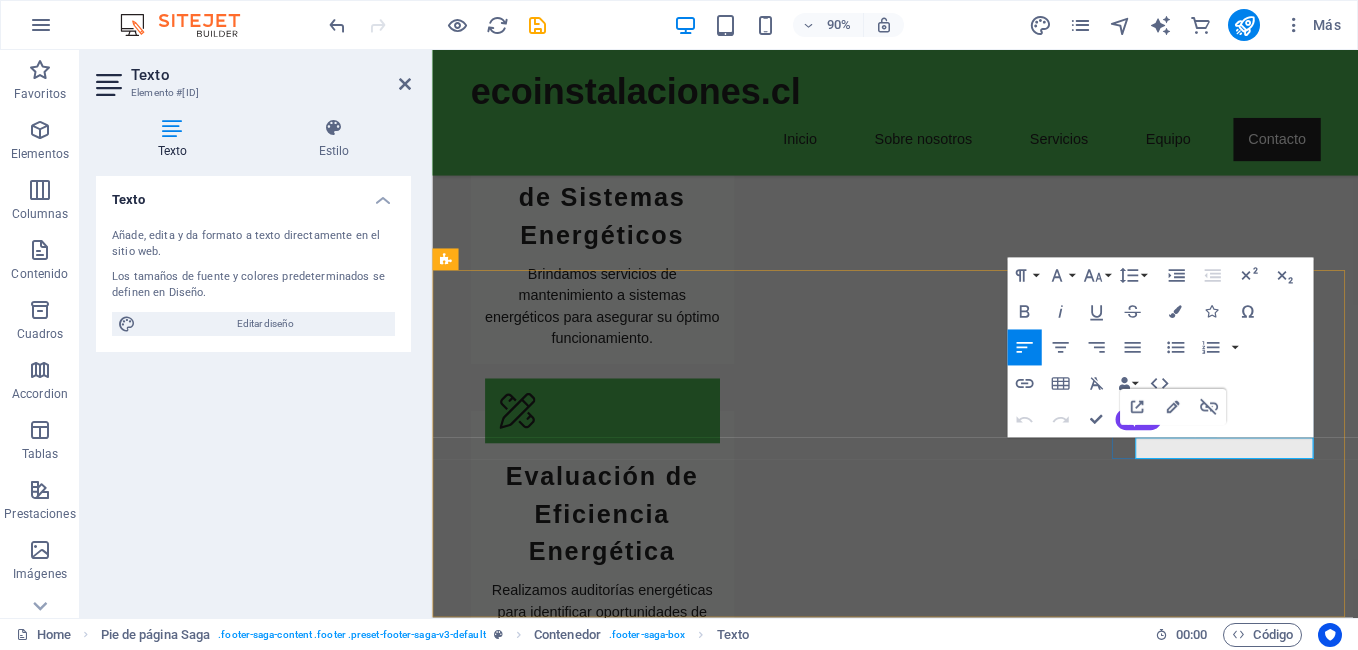 click on "Instagram" at bounding box center [560, 3819] 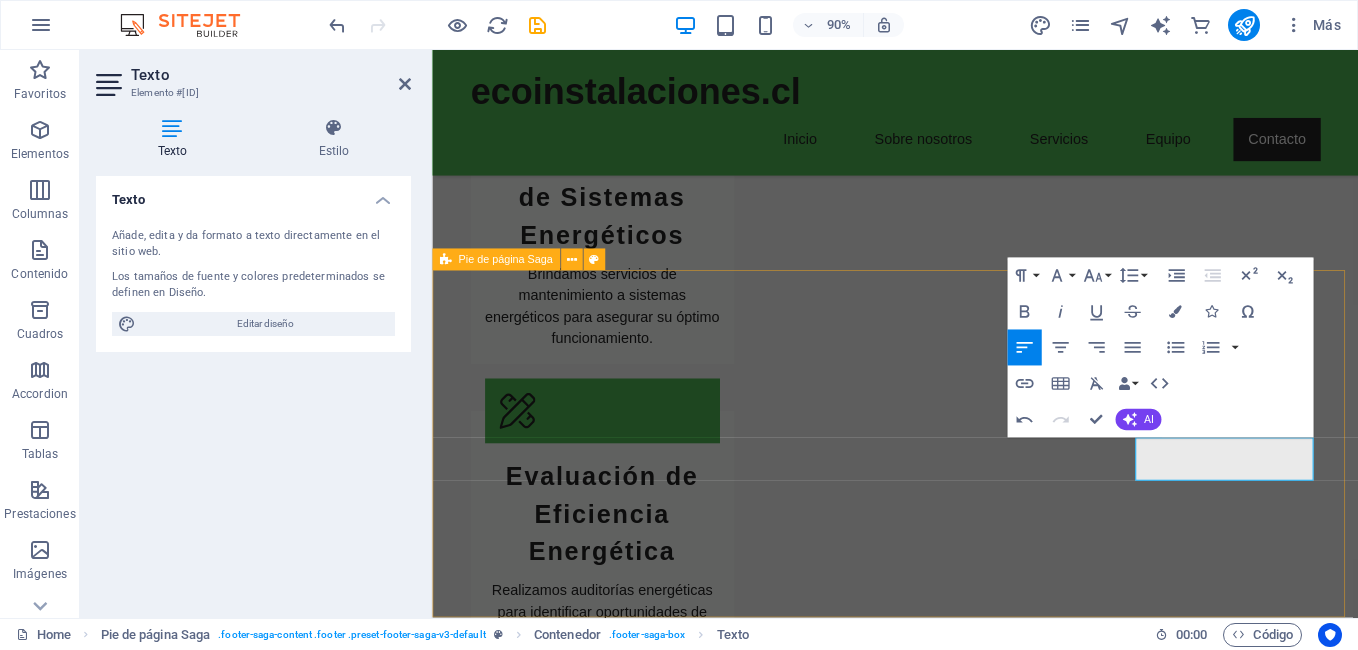 click on "ecoinstalaciones.cl Ecoinstalaciones.cl - Comprometidos con un futuro sostenible.
Contáctanos en: felipe@ecoinstalaciones.cl
Tel: +56 9 8404 4267 Dirección: Suecia 0142 of202 Santiago. Contact 8320000   Santiago Phone:  +56 9 8404 4267 Mobile:  Email:  felipe@ecoinstalaciones.cl Navigation Inicio Sobre nosotros Servicios Equipo Contacto Legal Notice Privacy Policy Social media Facebook X ​ @ecoinstalaciones" at bounding box center (946, 3418) 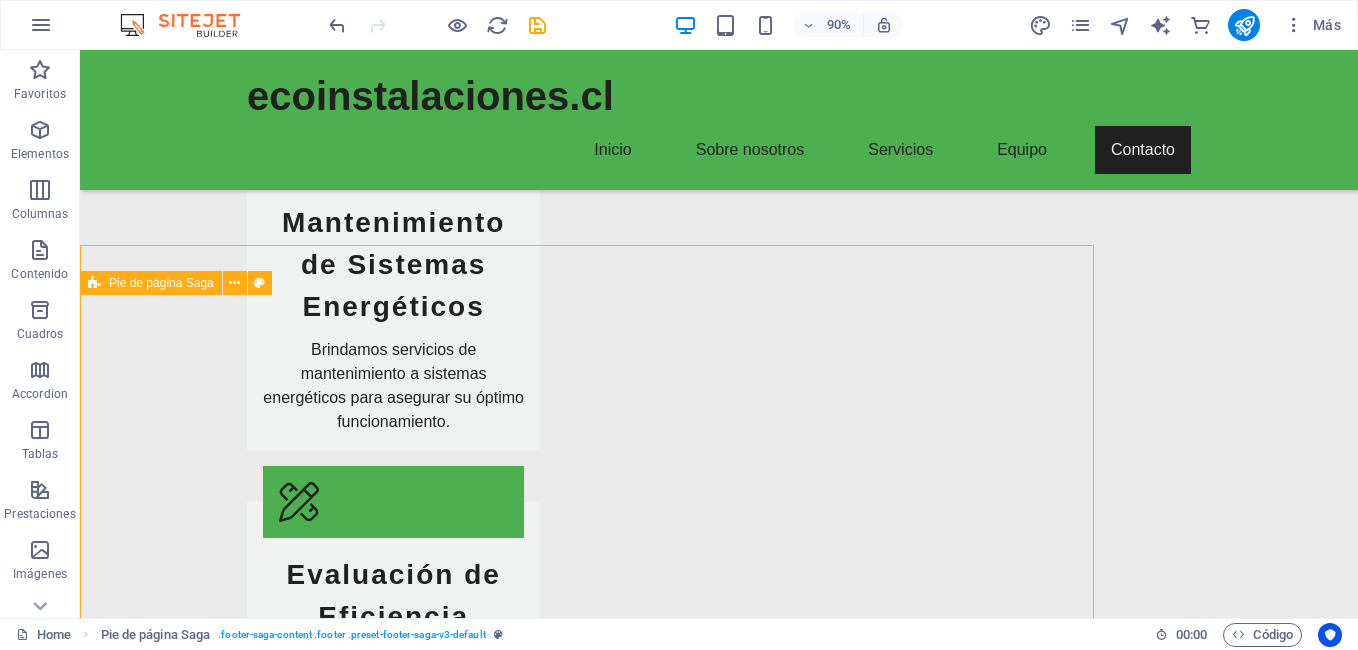 scroll, scrollTop: 3269, scrollLeft: 0, axis: vertical 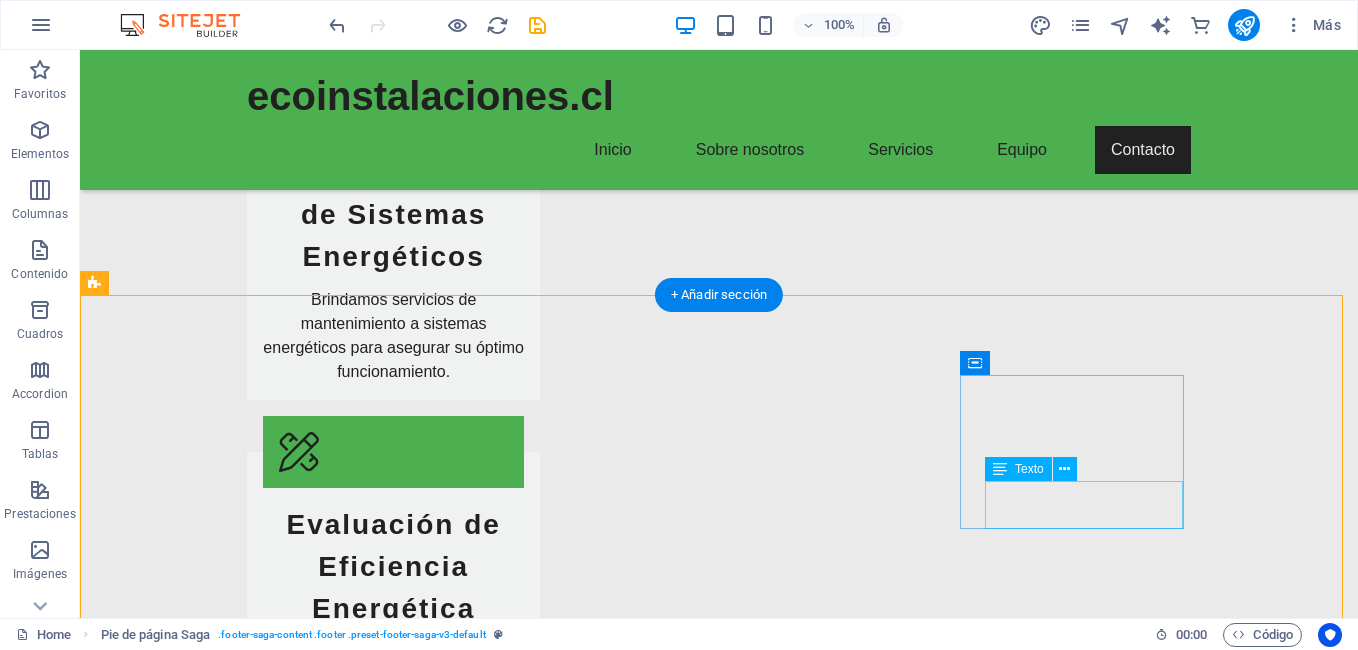 click on "@ecoinstalaciones" at bounding box center [208, 3831] 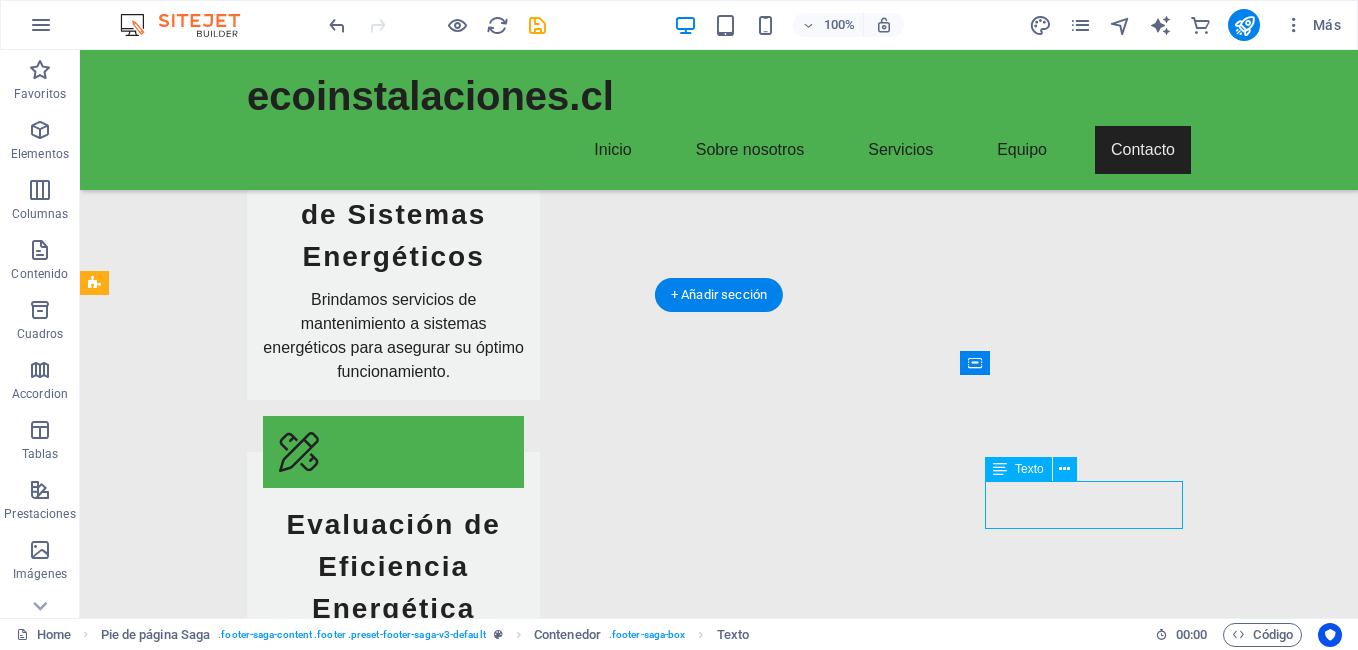 click on "@ecoinstalaciones" at bounding box center [208, 3831] 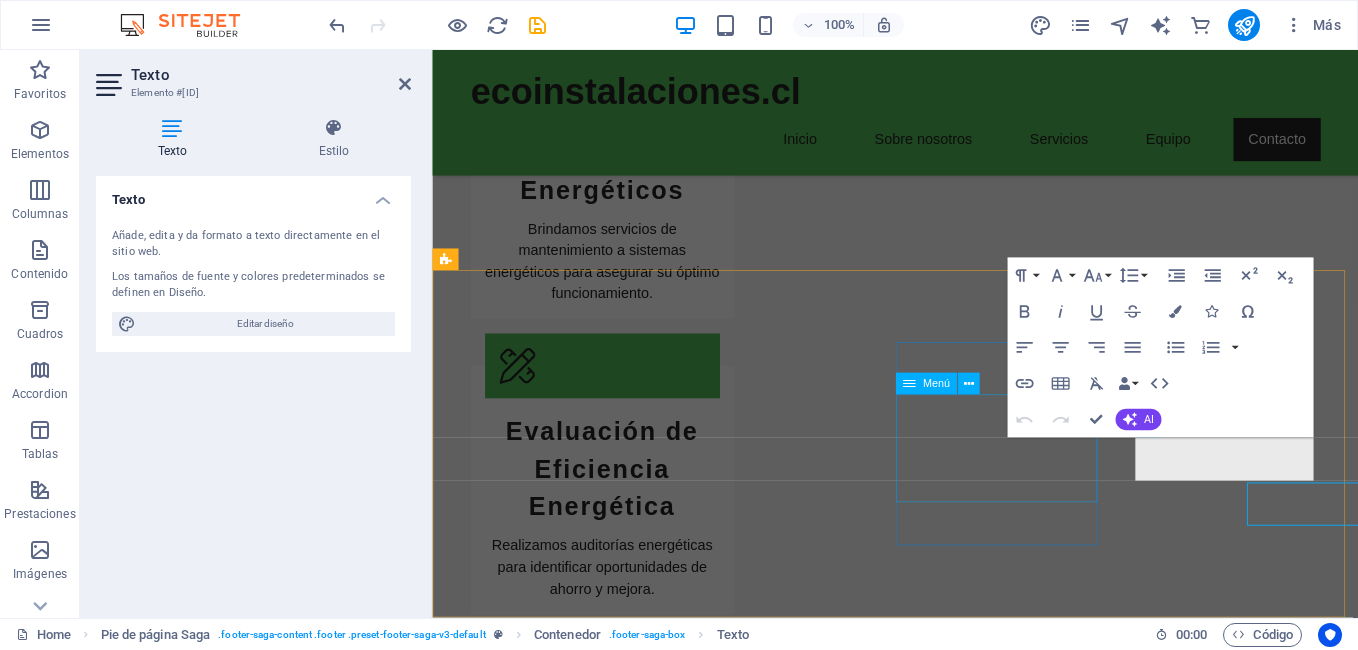 scroll, scrollTop: 3219, scrollLeft: 0, axis: vertical 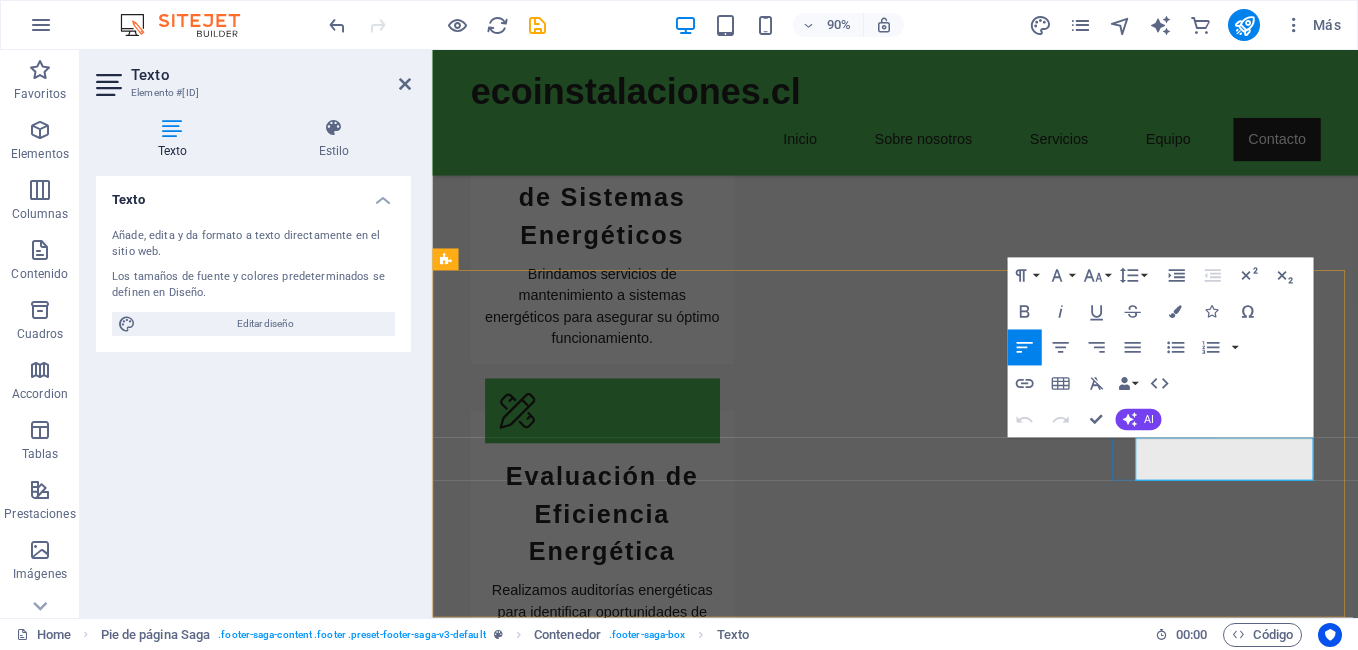 click at bounding box center (560, 3819) 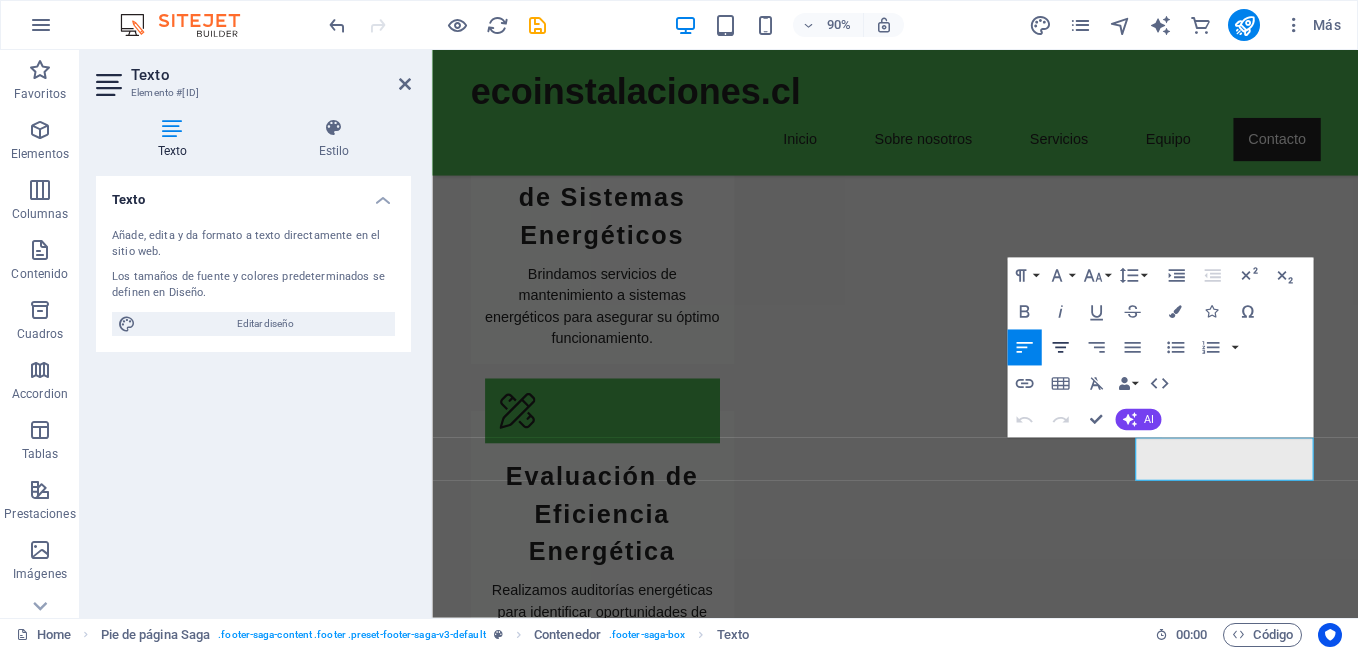 click 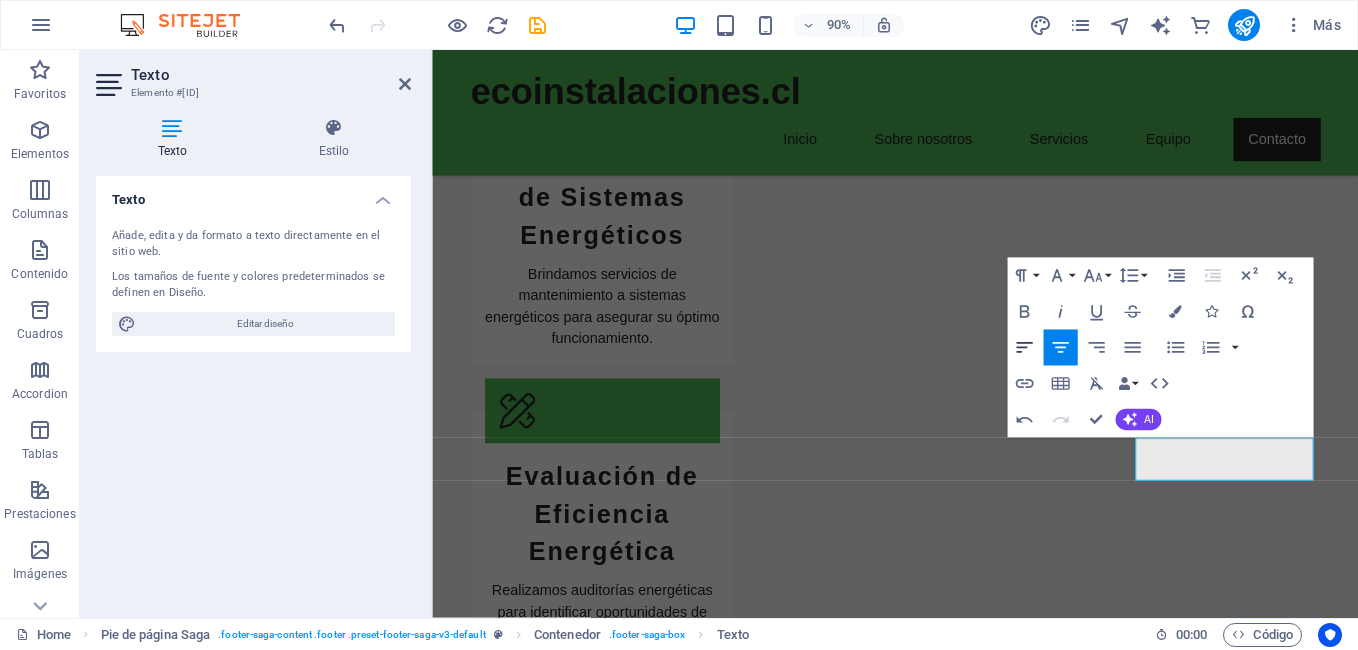 click 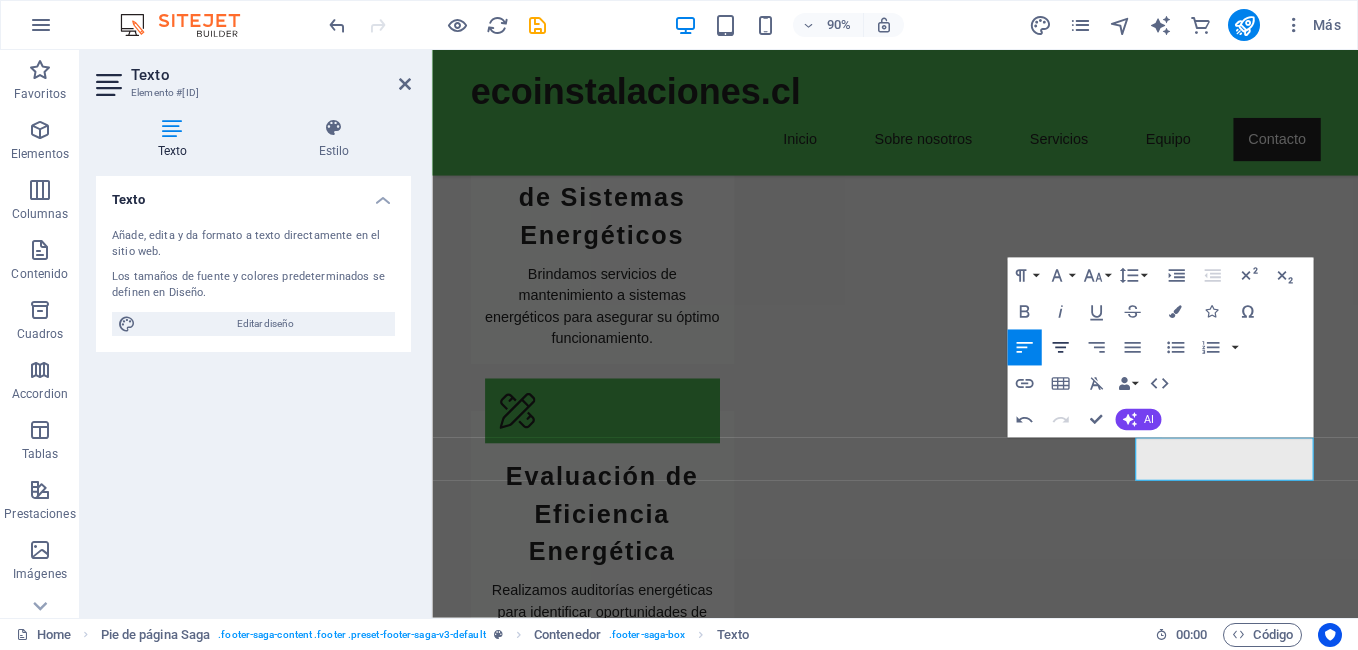 click 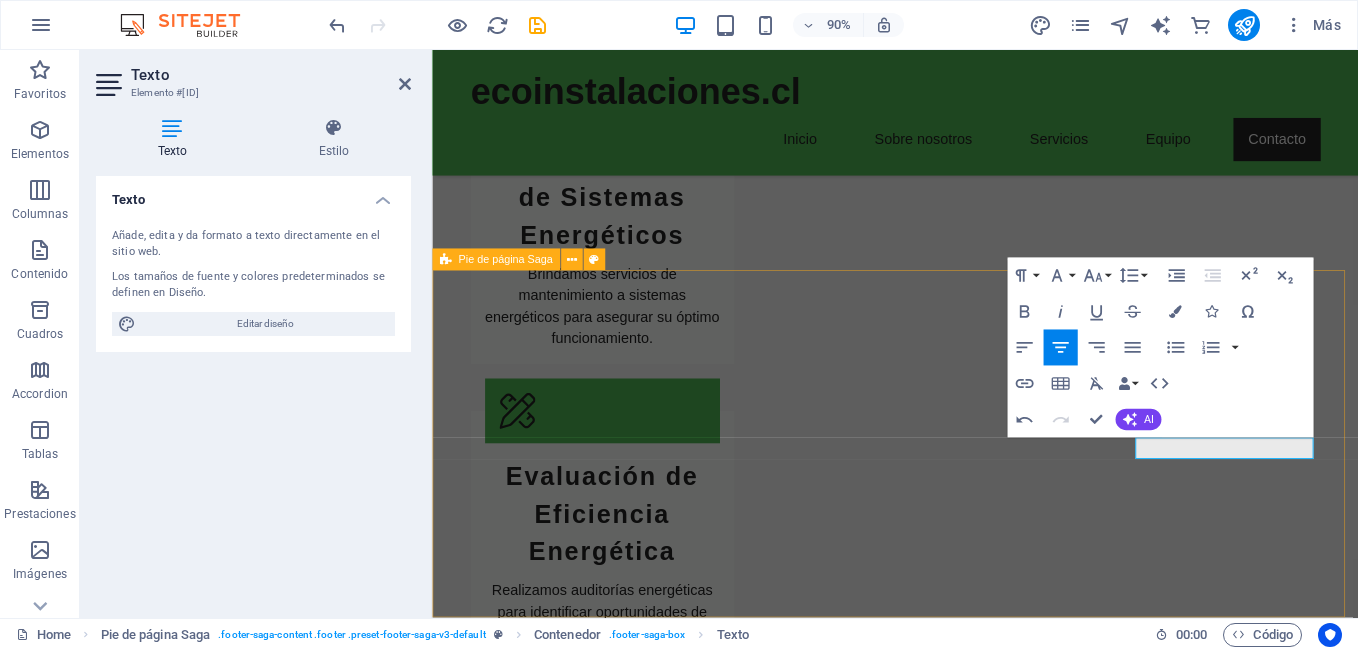 click on "ecoinstalaciones.cl Ecoinstalaciones.cl - Comprometidos con un futuro sostenible.
Contáctanos en: felipe@ecoinstalaciones.cl
Tel: +56 9 8404 4267 Dirección: Suecia 0142 of202 Santiago. Contact 8320000   Santiago Phone:  +56 9 8404 4267 Mobile:  Email:  felipe@ecoinstalaciones.cl Navigation Inicio Sobre nosotros Servicios Equipo Contacto Legal Notice Privacy Policy Social media Facebook X @ecoinstalaciones" at bounding box center [946, 3406] 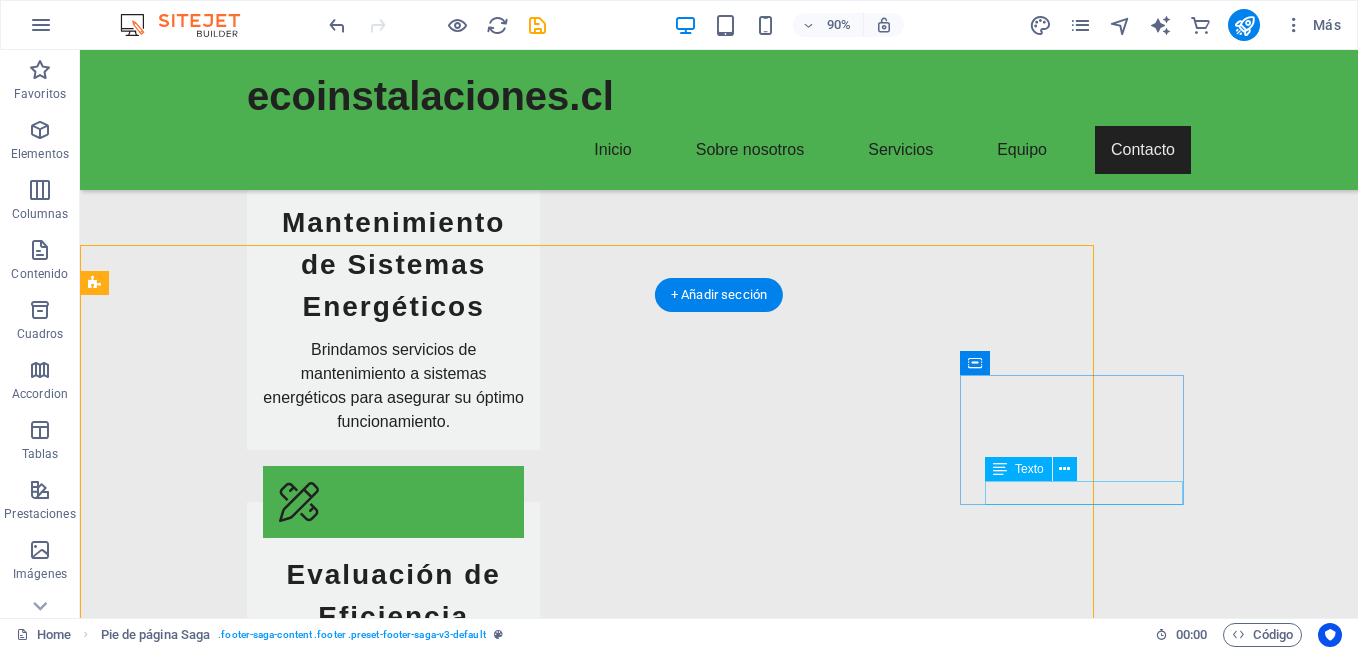 scroll, scrollTop: 3269, scrollLeft: 0, axis: vertical 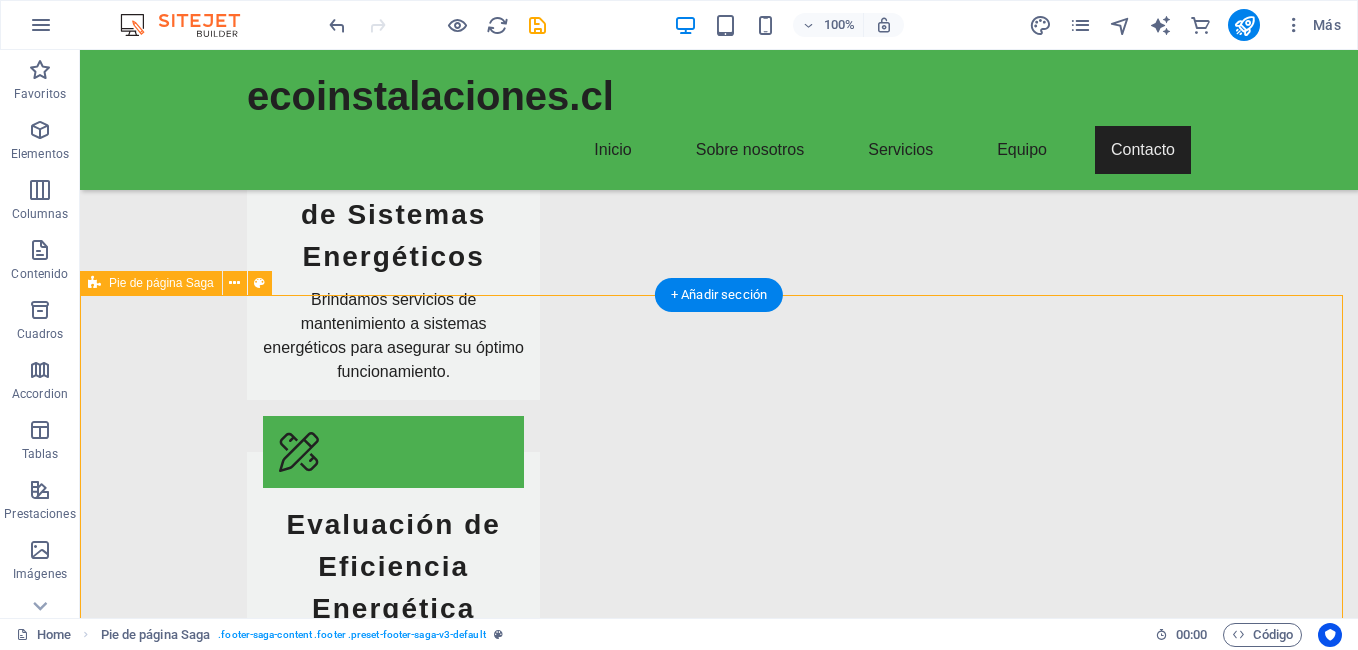 click on "ecoinstalaciones.cl Ecoinstalaciones.cl - Comprometidos con un futuro sostenible.
Contáctanos en: felipe@ecoinstalaciones.cl
Tel: +56 9 8404 4267 Dirección: Suecia 0142 of202 Santiago. Contact 8320000   Santiago Phone:  +56 9 8404 4267 Mobile:  Email:  felipe@ecoinstalaciones.cl Navigation Inicio Sobre nosotros Servicios Equipo Contacto Legal Notice Privacy Policy Social media Facebook X @ecoinstalaciones" at bounding box center (719, 3406) 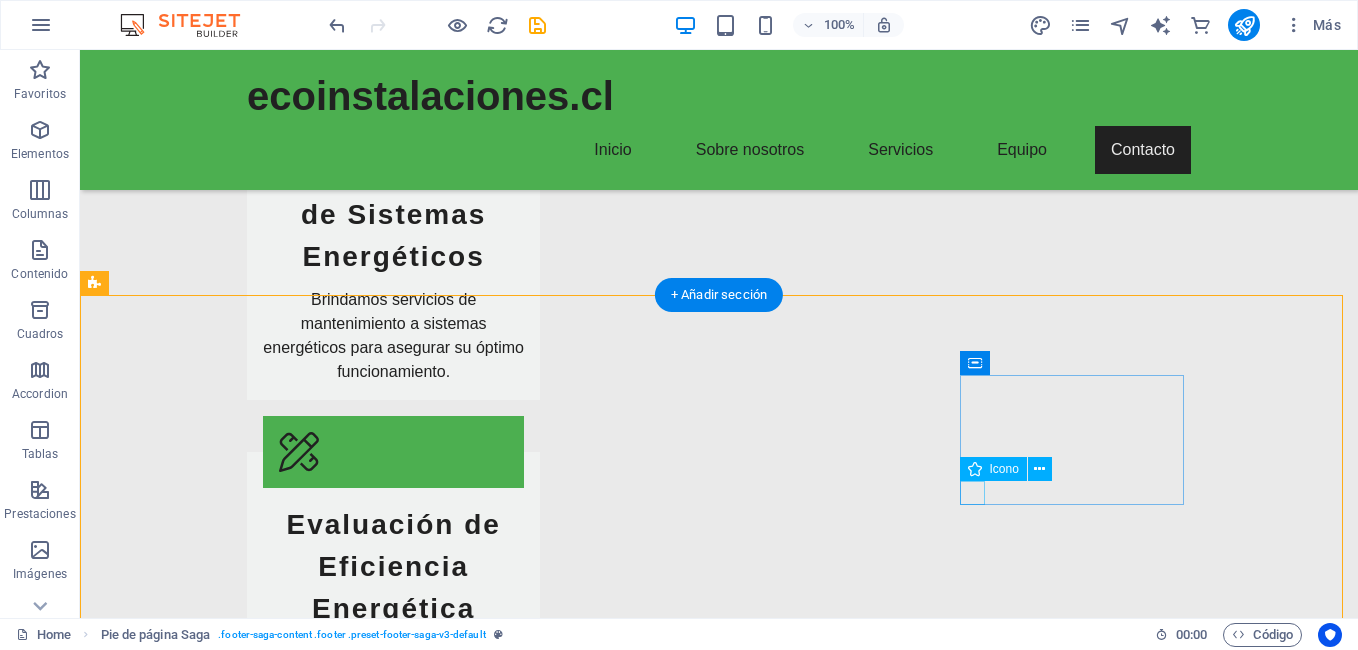 click at bounding box center (208, 3795) 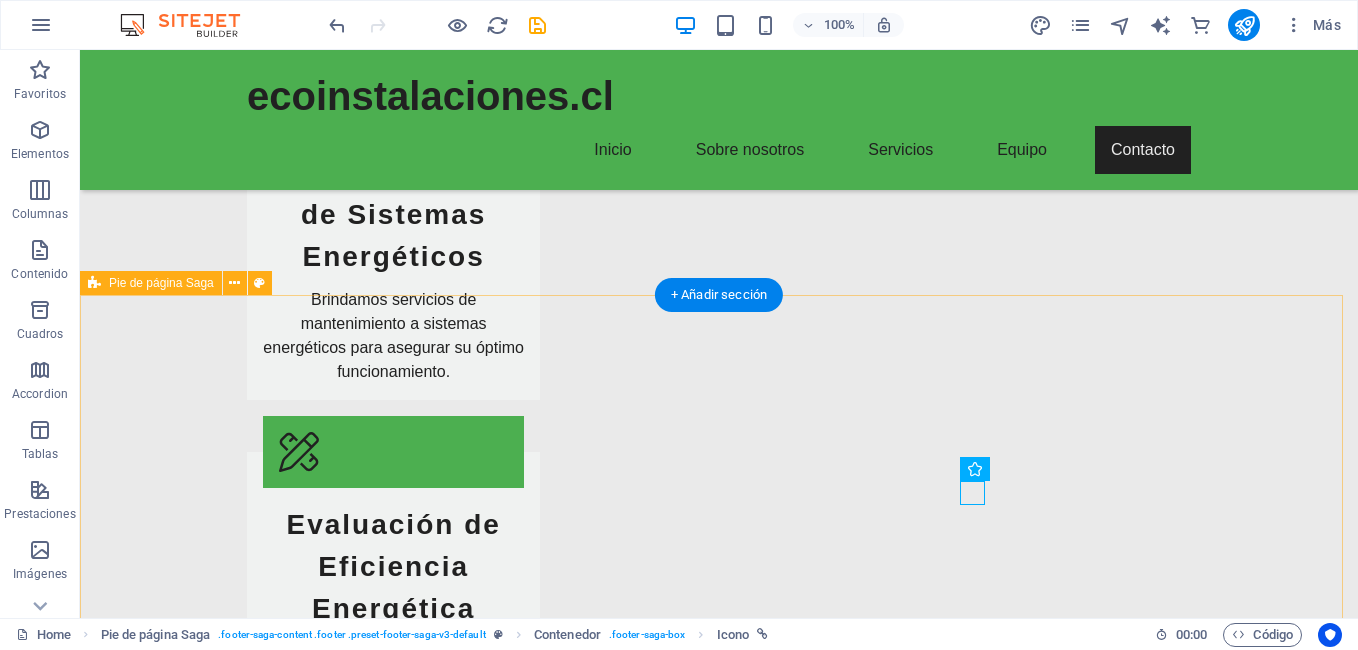 click on "ecoinstalaciones.cl Ecoinstalaciones.cl - Comprometidos con un futuro sostenible.
Contáctanos en: felipe@ecoinstalaciones.cl
Tel: +56 9 8404 4267 Dirección: Suecia 0142 of202 Santiago. Contact 8320000   Santiago Phone:  +56 9 8404 4267 Mobile:  Email:  felipe@ecoinstalaciones.cl Navigation Inicio Sobre nosotros Servicios Equipo Contacto Legal Notice Privacy Policy Social media Facebook X @ecoinstalaciones" at bounding box center [719, 3406] 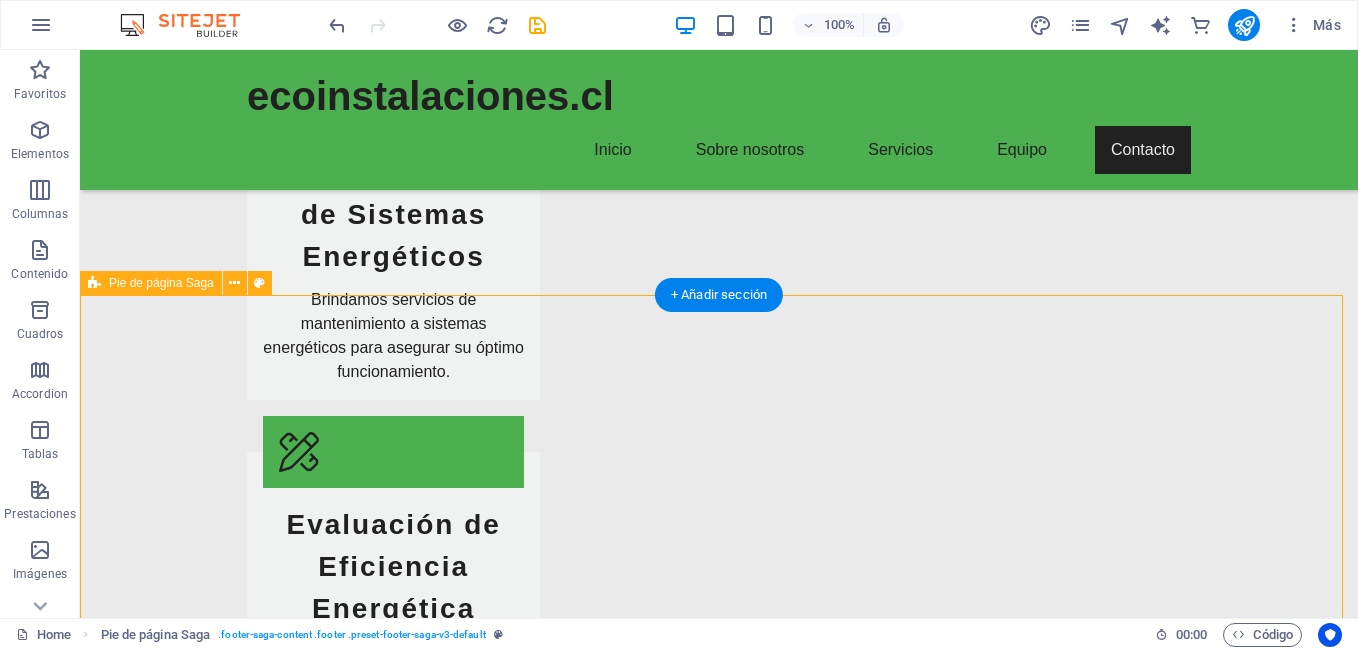 click on "ecoinstalaciones.cl Ecoinstalaciones.cl - Comprometidos con un futuro sostenible.
Contáctanos en: felipe@ecoinstalaciones.cl
Tel: +56 9 8404 4267 Dirección: Suecia 0142 of202 Santiago. Contact 8320000   Santiago Phone:  +56 9 8404 4267 Mobile:  Email:  felipe@ecoinstalaciones.cl Navigation Inicio Sobre nosotros Servicios Equipo Contacto Legal Notice Privacy Policy Social media Facebook X @ecoinstalaciones" at bounding box center (719, 3406) 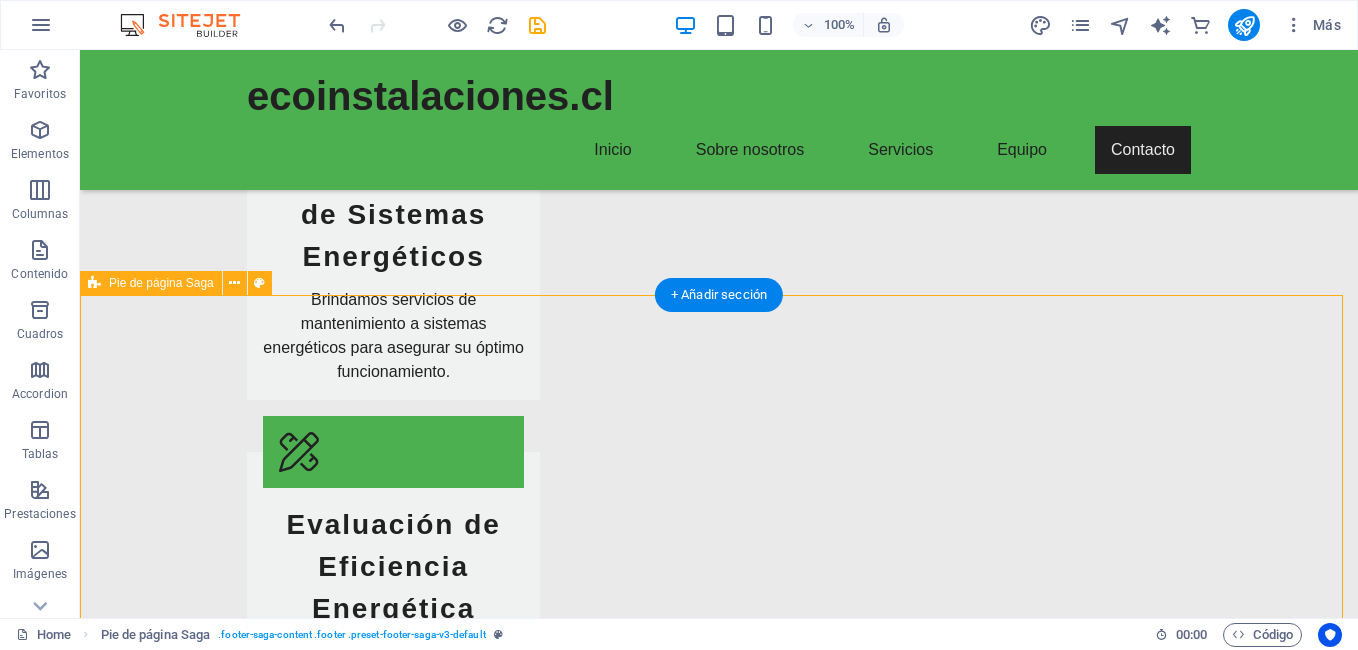 click on "ecoinstalaciones.cl Ecoinstalaciones.cl - Comprometidos con un futuro sostenible.
Contáctanos en: felipe@ecoinstalaciones.cl
Tel: +56 9 8404 4267 Dirección: Suecia 0142 of202 Santiago. Contact 8320000   Santiago Phone:  +56 9 8404 4267 Mobile:  Email:  felipe@ecoinstalaciones.cl Navigation Inicio Sobre nosotros Servicios Equipo Contacto Legal Notice Privacy Policy Social media Facebook X @ecoinstalaciones" at bounding box center [719, 3406] 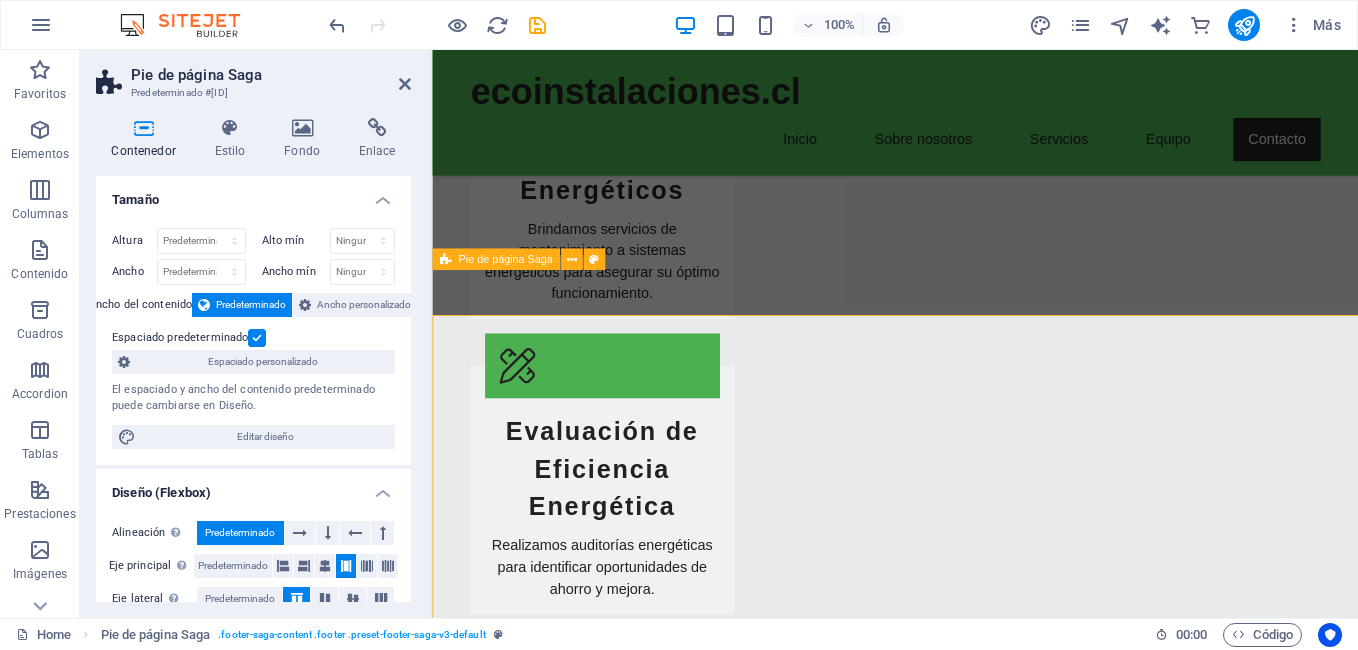 scroll, scrollTop: 3219, scrollLeft: 0, axis: vertical 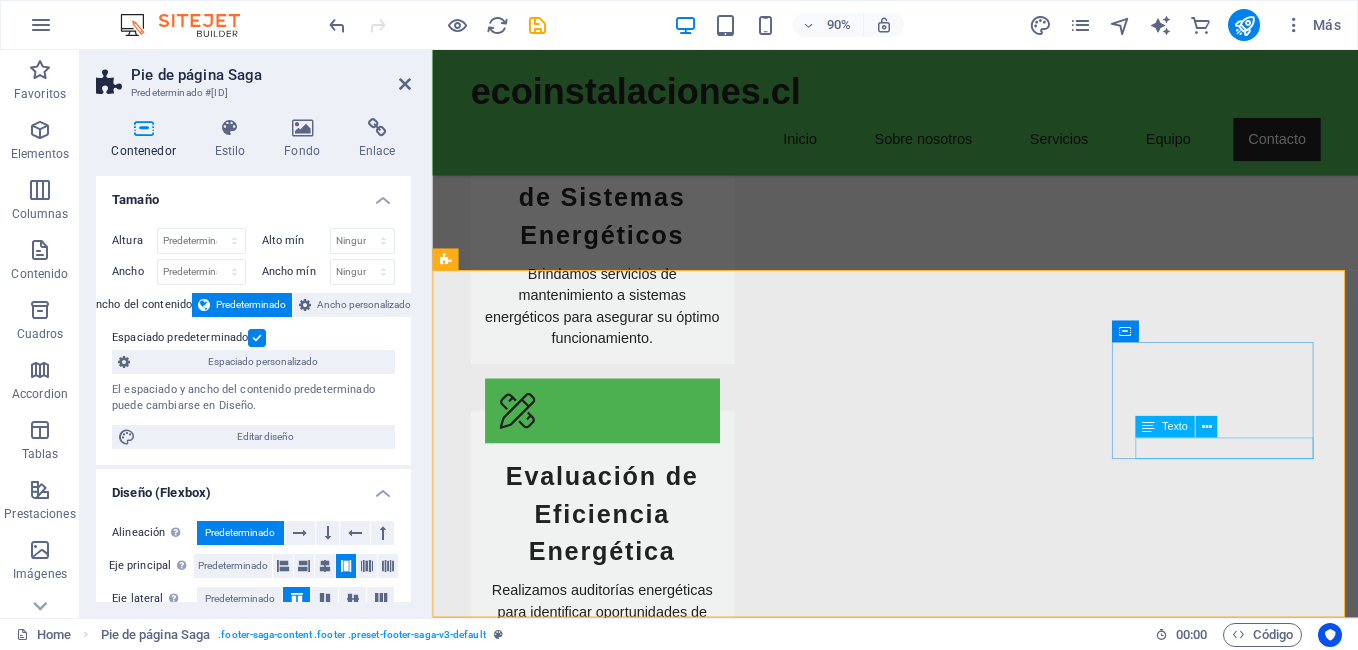 click on "@ecoinstalaciones" at bounding box center [560, 3819] 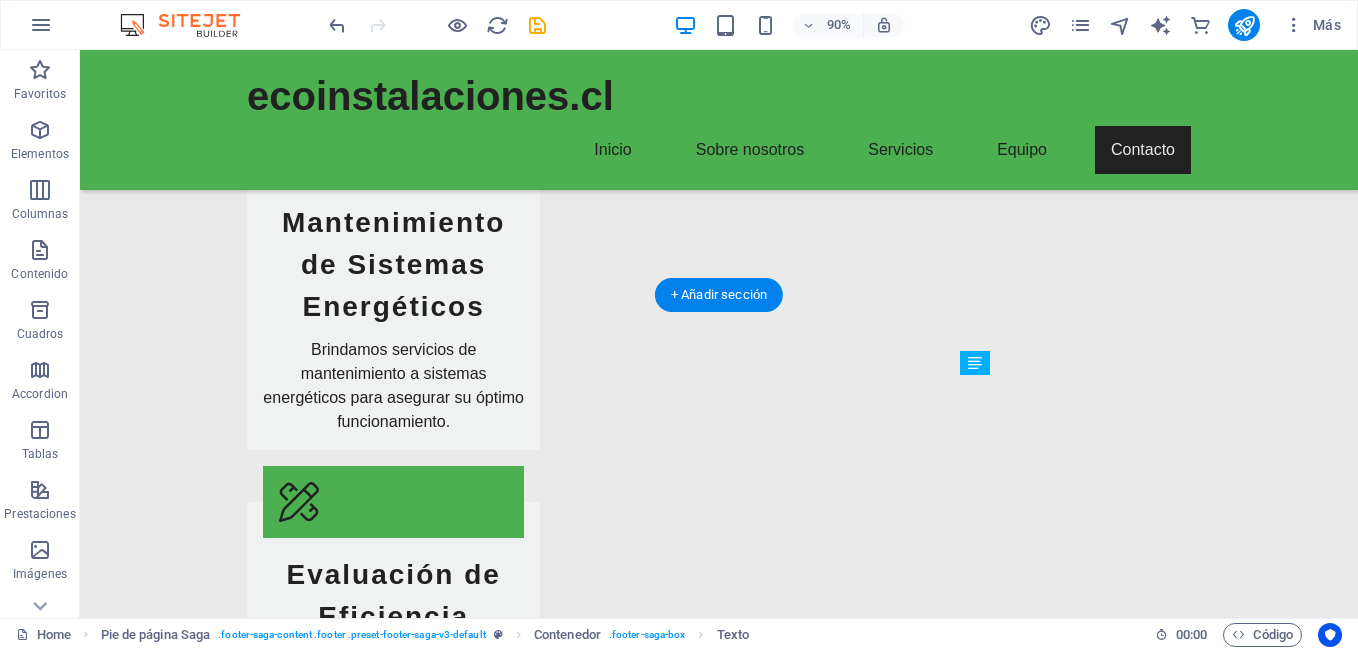 scroll, scrollTop: 3269, scrollLeft: 0, axis: vertical 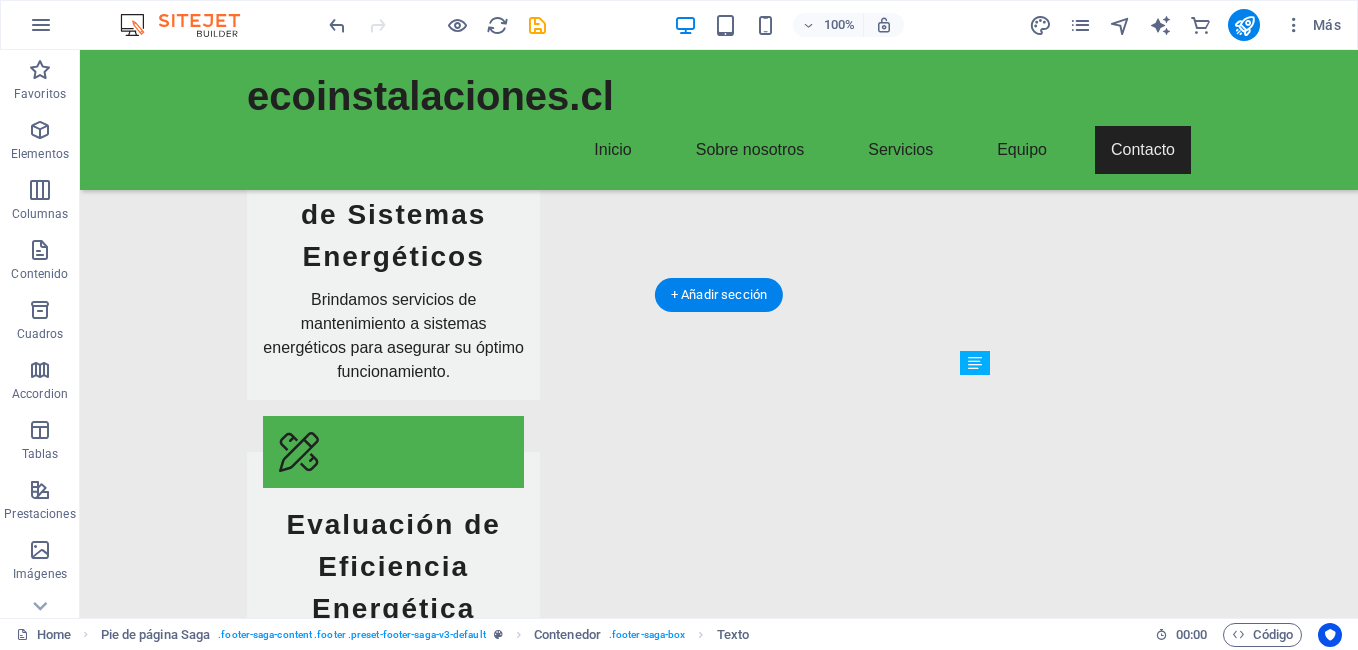 drag, startPoint x: 862, startPoint y: 486, endPoint x: 1154, endPoint y: 445, distance: 294.86438 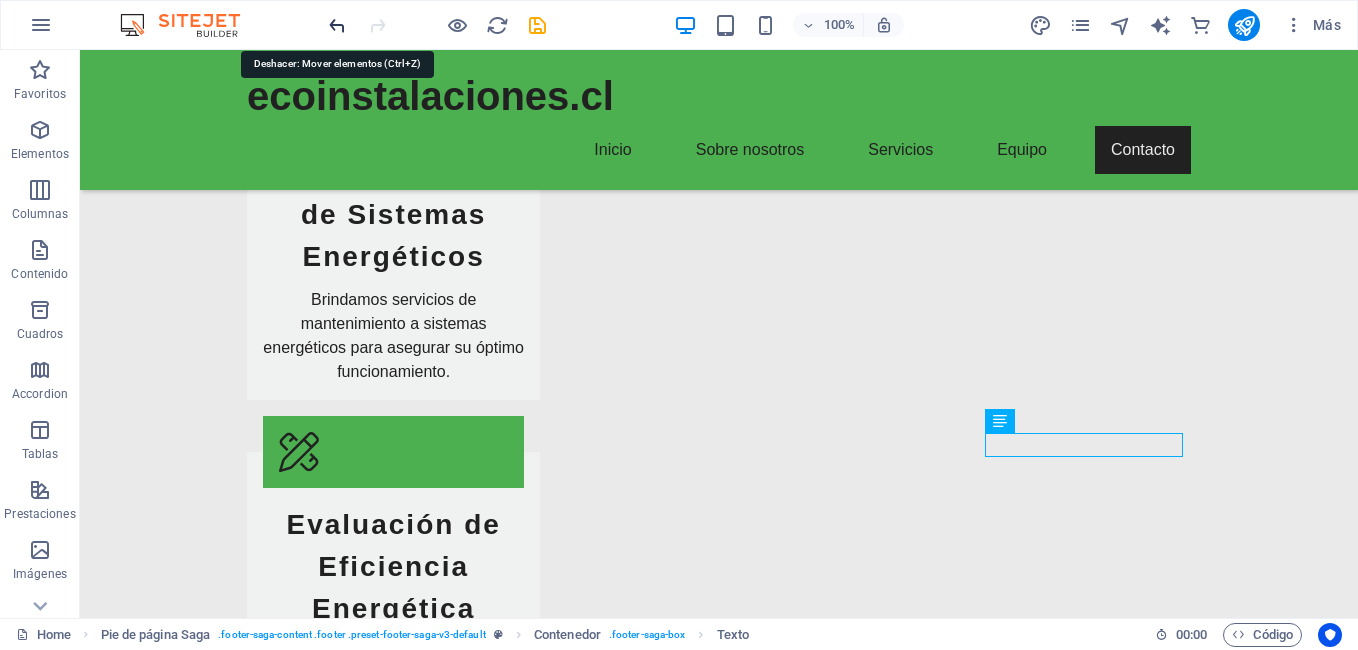 click at bounding box center [337, 25] 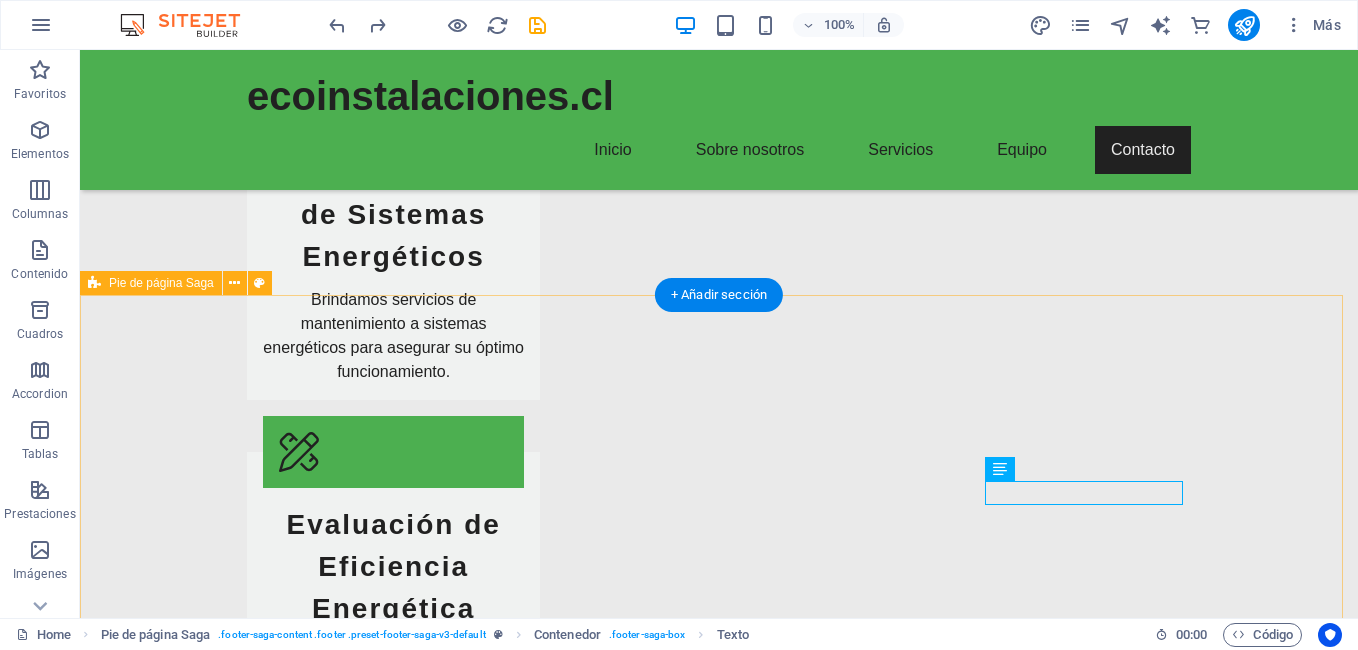 click on "ecoinstalaciones.cl Ecoinstalaciones.cl - Comprometidos con un futuro sostenible.
Contáctanos en: felipe@ecoinstalaciones.cl
Tel: +56 9 8404 4267 Dirección: Suecia 0142 of202 Santiago. Contact 8320000   Santiago Phone:  +56 9 8404 4267 Mobile:  Email:  felipe@ecoinstalaciones.cl Navigation Inicio Sobre nosotros Servicios Equipo Contacto Legal Notice Privacy Policy Social media Facebook X @ecoinstalaciones" at bounding box center [719, 3406] 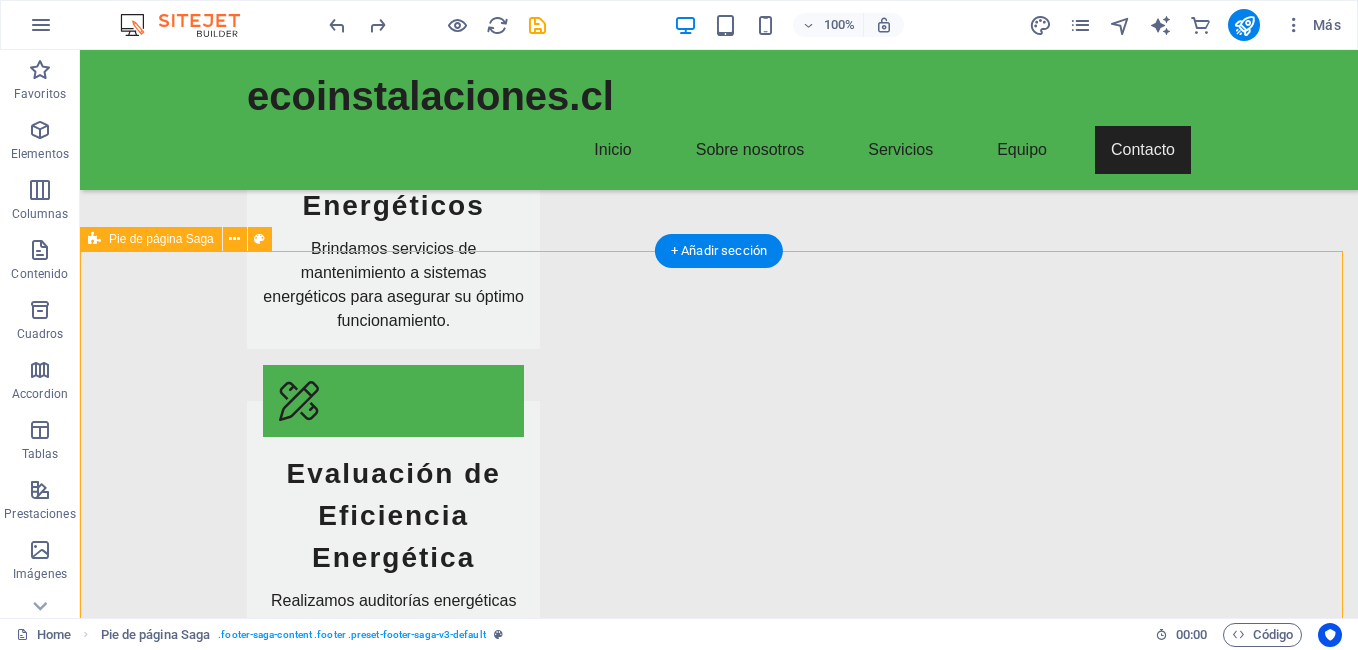 scroll, scrollTop: 3332, scrollLeft: 0, axis: vertical 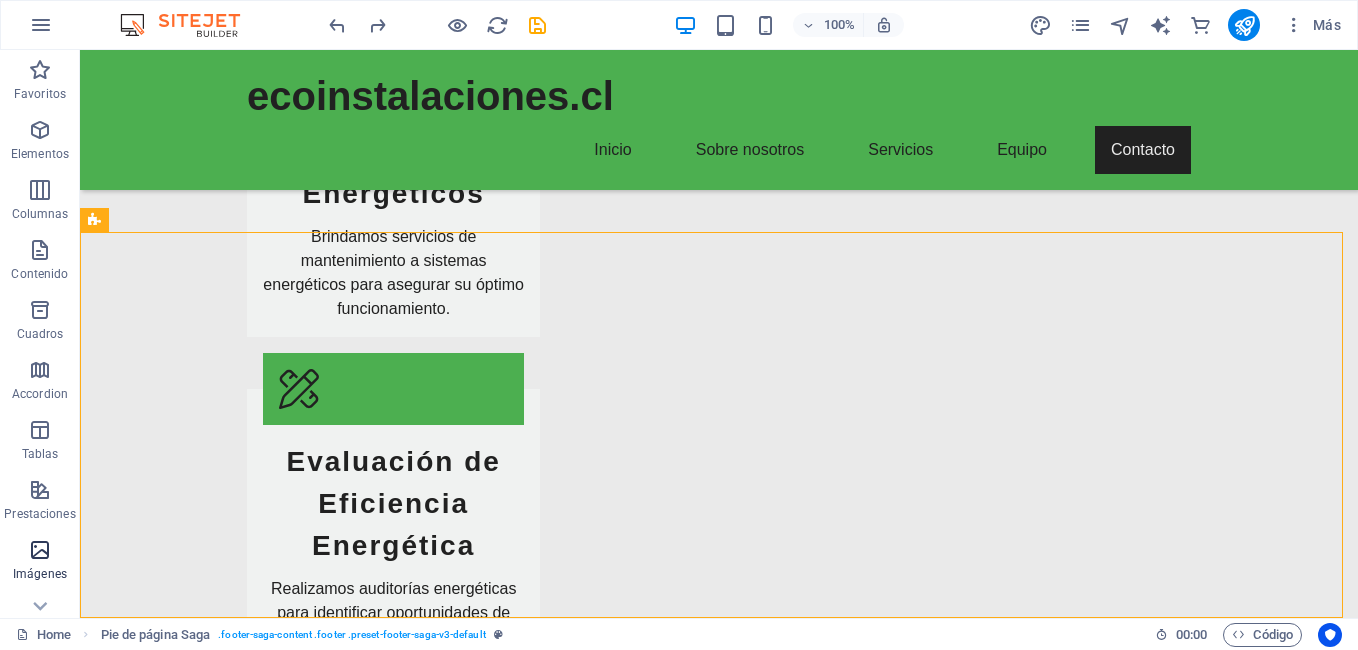 click at bounding box center [40, 550] 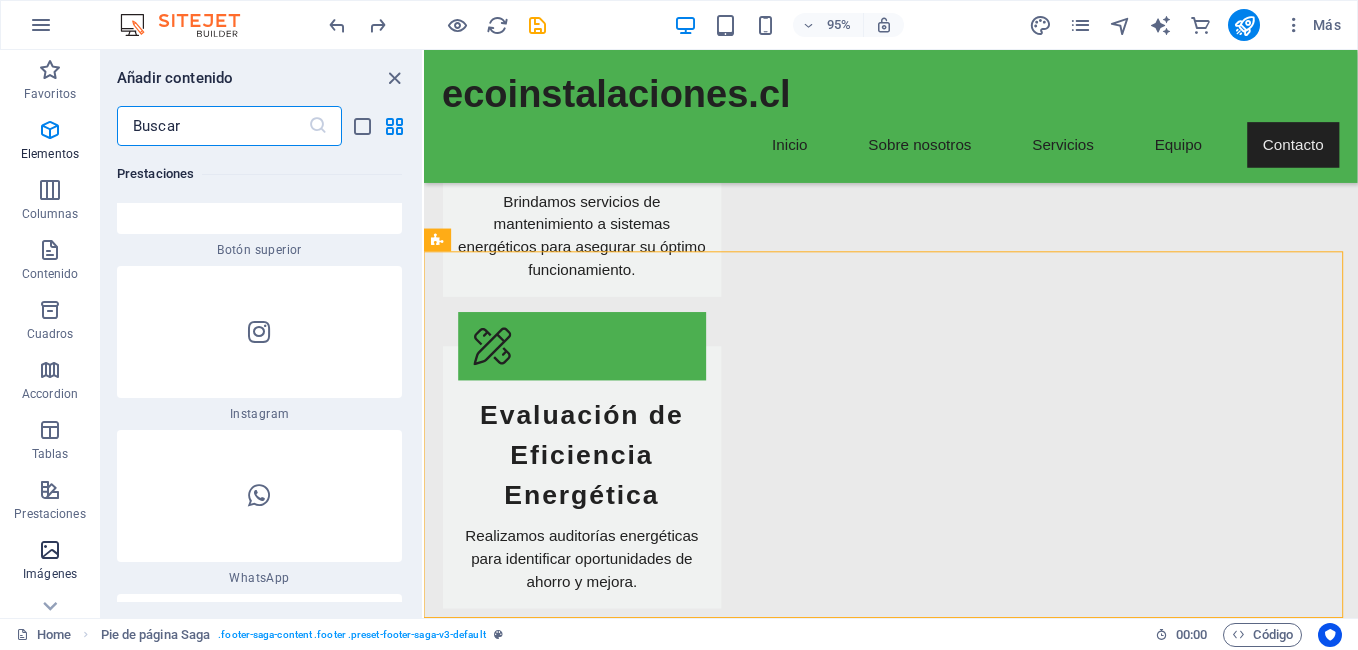 scroll, scrollTop: 20137, scrollLeft: 0, axis: vertical 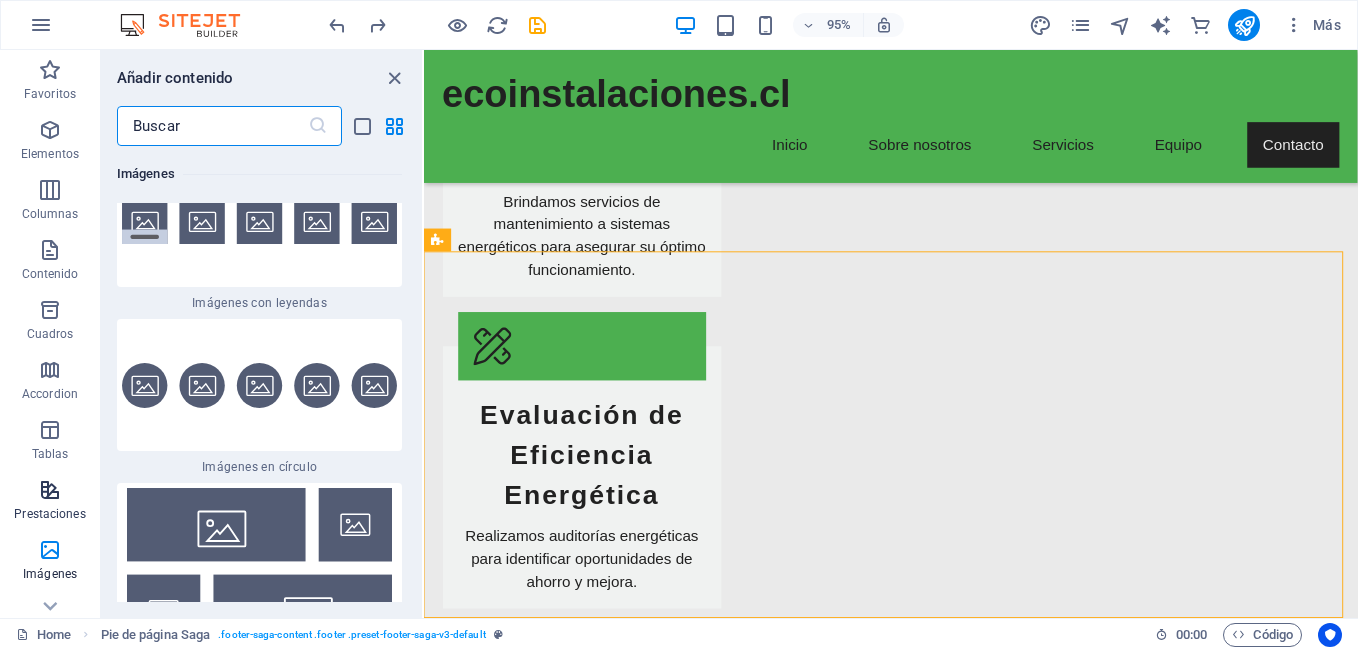 click at bounding box center [50, 490] 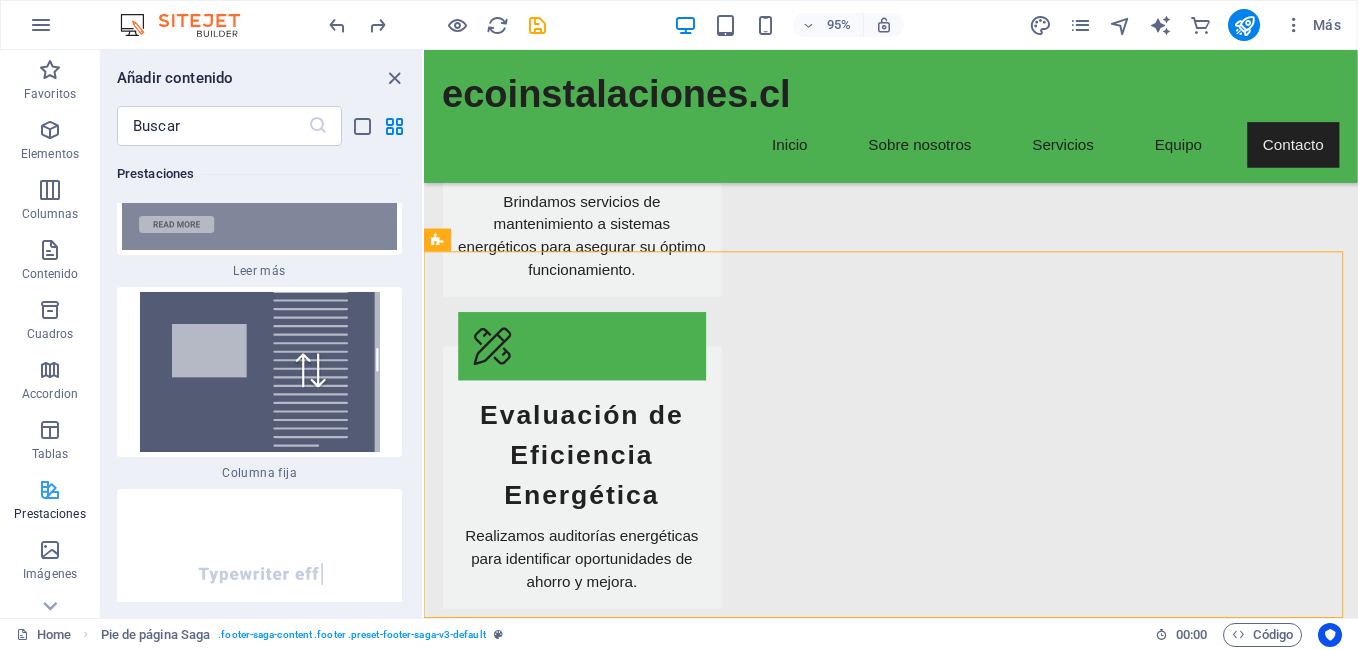 scroll, scrollTop: 15285, scrollLeft: 0, axis: vertical 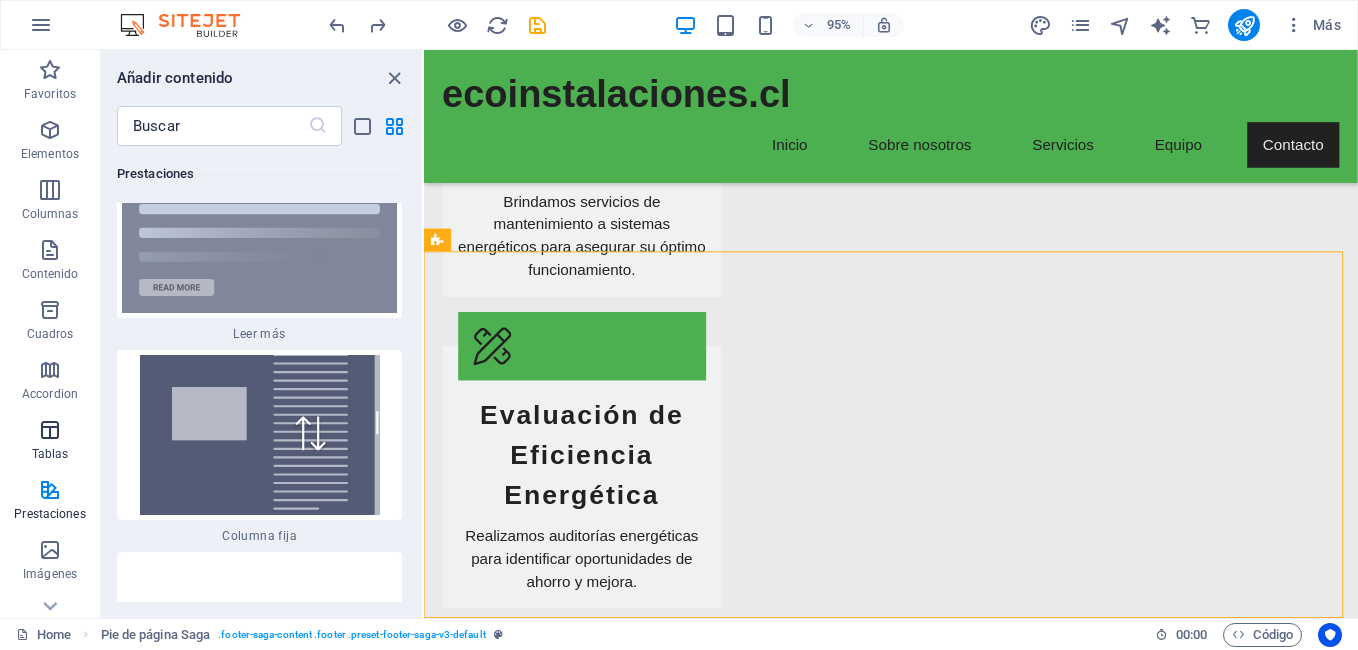 click at bounding box center [50, 430] 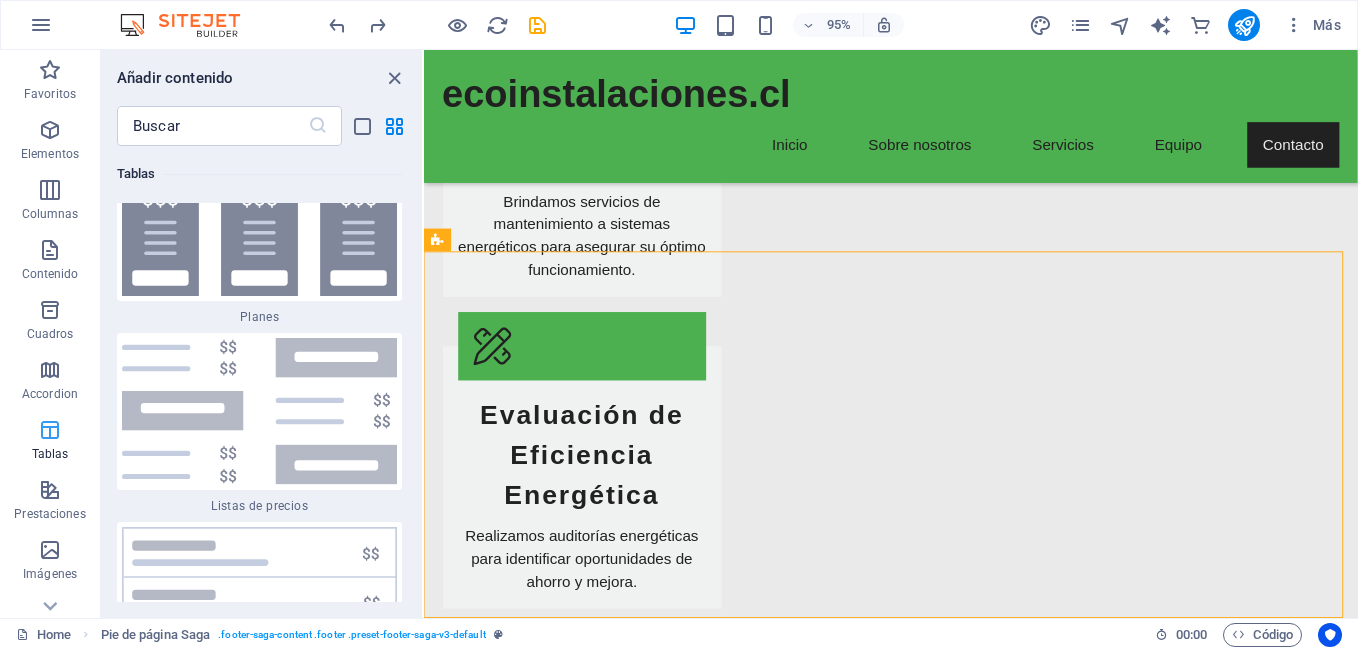 scroll, scrollTop: 13576, scrollLeft: 0, axis: vertical 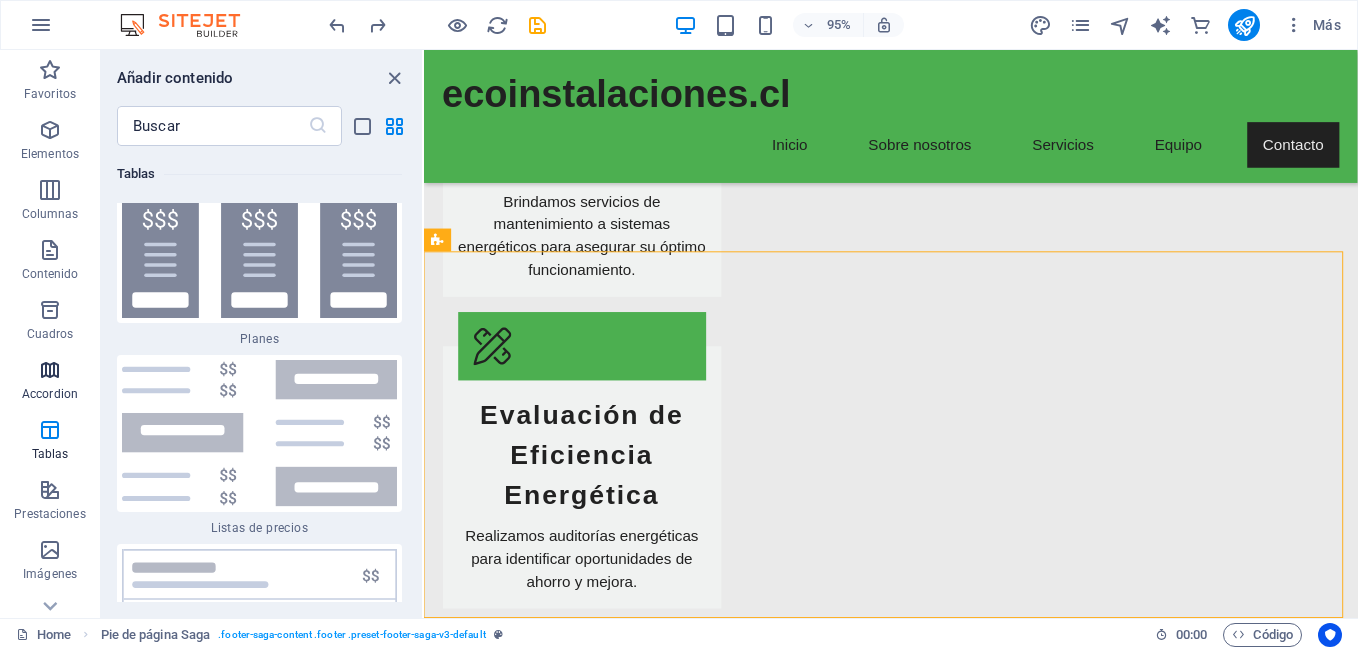 click at bounding box center [50, 370] 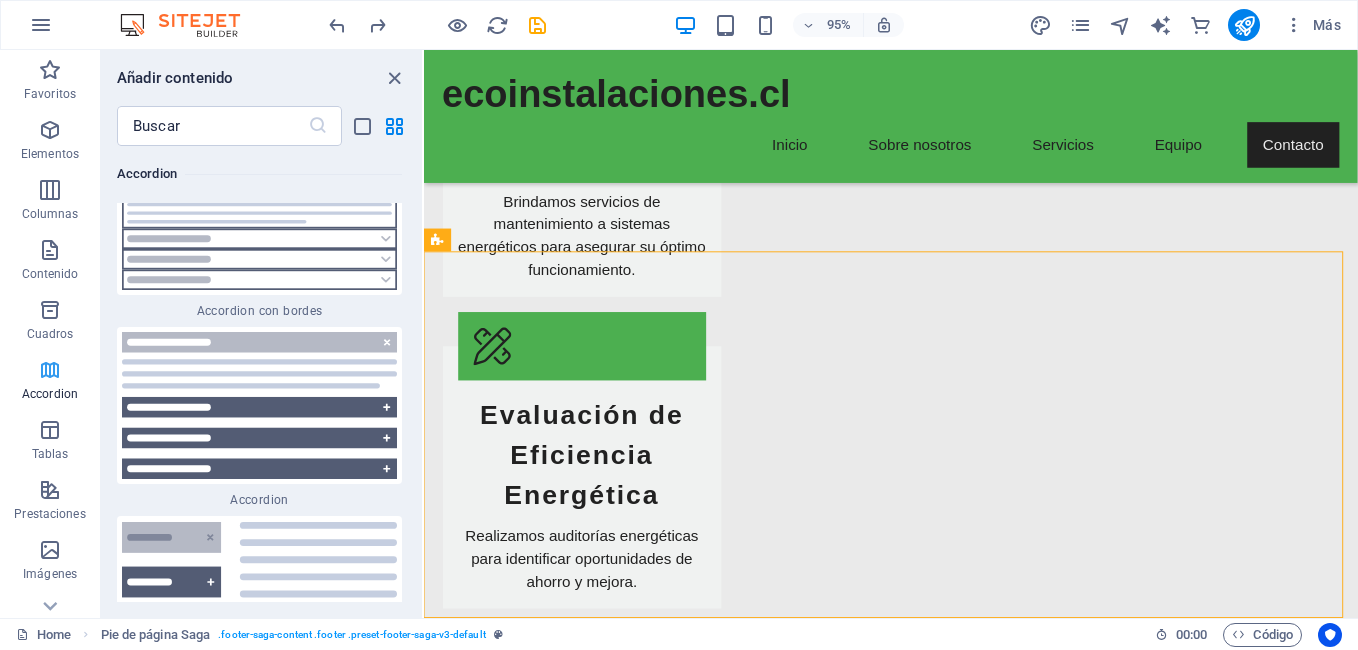scroll, scrollTop: 12464, scrollLeft: 0, axis: vertical 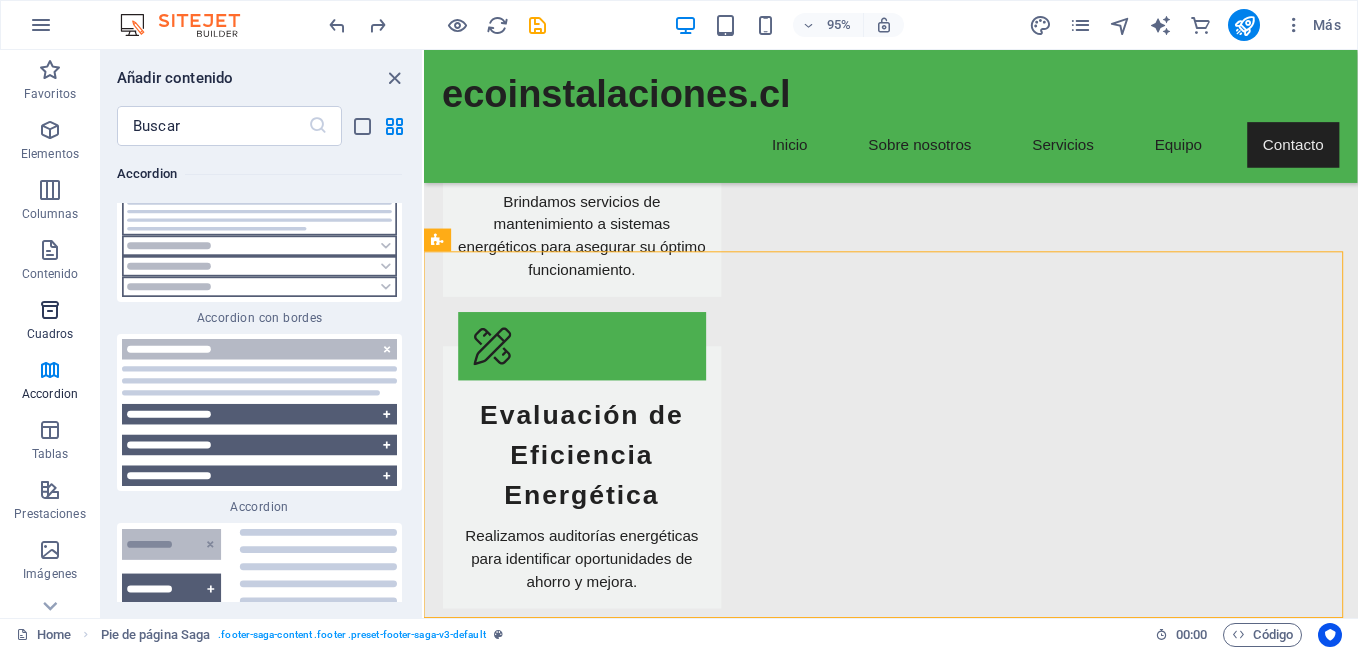 click at bounding box center [50, 310] 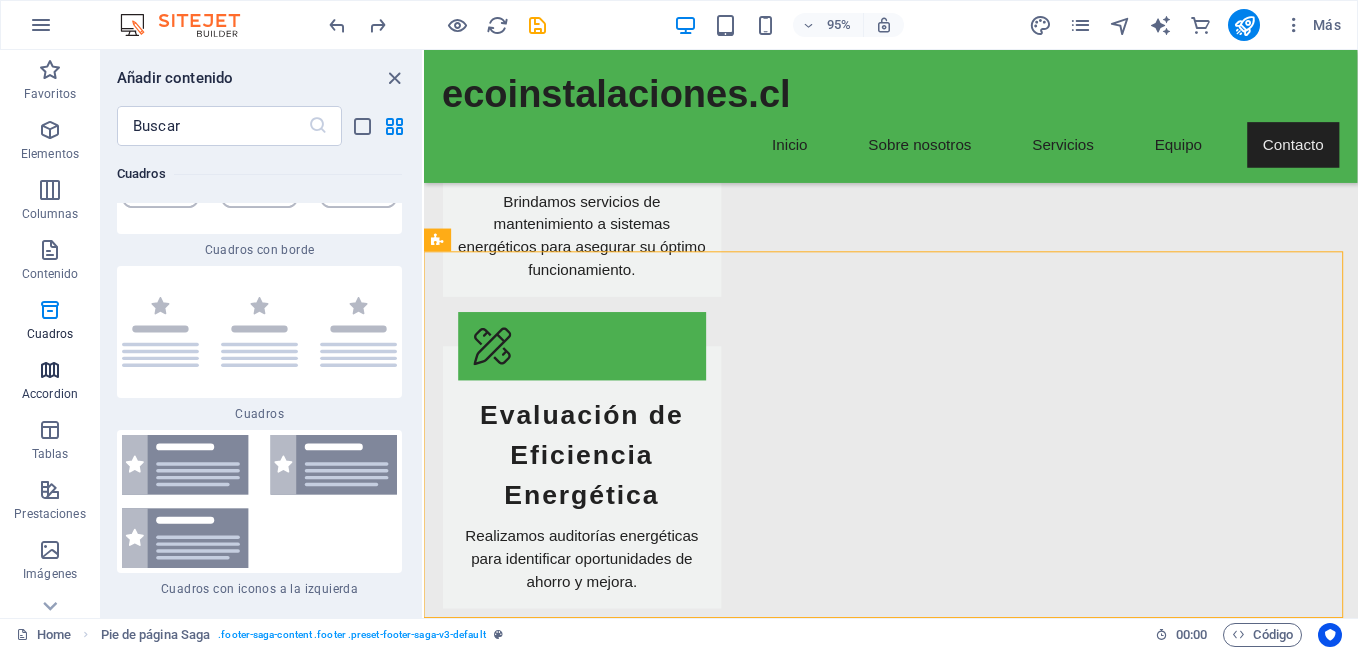 scroll, scrollTop: 10850, scrollLeft: 0, axis: vertical 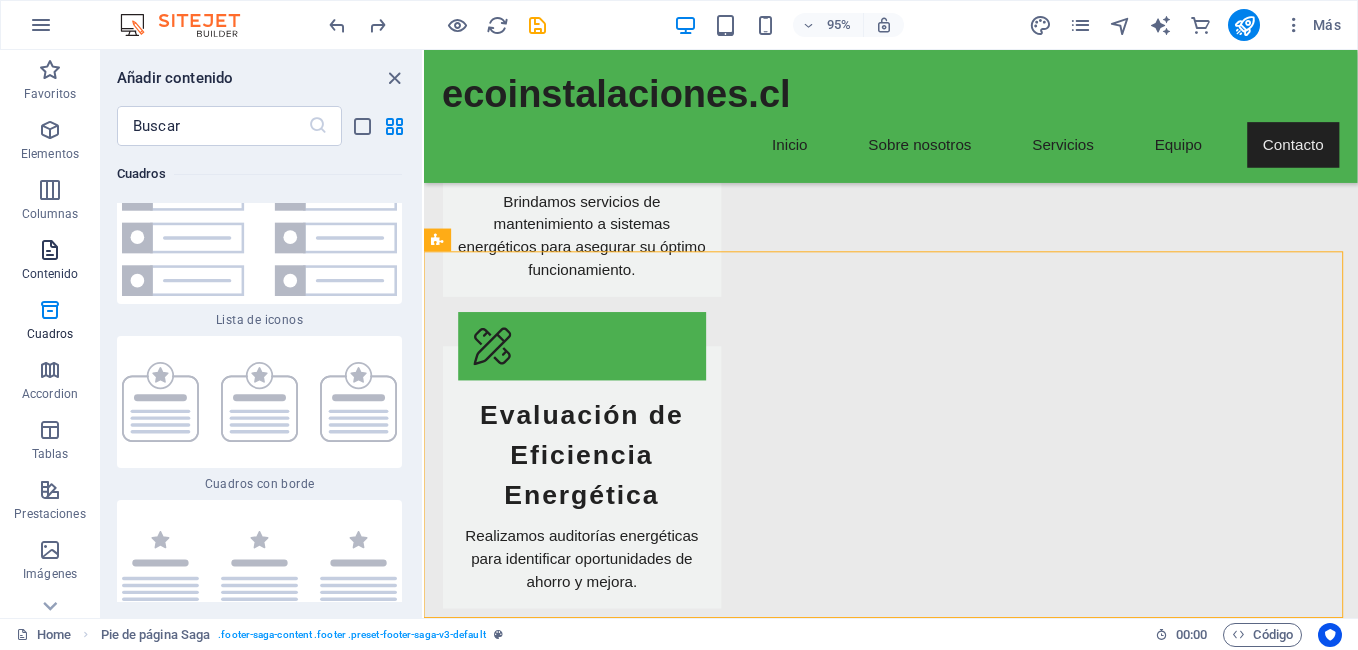 click at bounding box center (50, 250) 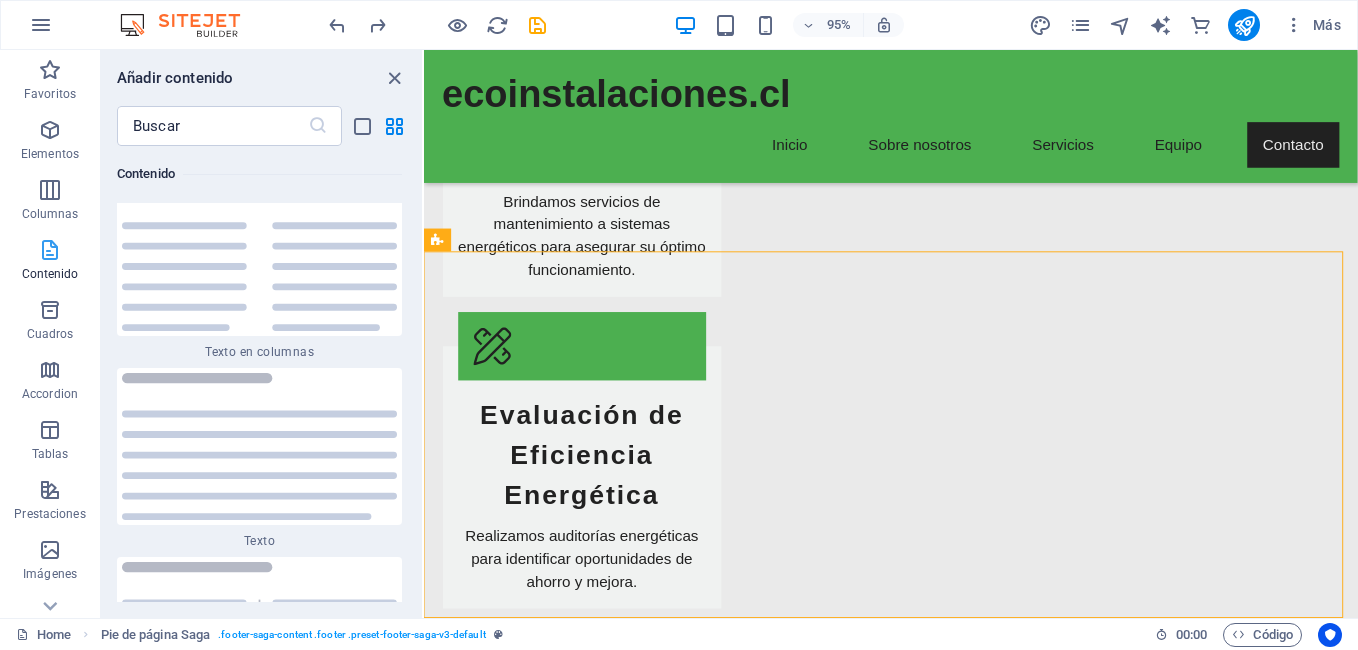 scroll, scrollTop: 6808, scrollLeft: 0, axis: vertical 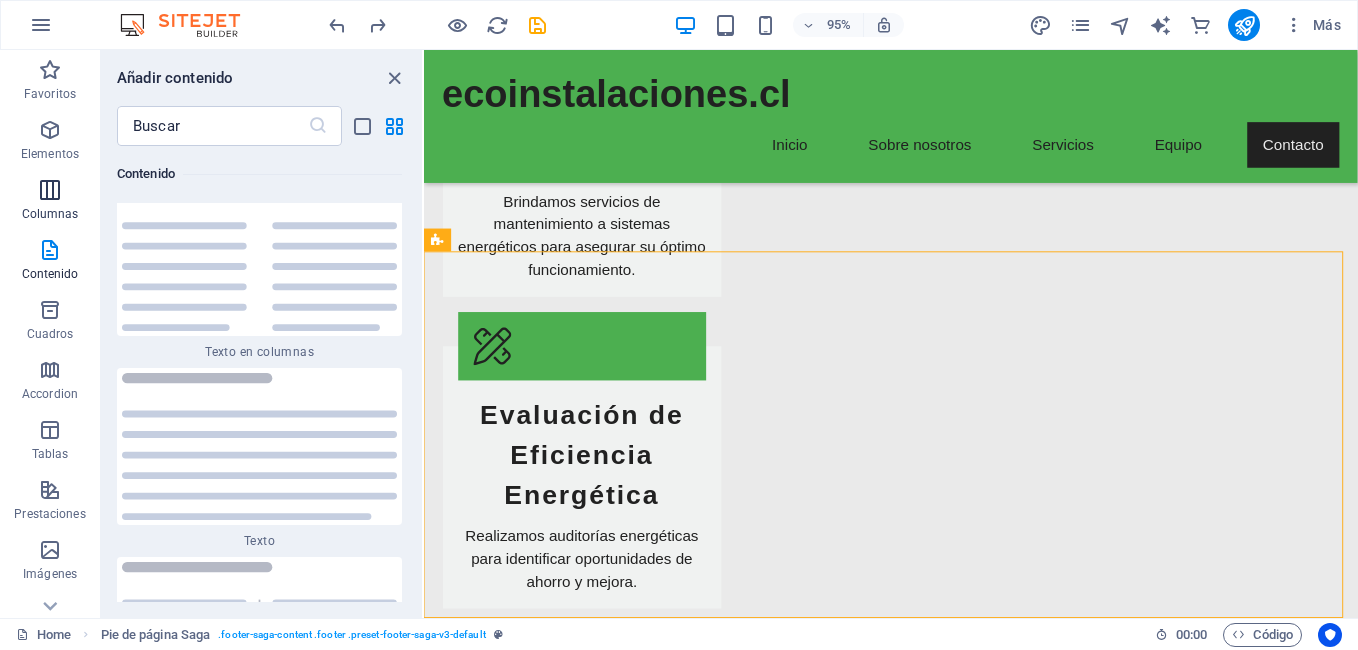 click at bounding box center (50, 190) 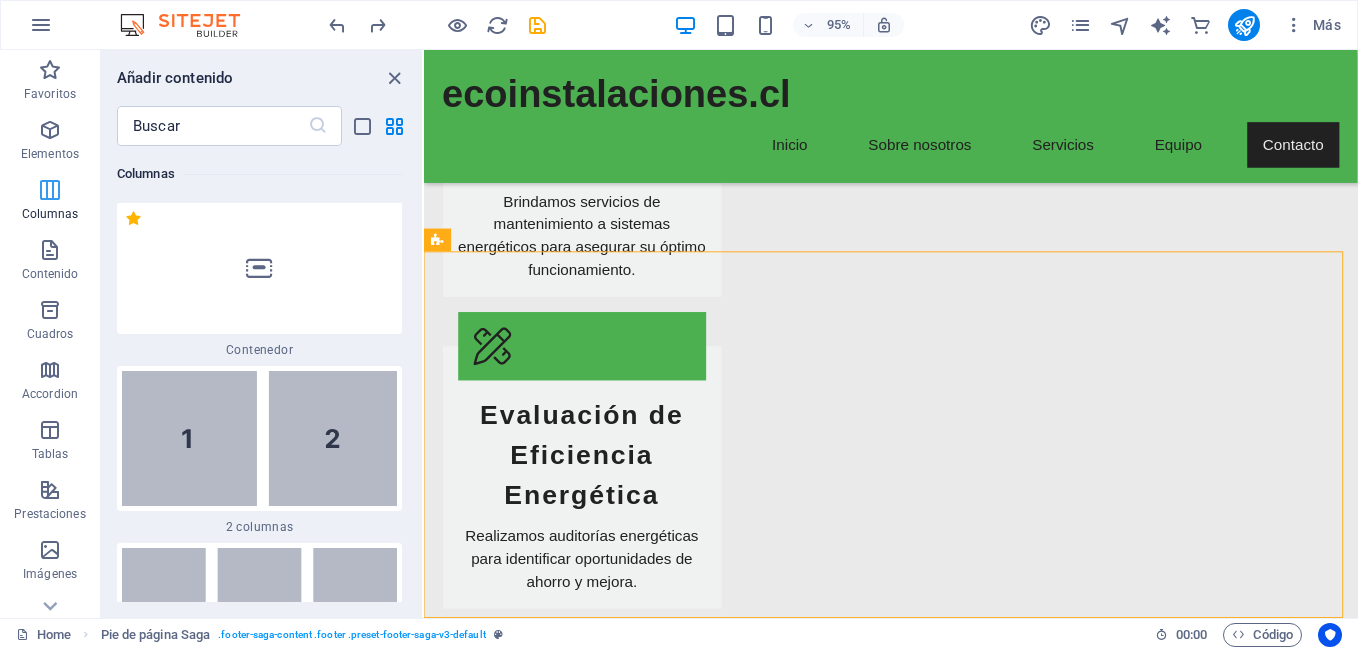 scroll, scrollTop: 1154, scrollLeft: 0, axis: vertical 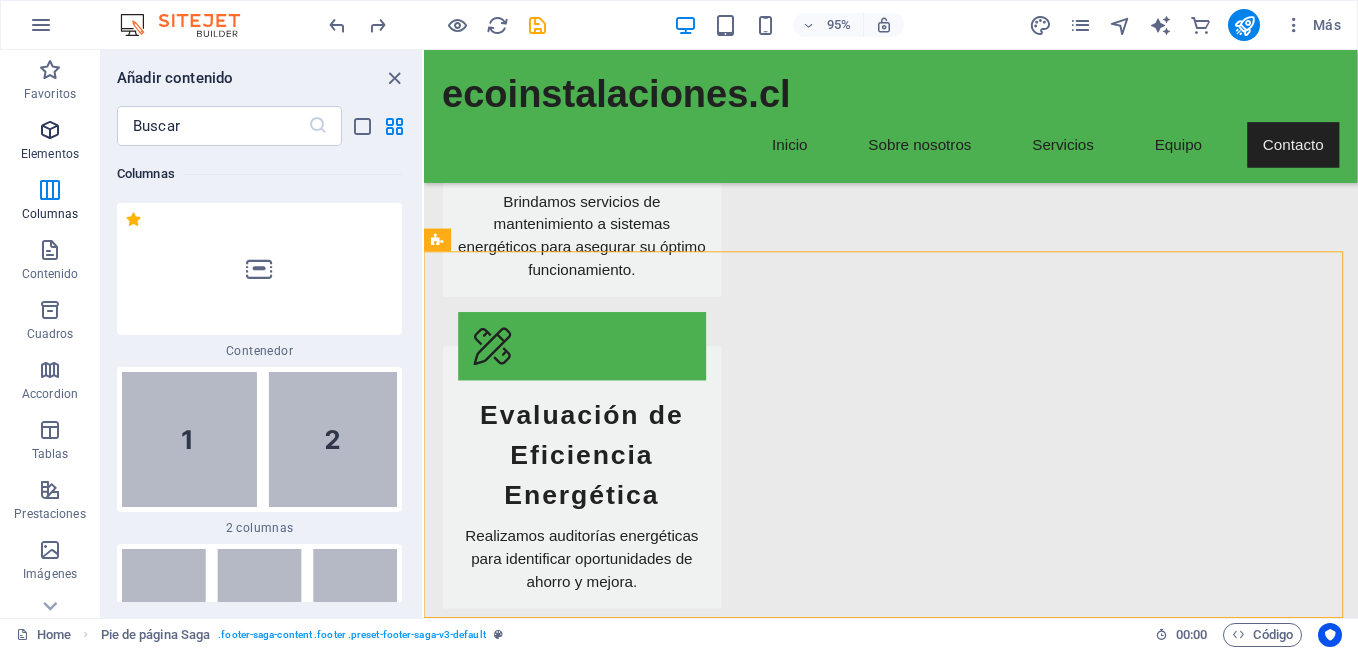 click on "Elementos" at bounding box center (50, 142) 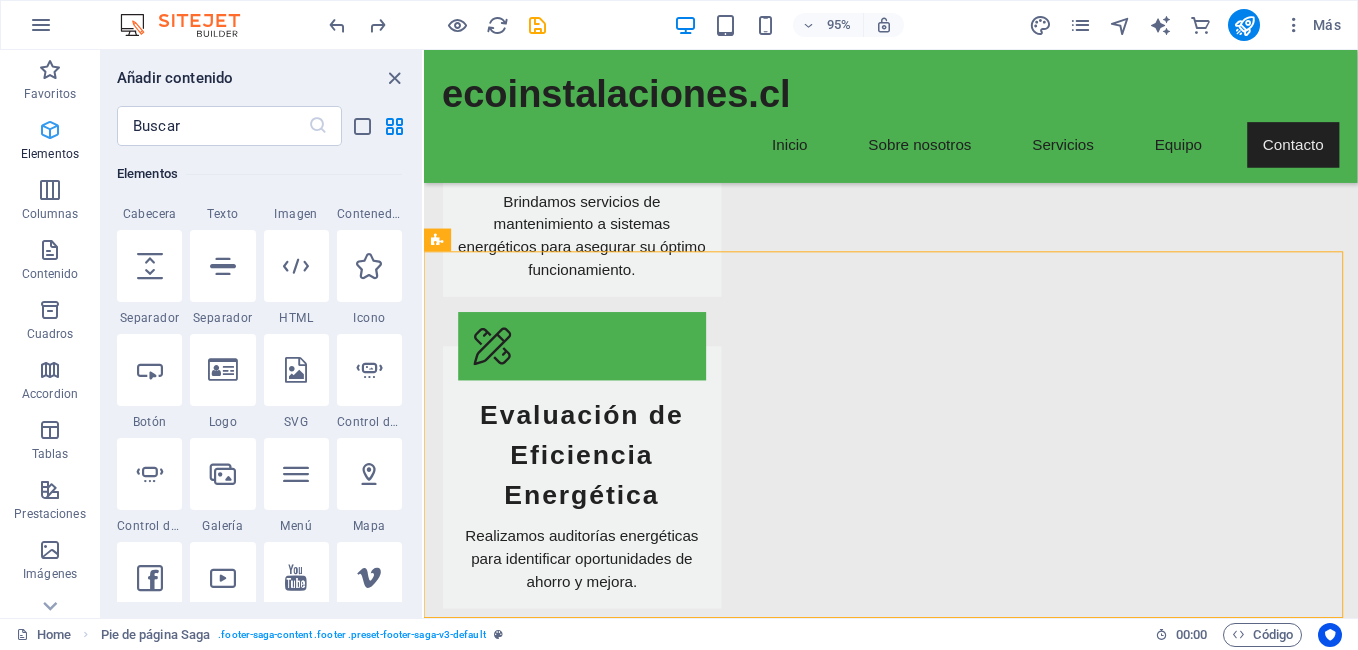 scroll, scrollTop: 377, scrollLeft: 0, axis: vertical 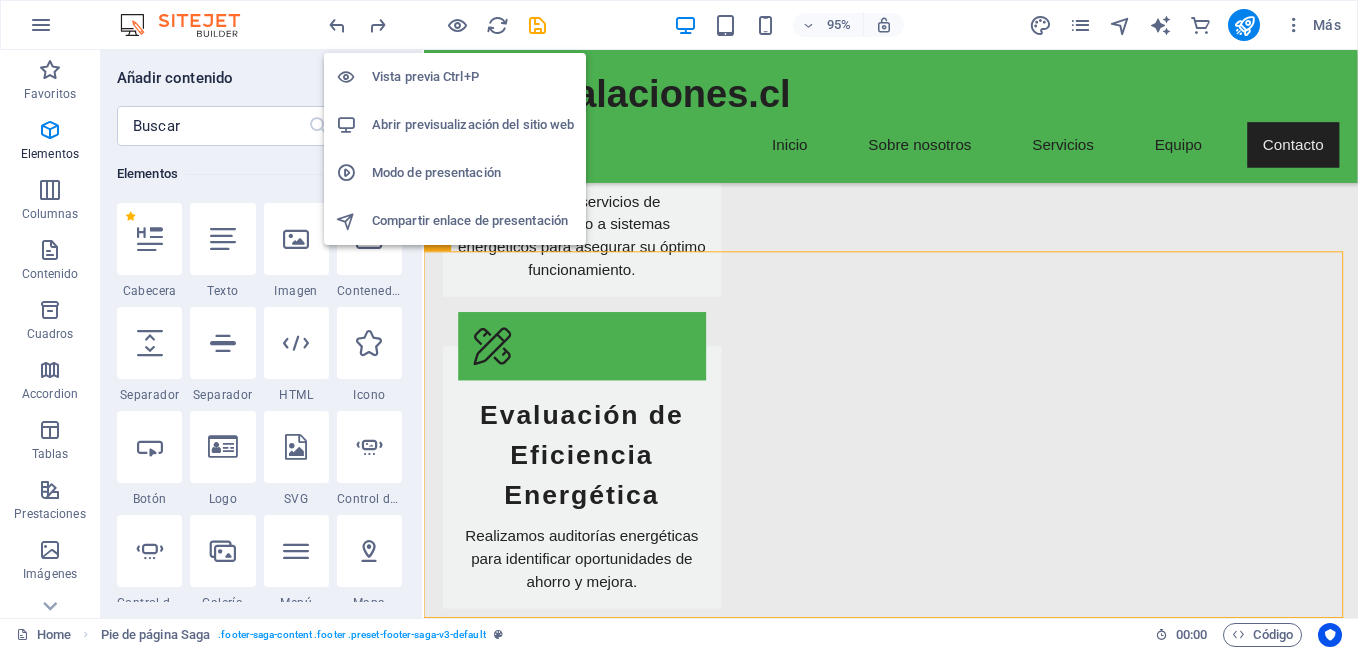 click on "Vista previa Ctrl+P" at bounding box center [473, 77] 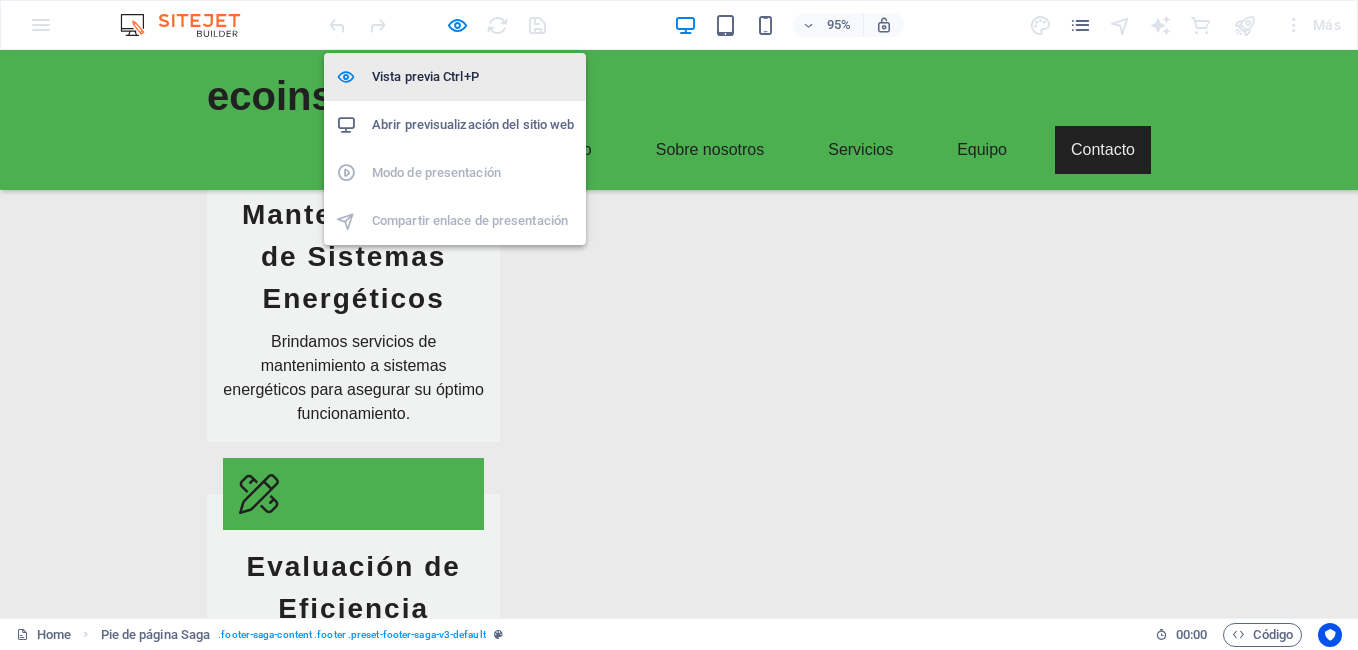 scroll, scrollTop: 3348, scrollLeft: 0, axis: vertical 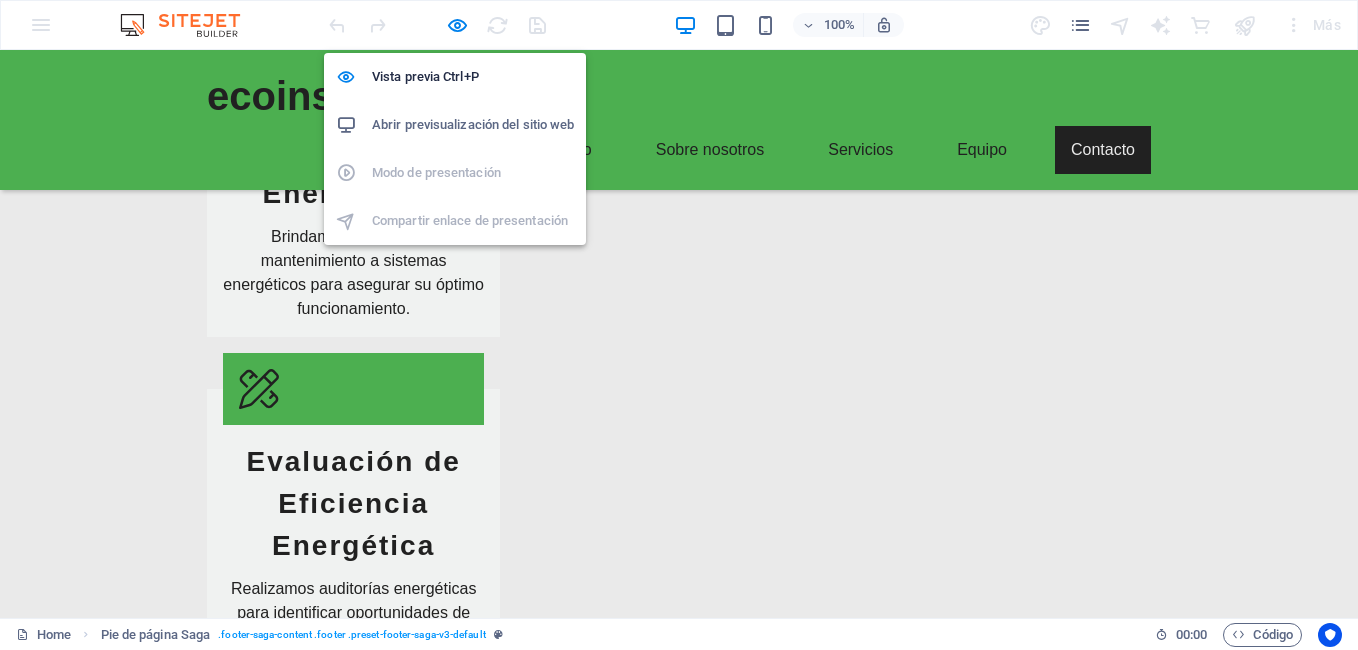 click on "Abrir previsualización del sitio web" at bounding box center [473, 125] 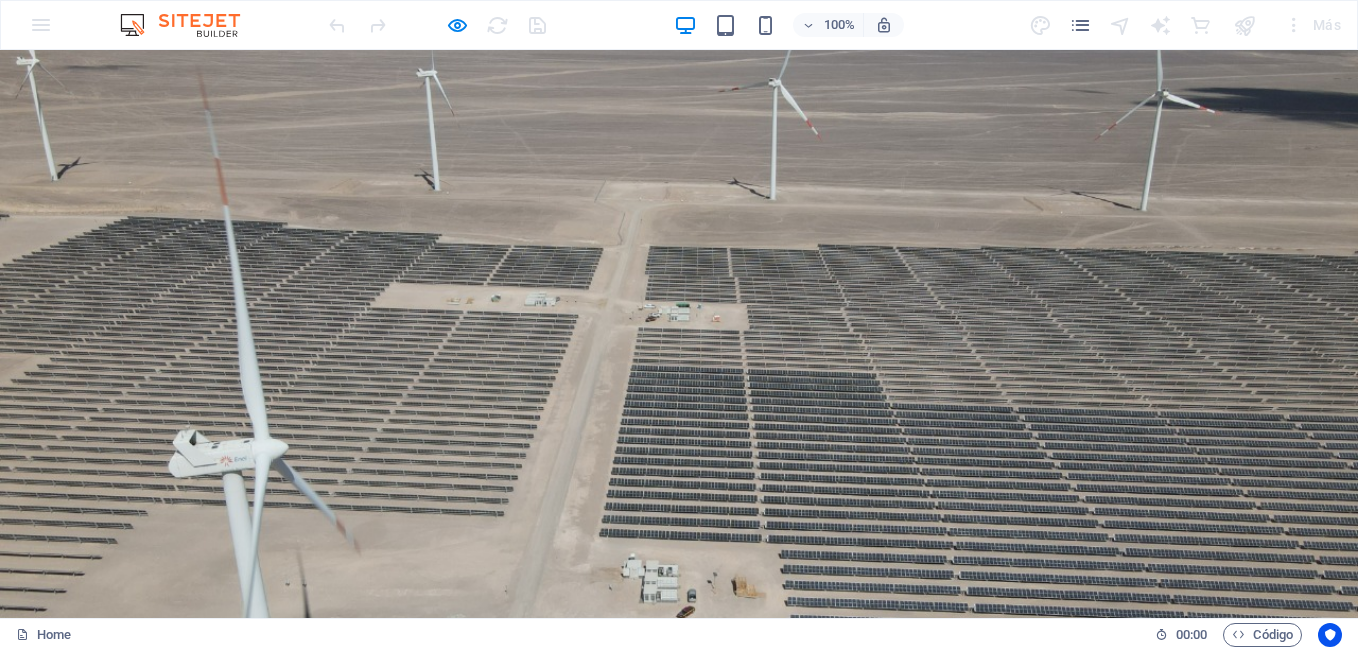 scroll, scrollTop: 0, scrollLeft: 0, axis: both 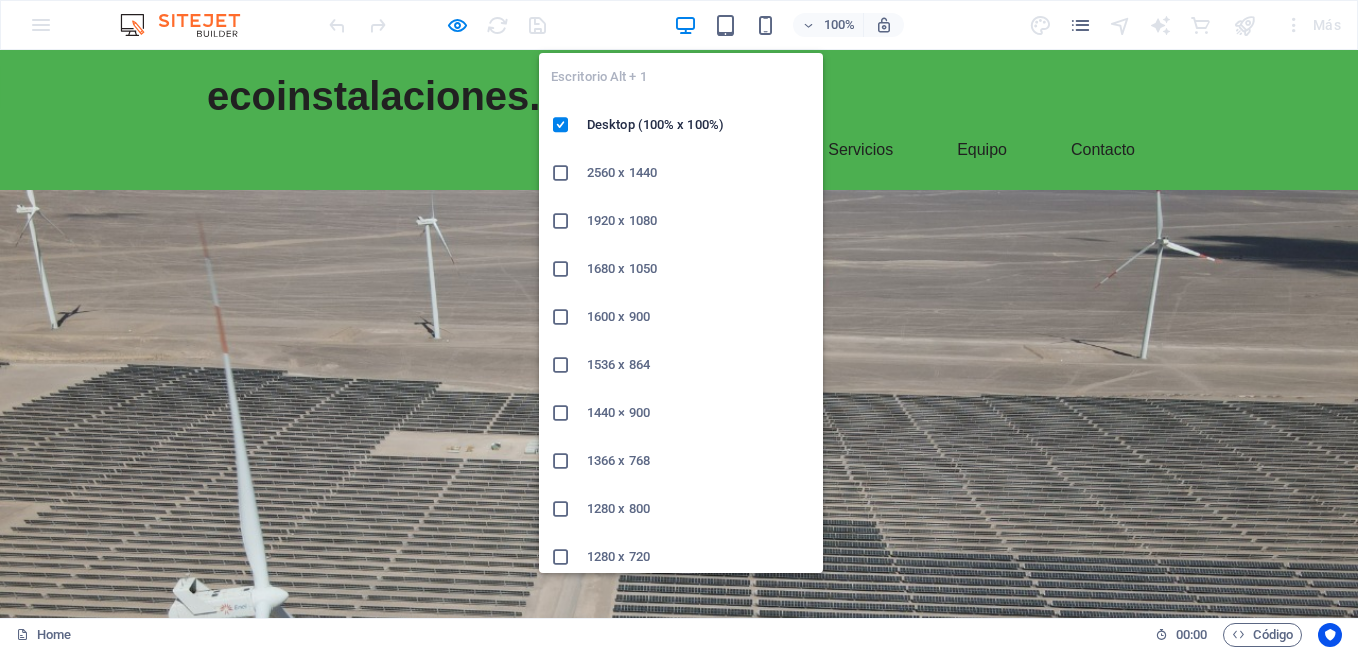 click at bounding box center (685, 25) 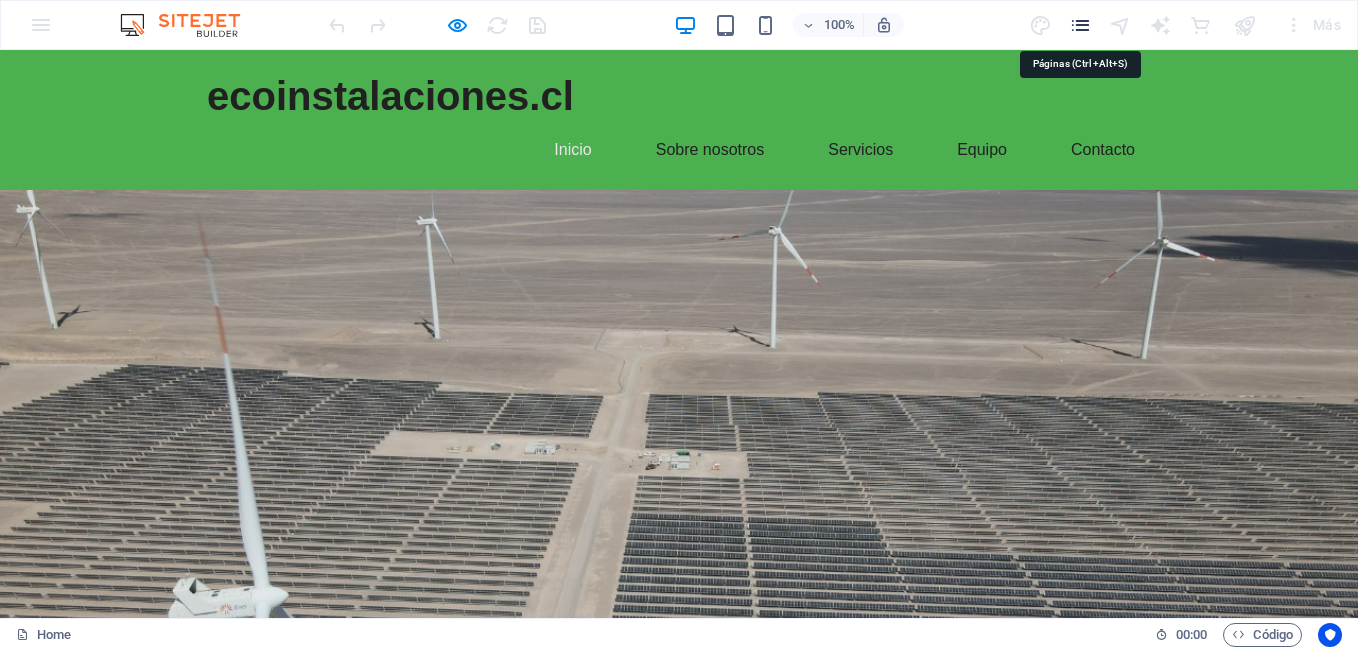 click at bounding box center (1080, 25) 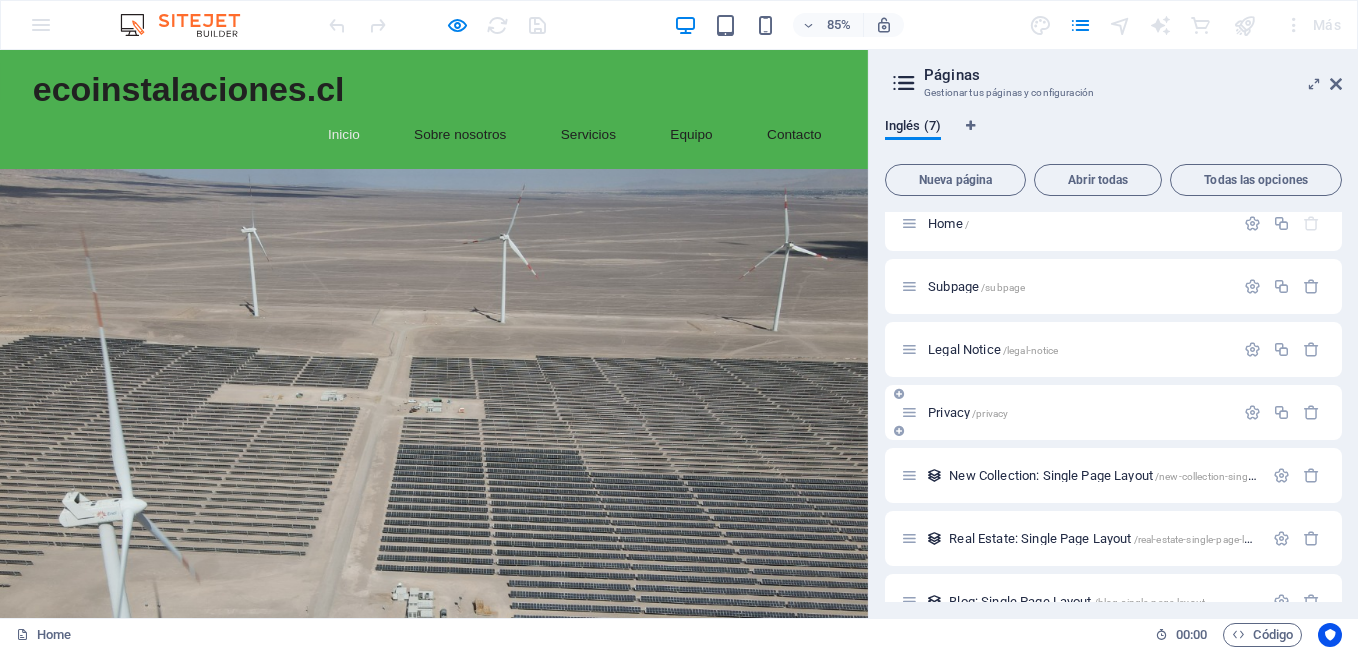 scroll, scrollTop: 0, scrollLeft: 0, axis: both 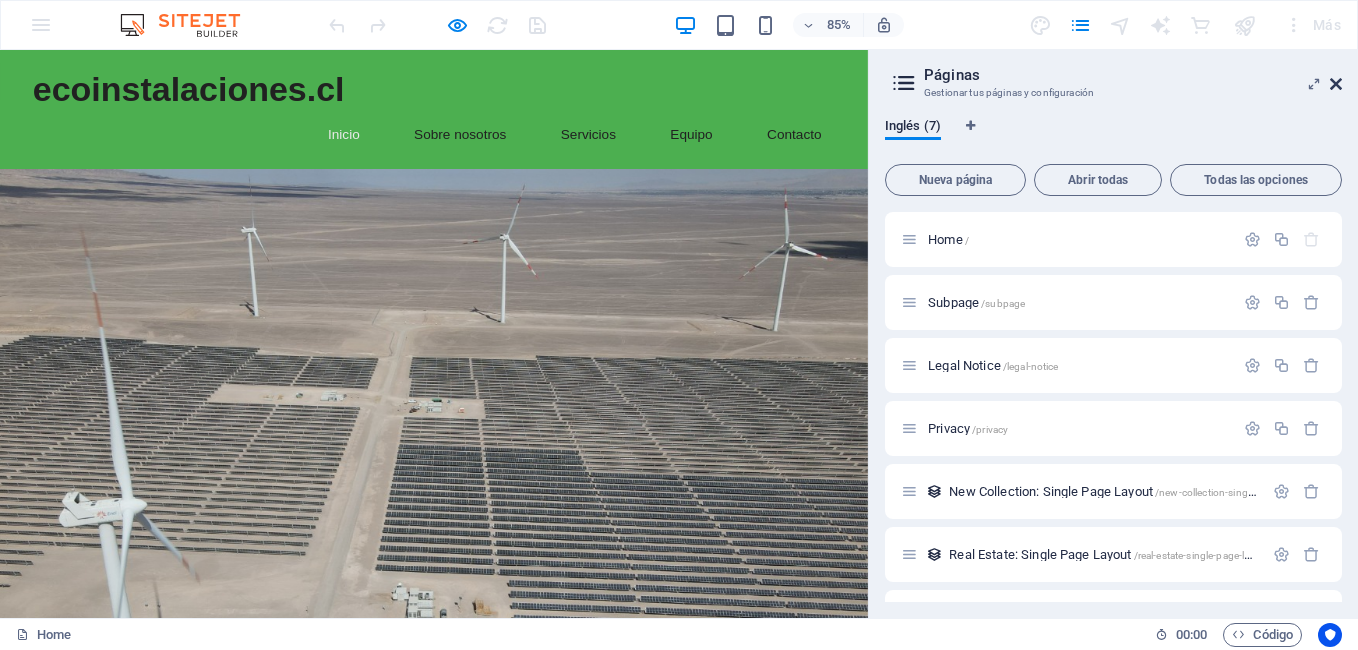 click at bounding box center [1336, 84] 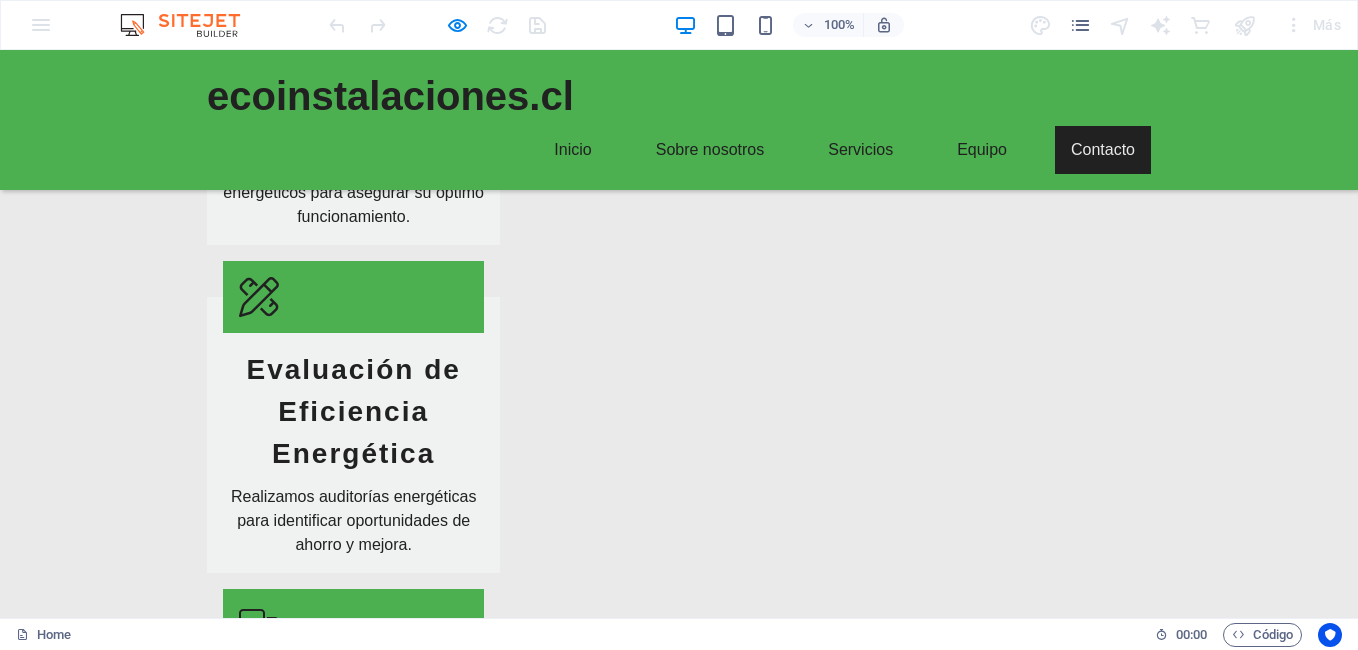 scroll, scrollTop: 3348, scrollLeft: 0, axis: vertical 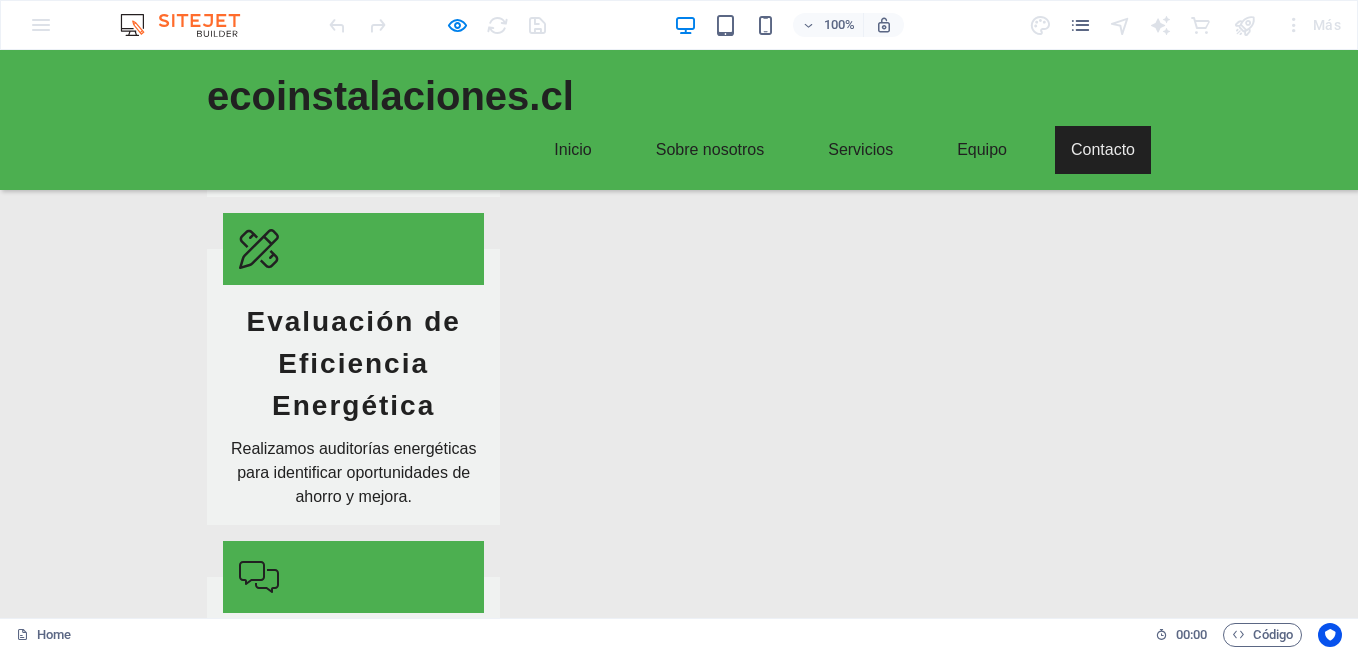 click on "ecoinstalaciones.cl Ecoinstalaciones.cl - Comprometidos con un futuro sostenible.
Contáctanos en: felipe@ecoinstalaciones.cl
Tel: +56 9 8404 4267 Dirección: Suecia 0142 of202 Santiago. Contact 8320000   Santiago Phone:  +56 9 8404 4267 Mobile:  Email:  felipe@ecoinstalaciones.cl Navigation Inicio Sobre nosotros Servicios Equipo Contacto Legal Notice Privacy Policy Social media Facebook X @ecoinstalaciones" at bounding box center [679, 3203] 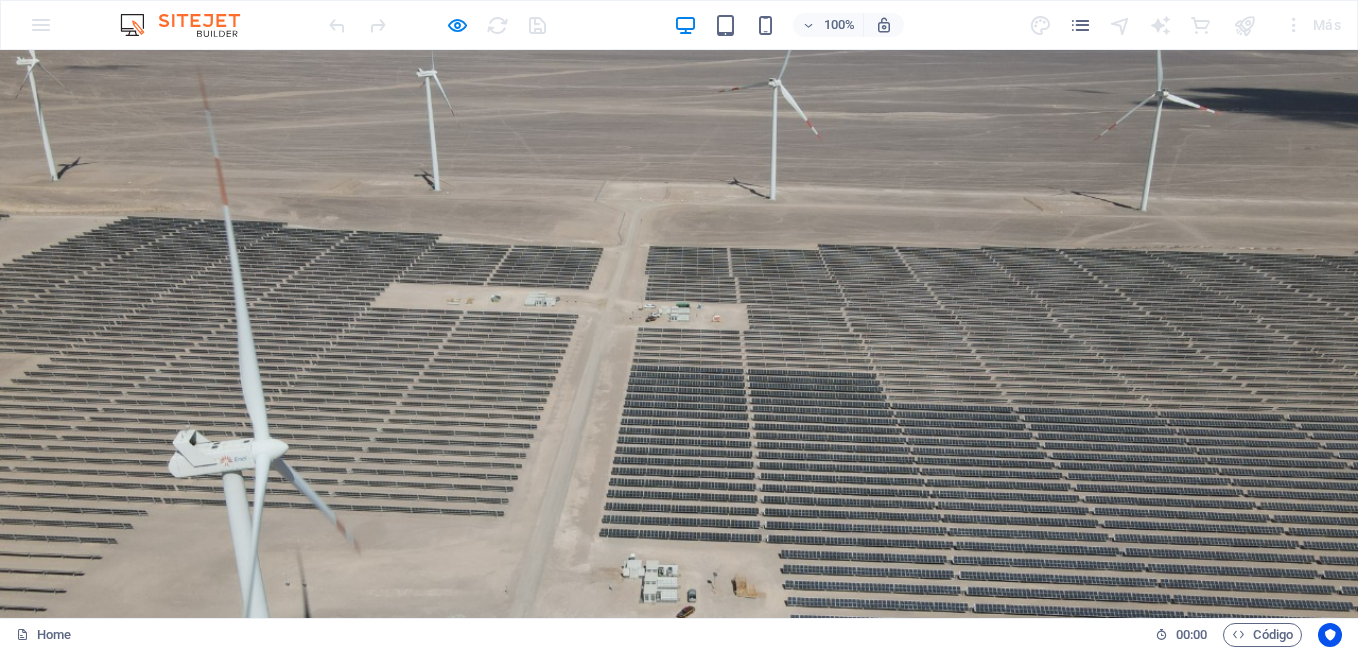 scroll, scrollTop: 0, scrollLeft: 0, axis: both 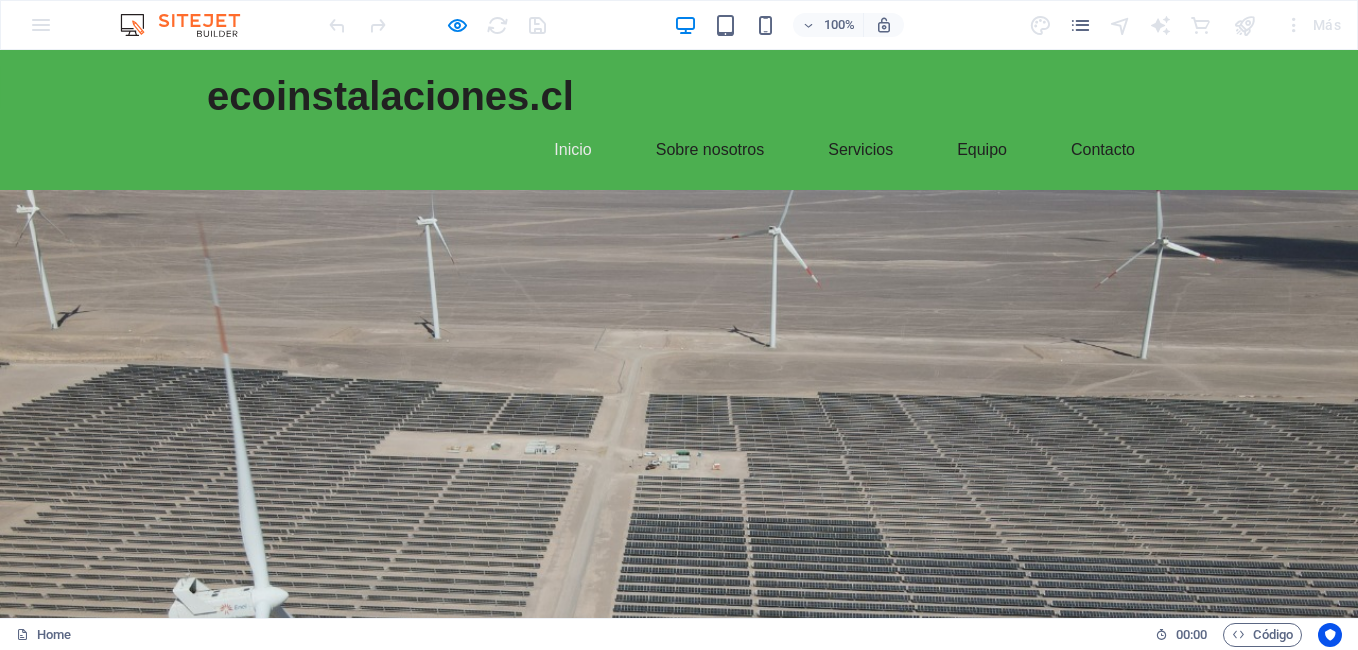 click on "Inicio" at bounding box center (572, 150) 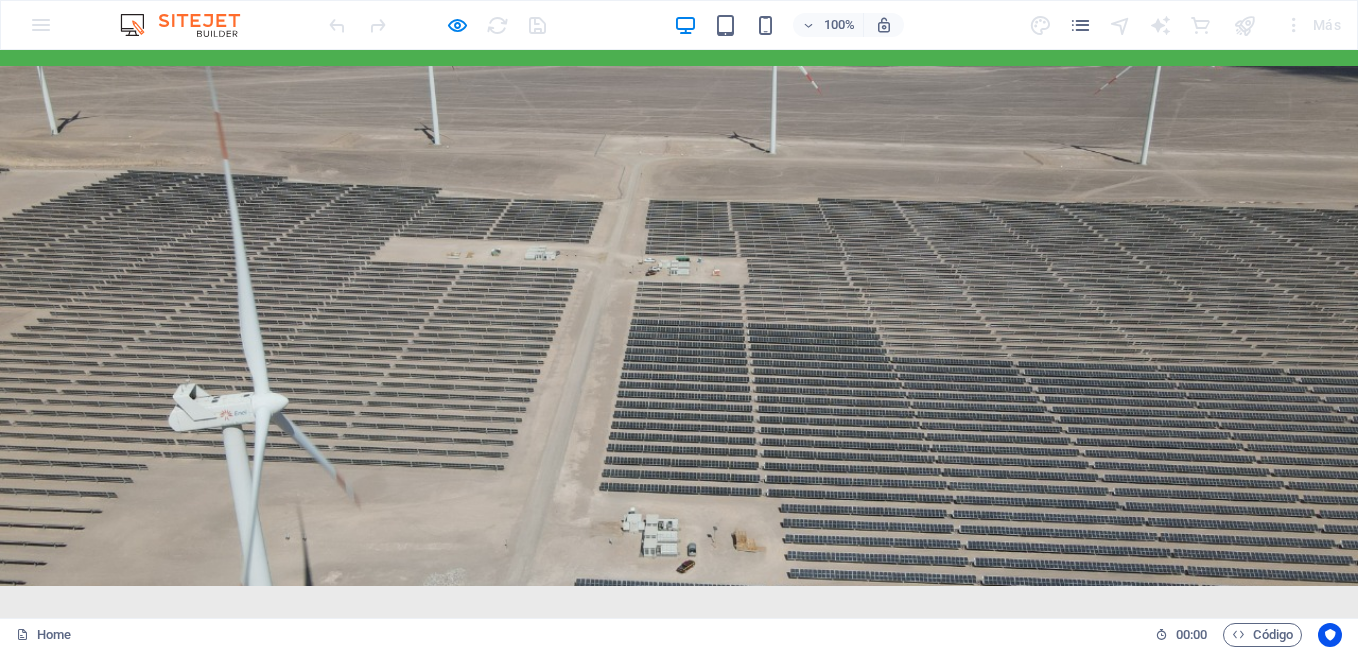 scroll, scrollTop: 0, scrollLeft: 0, axis: both 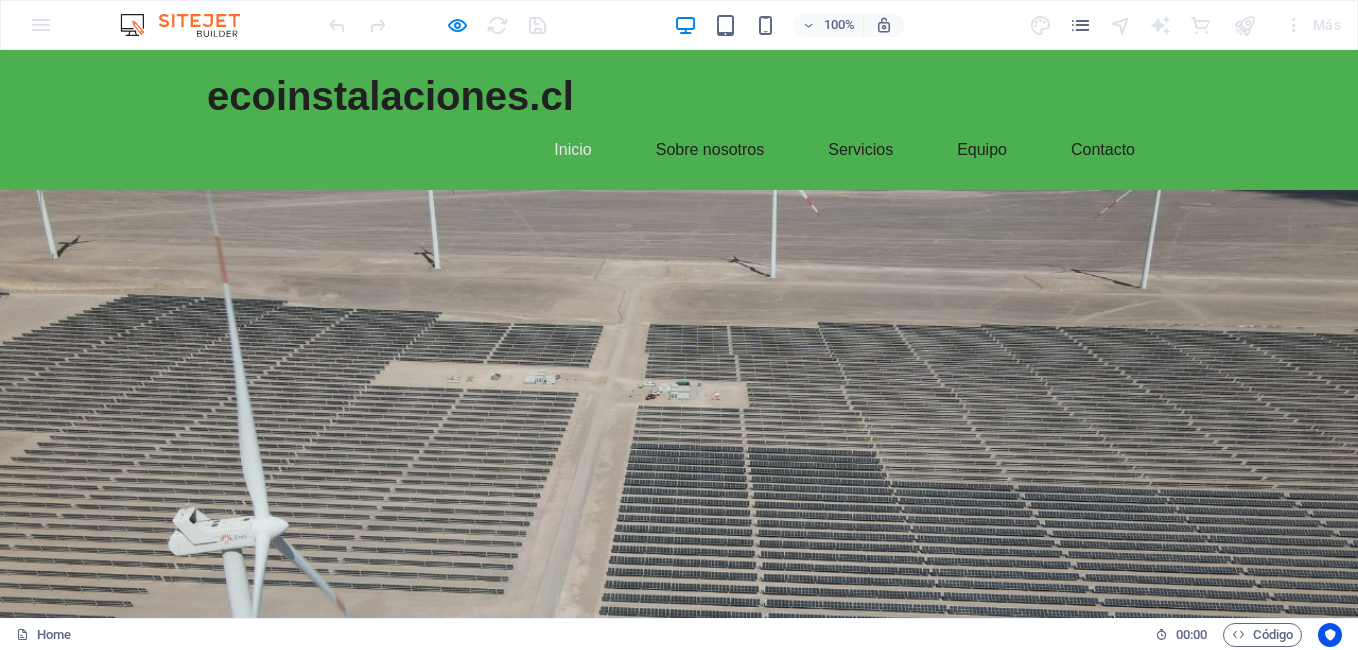 click at bounding box center (437, 25) 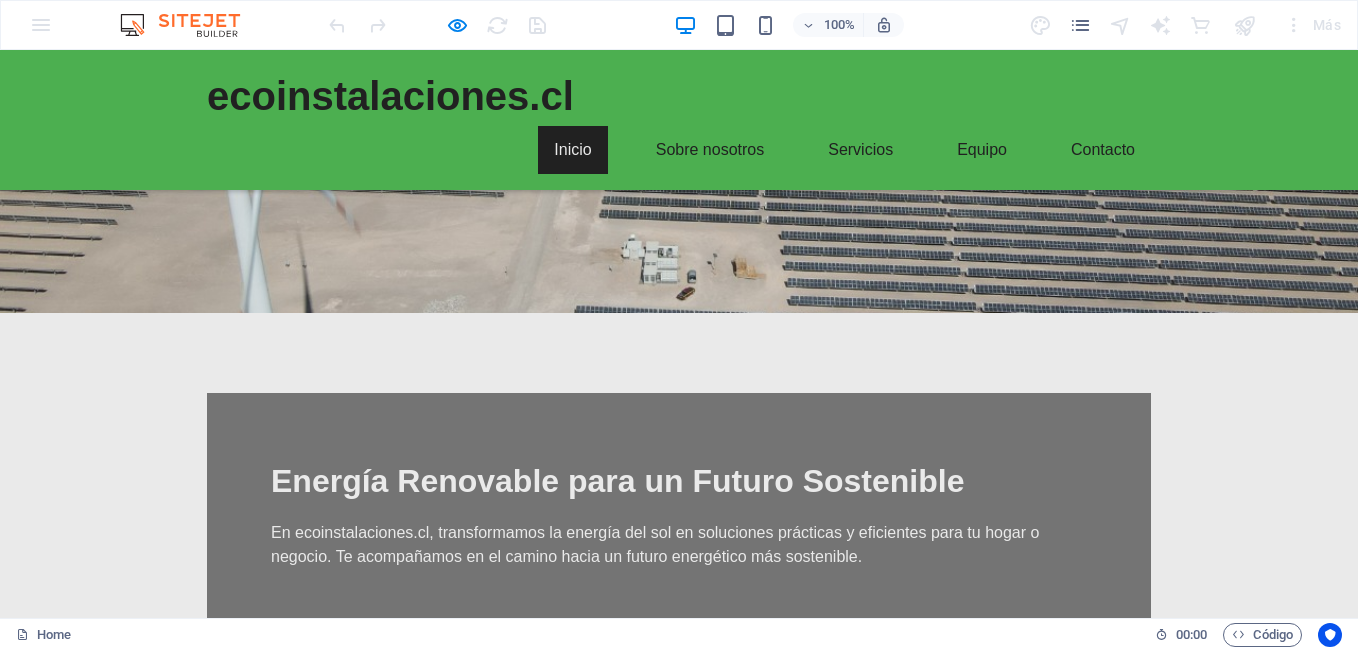 scroll, scrollTop: 0, scrollLeft: 0, axis: both 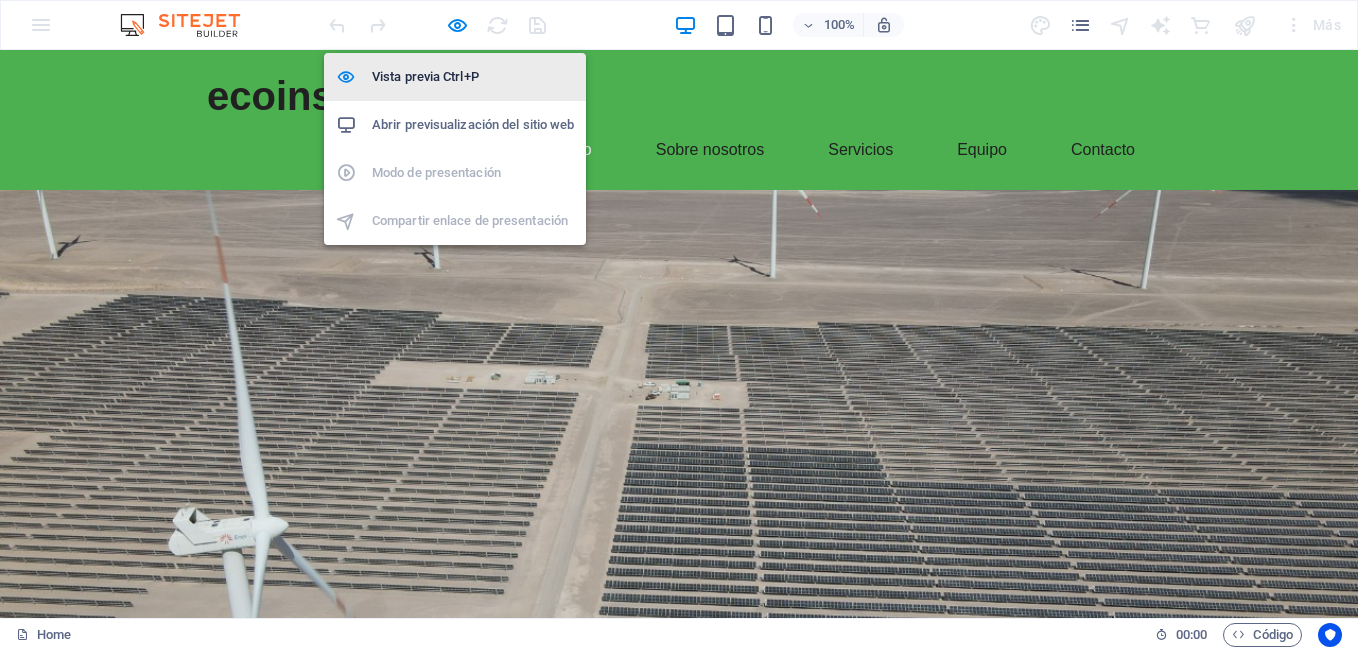click on "Vista previa Ctrl+P" at bounding box center [473, 77] 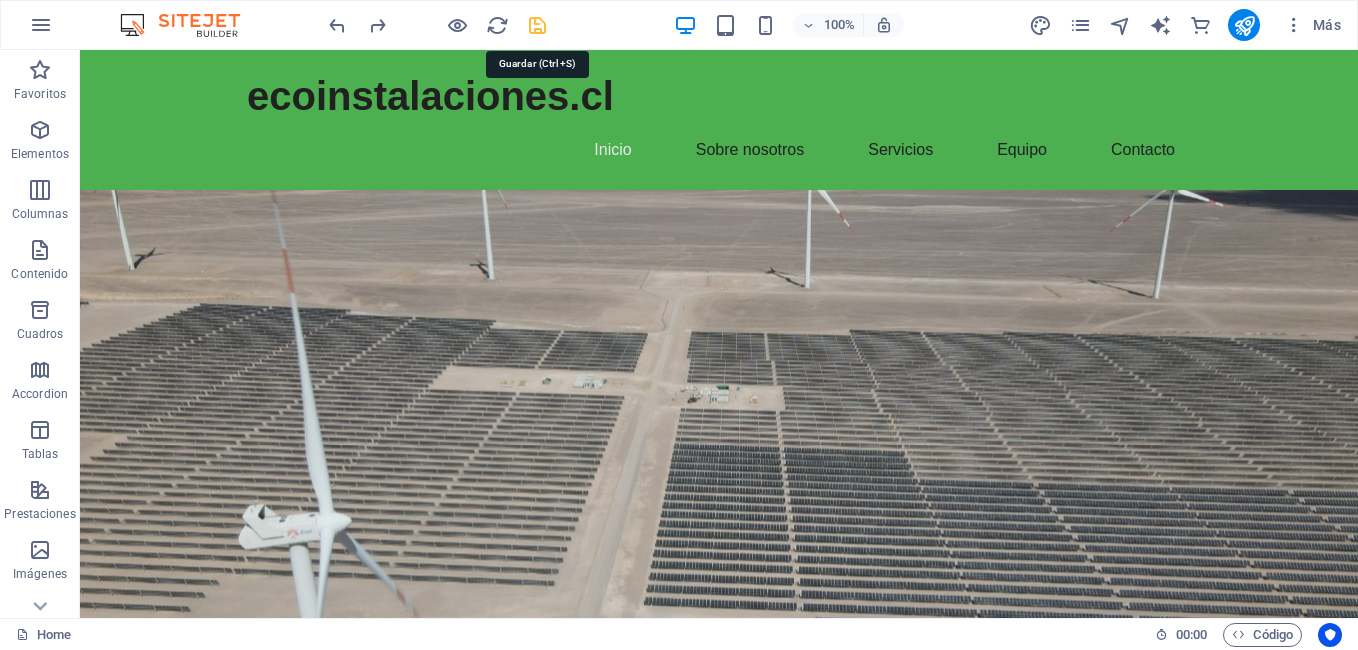 click at bounding box center [537, 25] 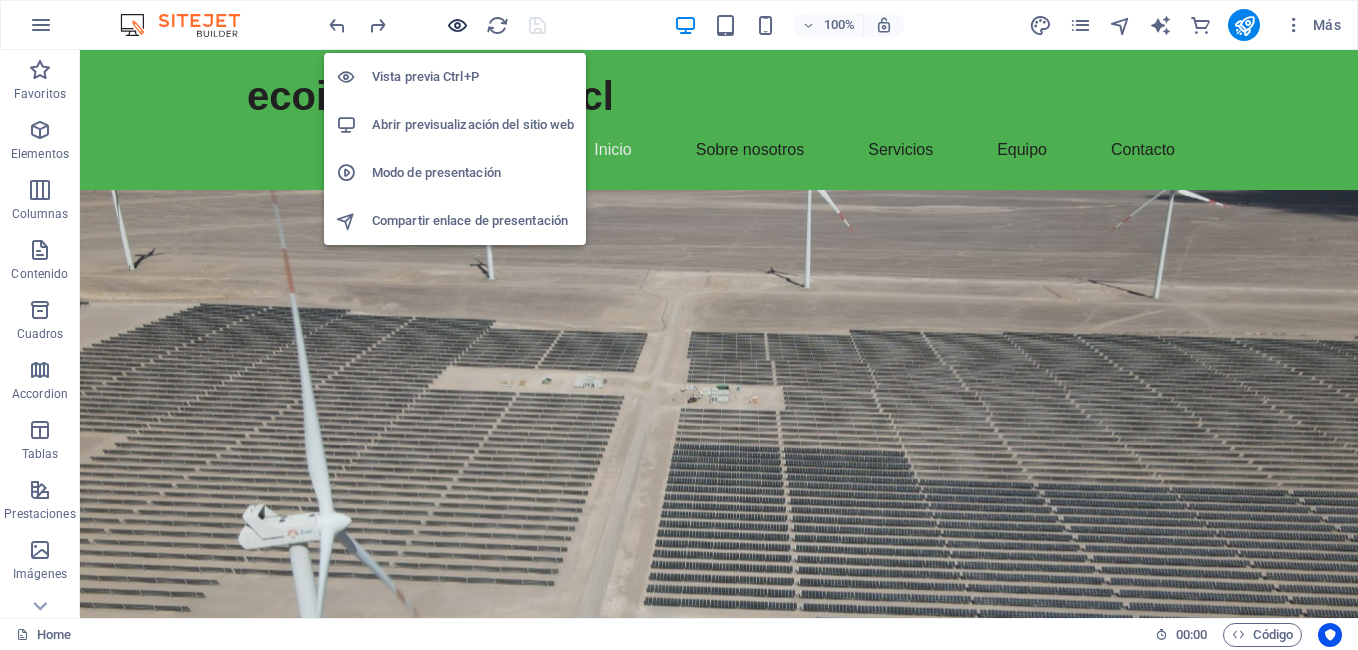 click at bounding box center [457, 25] 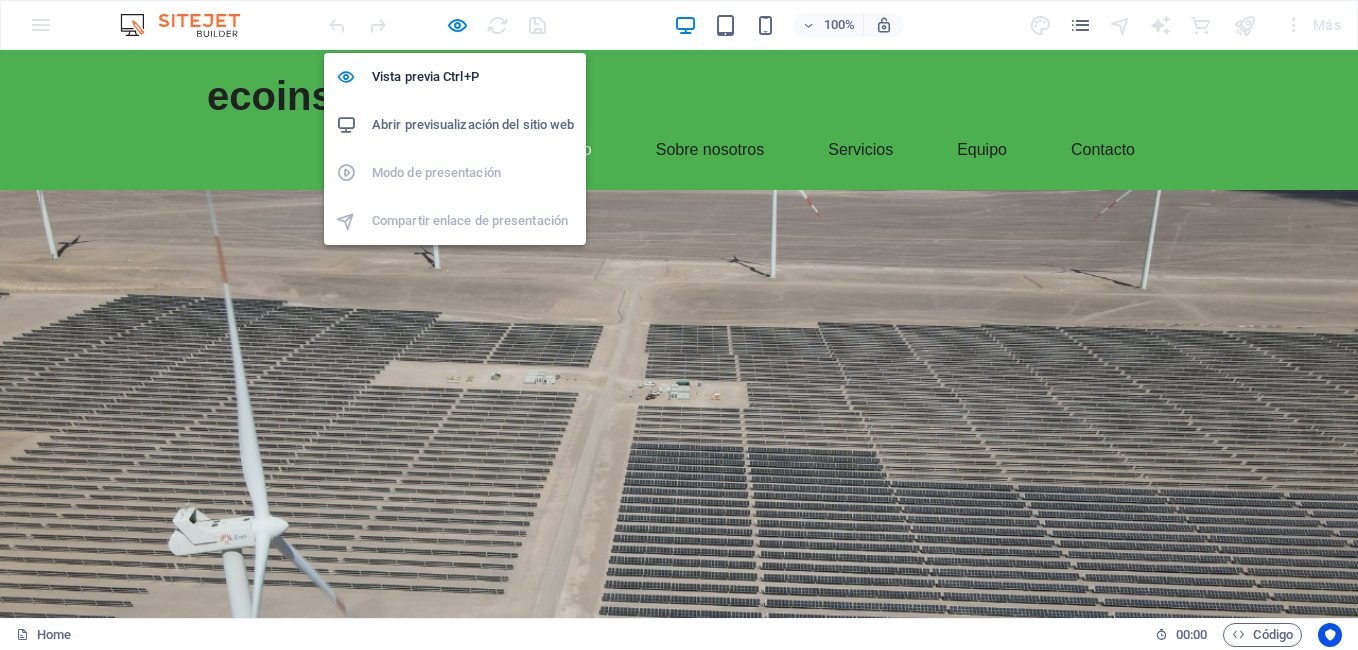 click on "Abrir previsualización del sitio web" at bounding box center (473, 125) 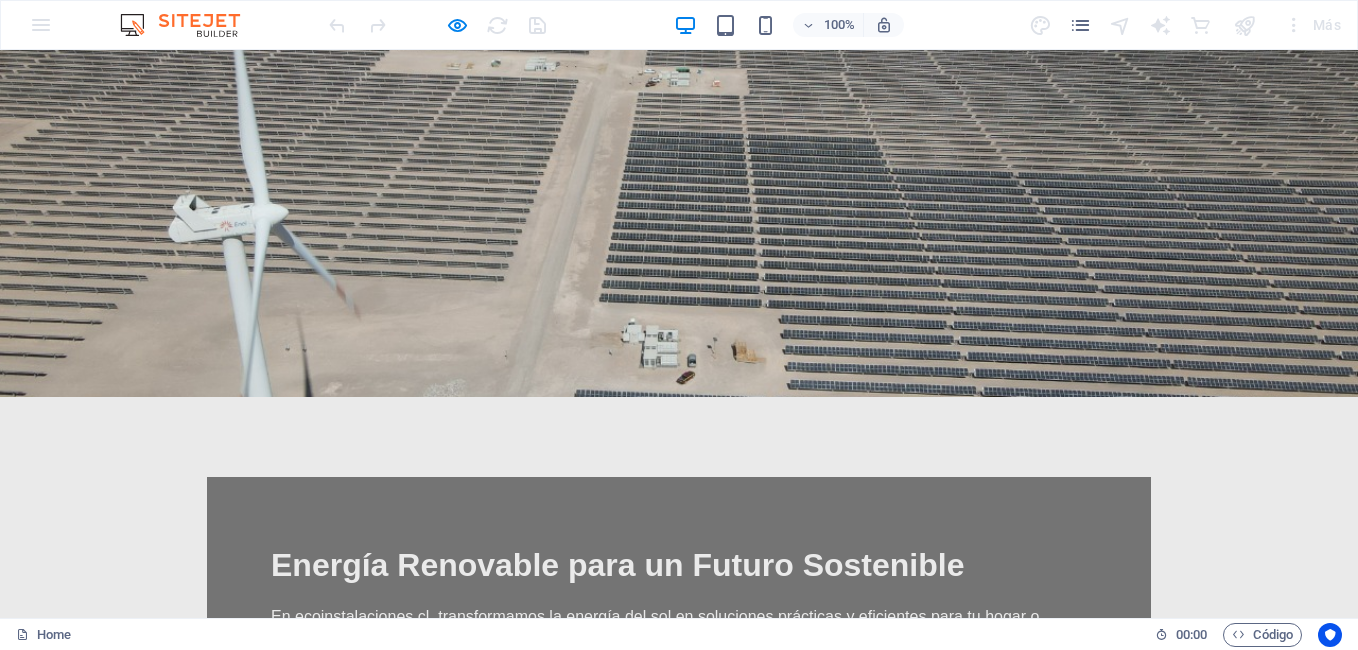 scroll, scrollTop: 0, scrollLeft: 0, axis: both 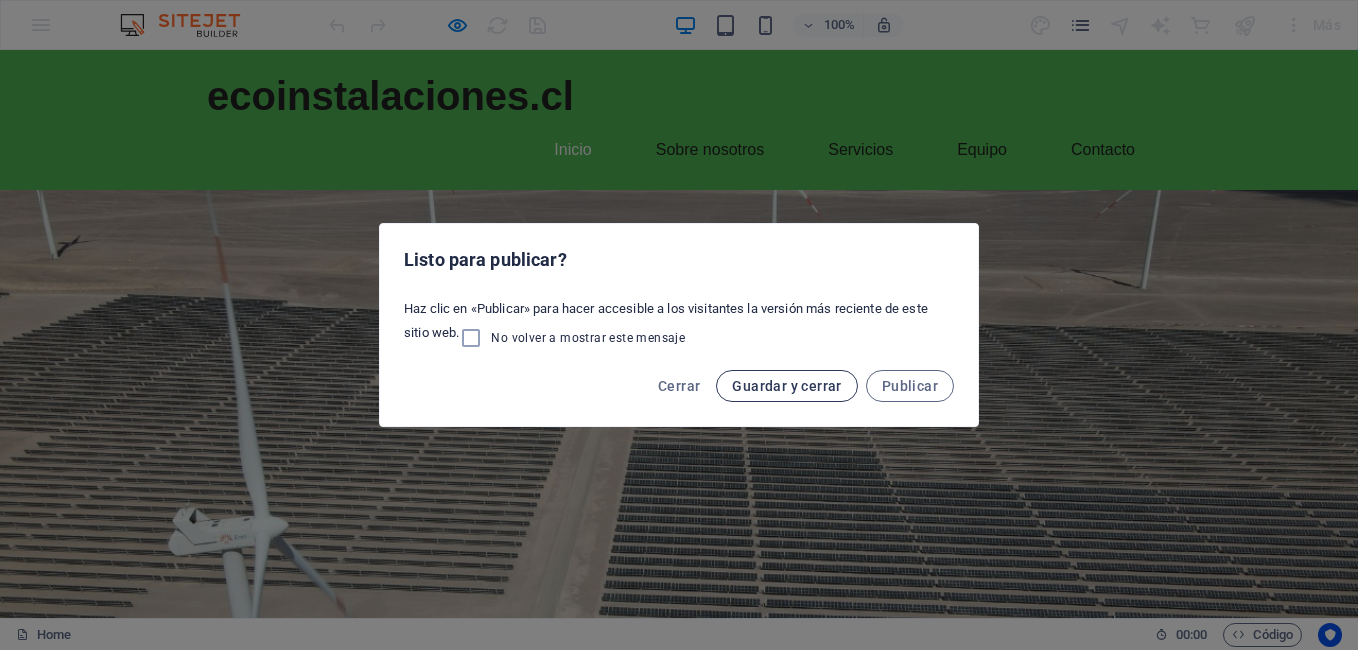click on "Guardar y cerrar" at bounding box center (786, 386) 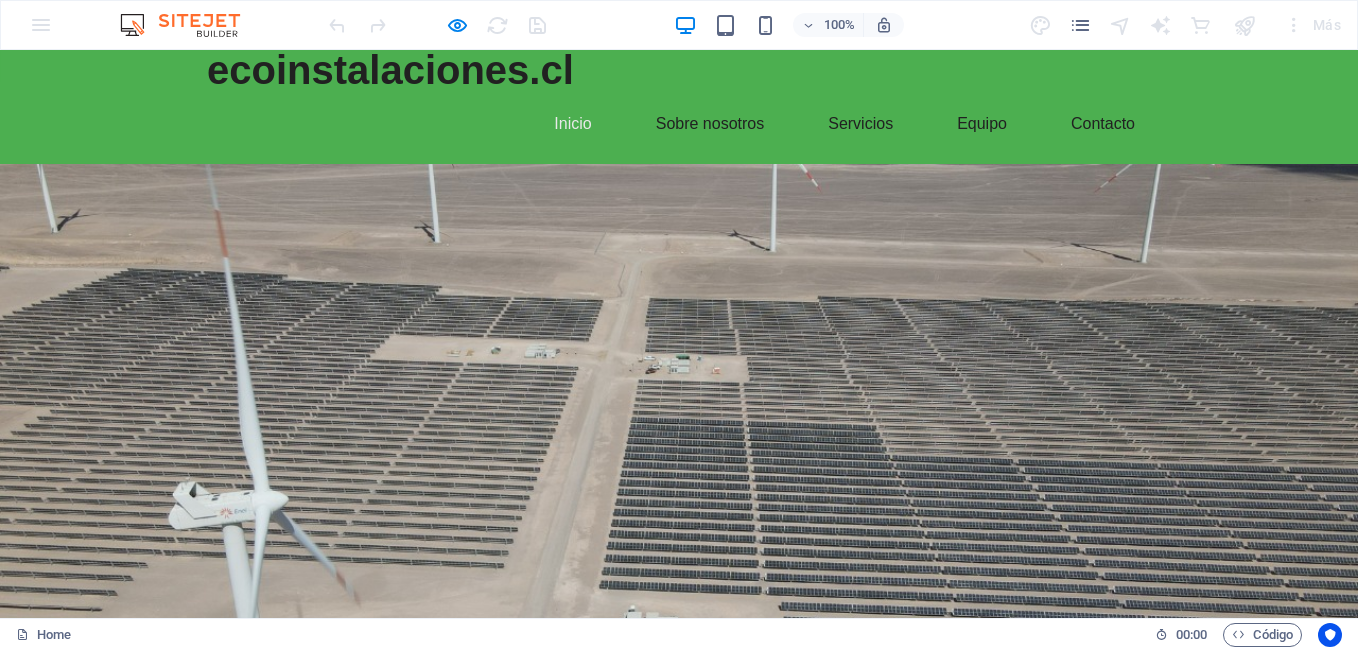 scroll, scrollTop: 0, scrollLeft: 0, axis: both 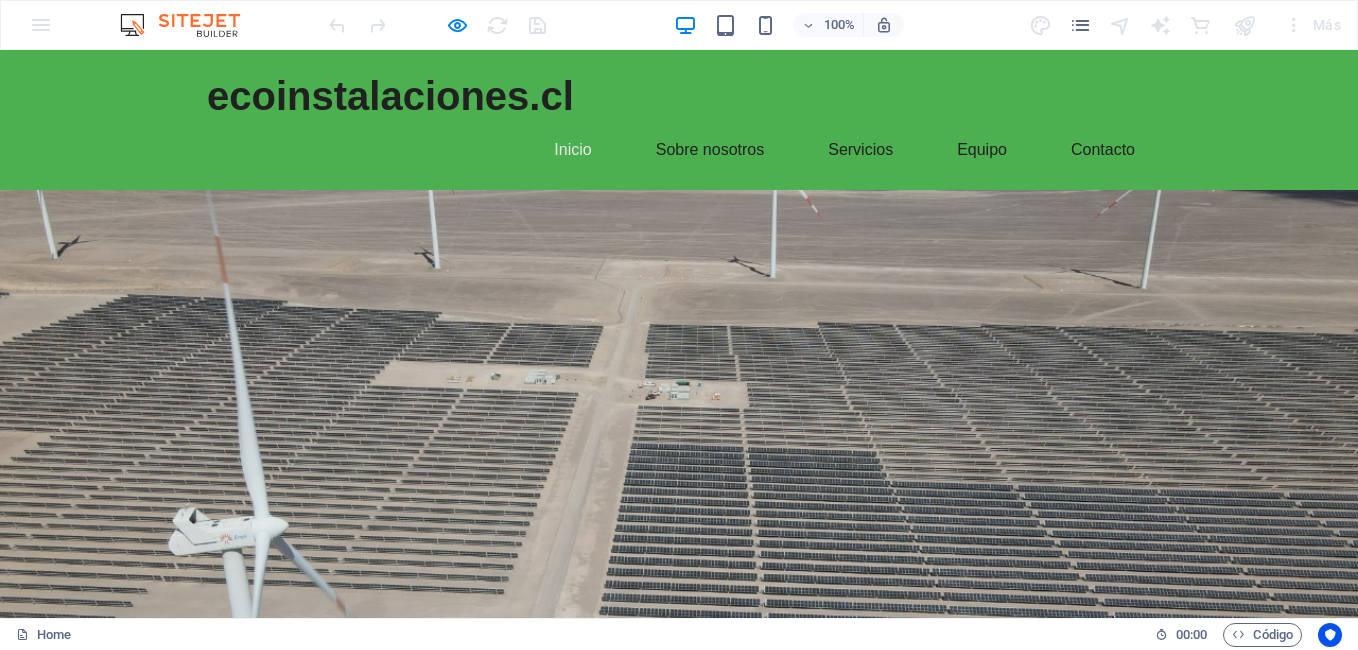 click at bounding box center [437, 25] 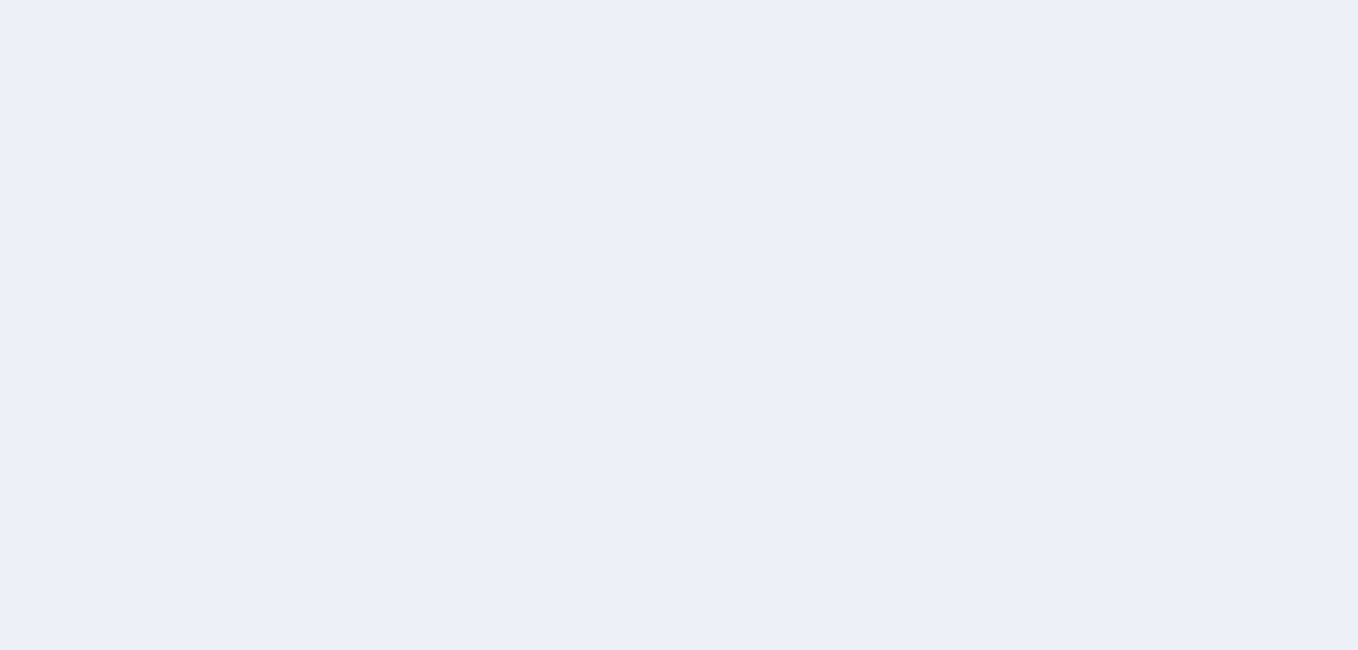 scroll, scrollTop: 0, scrollLeft: 0, axis: both 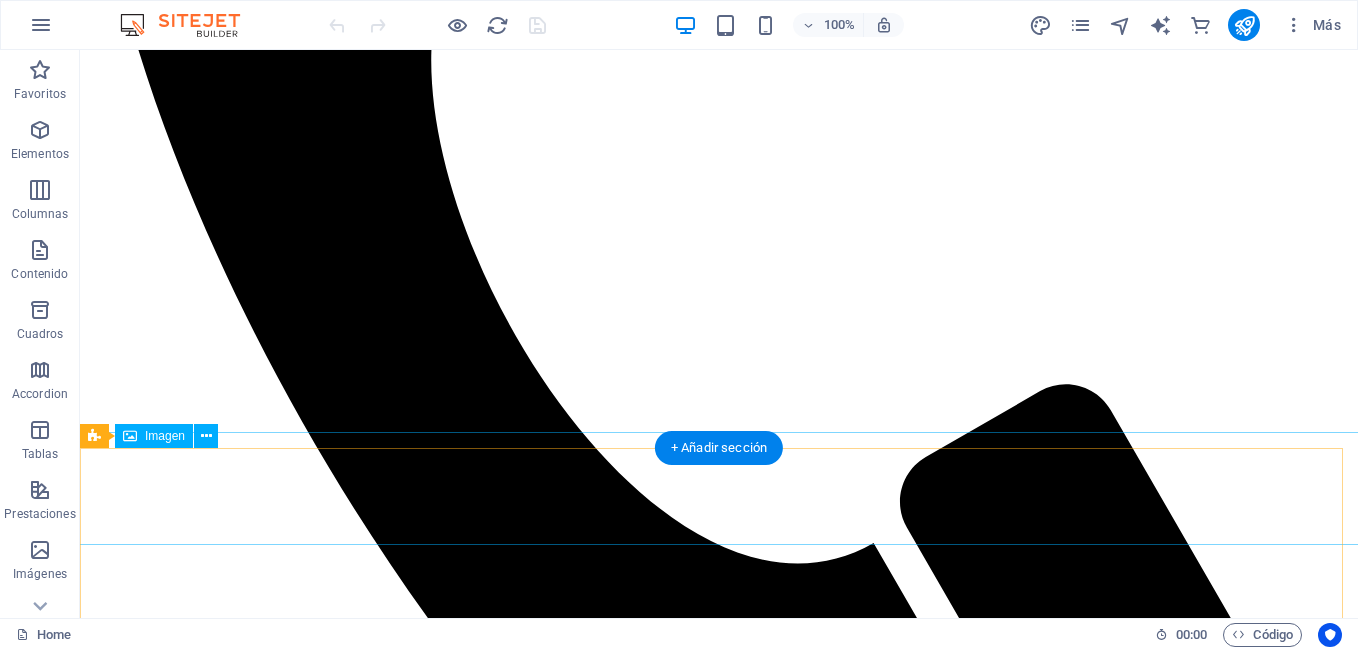 click at bounding box center [719, 2546] 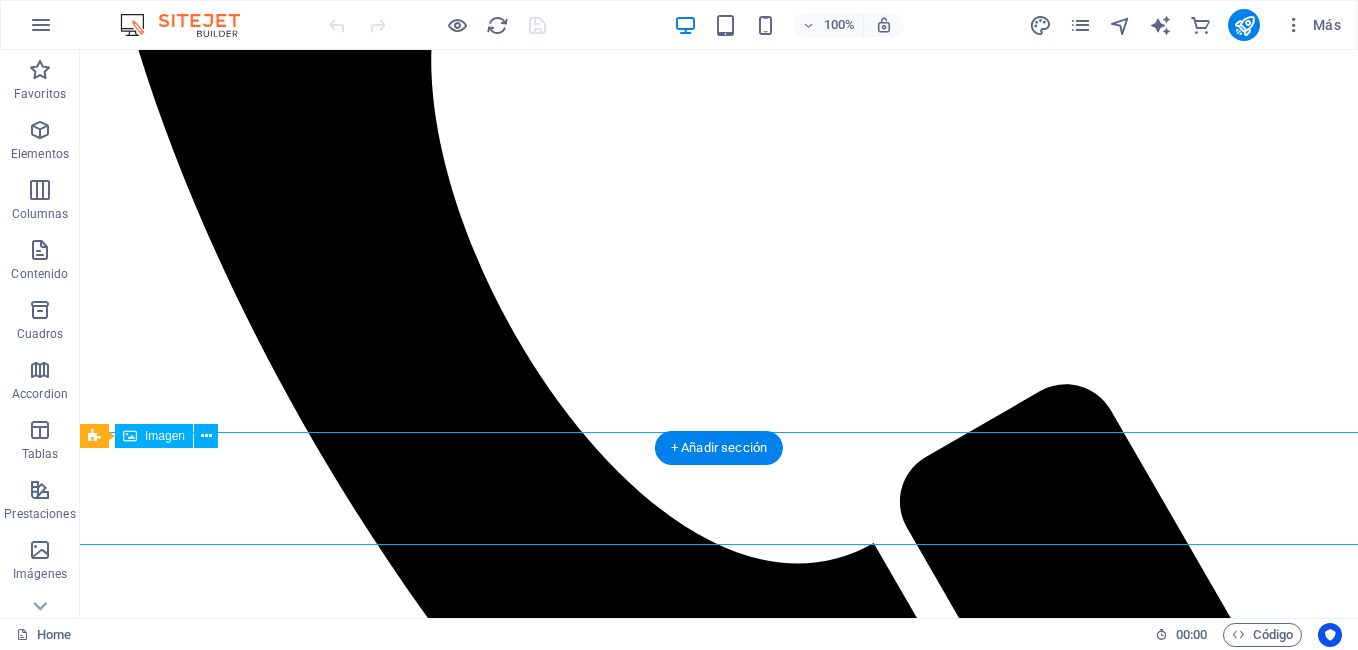 click at bounding box center (719, 2546) 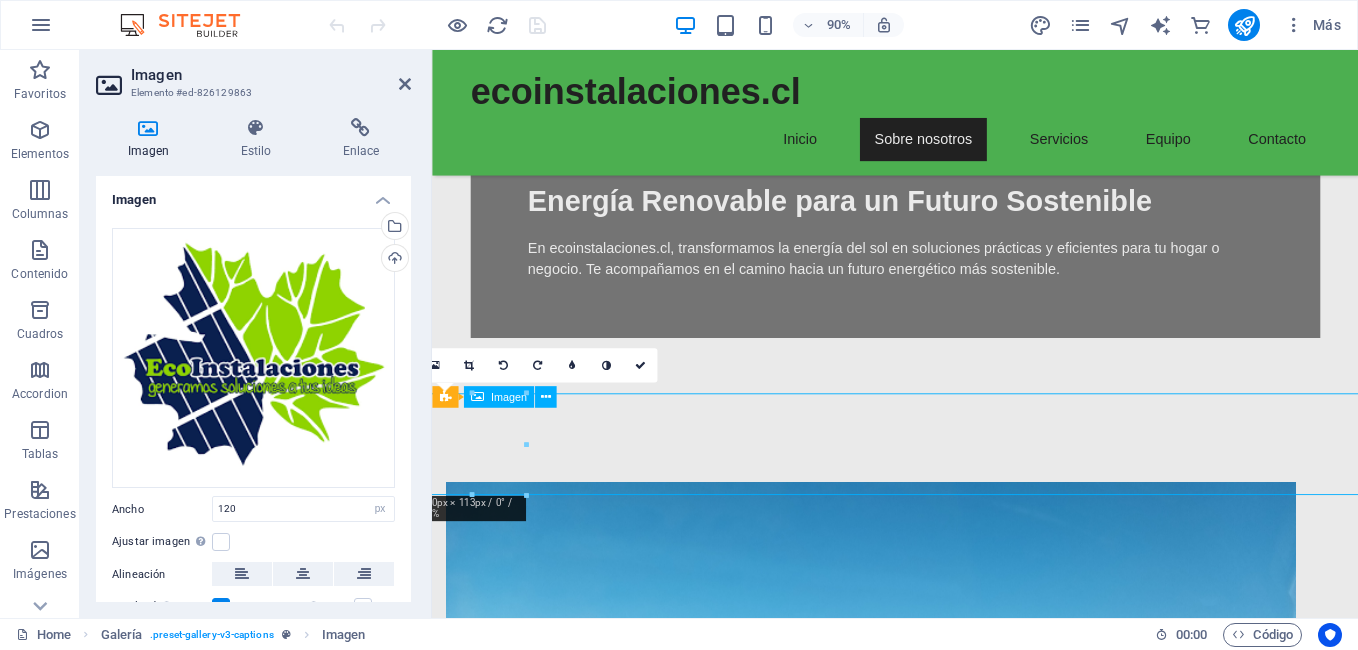drag, startPoint x: 495, startPoint y: 478, endPoint x: 491, endPoint y: 491, distance: 13.601471 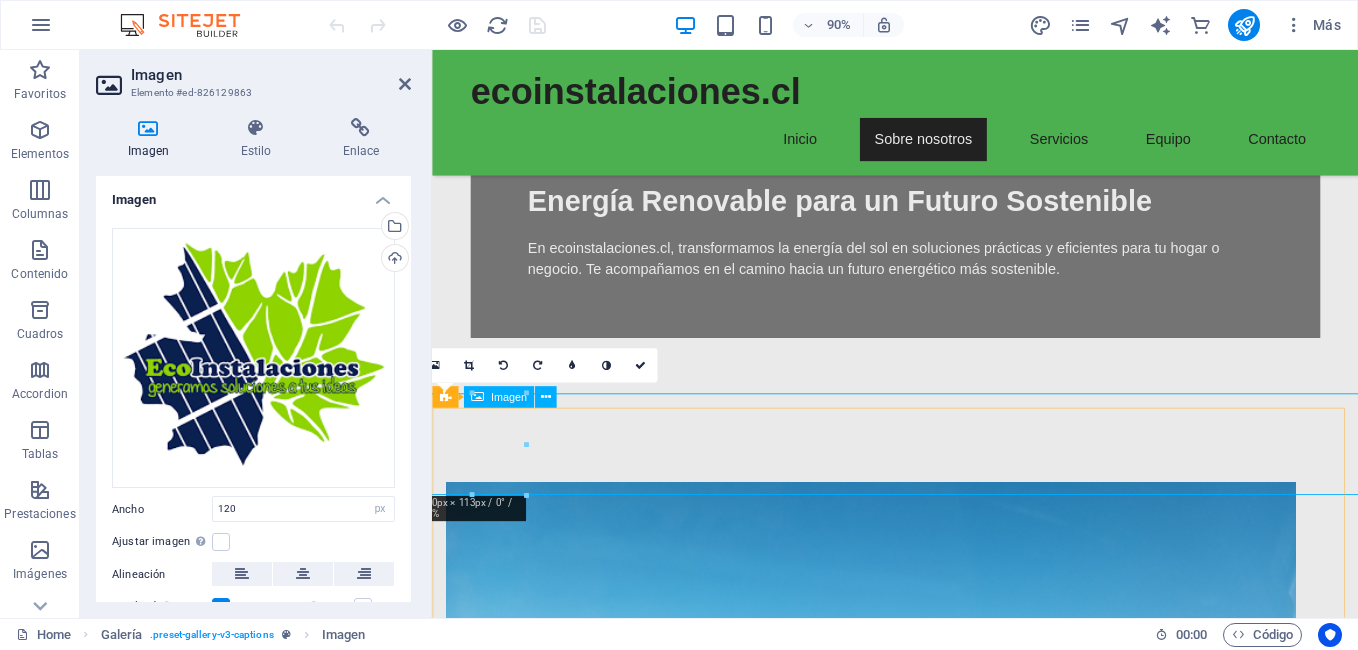 click at bounding box center (946, 1458) 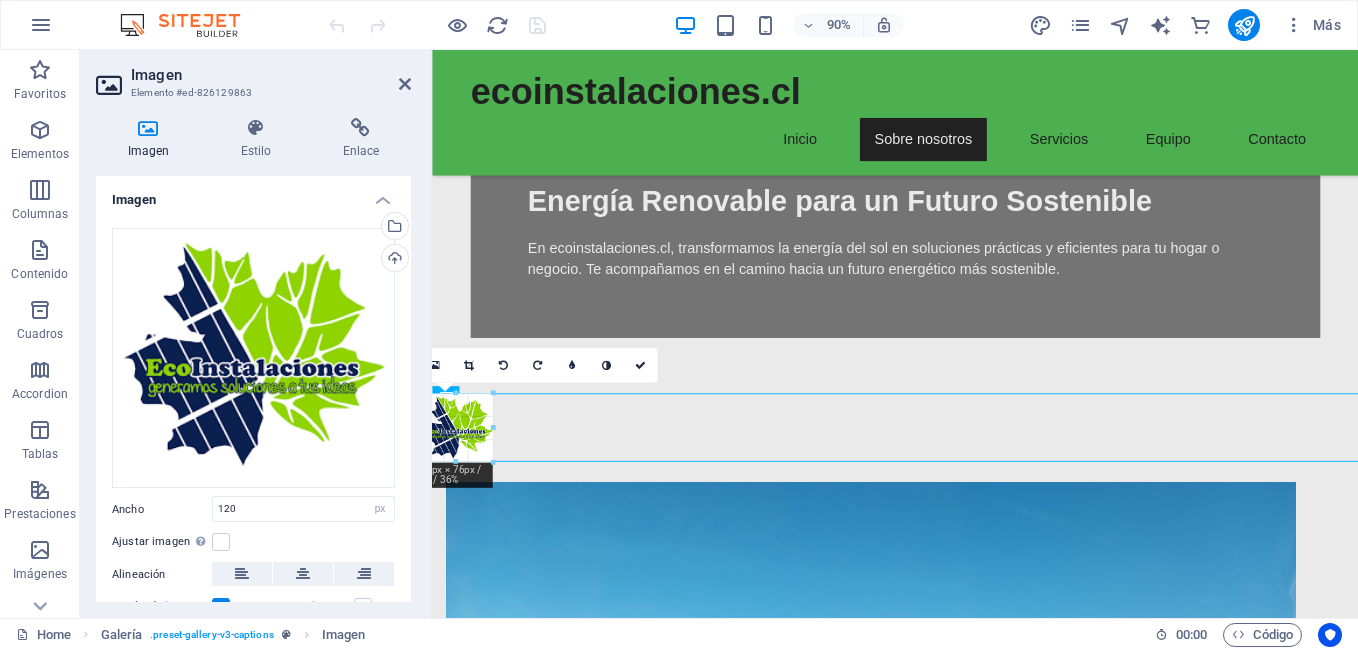 drag, startPoint x: 522, startPoint y: 494, endPoint x: 480, endPoint y: 442, distance: 66.8431 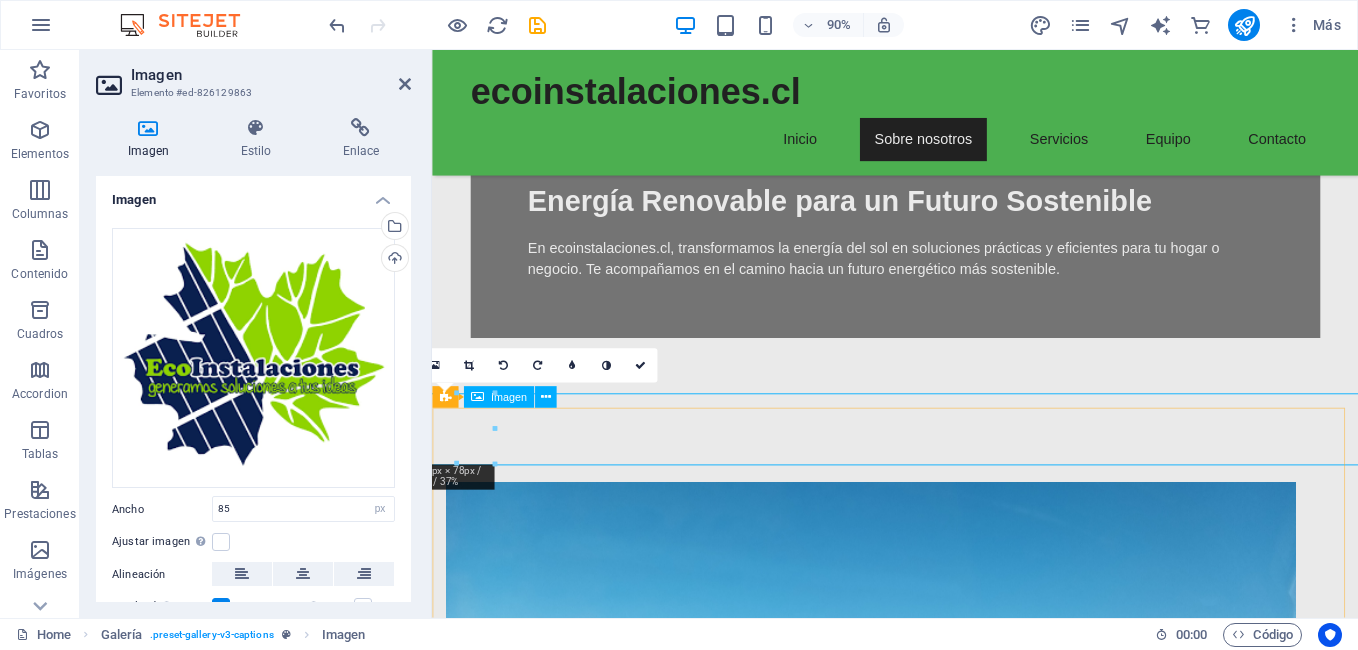 click at bounding box center (946, 1442) 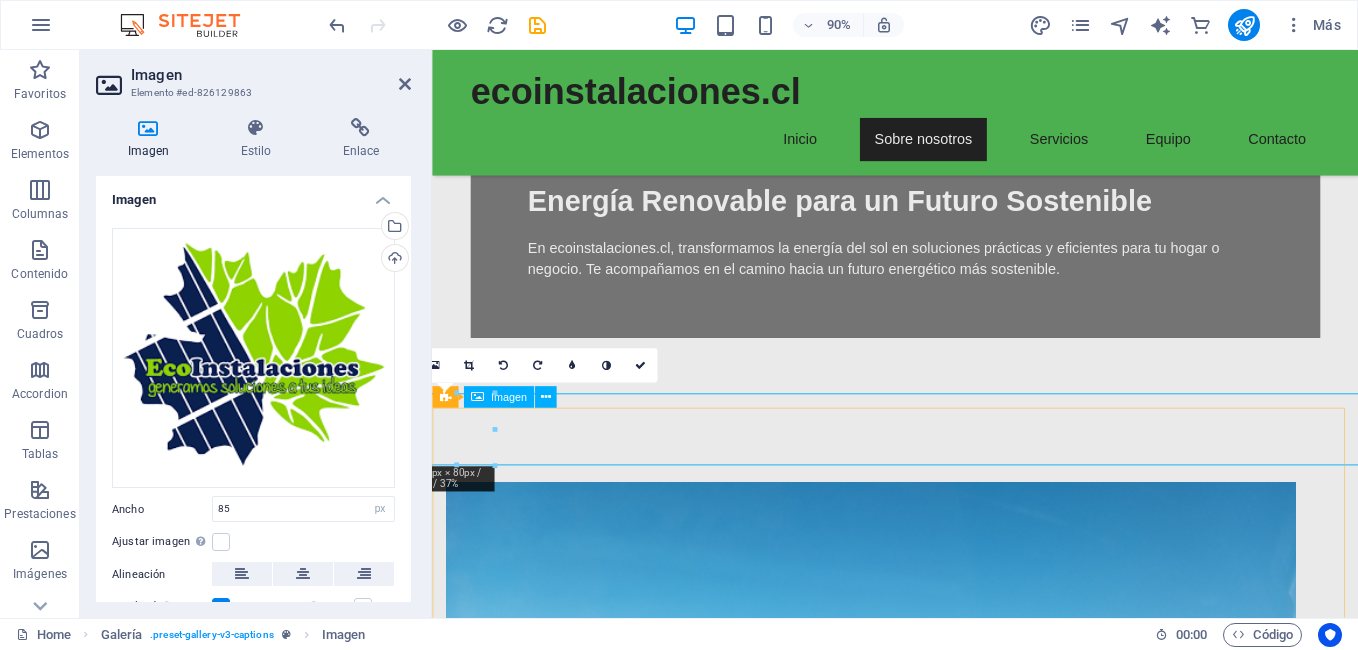 click at bounding box center (946, 1442) 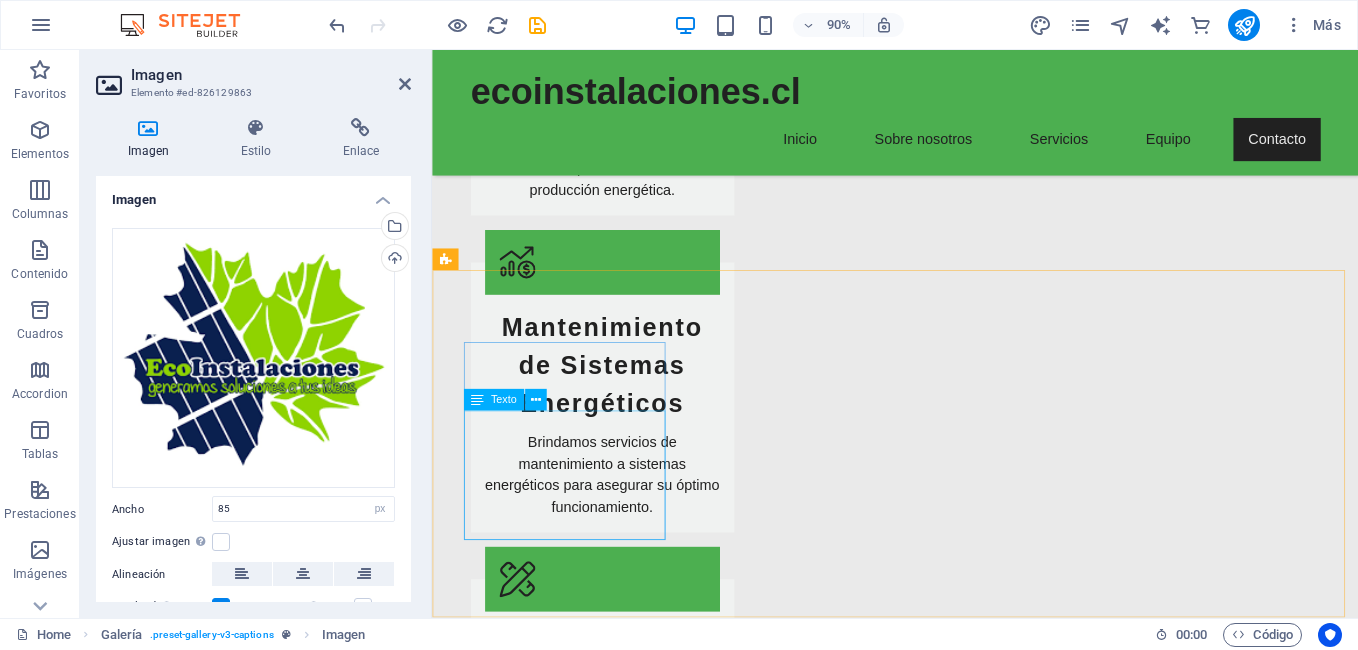 scroll, scrollTop: 3186, scrollLeft: 0, axis: vertical 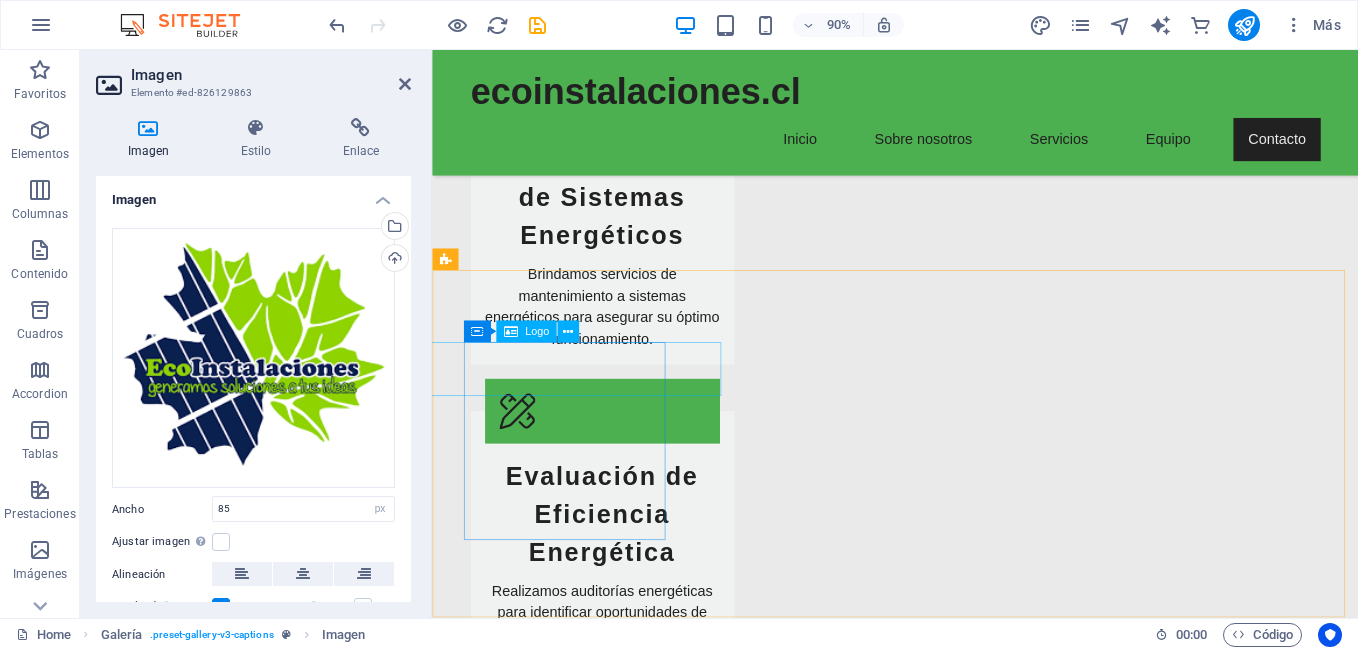 click on "ecoinstalaciones.cl" at bounding box center [560, 3011] 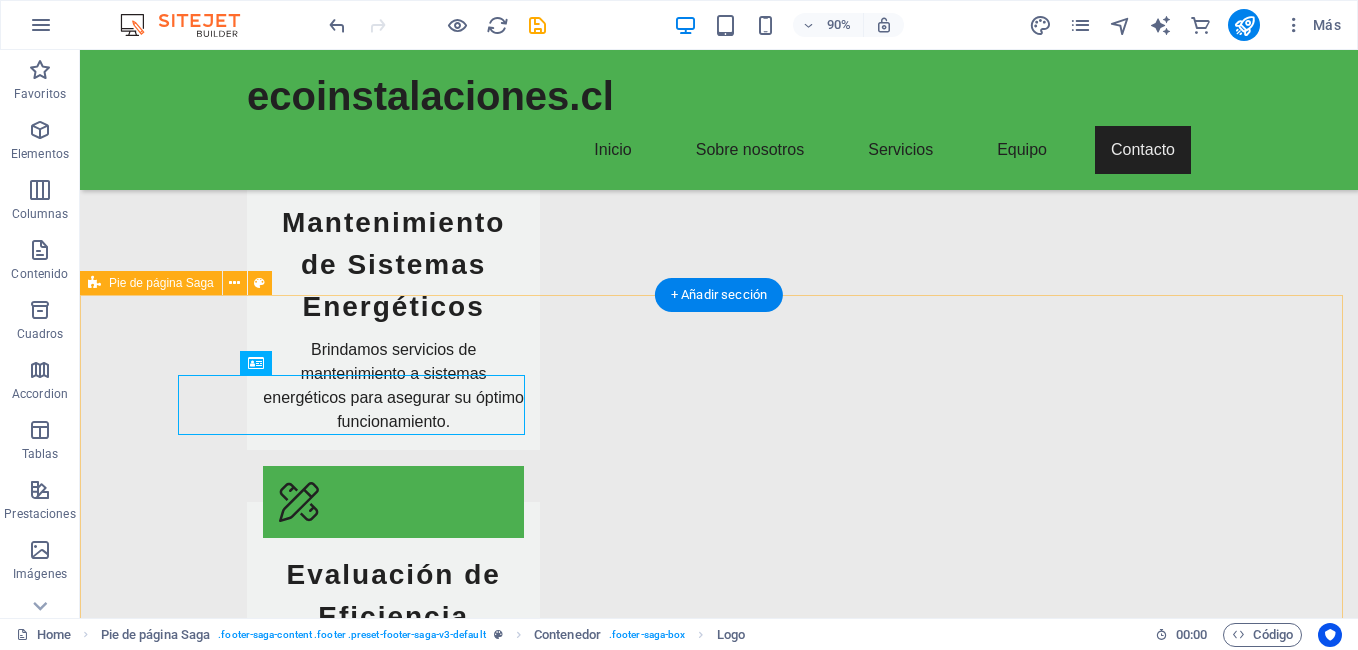 scroll, scrollTop: 3236, scrollLeft: 0, axis: vertical 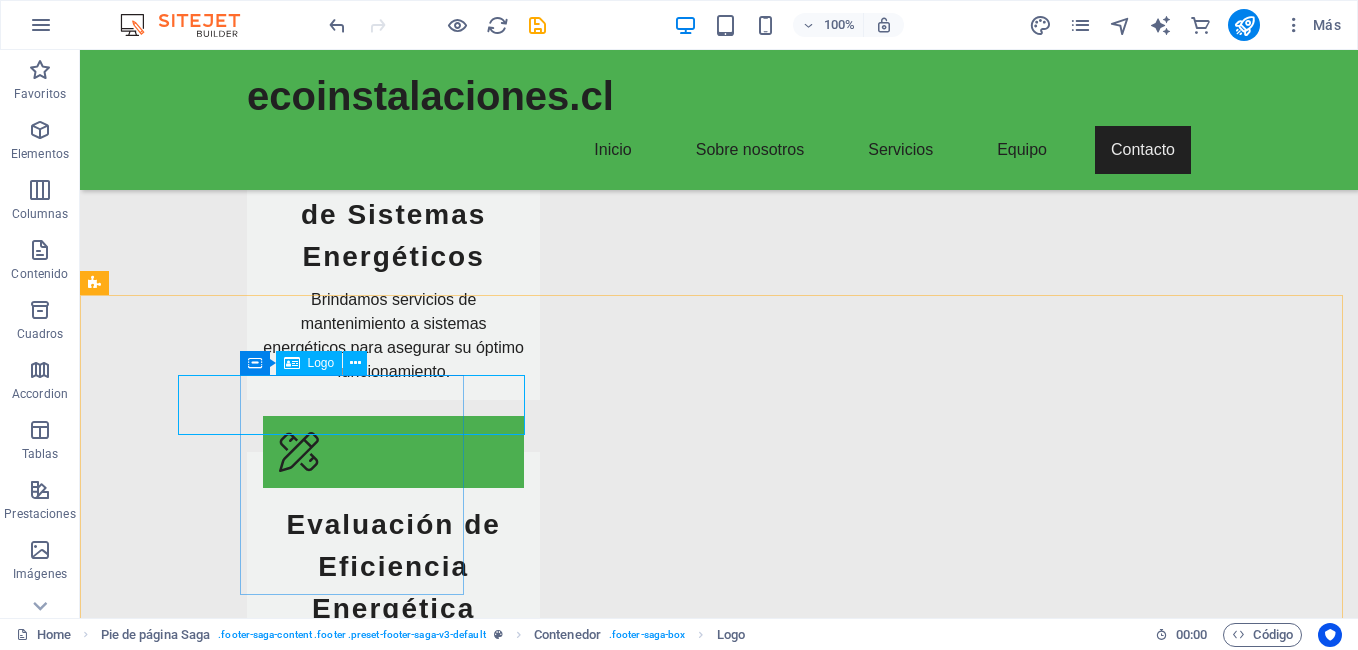 click on "Logo" at bounding box center [321, 363] 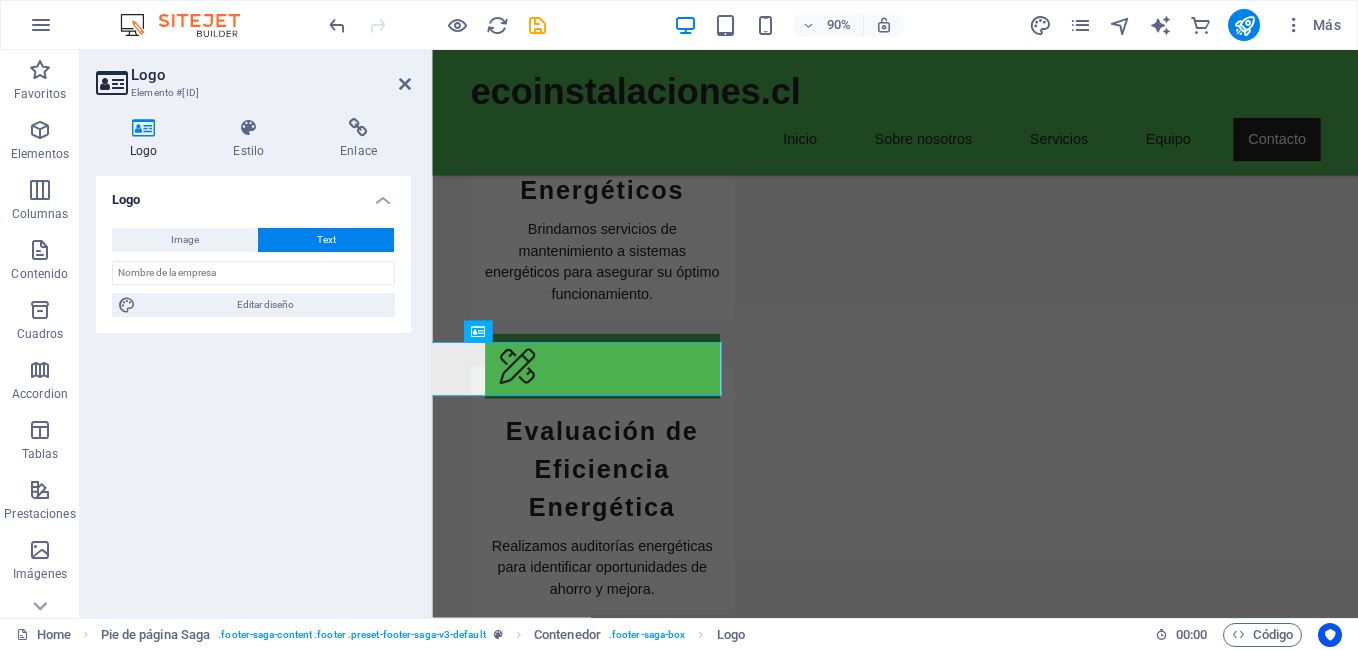 scroll, scrollTop: 3186, scrollLeft: 0, axis: vertical 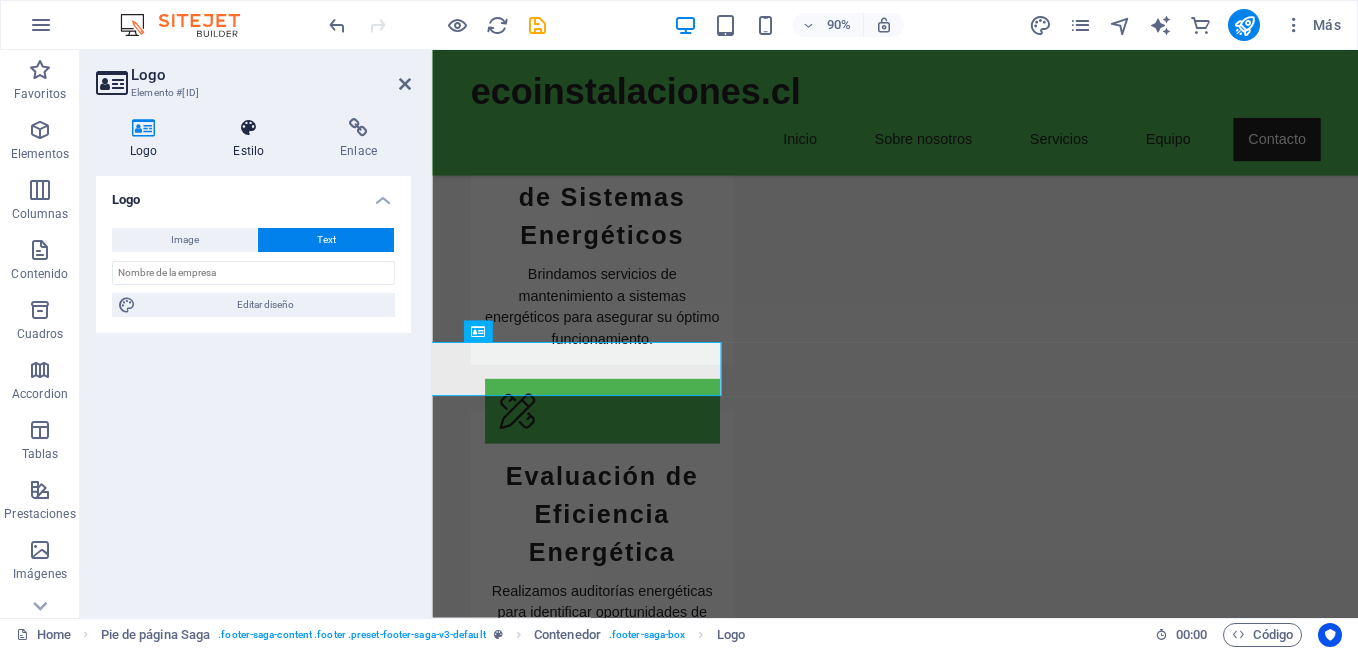 click at bounding box center [248, 128] 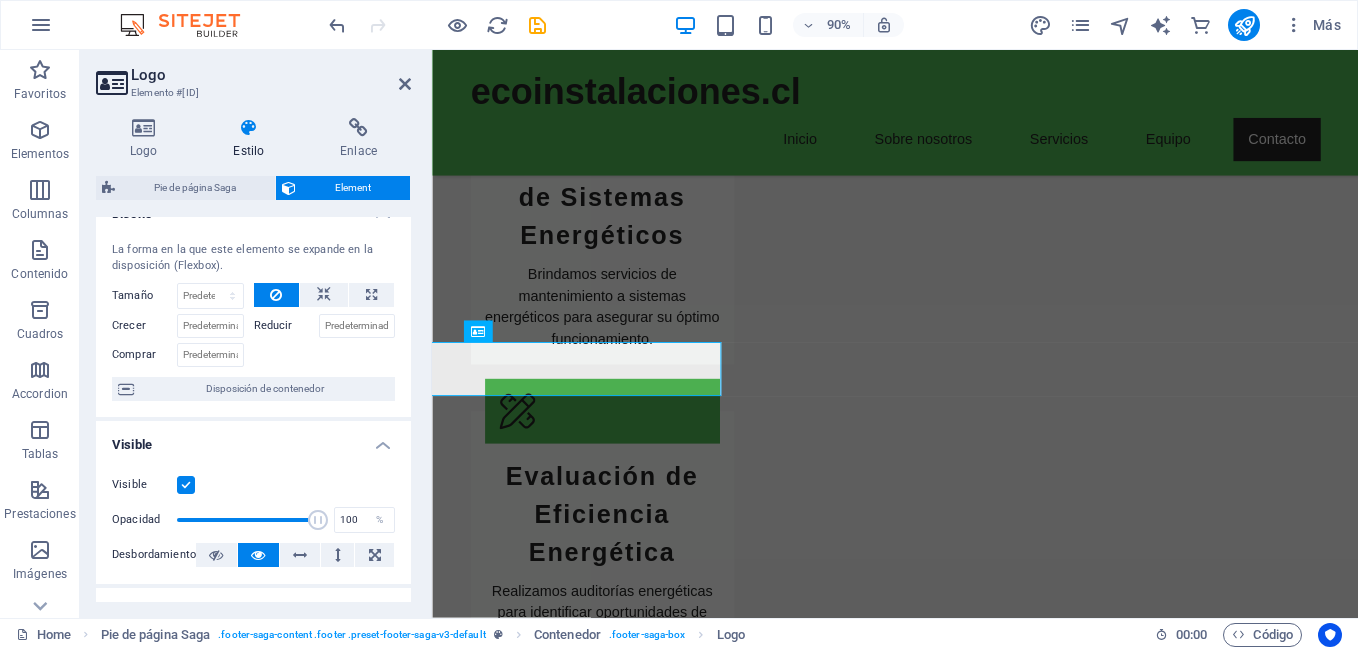 scroll, scrollTop: 0, scrollLeft: 0, axis: both 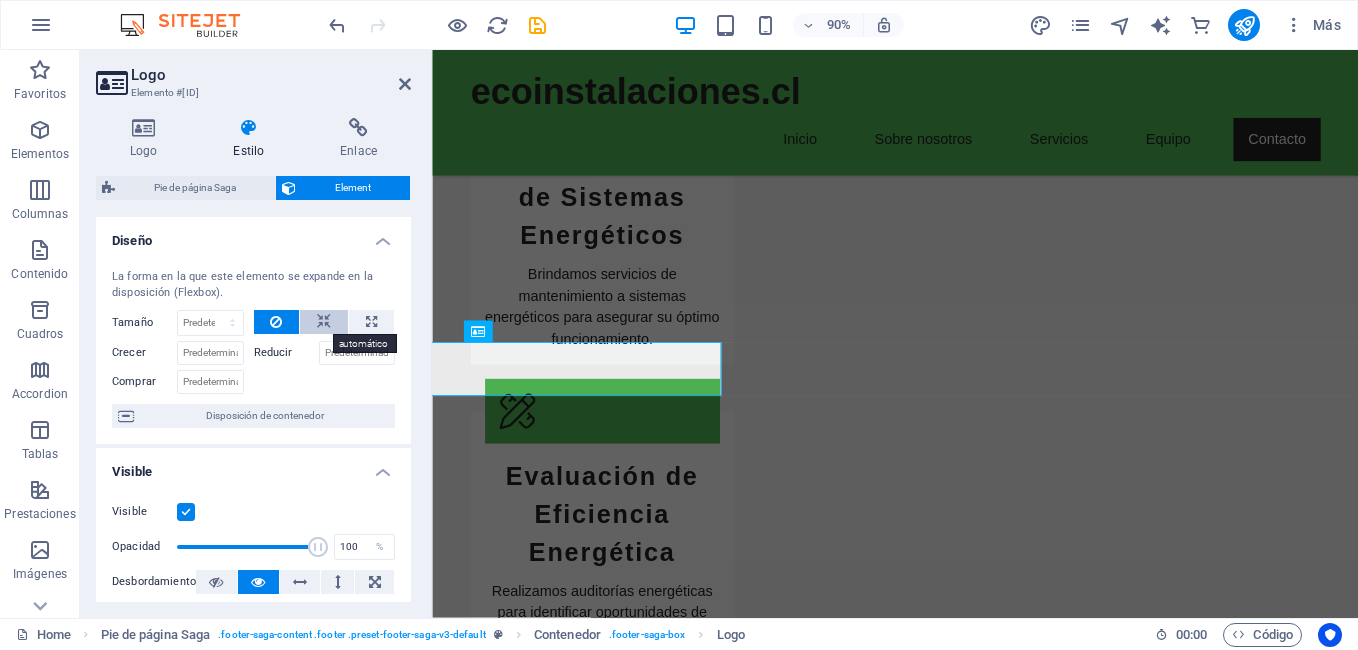 click at bounding box center [324, 322] 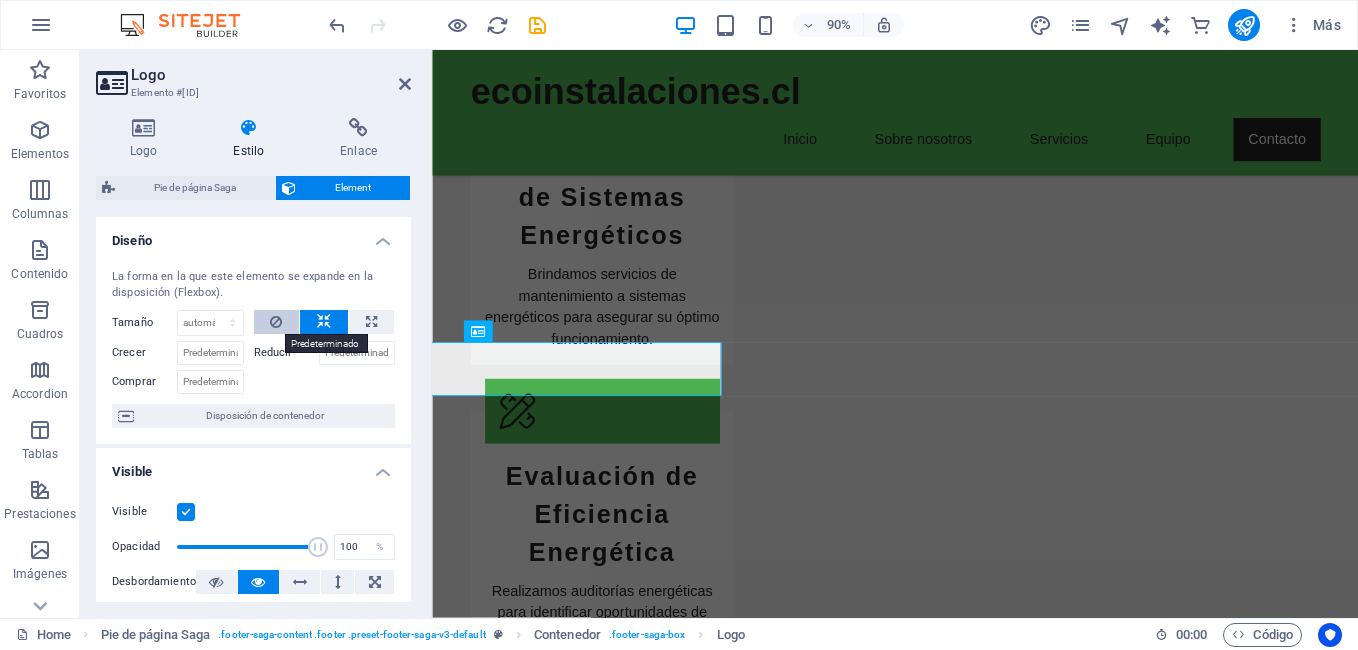 click at bounding box center [277, 322] 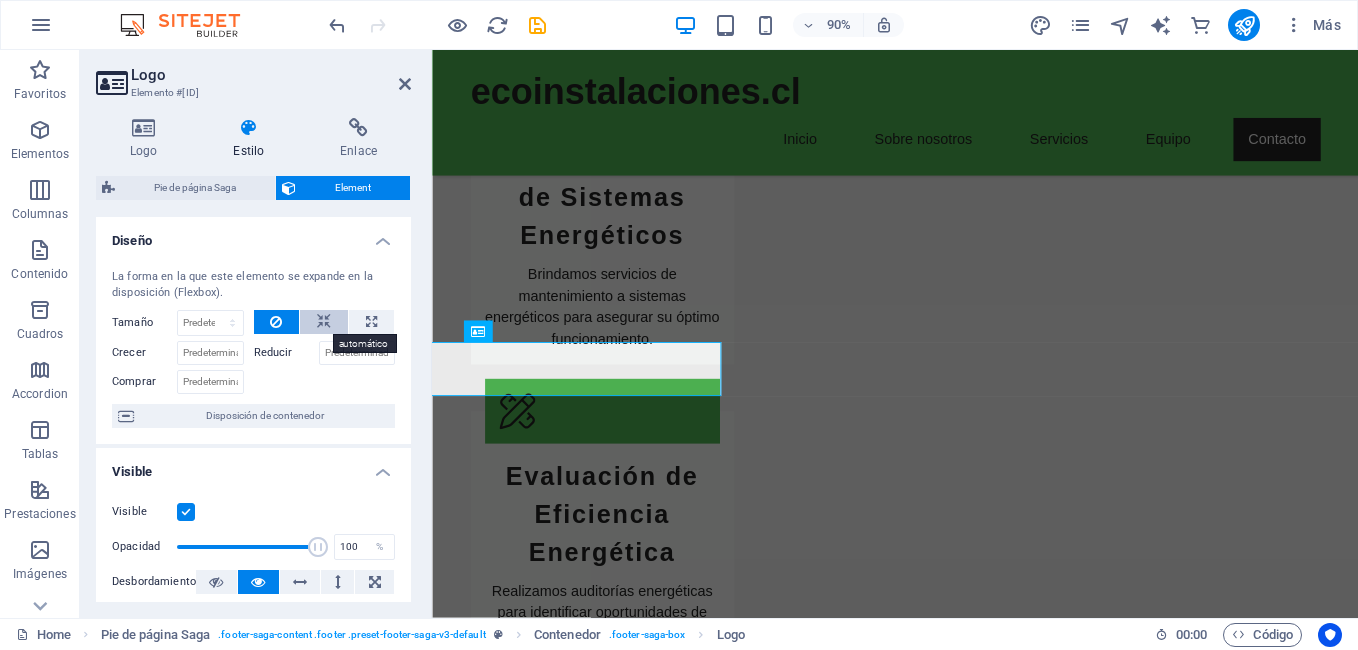 click at bounding box center [324, 322] 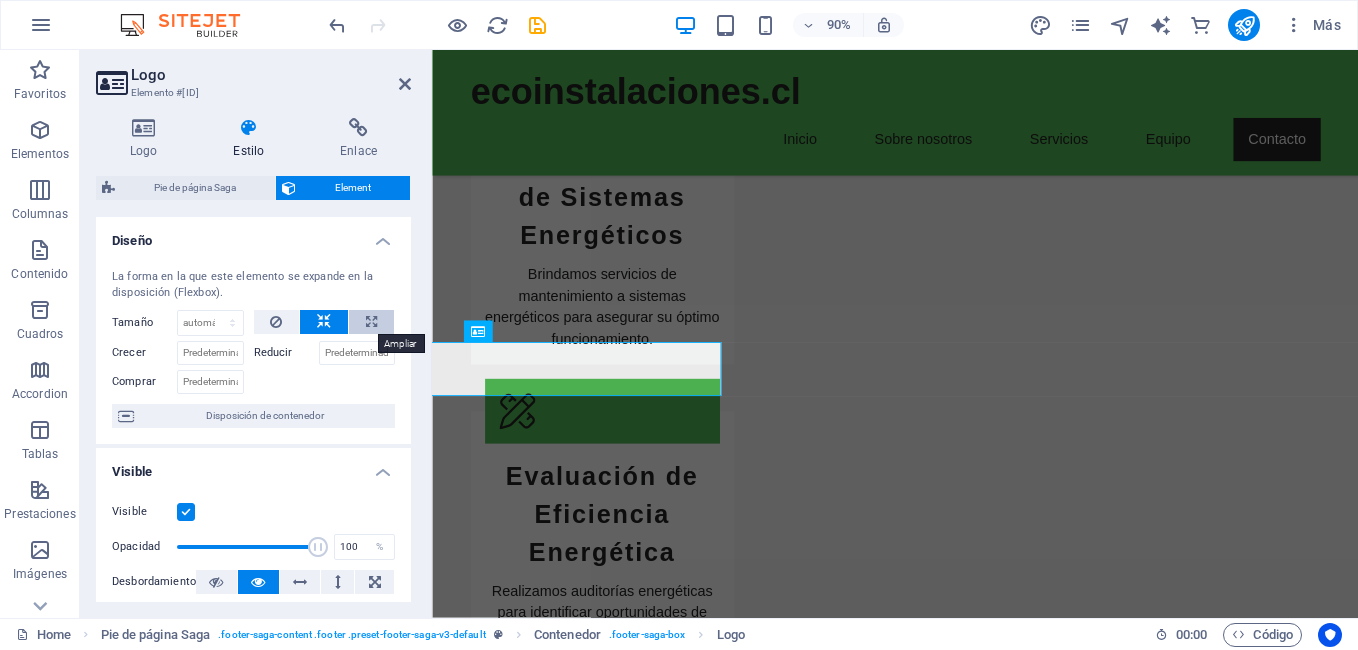 click at bounding box center [371, 322] 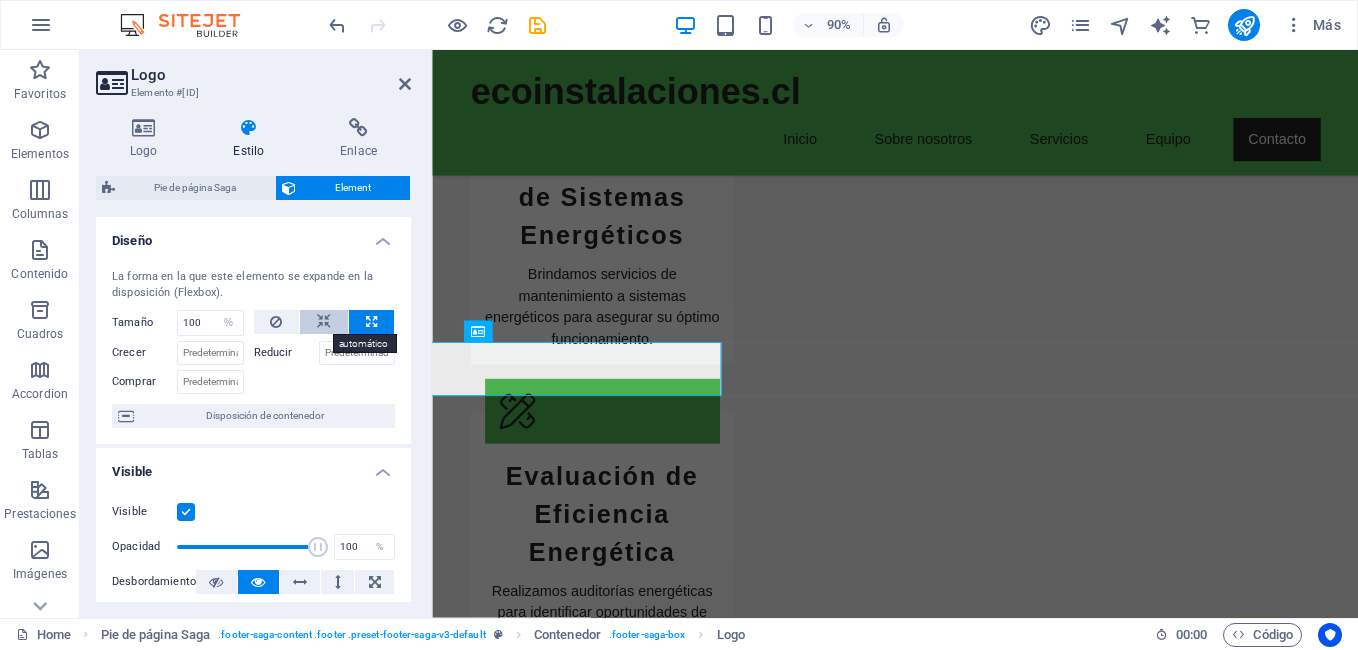 click at bounding box center (324, 322) 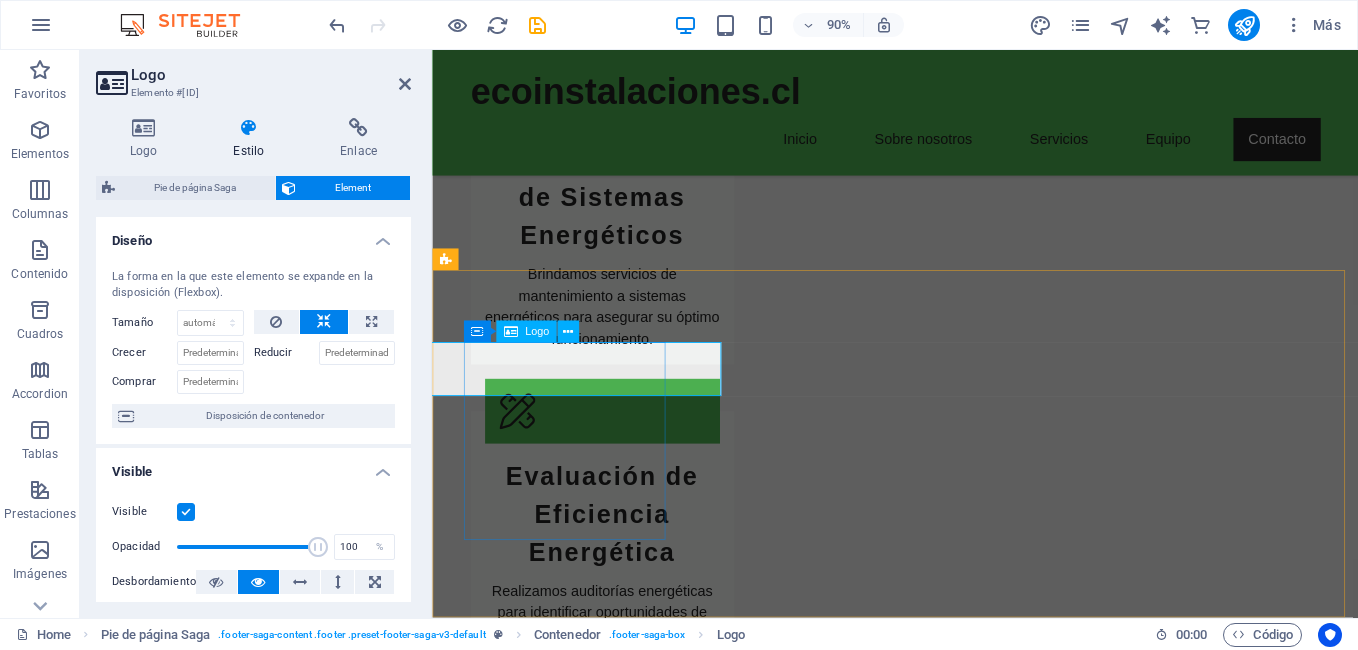 click on "ecoinstalaciones.cl" at bounding box center [560, 3011] 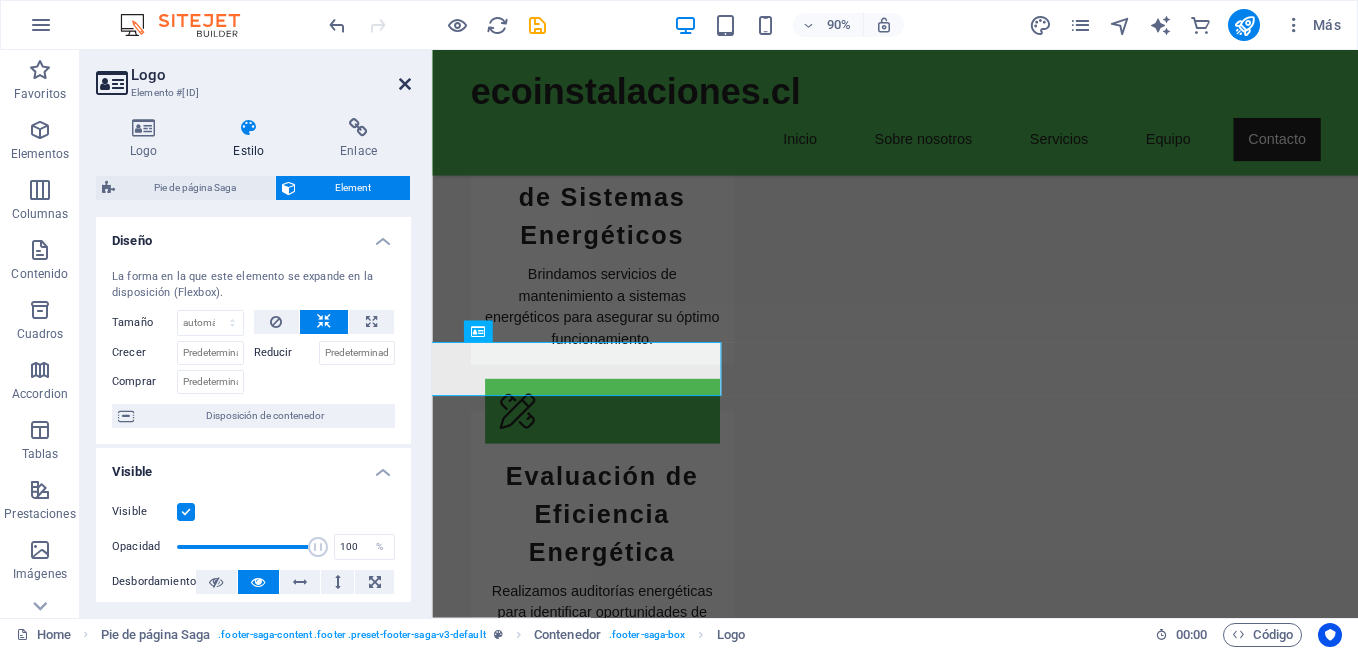 click at bounding box center (405, 84) 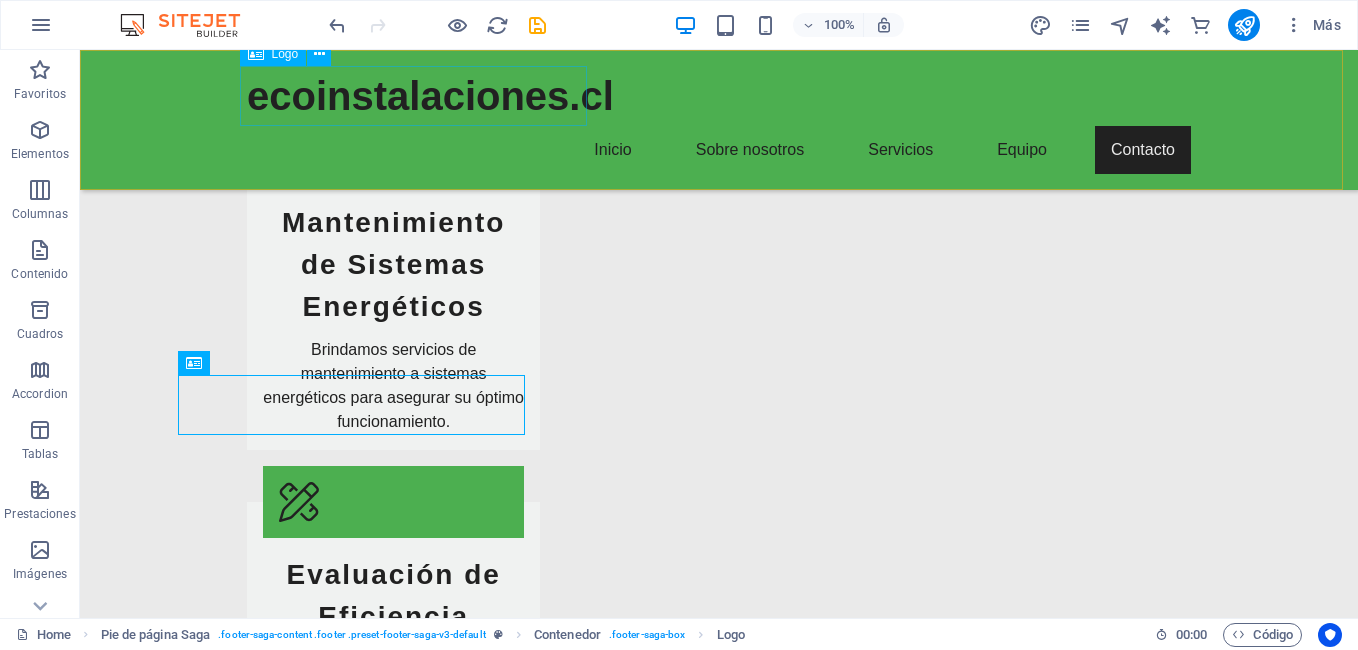 scroll, scrollTop: 3236, scrollLeft: 0, axis: vertical 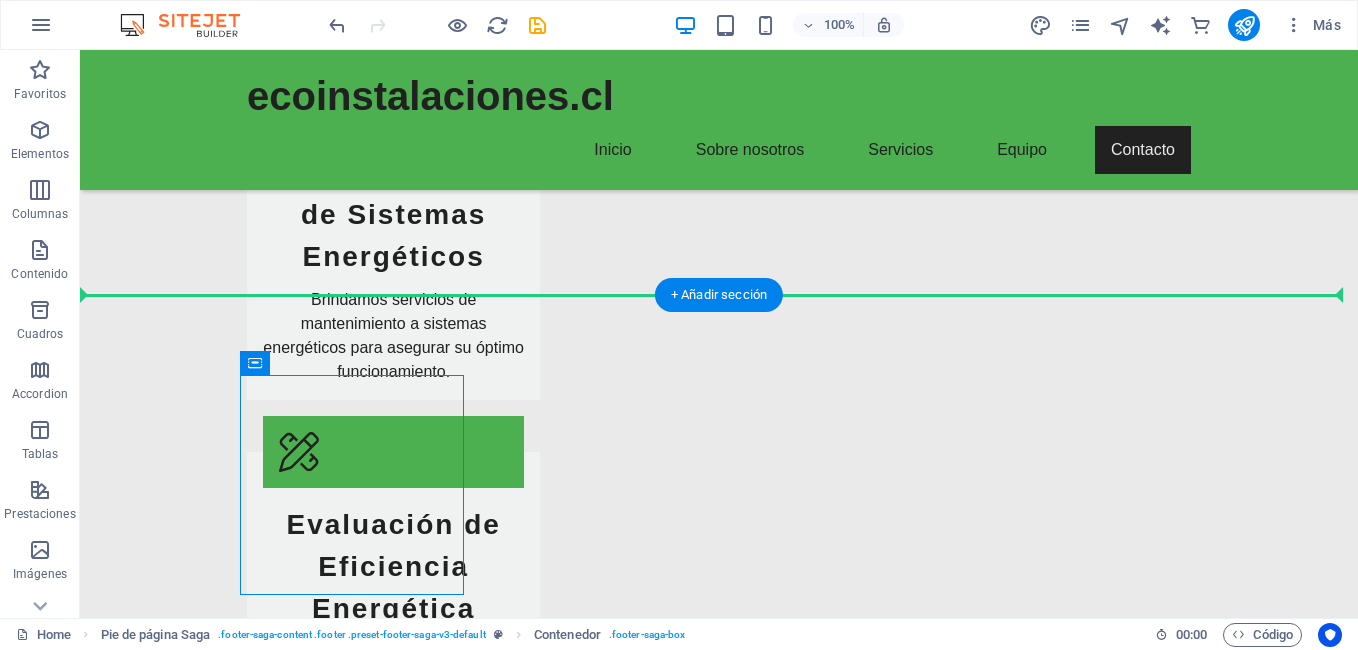 drag, startPoint x: 339, startPoint y: 420, endPoint x: 163, endPoint y: 370, distance: 182.96448 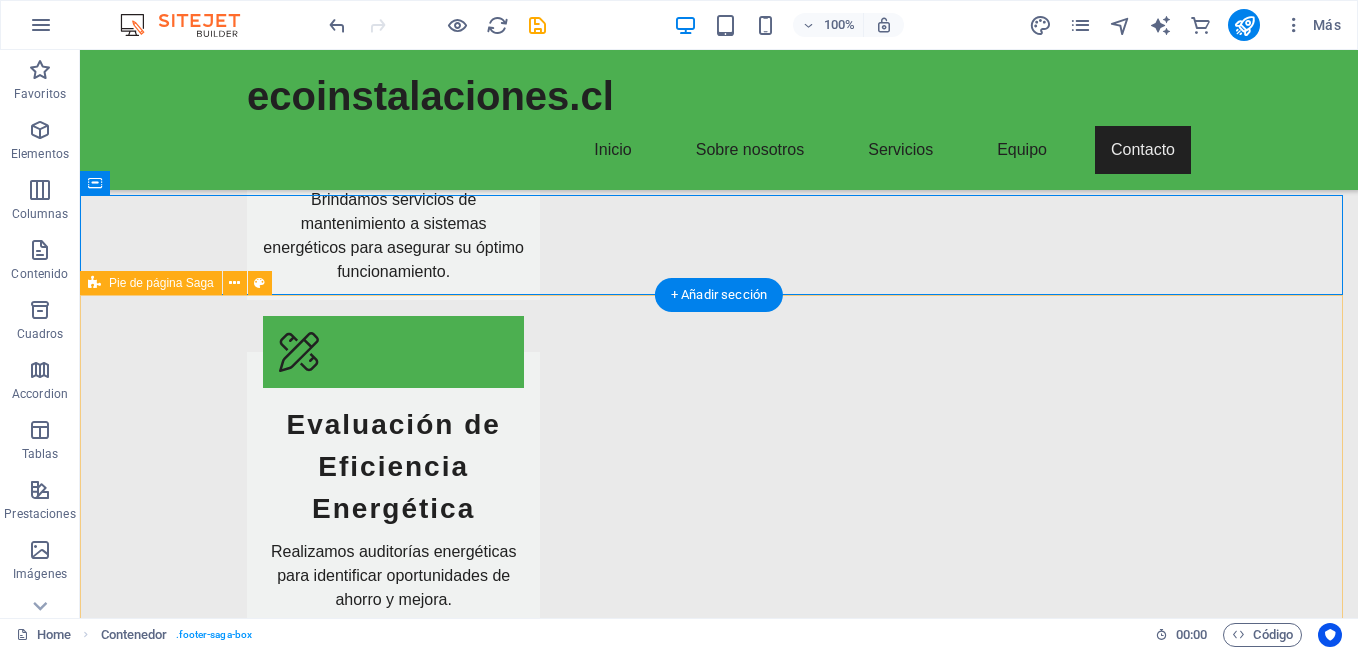 scroll, scrollTop: 3399, scrollLeft: 0, axis: vertical 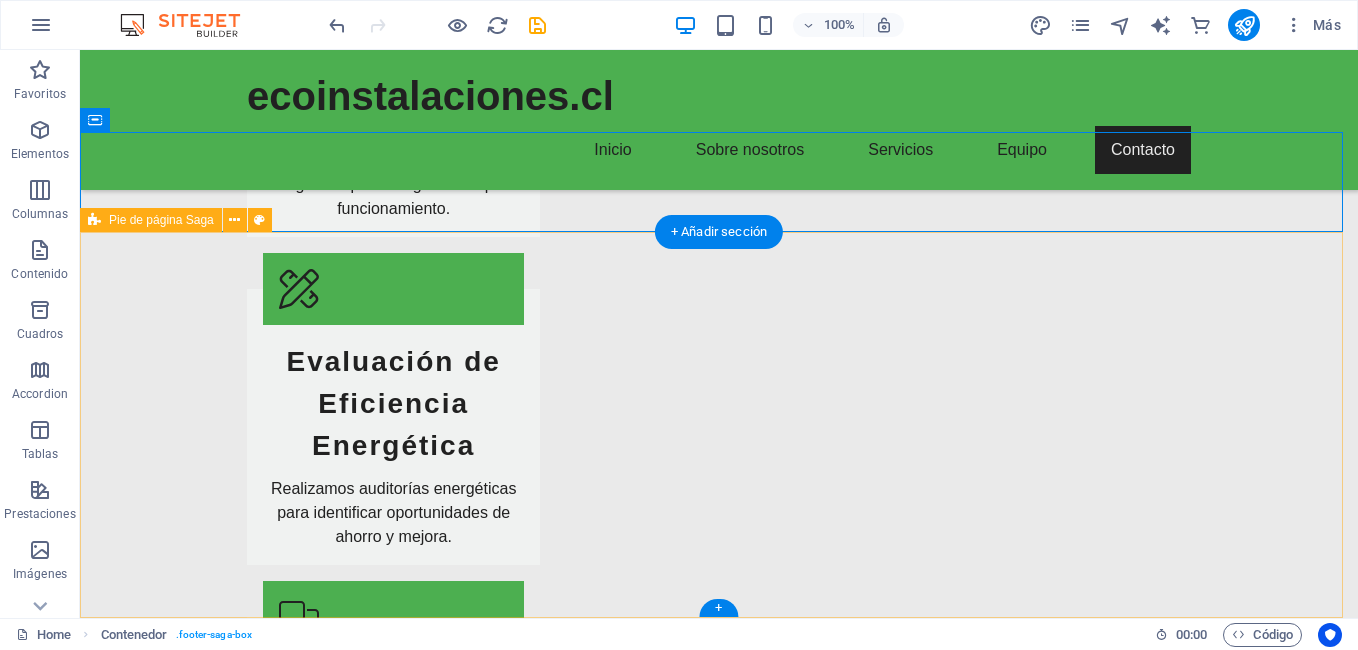 click on "Contact 8320000 [CITY], Phone: +56 9 8404 4267 Mobile: Email: [EMAIL] Navigation Inicio Sobre nosotros Servicios Equipo Contacto Legal Notice Privacy Policy Social media Facebook X @ecoinstalaciones" at bounding box center [719, 3229] 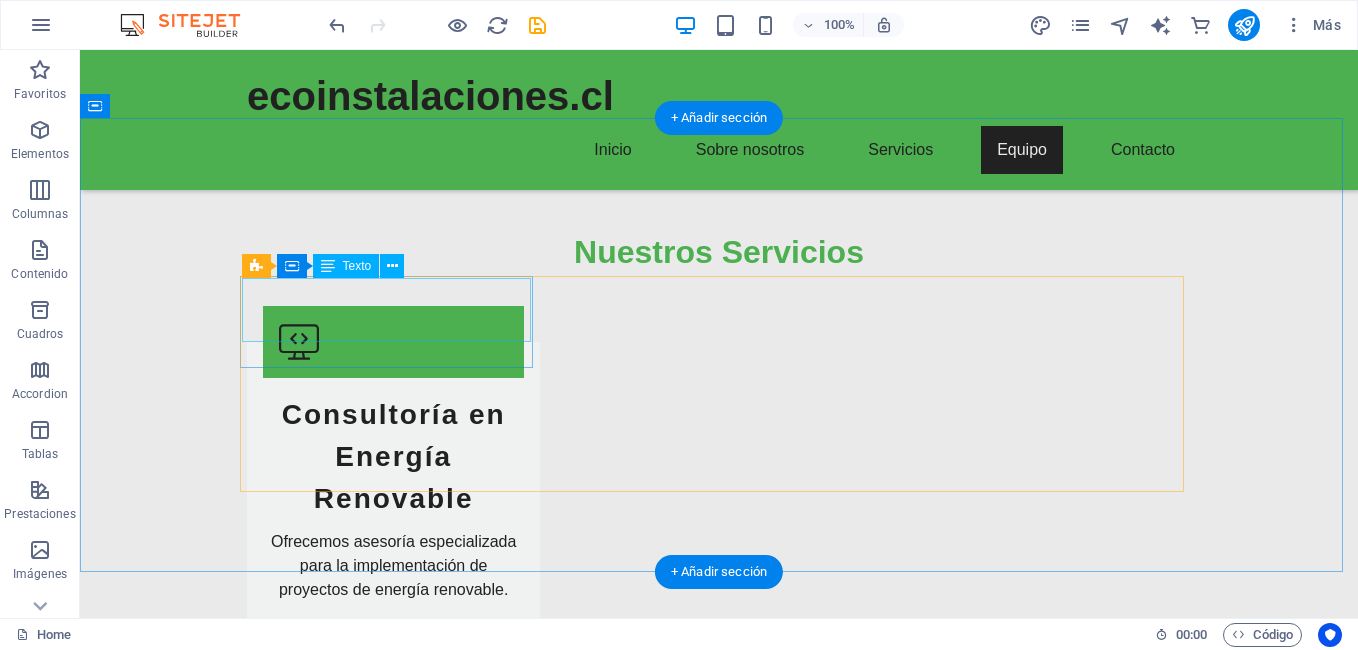 scroll, scrollTop: 2399, scrollLeft: 0, axis: vertical 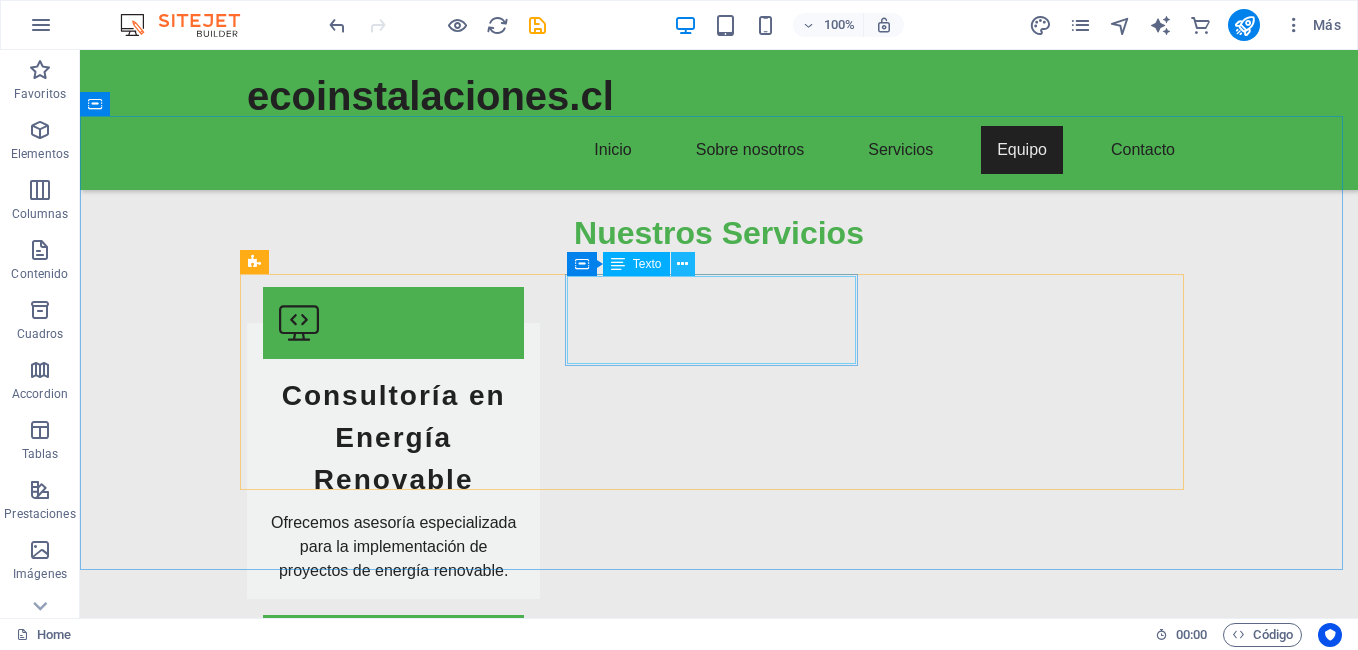 click at bounding box center (682, 264) 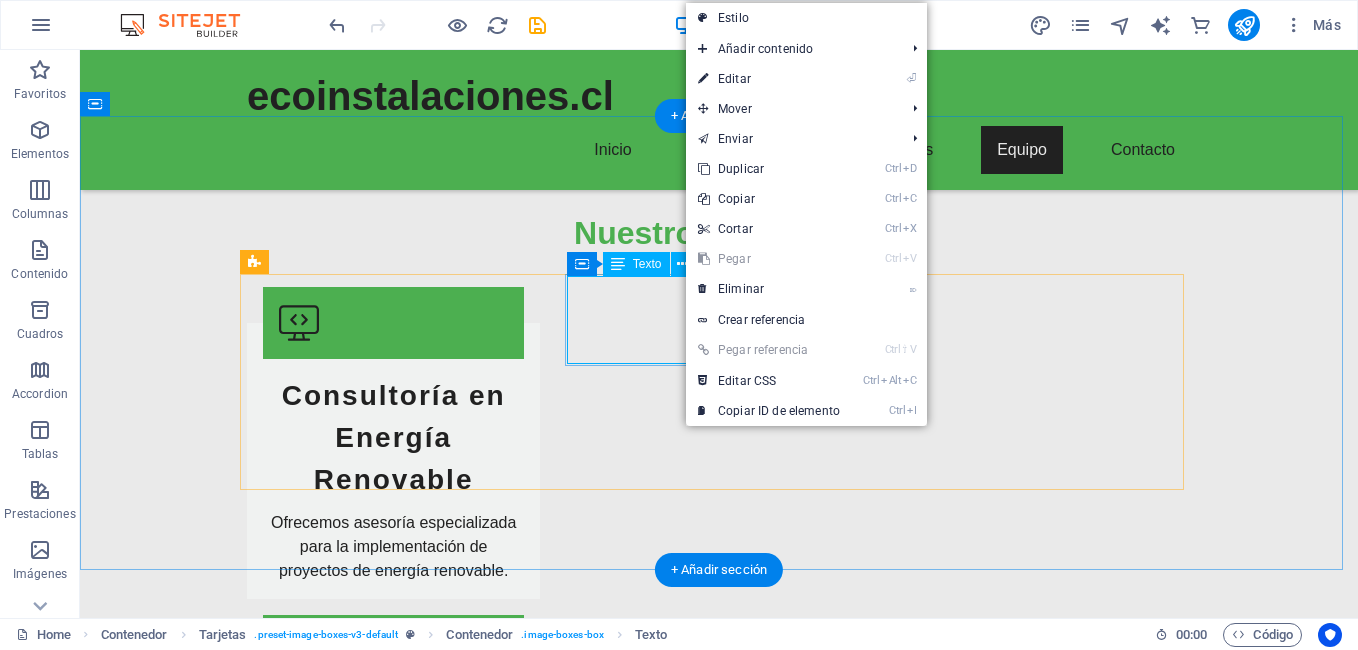 click on "Técnica en instalación de paneles solares, con gran experiencia en proyectos residenciales." at bounding box center (393, 2631) 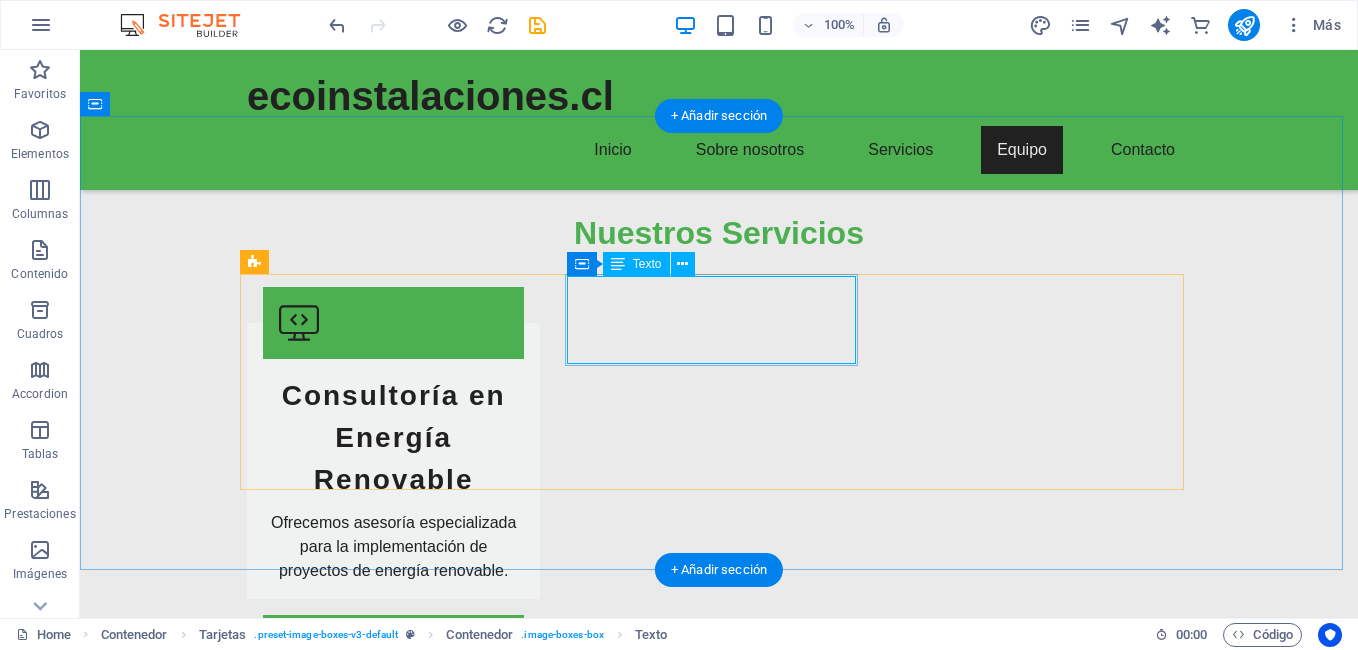 click on "Técnica en instalación de paneles solares, con gran experiencia en proyectos residenciales." at bounding box center (393, 2631) 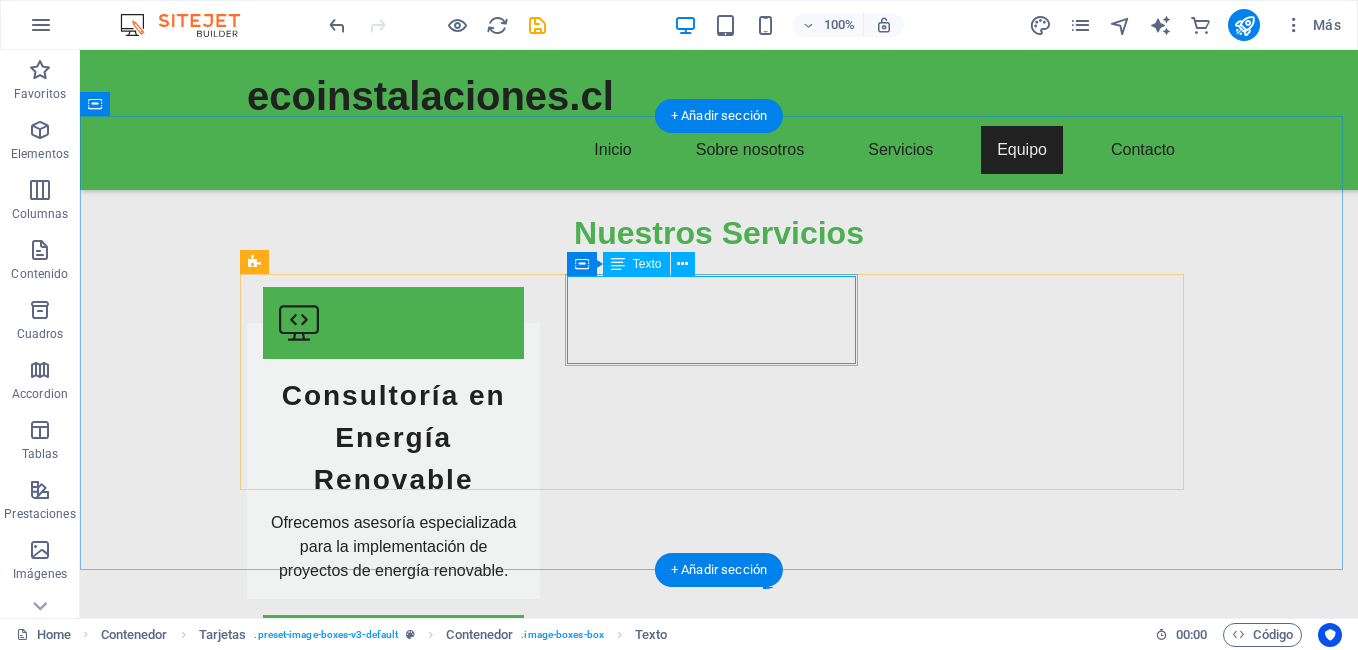 click on "Técnica en instalación de paneles solares, con gran experiencia en proyectos residenciales." at bounding box center (393, 2631) 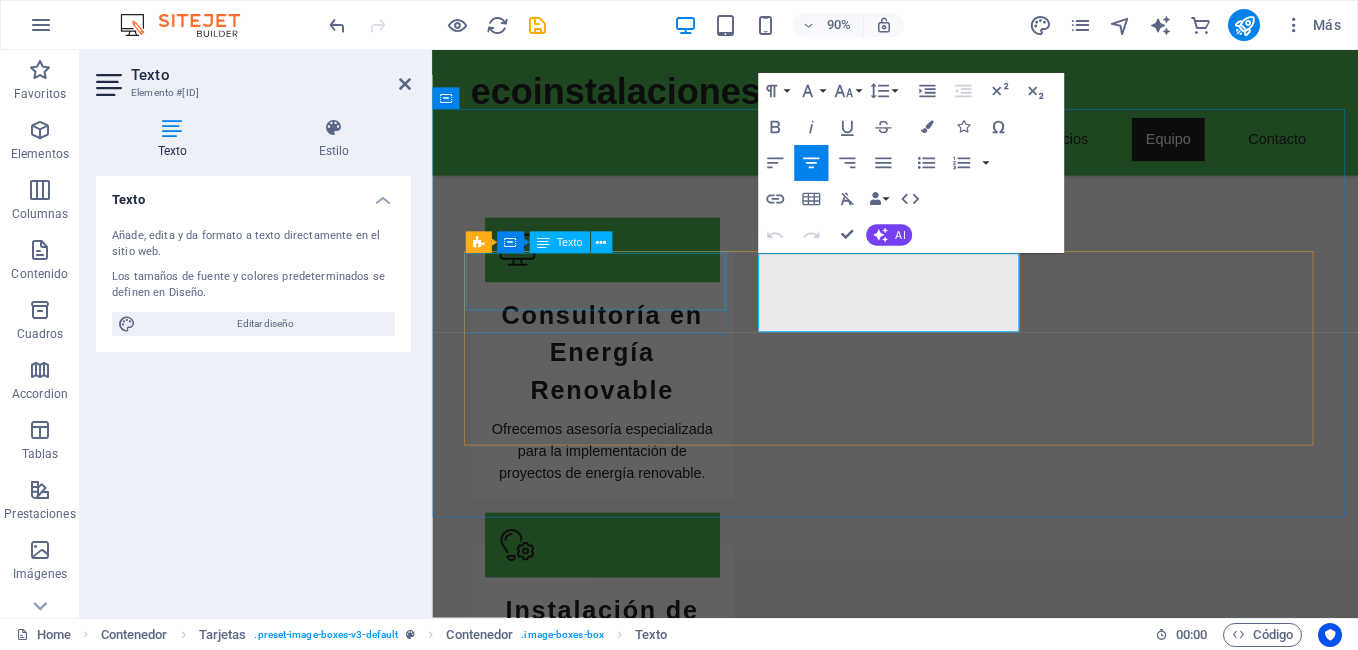 scroll, scrollTop: 2349, scrollLeft: 0, axis: vertical 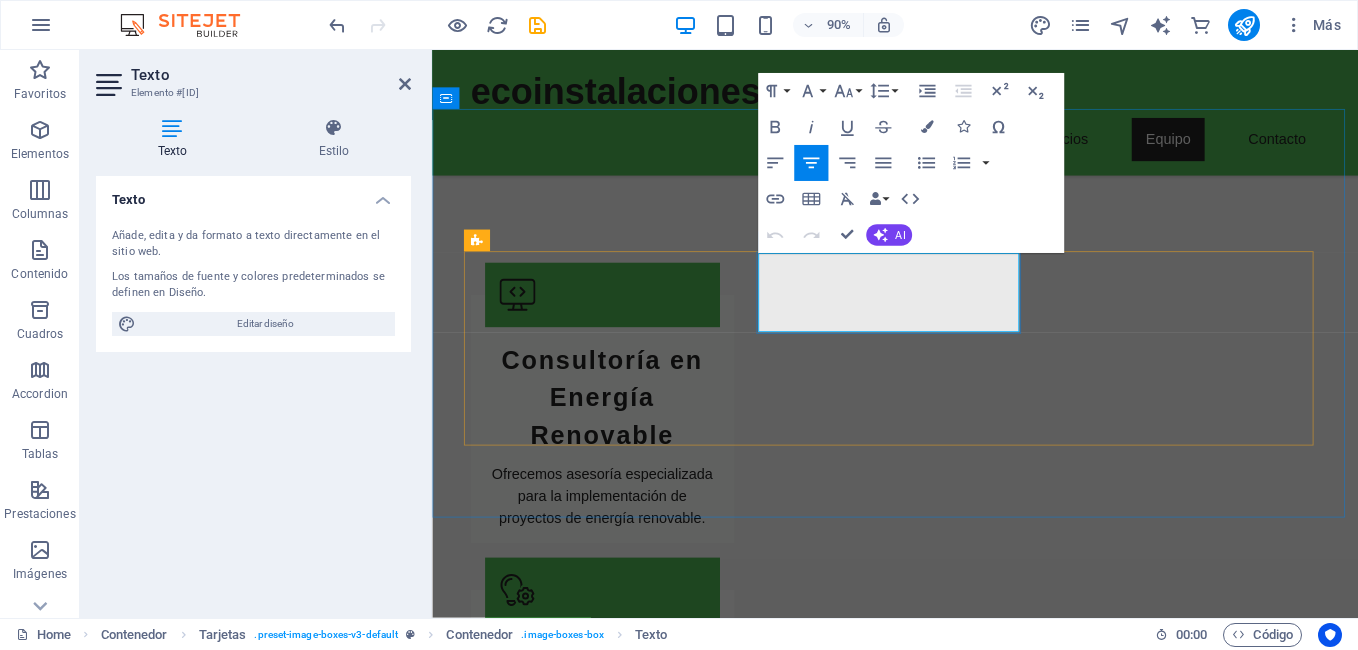 type 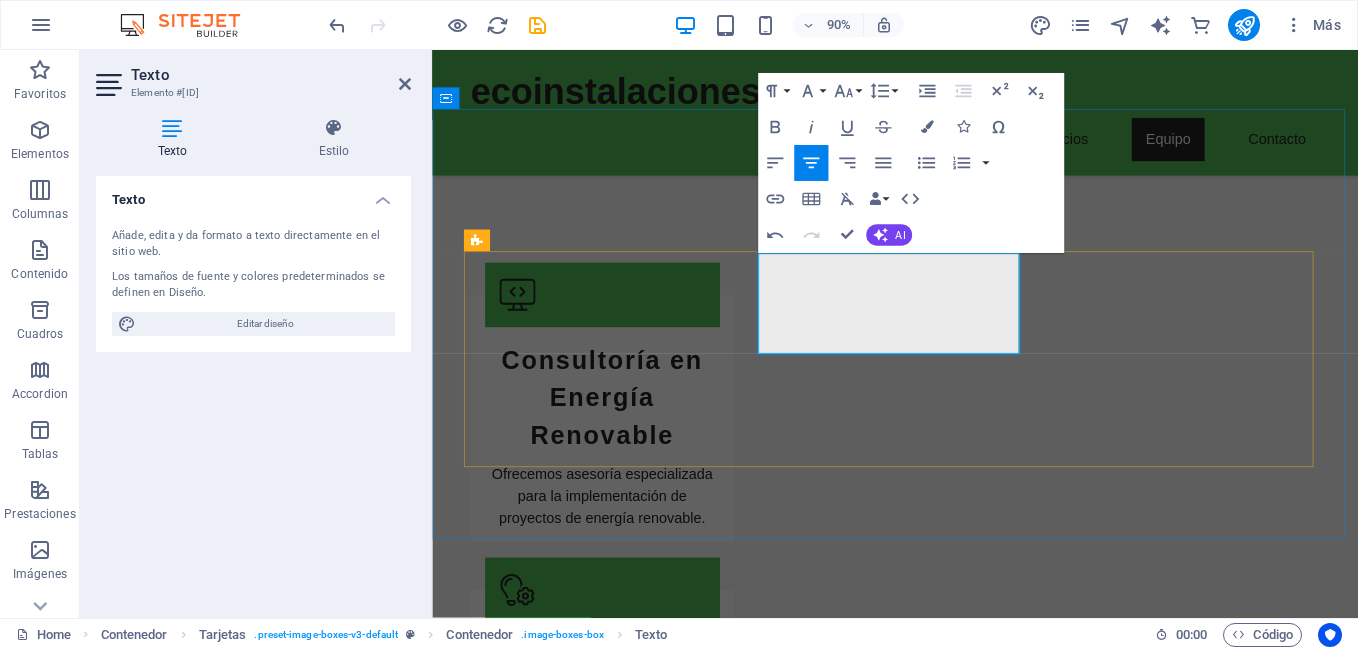click on "CEO Ecoinstalaciones , Técnica en instalación de paneles solares, con gran experiencia en proyectos residenciales." at bounding box center (621, 2635) 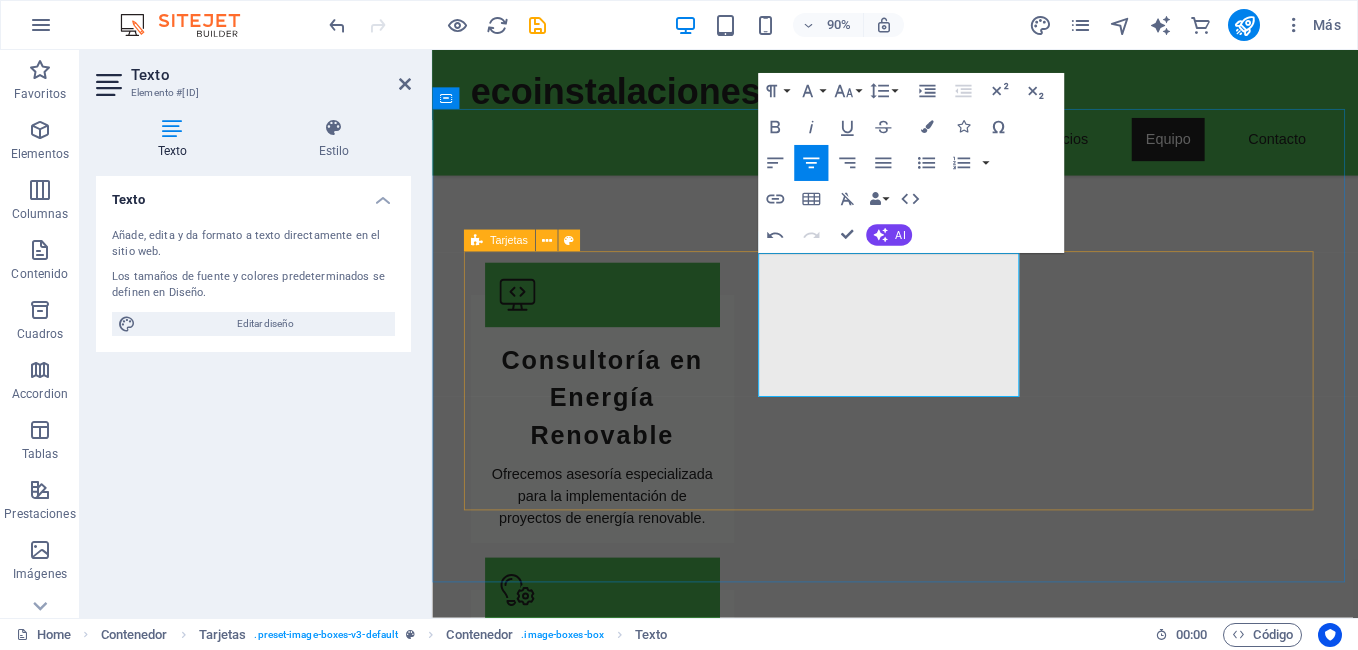 click on "Ingeniero en energías renovables, experto en sistemas solares. CEO Ecoinstalaciones ,Especialista en Energías renovables y eficiencia energética, con gran experiencia en proyectos residenciales, autoconsumo, PMGD, Utility scale , Híbridos  Especialista en eficiencia energética, apasionado por la sostenibilidad. Arquitecta y consultora en diseño de edificios sostenibles. Técnico en electricidad y energías limpias, con enfoque en soluciones innovadoras. Ingeniera ambiental, dedicada a integrar tecnologías sostenibles en proyectos." at bounding box center (947, 2829) 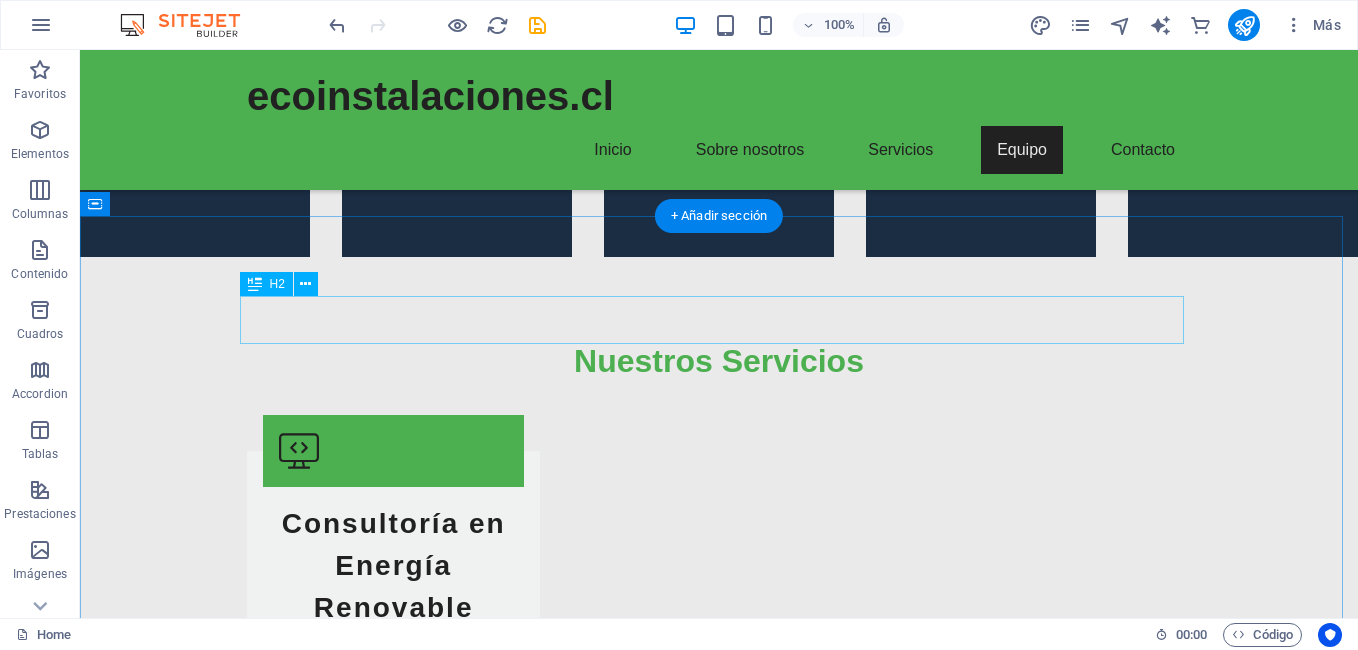 scroll, scrollTop: 2299, scrollLeft: 0, axis: vertical 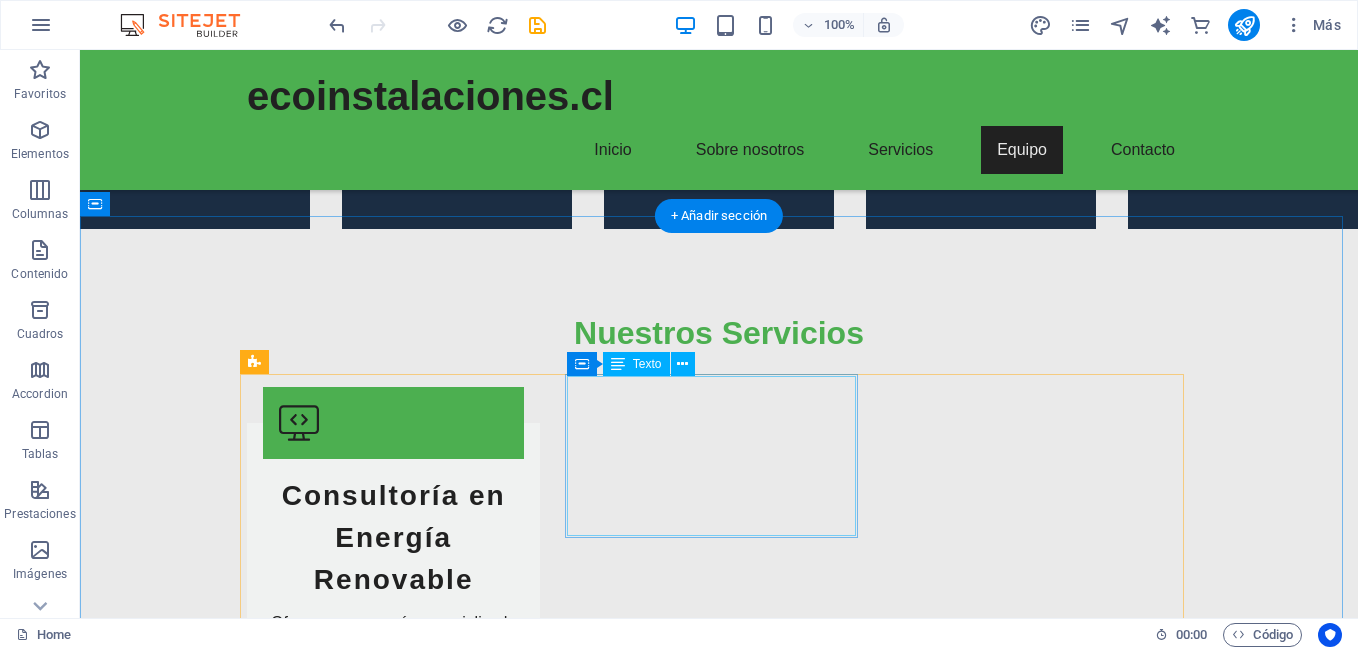 click on "CEO Ecoinstalaciones ,Especialista en Energías renovables y eficiencia energética, con gran experiencia en proyectos residenciales, autoconsumo, PMGD, Utility scale , Híbridos" at bounding box center [393, 2767] 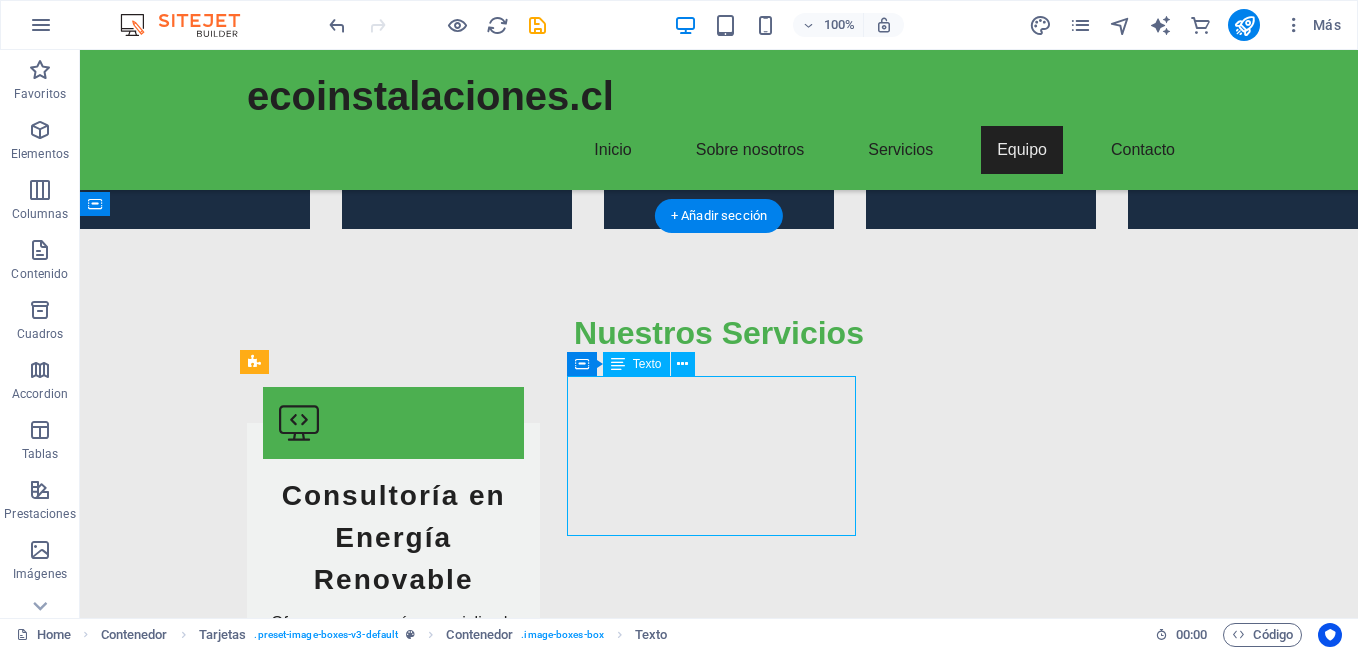 click on "CEO Ecoinstalaciones ,Especialista en Energías renovables y eficiencia energética, con gran experiencia en proyectos residenciales, autoconsumo, PMGD, Utility scale , Híbridos" at bounding box center (393, 2767) 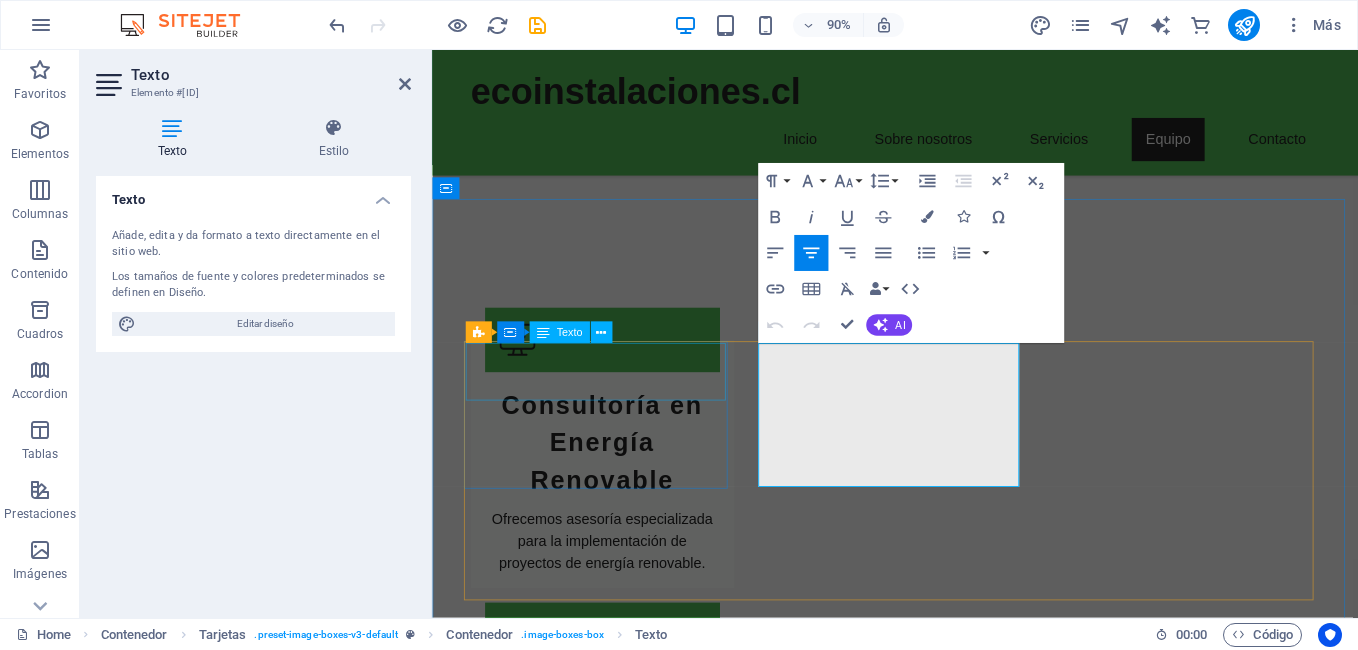 scroll, scrollTop: 2249, scrollLeft: 0, axis: vertical 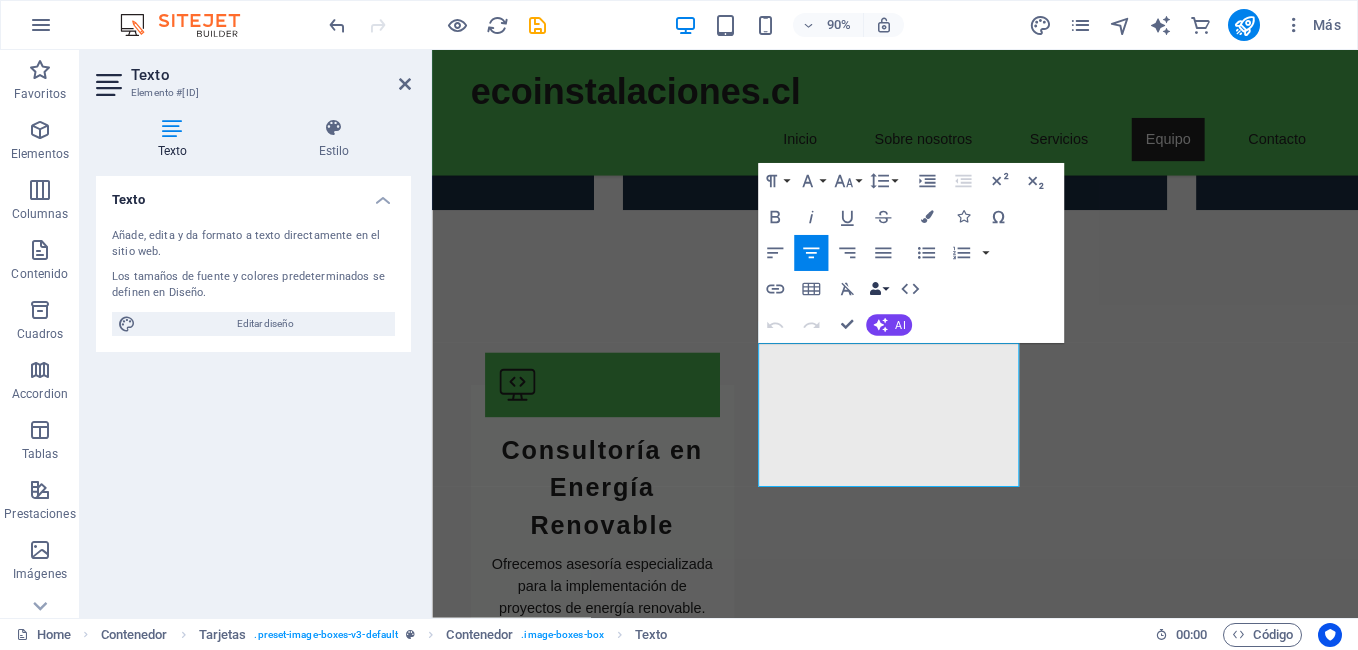 click on "Data Bindings" at bounding box center [878, 290] 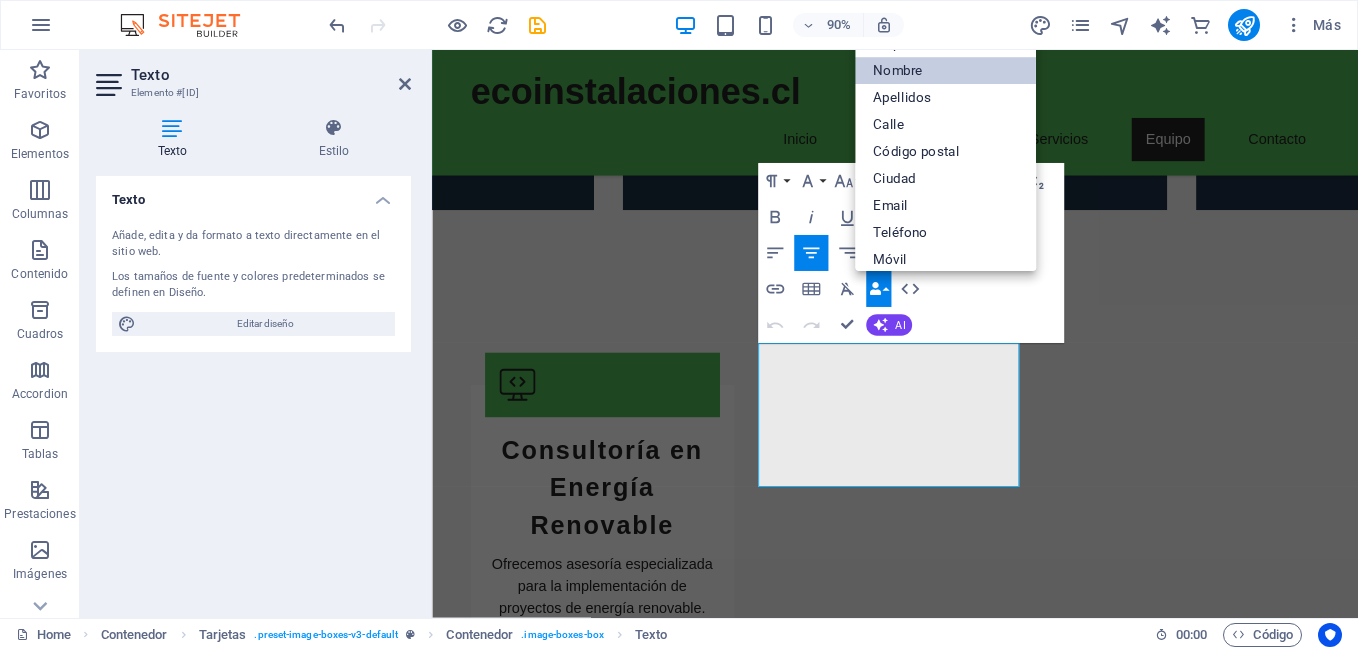 click on "Nombre" at bounding box center (945, 71) 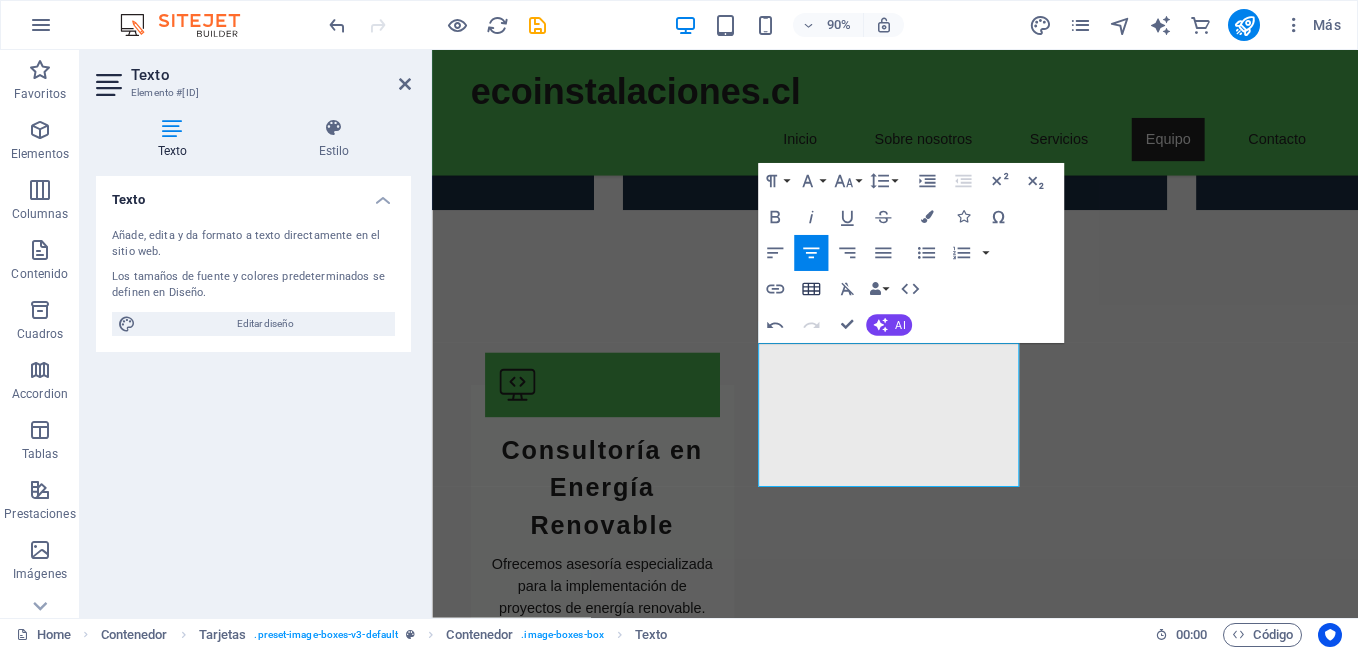click 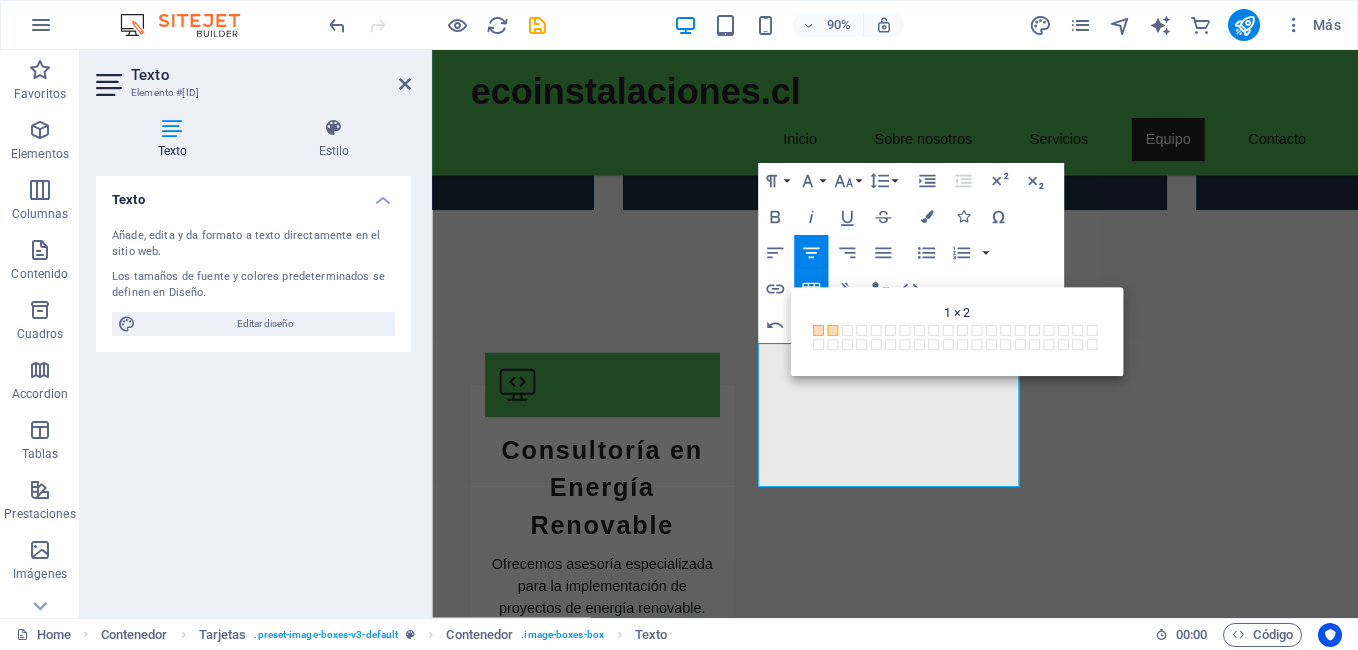 click at bounding box center (832, 330) 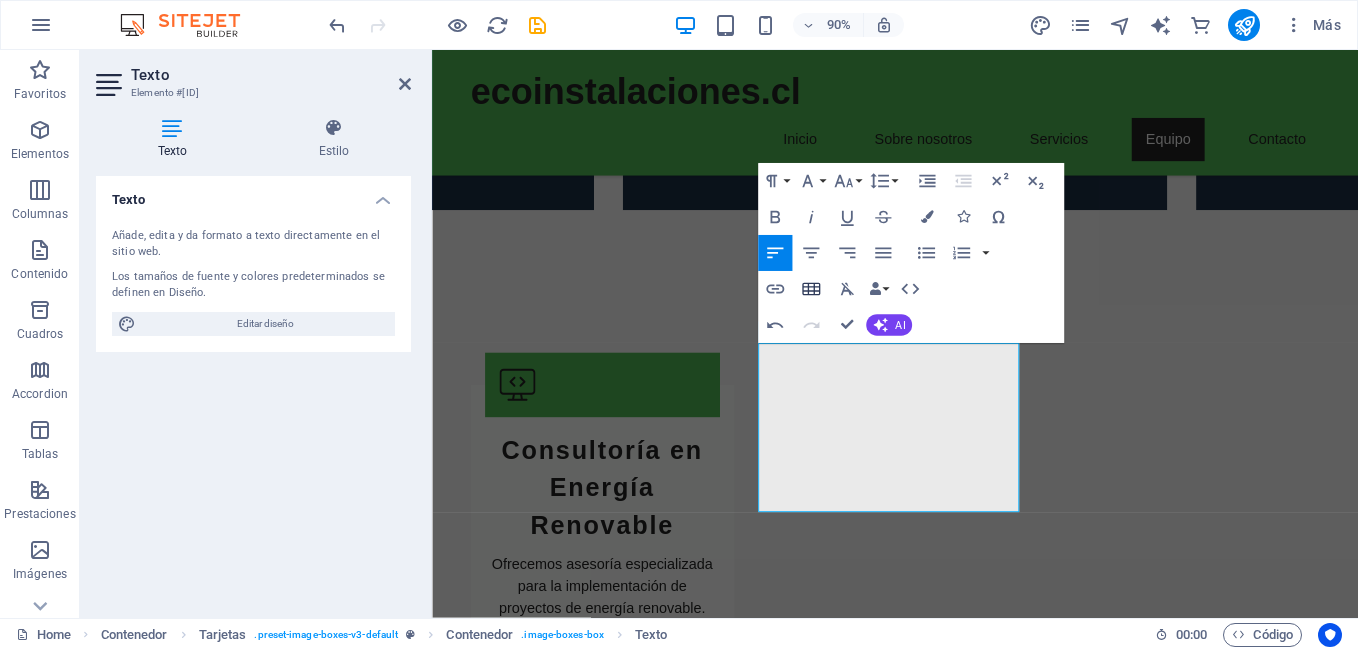click 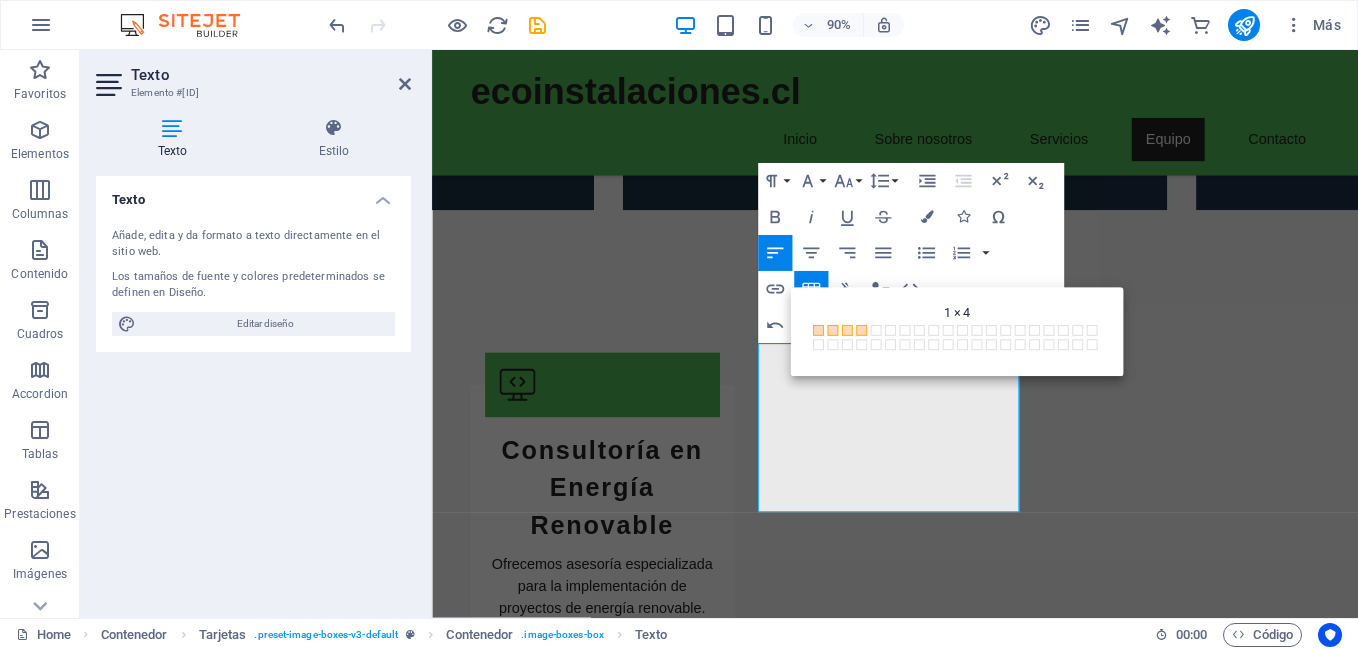 click at bounding box center (861, 330) 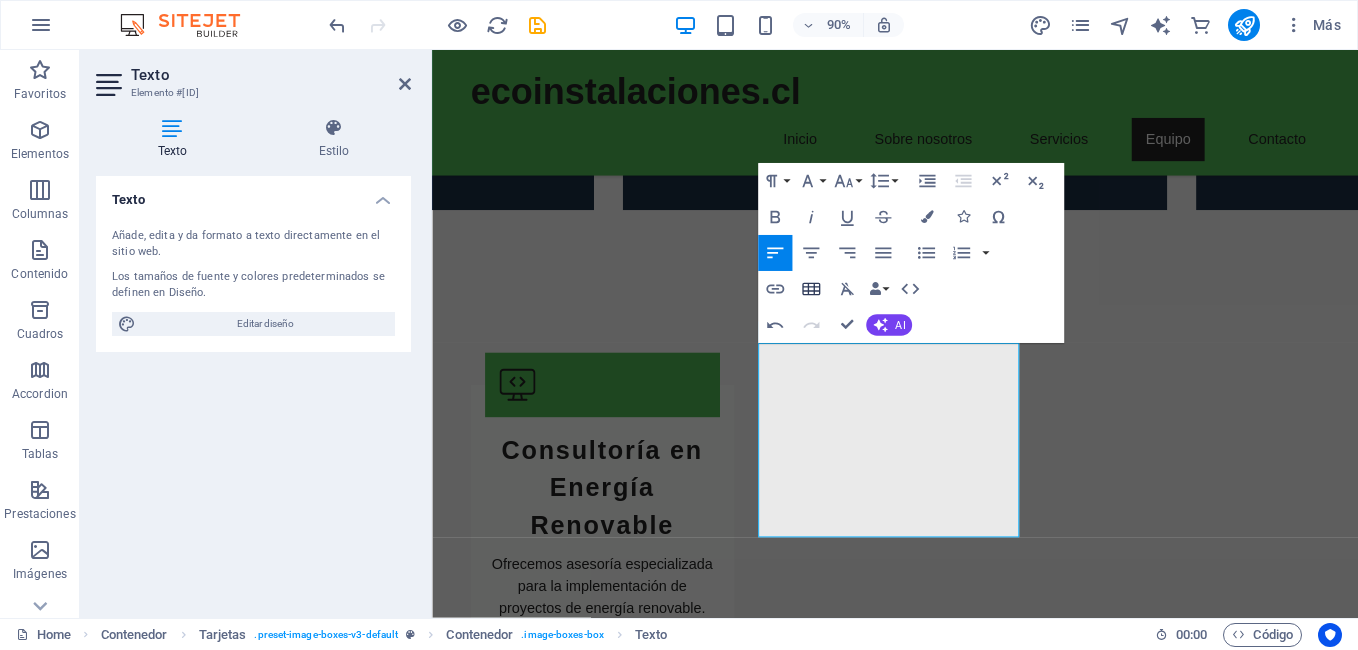 click 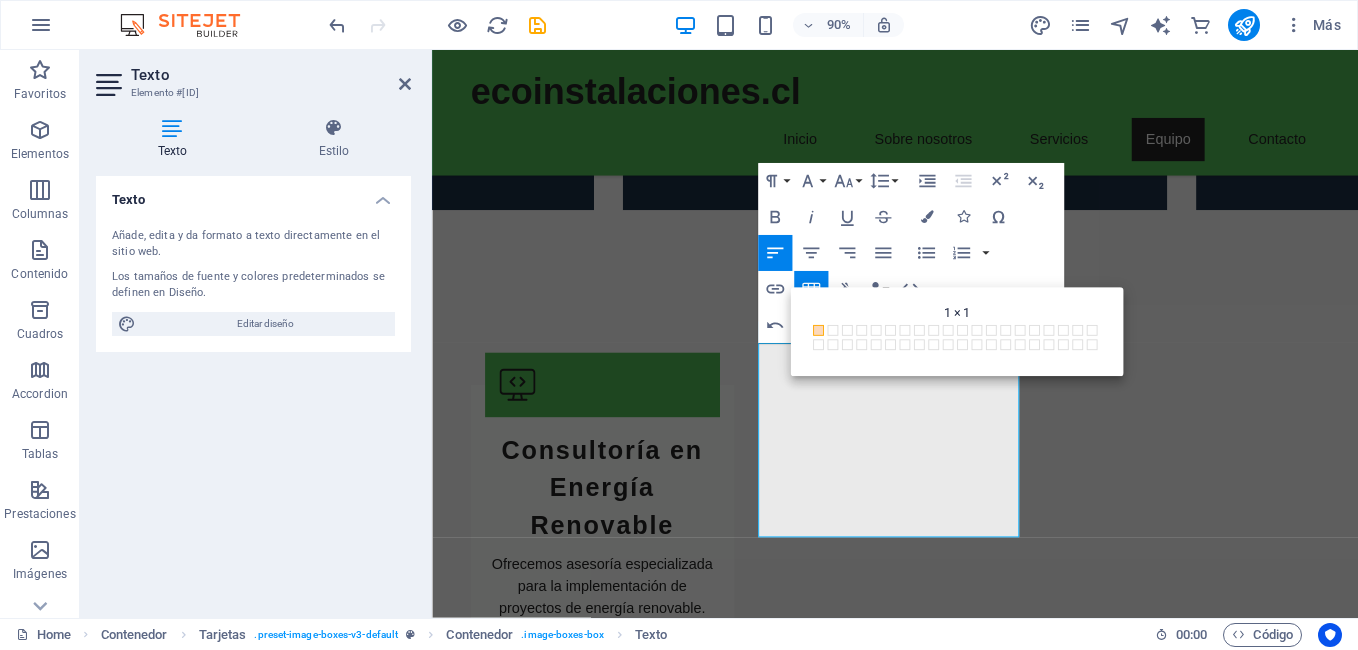 click at bounding box center [818, 330] 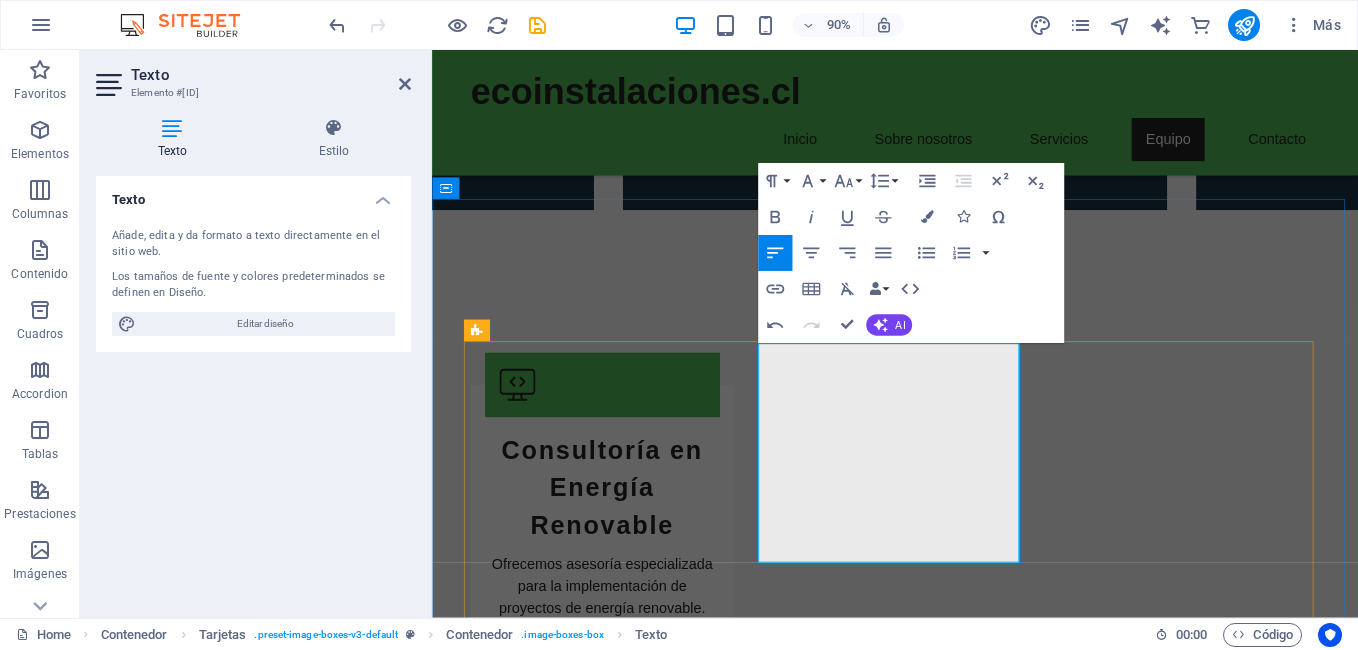 type 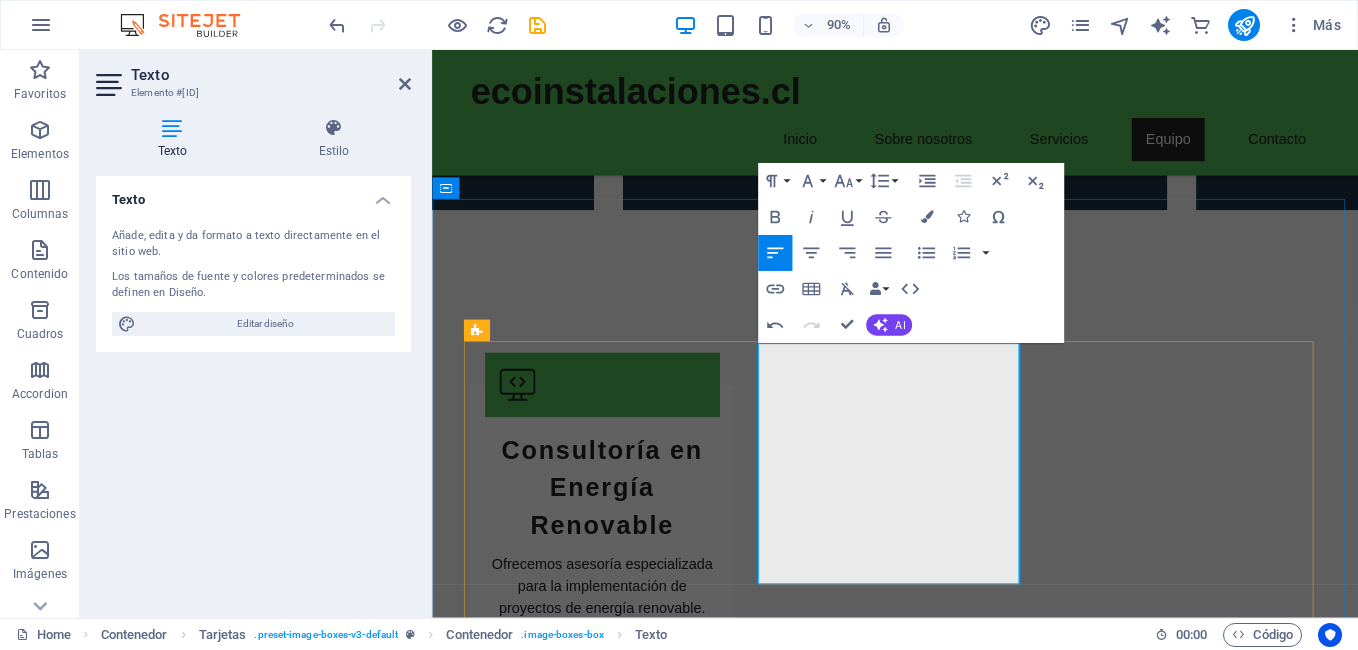 drag, startPoint x: 839, startPoint y: 416, endPoint x: 900, endPoint y: 407, distance: 61.66036 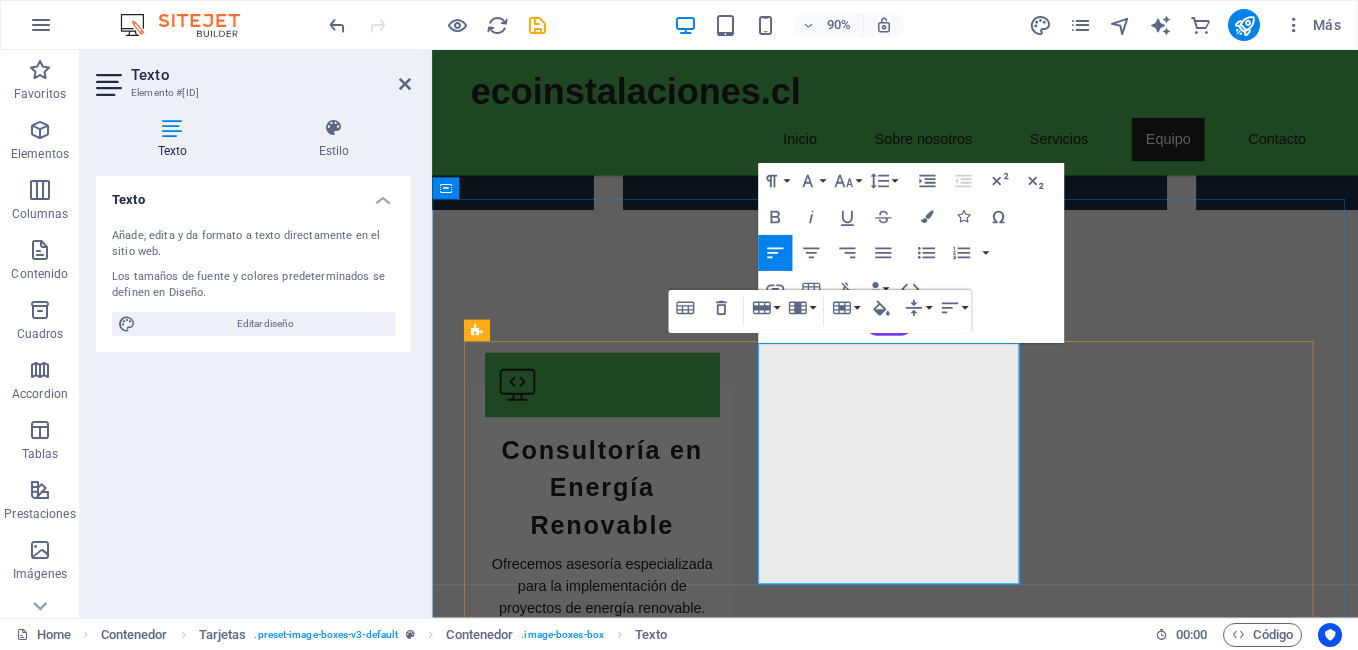 click at bounding box center [499, -2158] 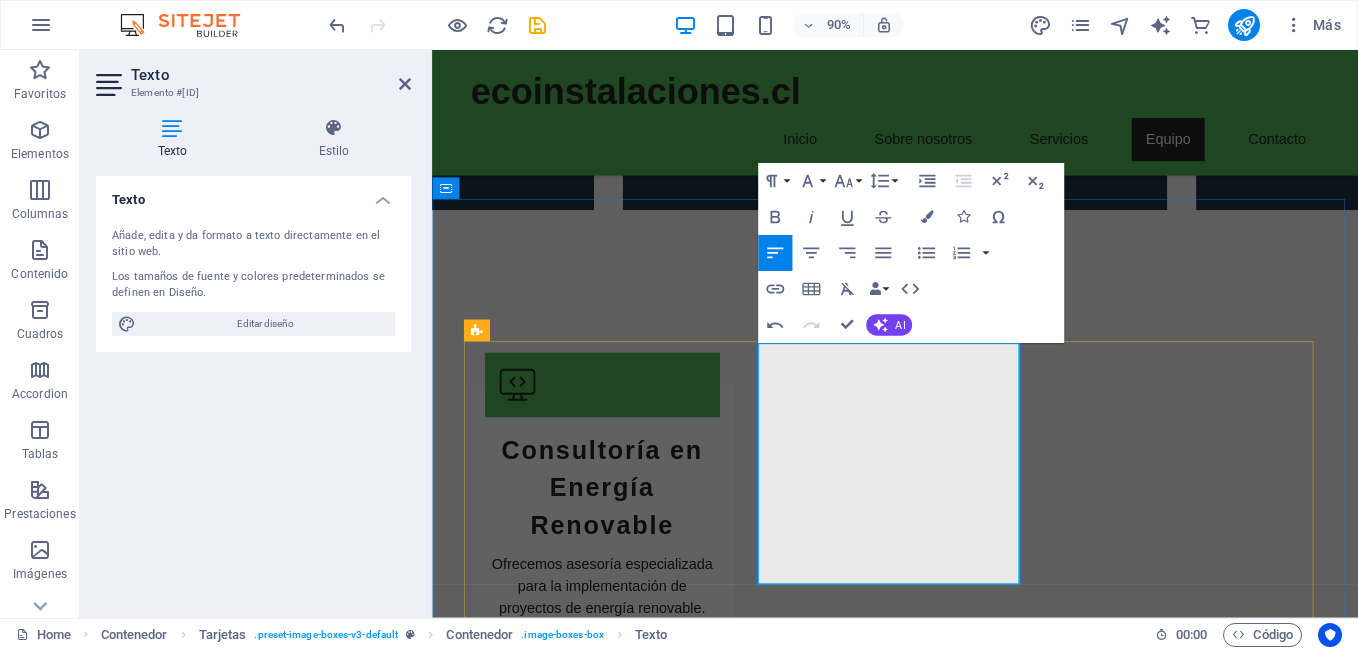 click at bounding box center [594, 2729] 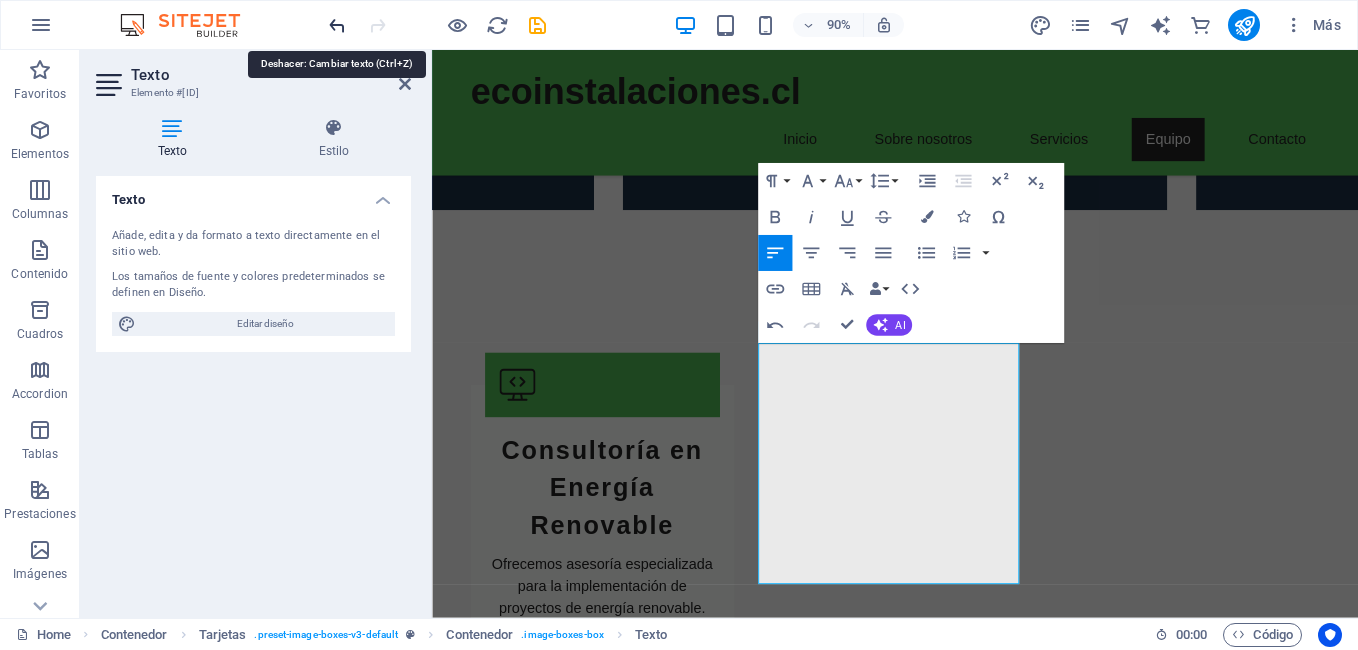 click at bounding box center [337, 25] 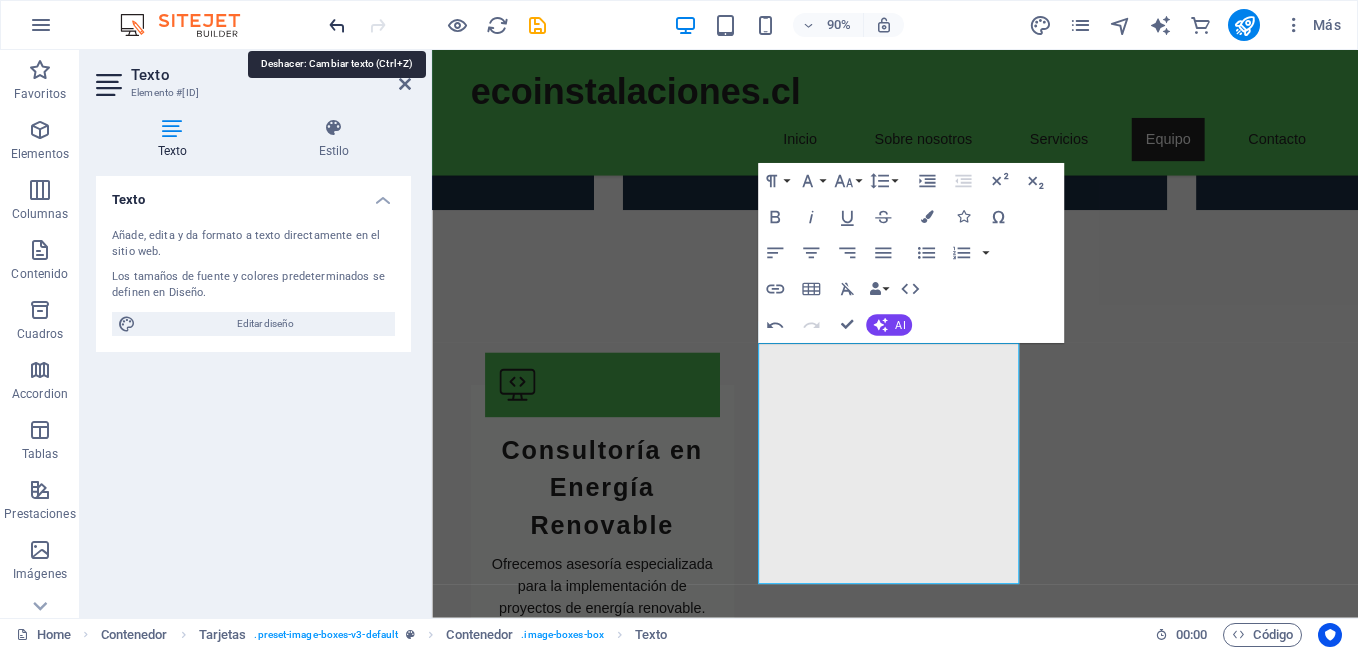 click at bounding box center [337, 25] 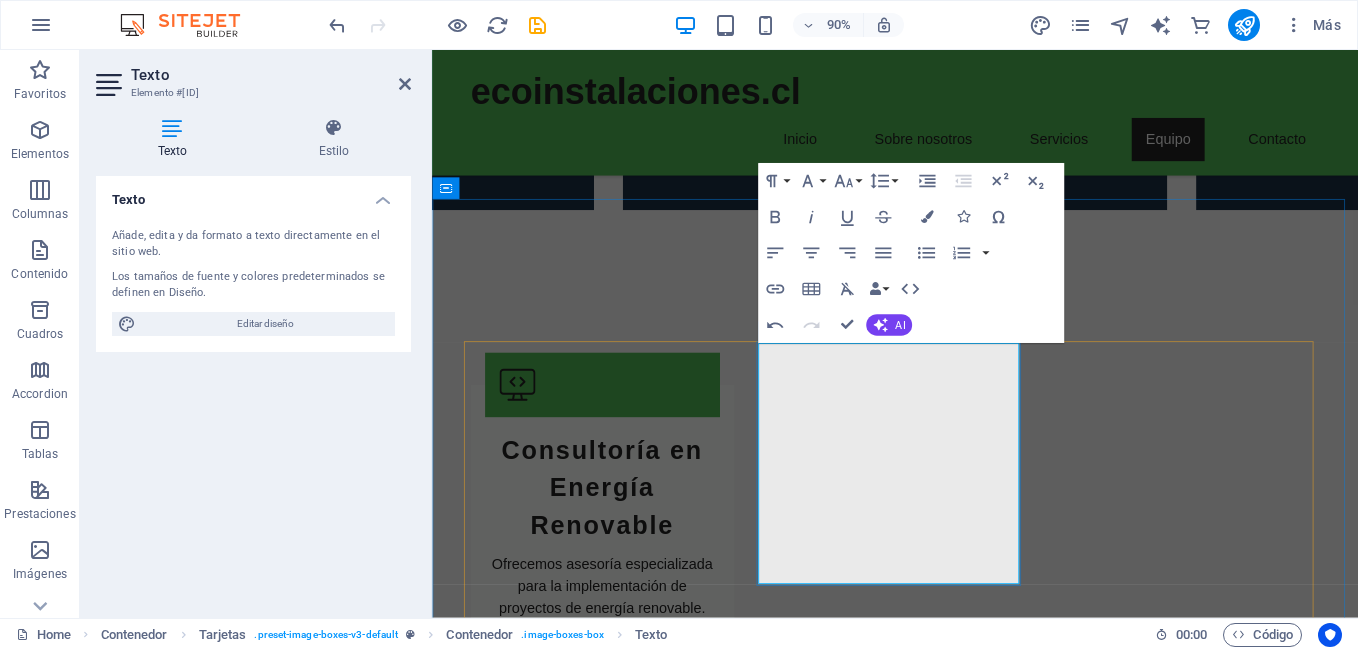click at bounding box center [570, 2729] 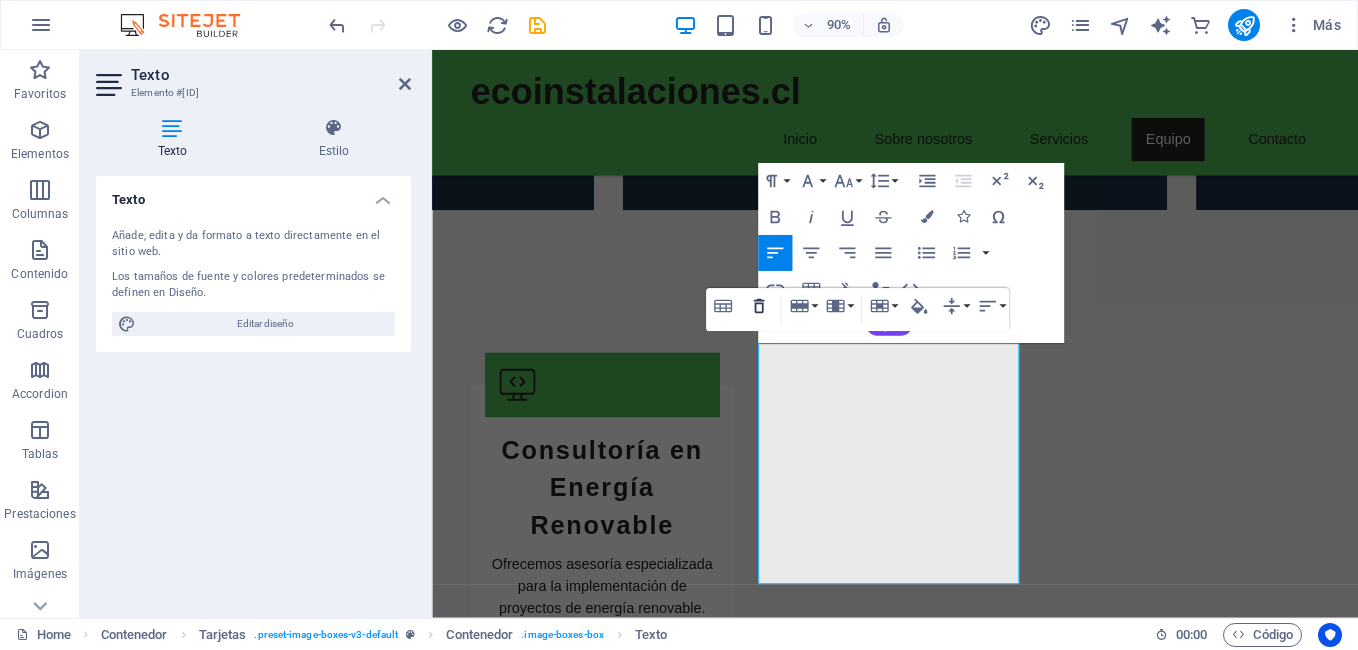 click 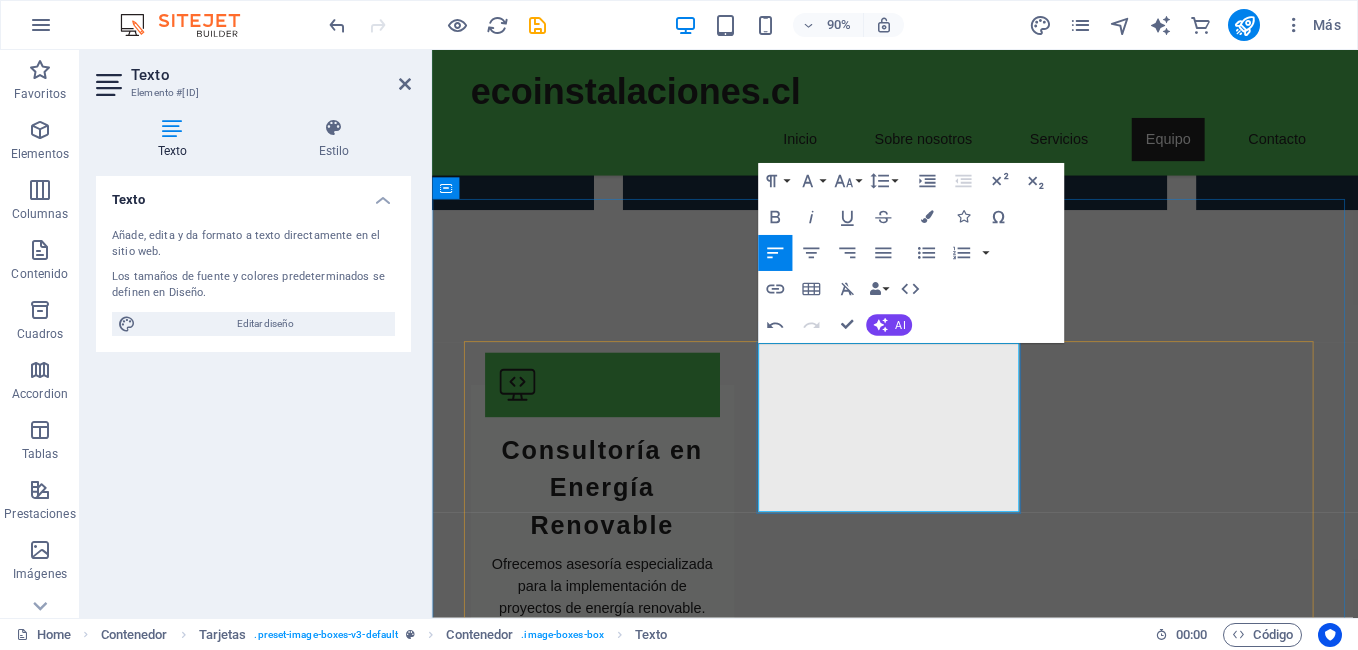 click at bounding box center [557, 2701] 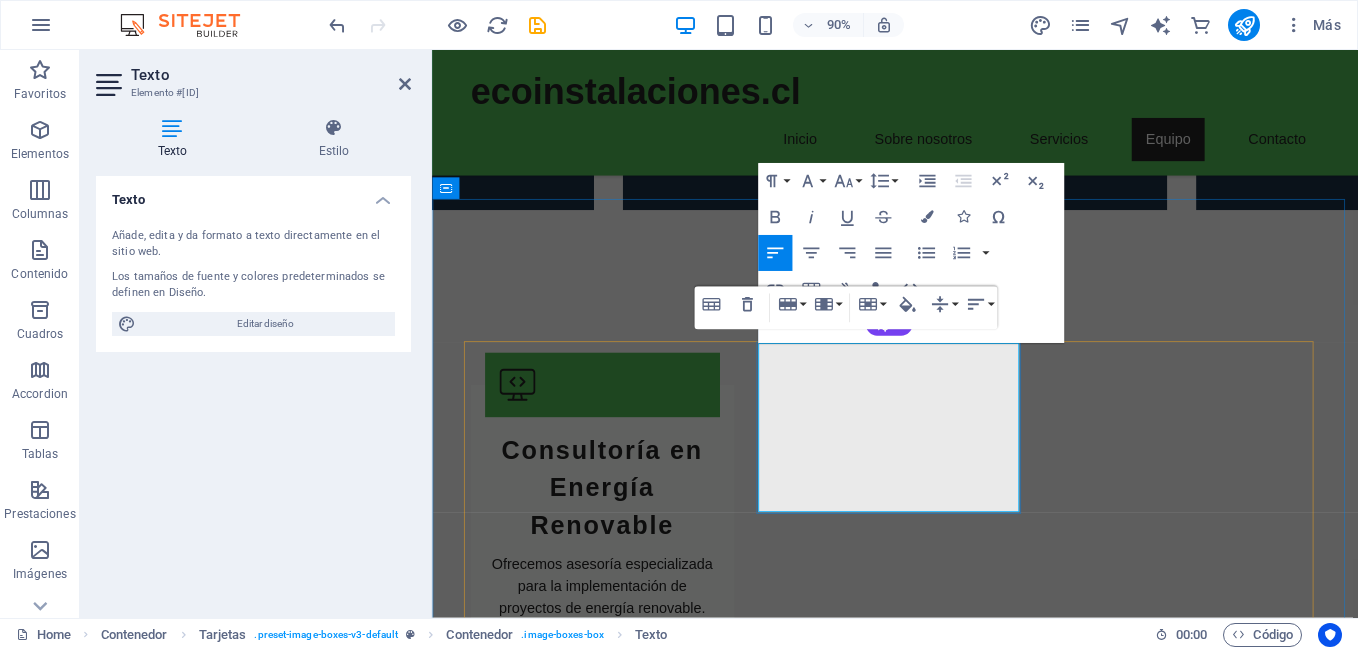 click at bounding box center [685, 2701] 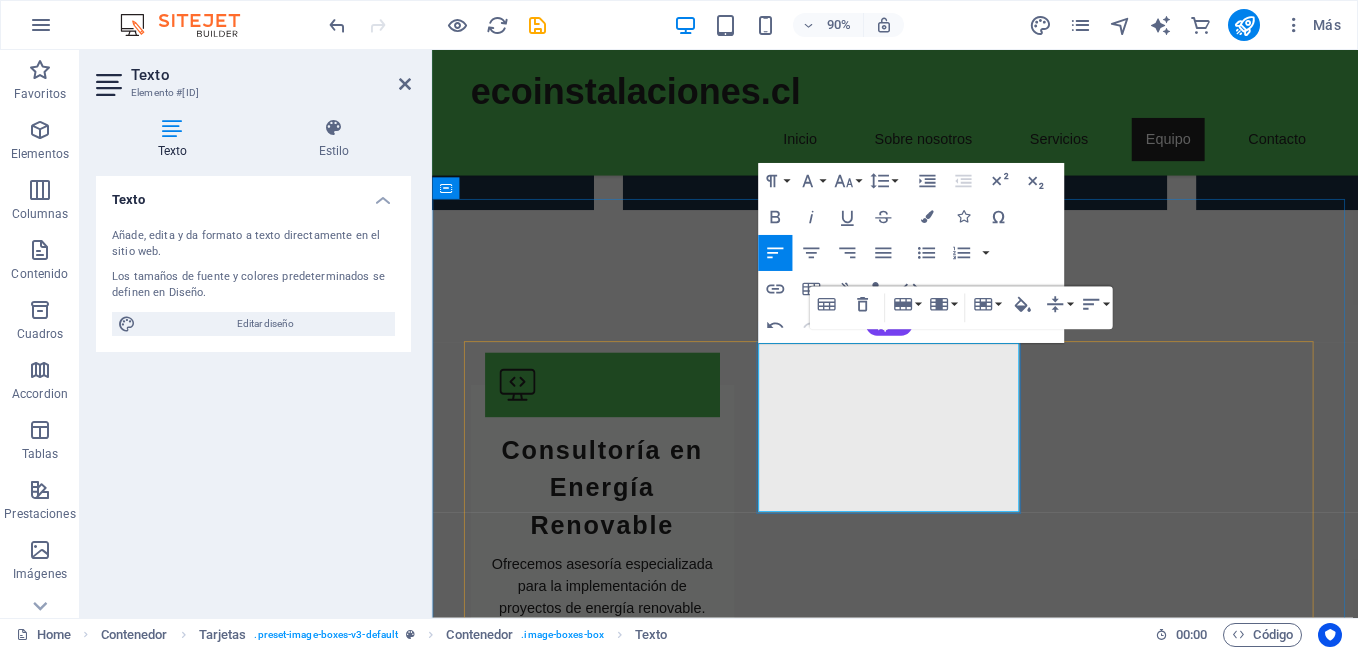click at bounding box center [557, 2701] 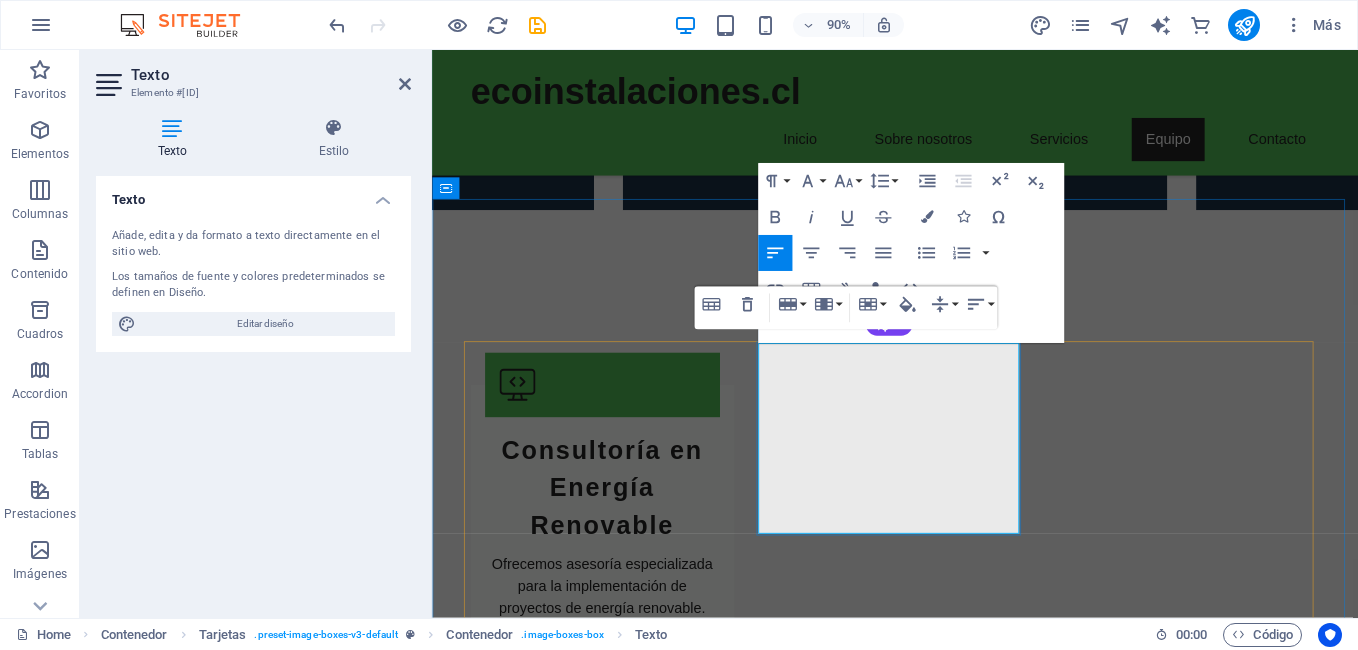 click at bounding box center (685, 2701) 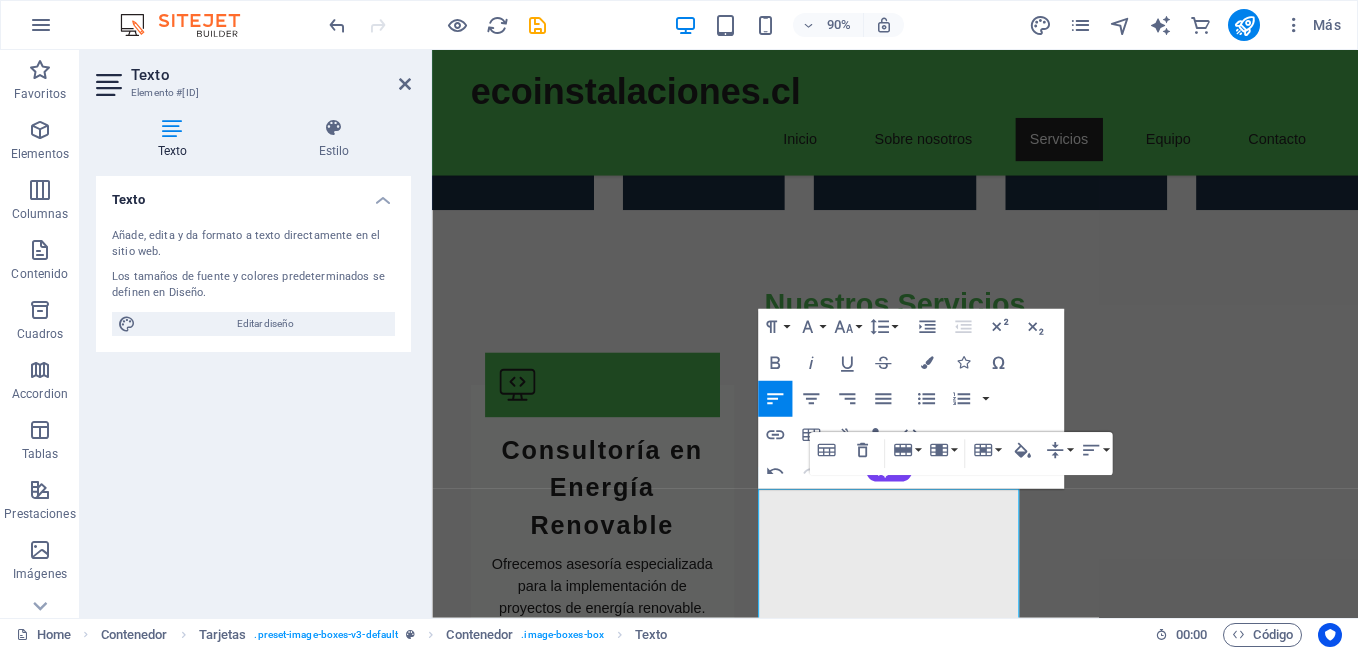 scroll, scrollTop: 2049, scrollLeft: 0, axis: vertical 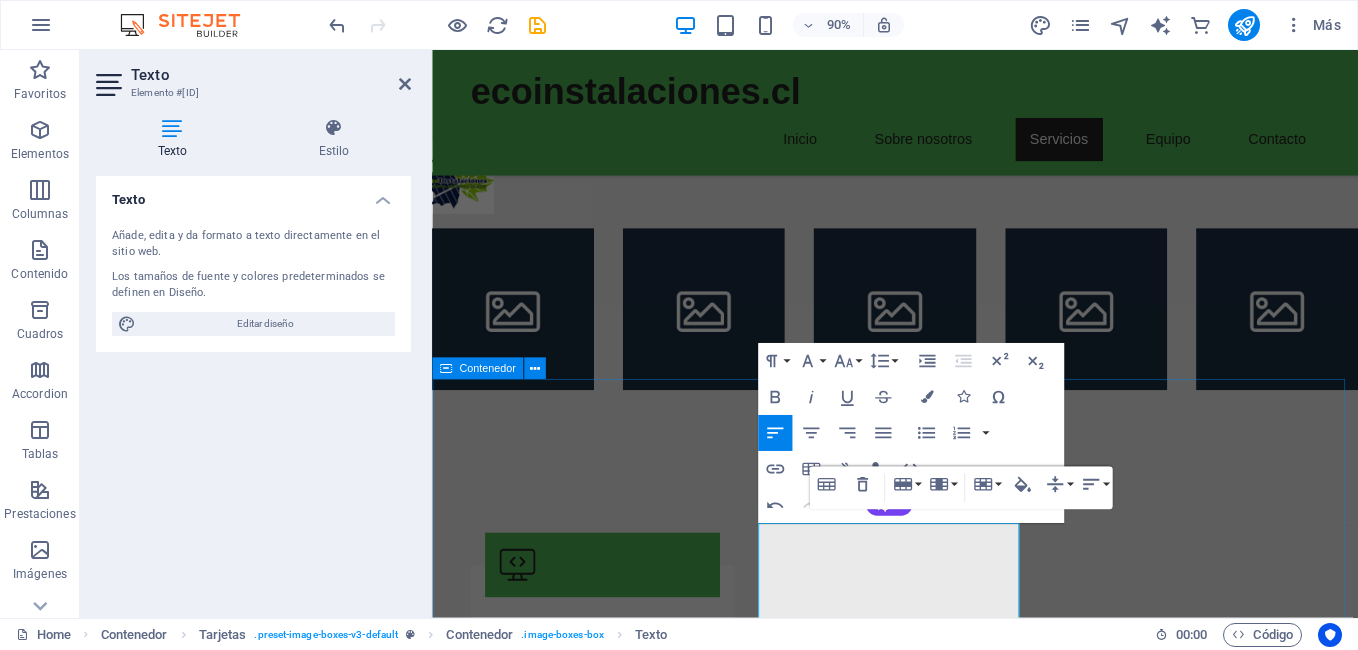 click on "Team Ingeniero en energías renovables, experto en sistemas solares. [FIRST] [LAST] [LAST] CEO Ecoinstalaciones ,Especialista en Energías renovables y eficiencia energética, con gran experiencia en proyectos residenciales, autoconsumo, PMGD, Utility scale , Híbridos  Especialista en eficiencia energética, apasionado por la sostenibilidad. Arquitecta y consultora en diseño de edificios sostenibles. Técnico en electricidad y energías limpias, con enfoque en soluciones innovadoras. Ingeniera ambiental, dedicada a integrar tecnologías sostenibles en proyectos." at bounding box center [946, 3104] 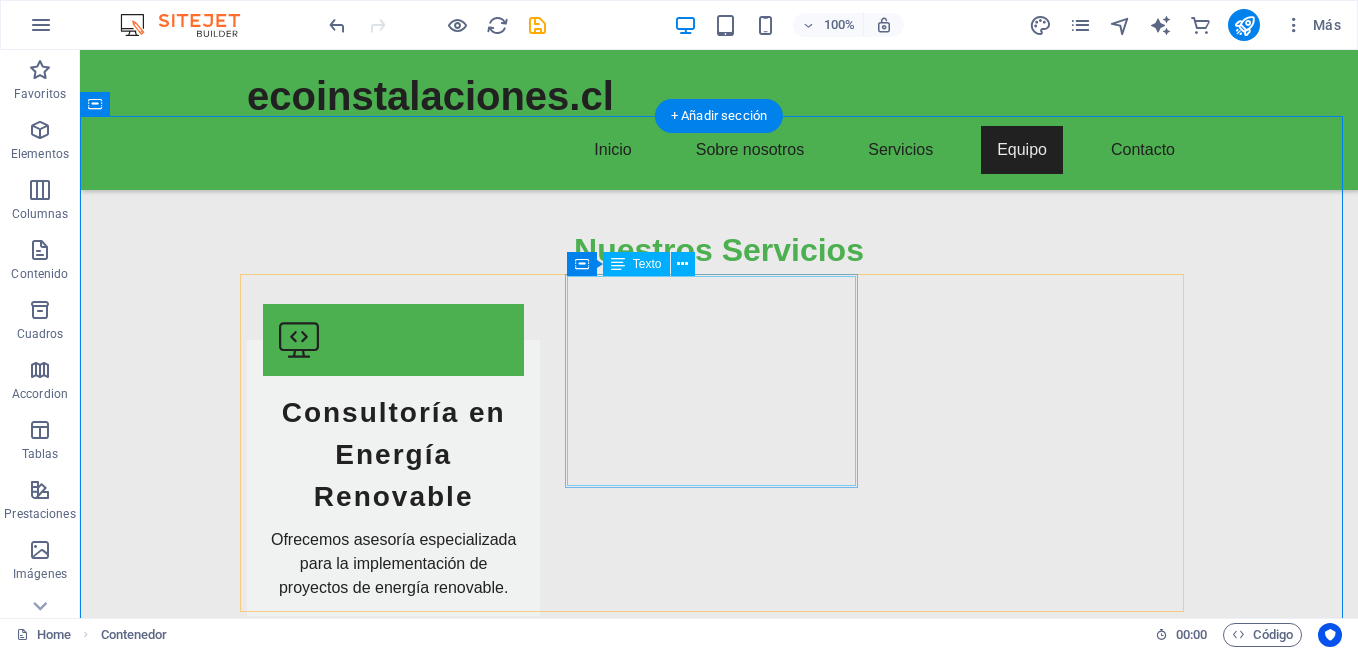 scroll, scrollTop: 2399, scrollLeft: 0, axis: vertical 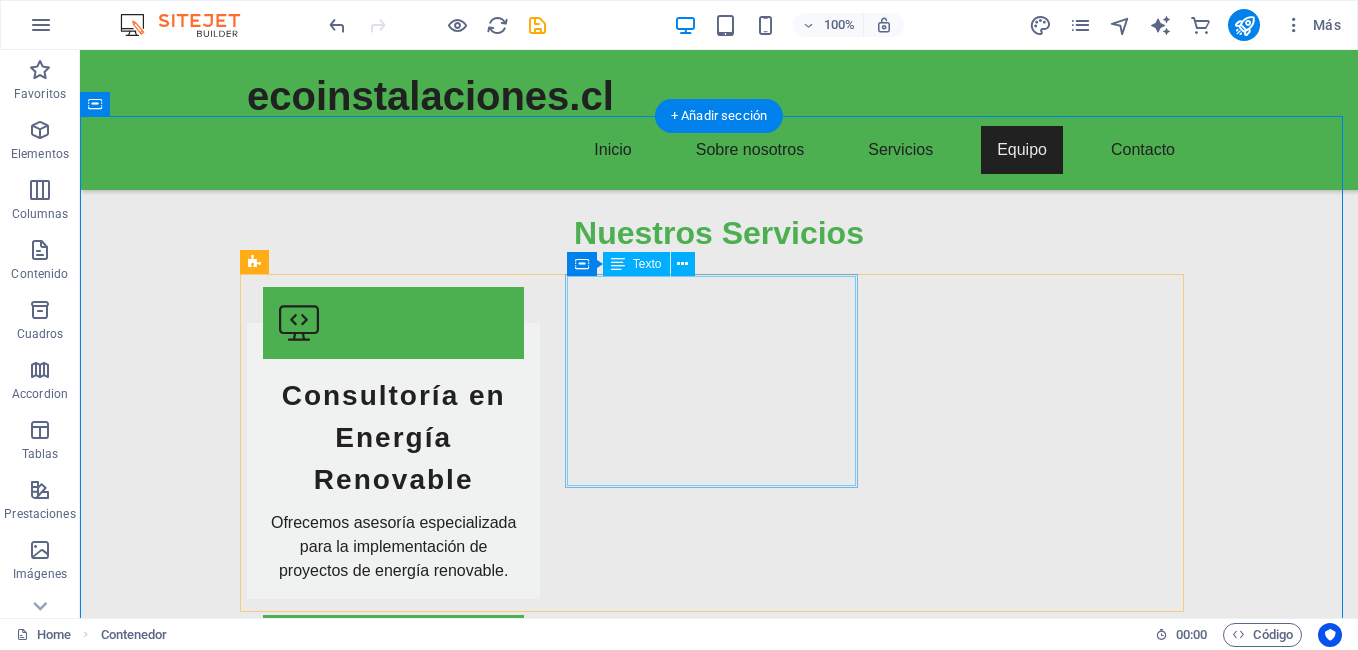 click on "[FIRST] [LAST] [LAST] CEO Ecoinstalaciones ,Especialista en Energías renovables y eficiencia energética, con gran experiencia en proyectos residenciales, autoconsumo, PMGD, Utility scale , Híbridos" at bounding box center (393, 2680) 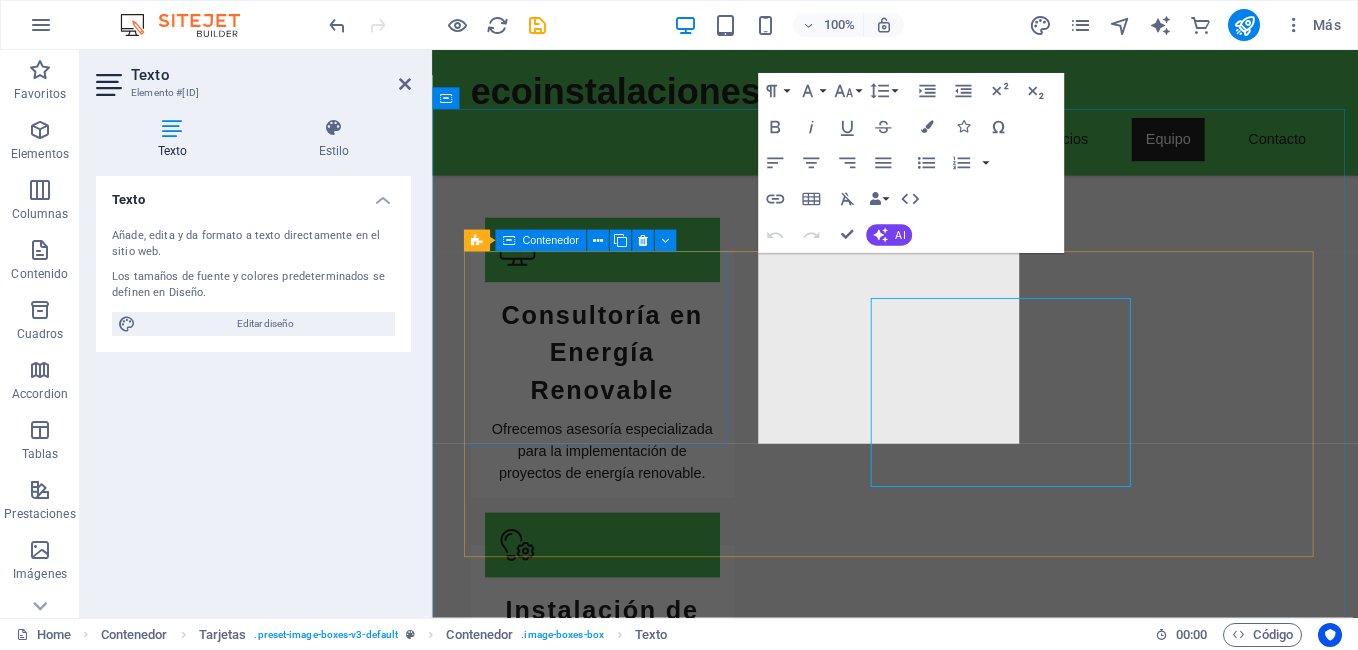 scroll, scrollTop: 2349, scrollLeft: 0, axis: vertical 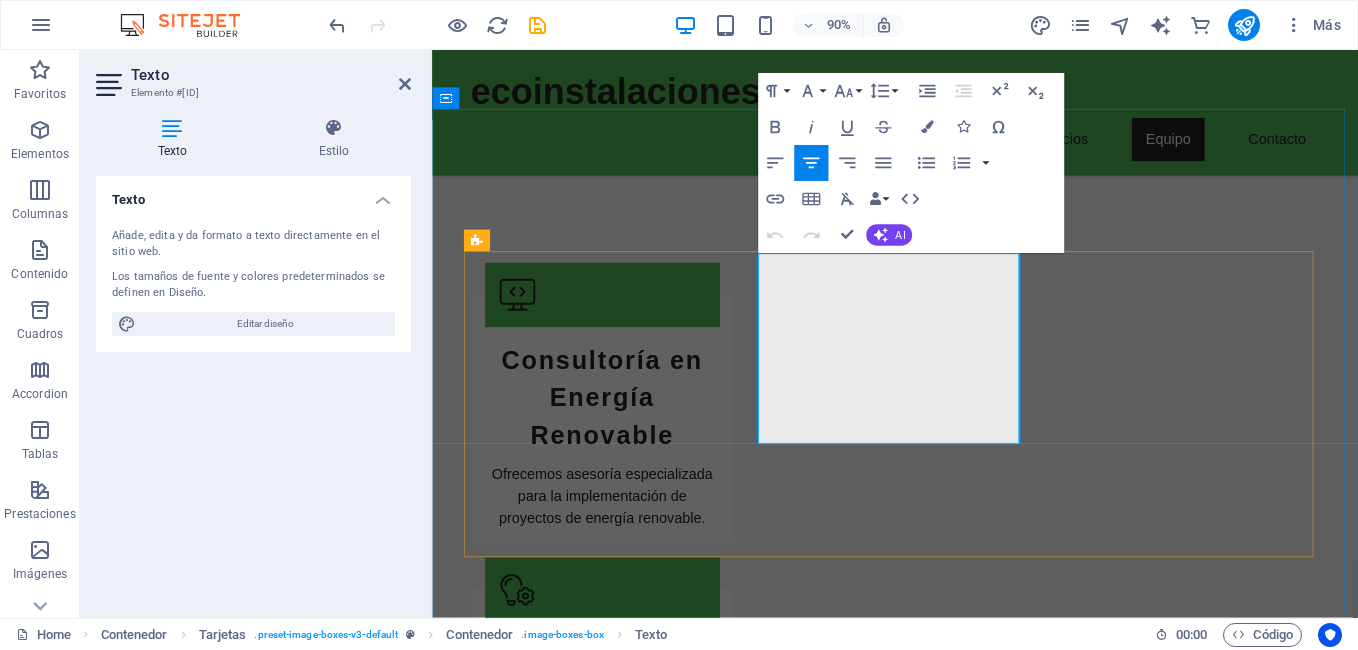drag, startPoint x: 1000, startPoint y: 462, endPoint x: 806, endPoint y: 345, distance: 226.55022 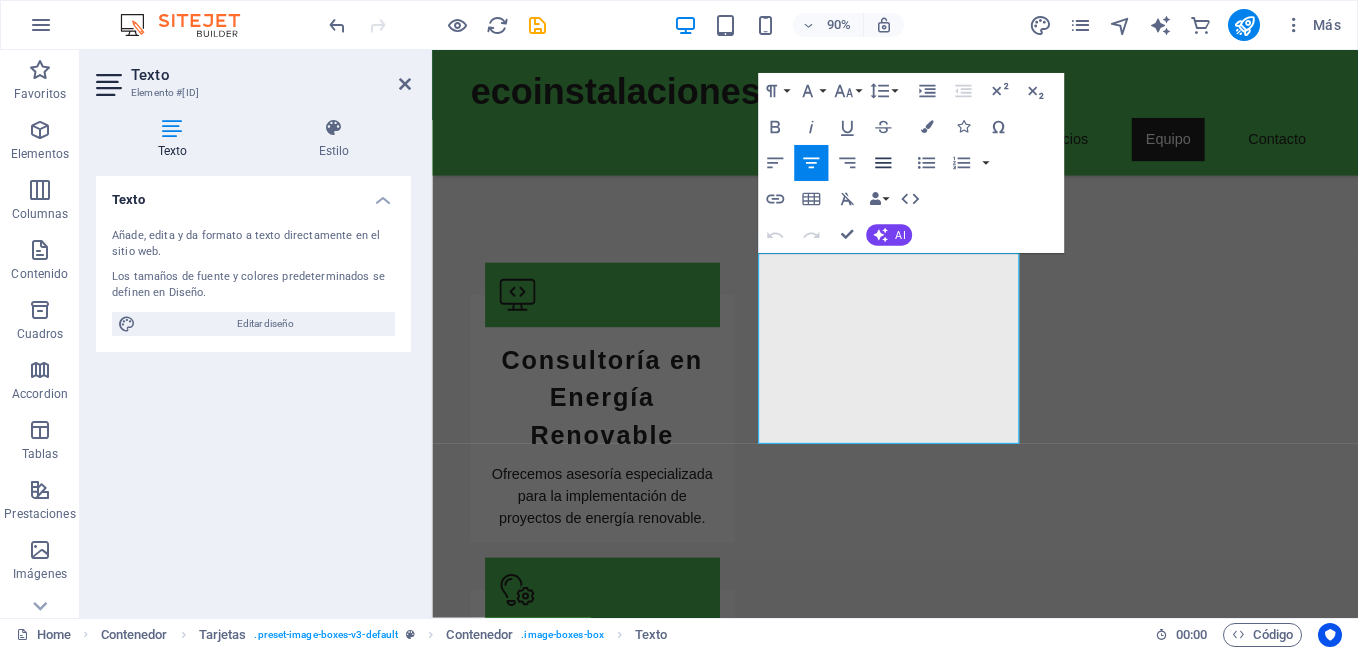 click 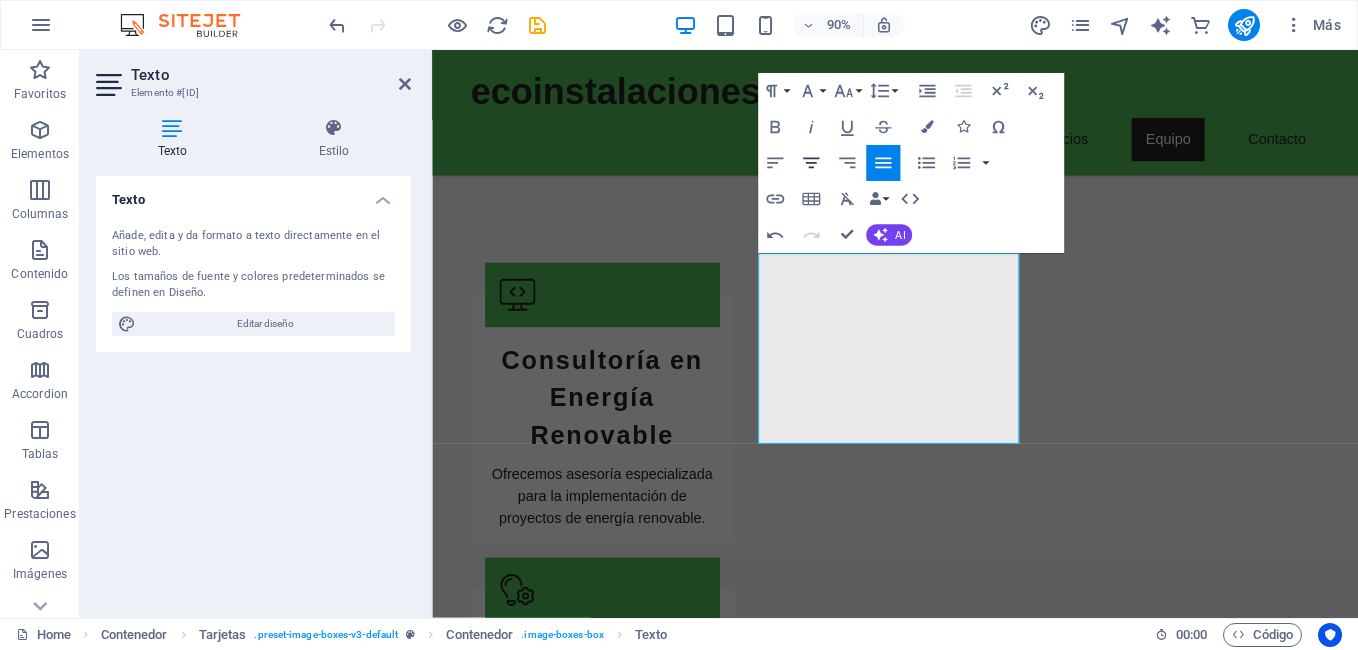 click 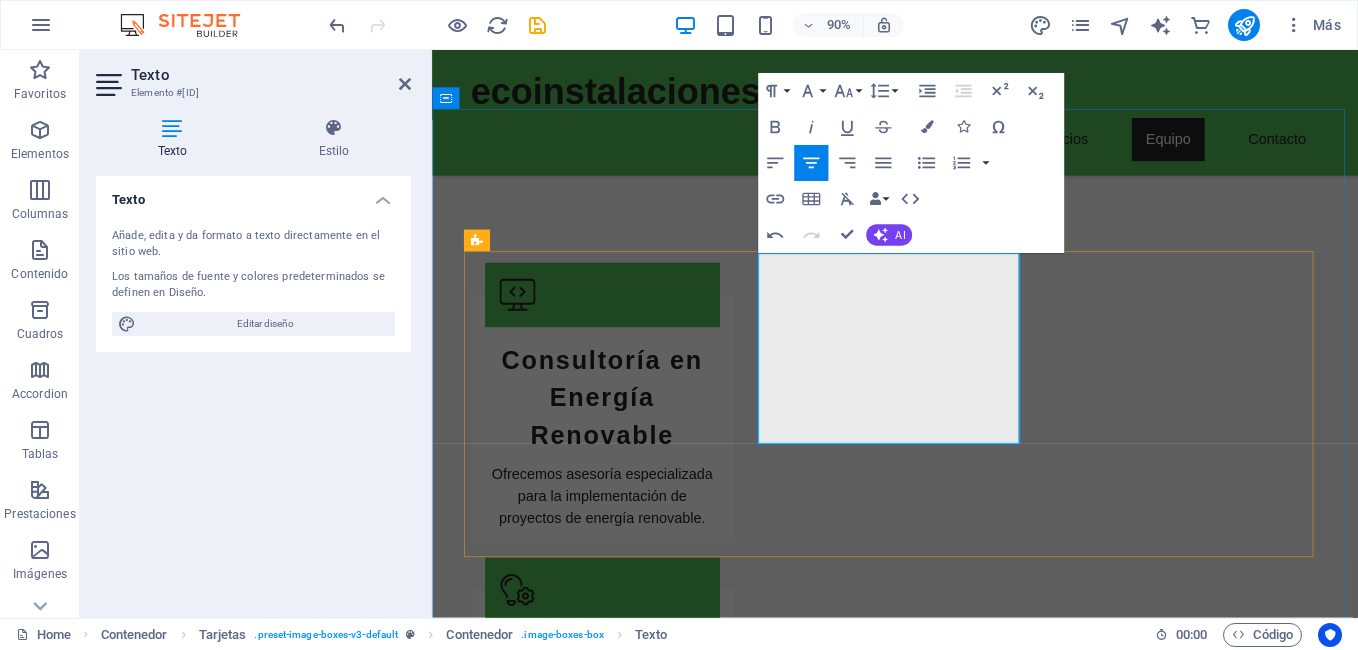 click on "[NAME]" at bounding box center [557, 2601] 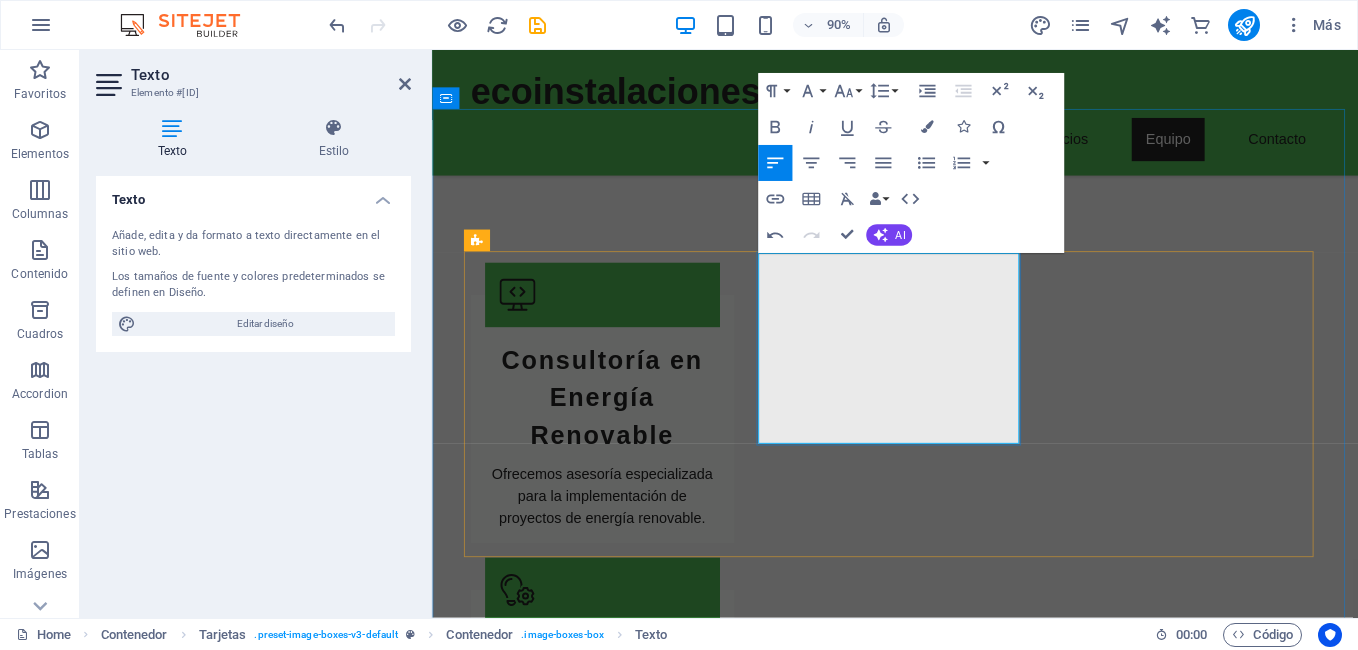 drag, startPoint x: 878, startPoint y: 308, endPoint x: 815, endPoint y: 286, distance: 66.730804 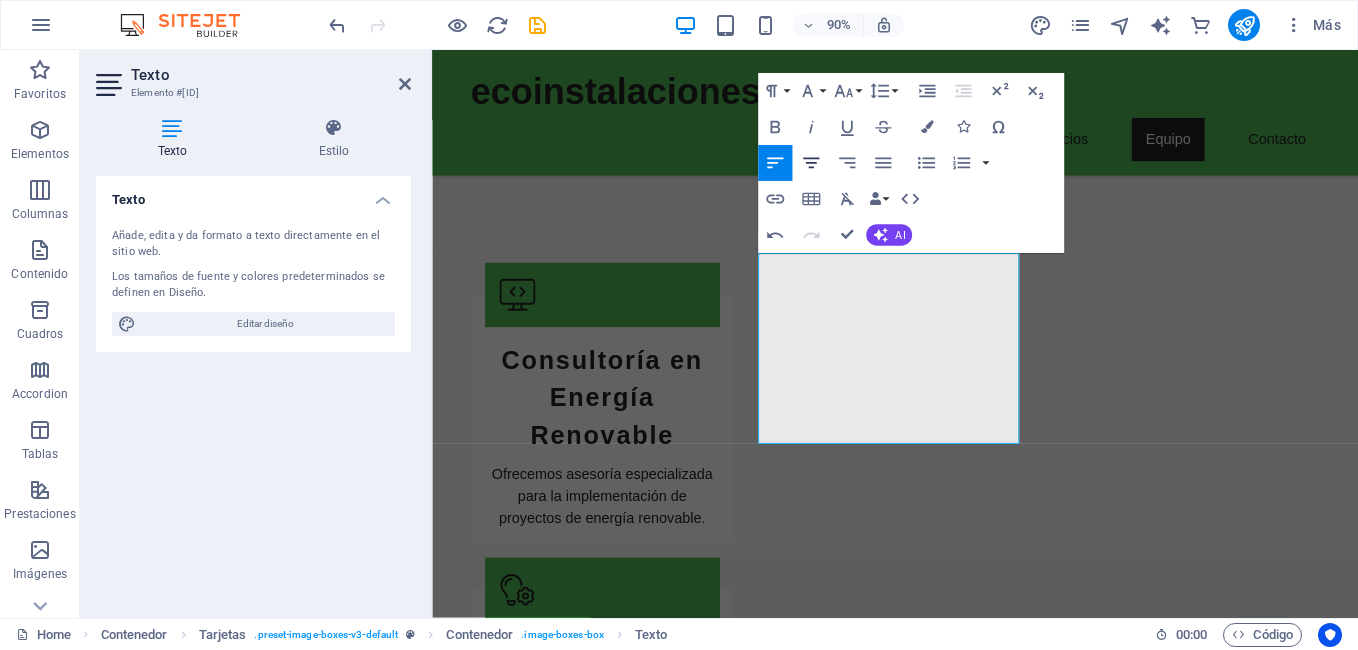 click 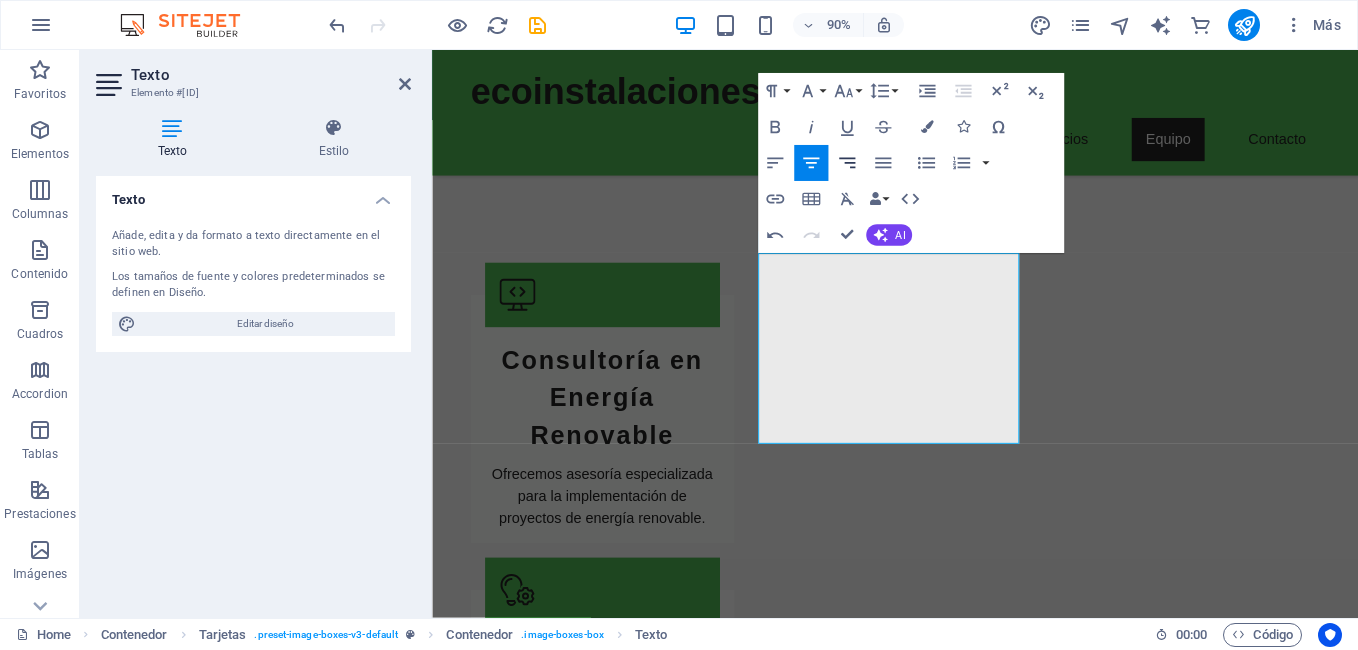 click 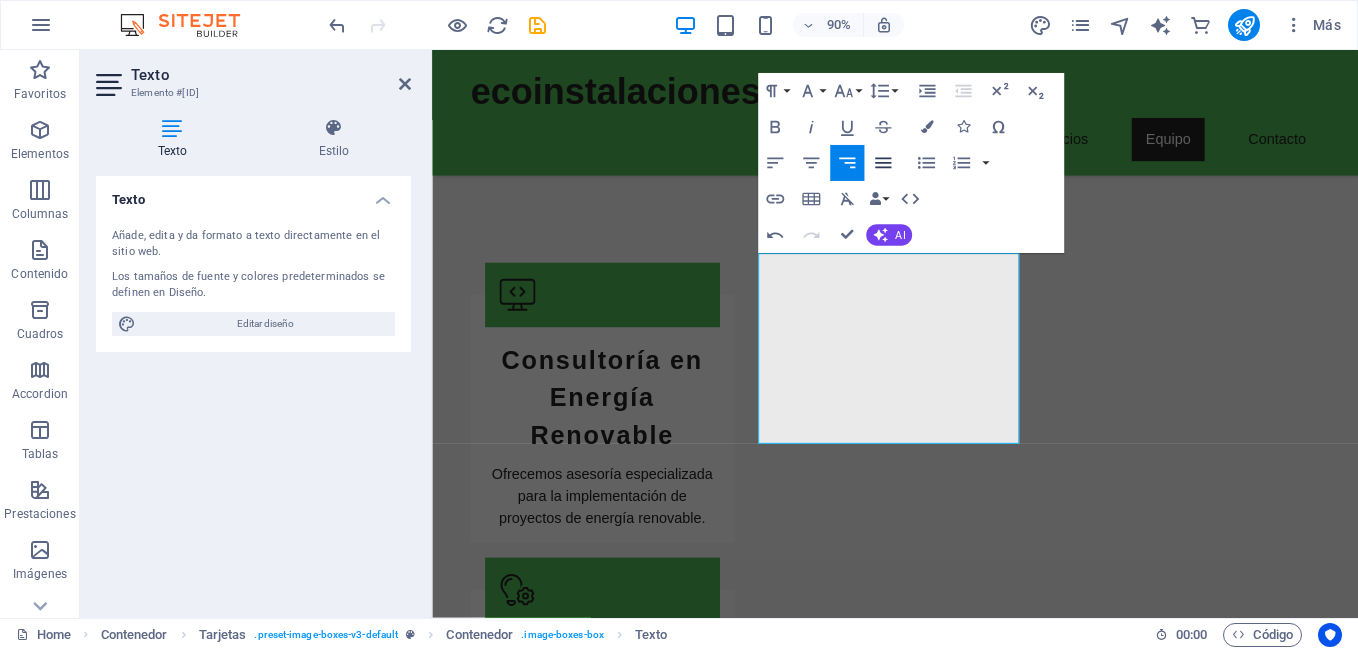 click 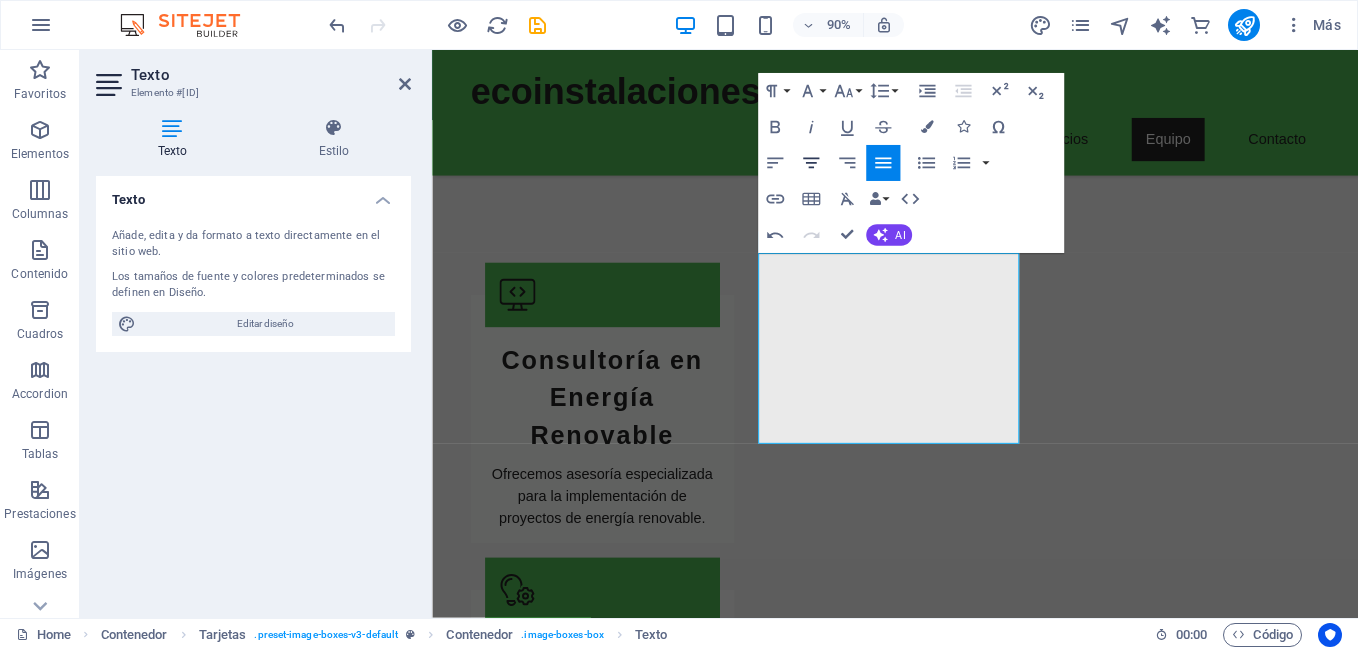 click 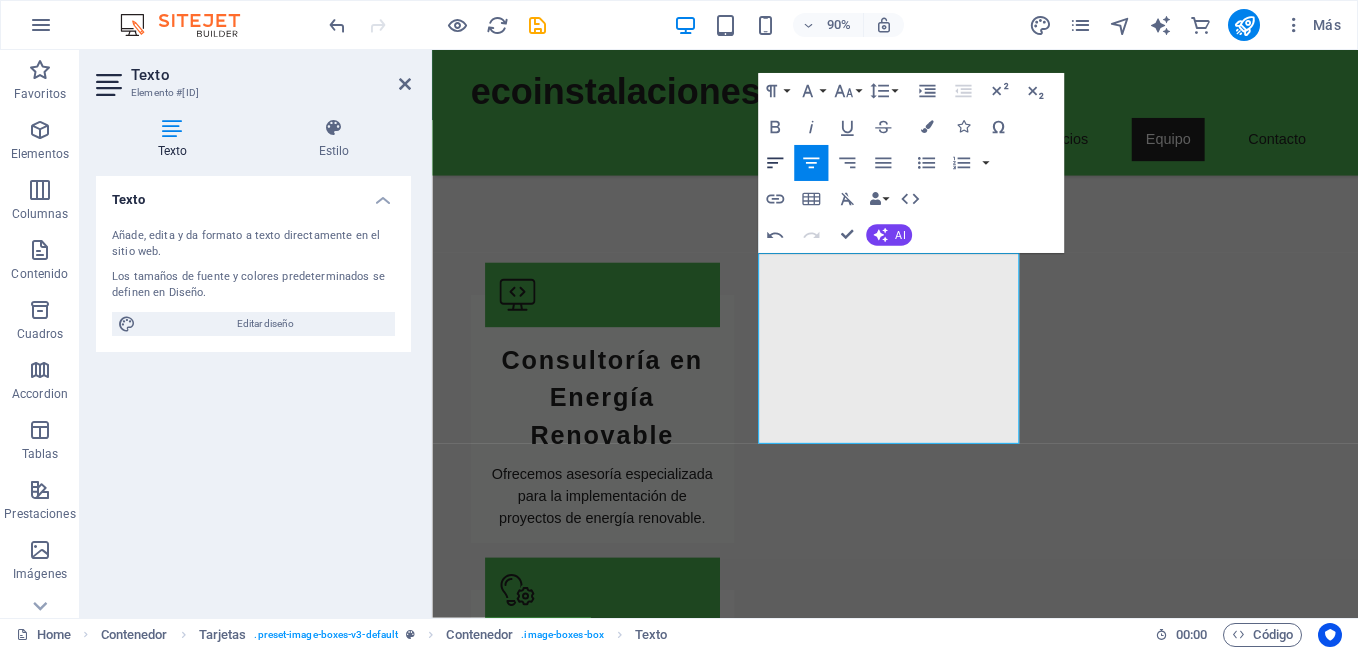 click 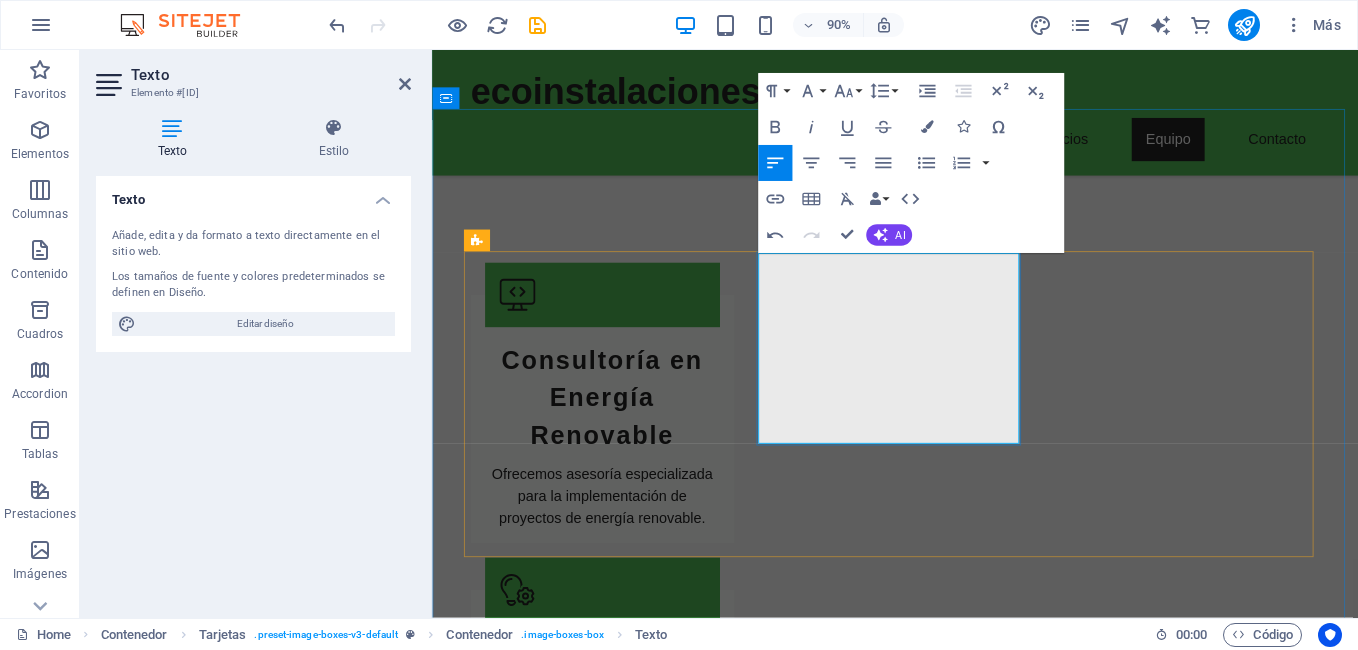 click at bounding box center [685, 2601] 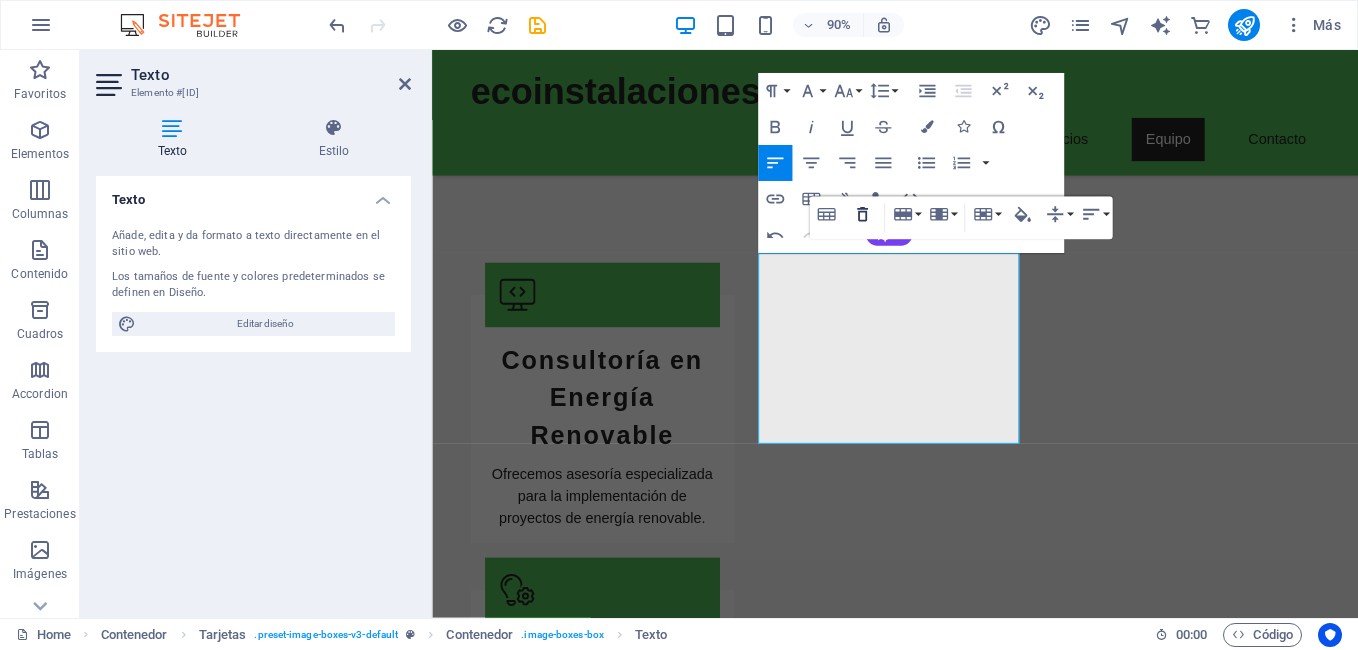 click 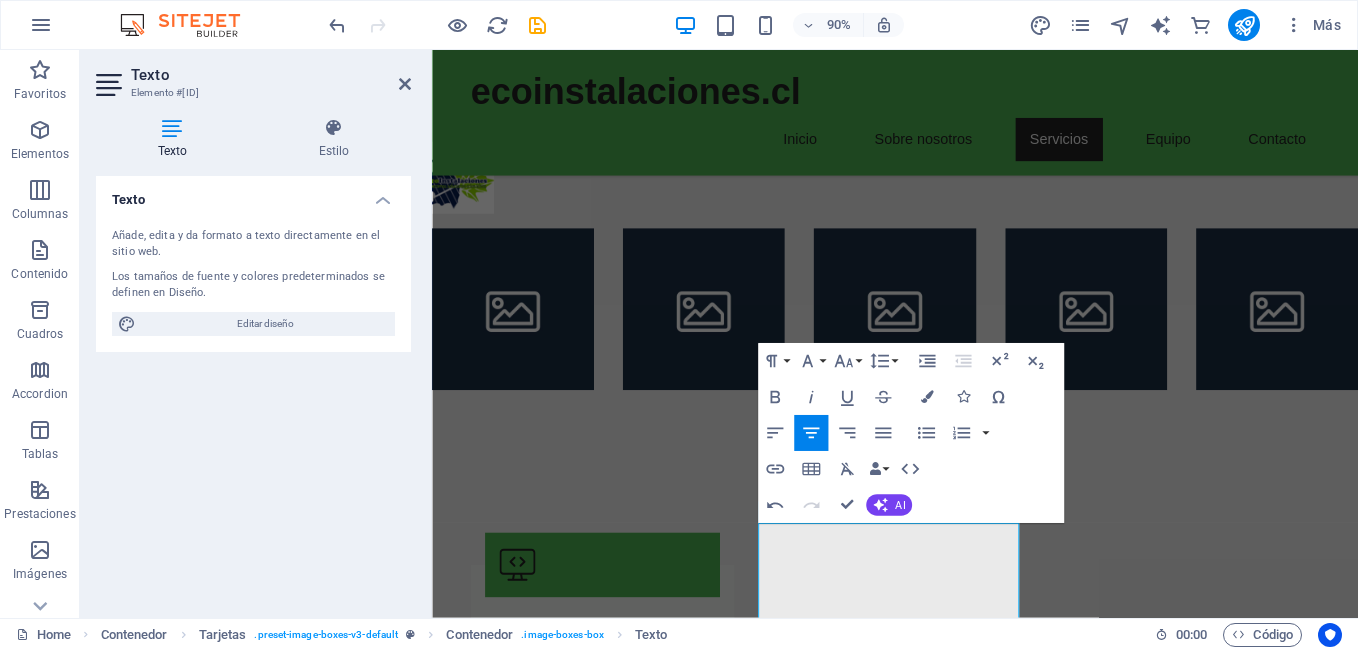 scroll, scrollTop: 2049, scrollLeft: 0, axis: vertical 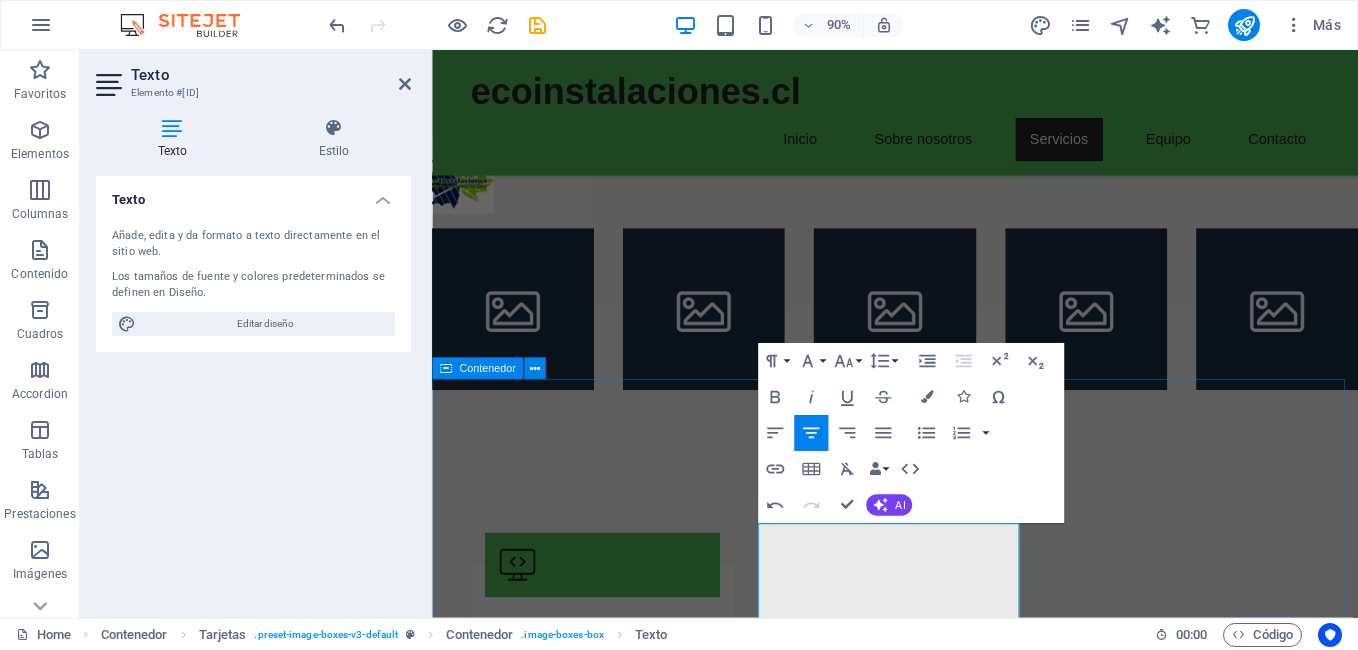 click on "Team Ingeniero en energías renovables, experto en sistemas solares. CEO [COMPANY] ,Especialista en Energías renovables y eficiencia energética, con gran experiencia en proyectos residenciales, autoconsumo, PMGD, Utility scale , Híbridos Especialista en eficiencia energética, apasionado por la sostenibilidad. Arquitecta y consultora en diseño de edificios sostenibles. Técnico en electricidad y energías limpias, con enfoque en soluciones innovadoras. Ingeniera ambiental, dedicada a integrar tecnologías sostenibles en proyectos." at bounding box center (946, 3090) 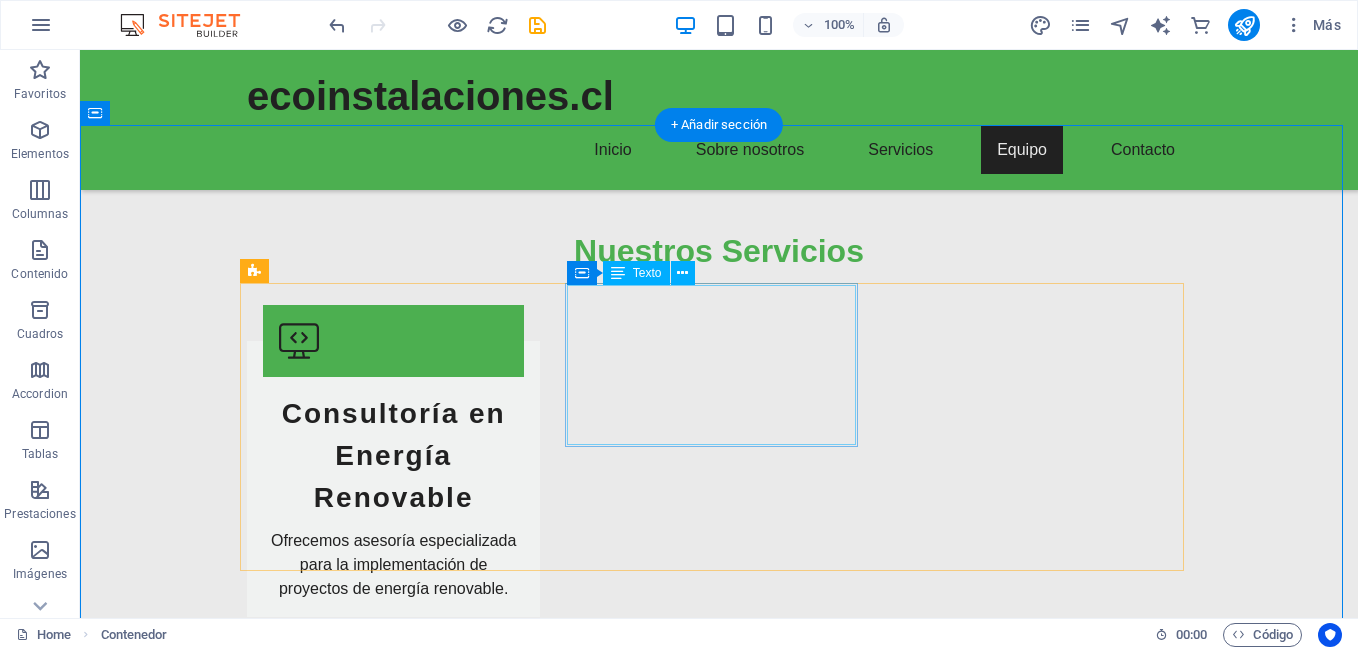 scroll, scrollTop: 2399, scrollLeft: 0, axis: vertical 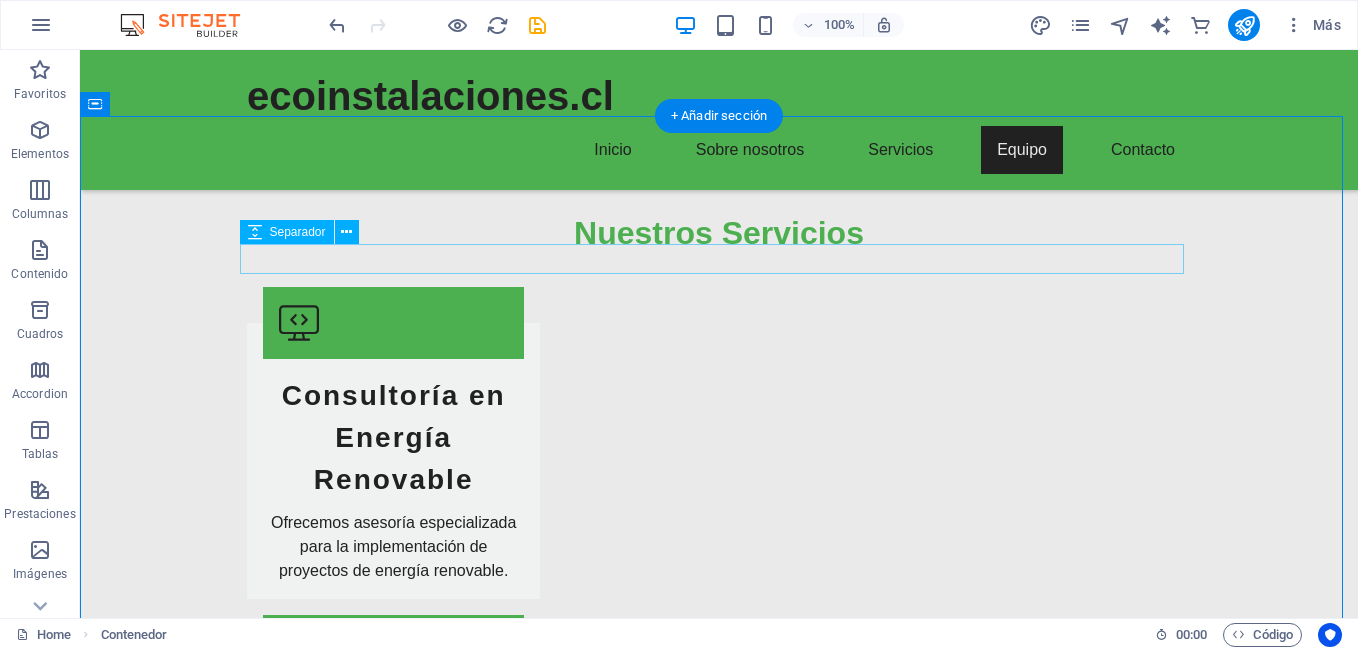 click at bounding box center [719, 2486] 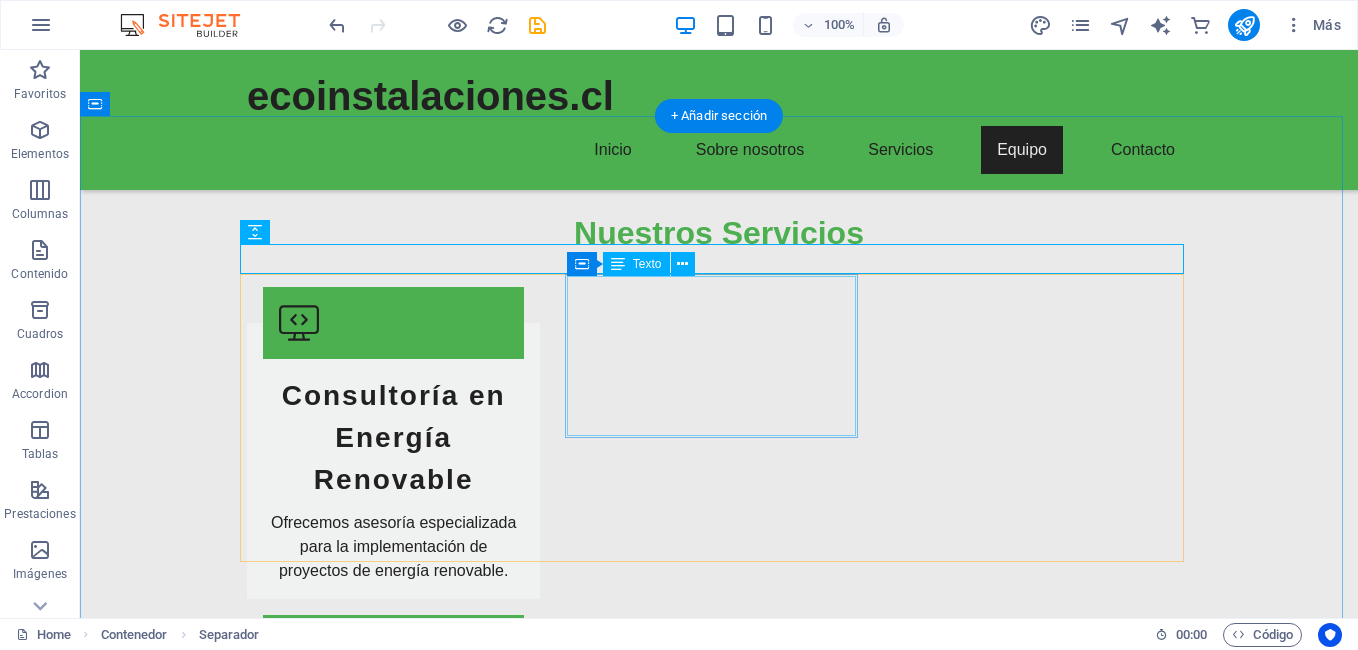click on "CEO Ecoinstalaciones ,Especialista en Energías renovables y eficiencia energética, con gran experiencia en proyectos residenciales, autoconsumo, PMGD, Utility scale , Híbridos" at bounding box center (393, 2667) 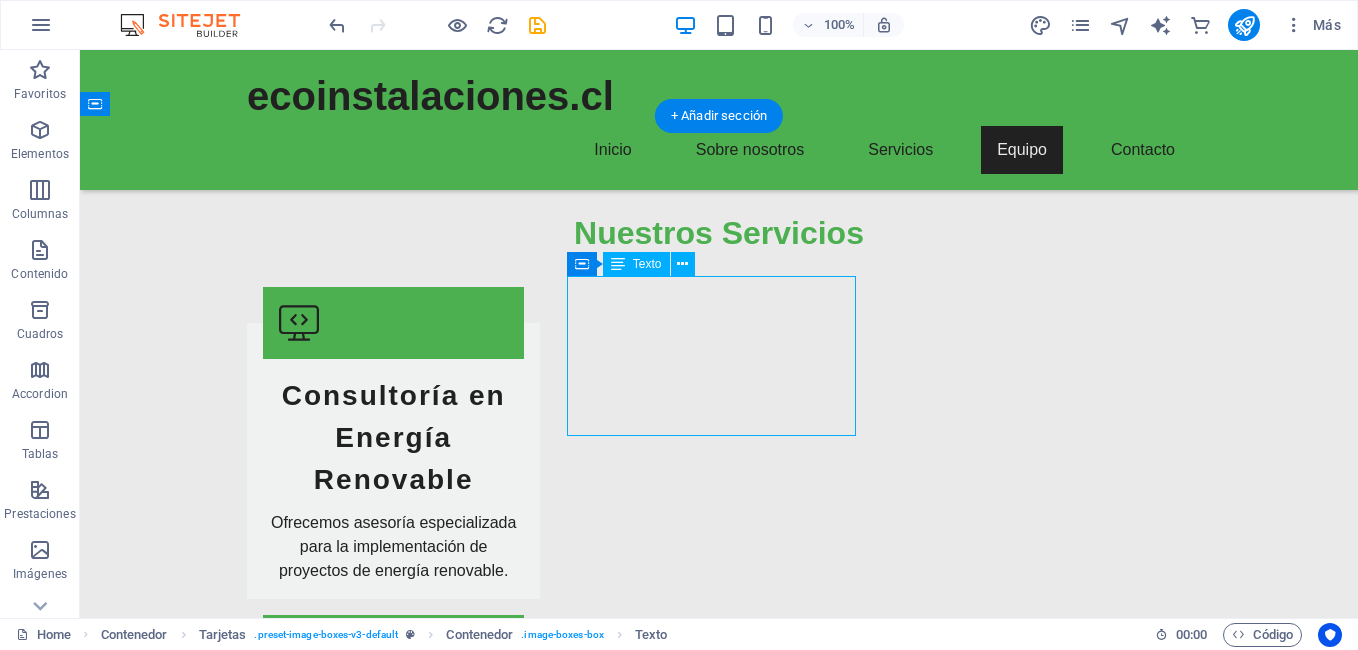 click on "CEO Ecoinstalaciones ,Especialista en Energías renovables y eficiencia energética, con gran experiencia en proyectos residenciales, autoconsumo, PMGD, Utility scale , Híbridos" at bounding box center [393, 2667] 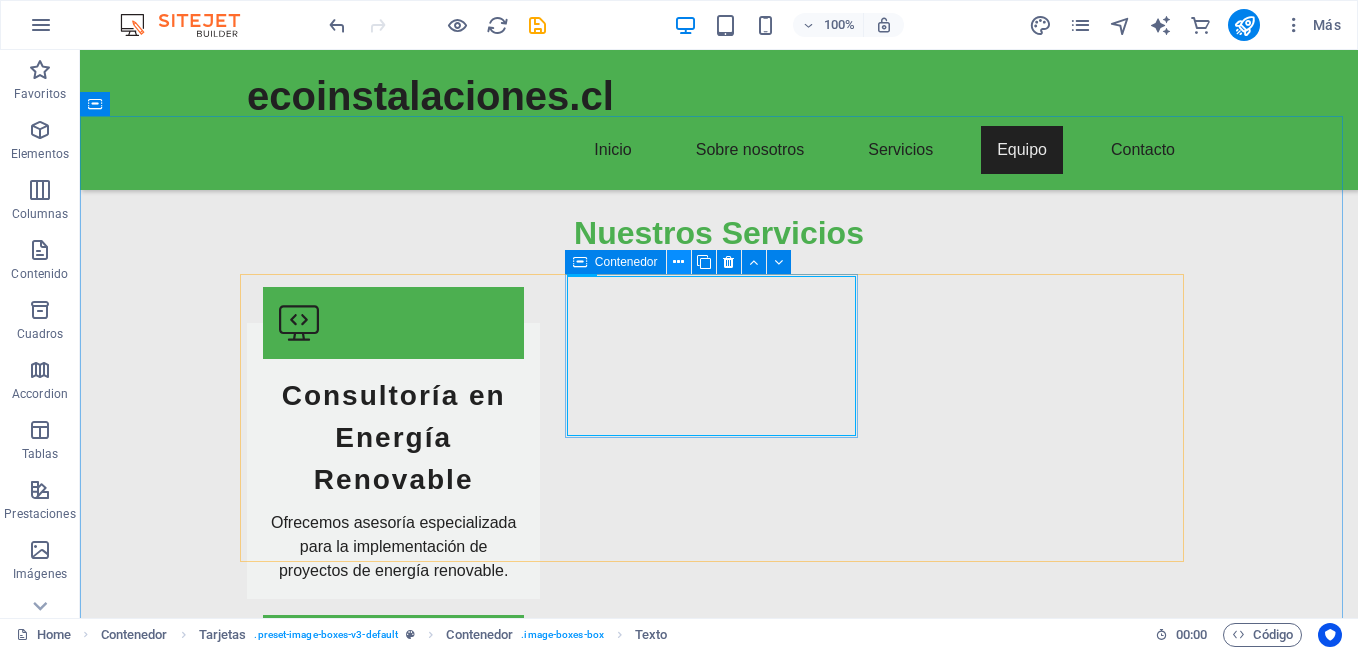 click at bounding box center (678, 262) 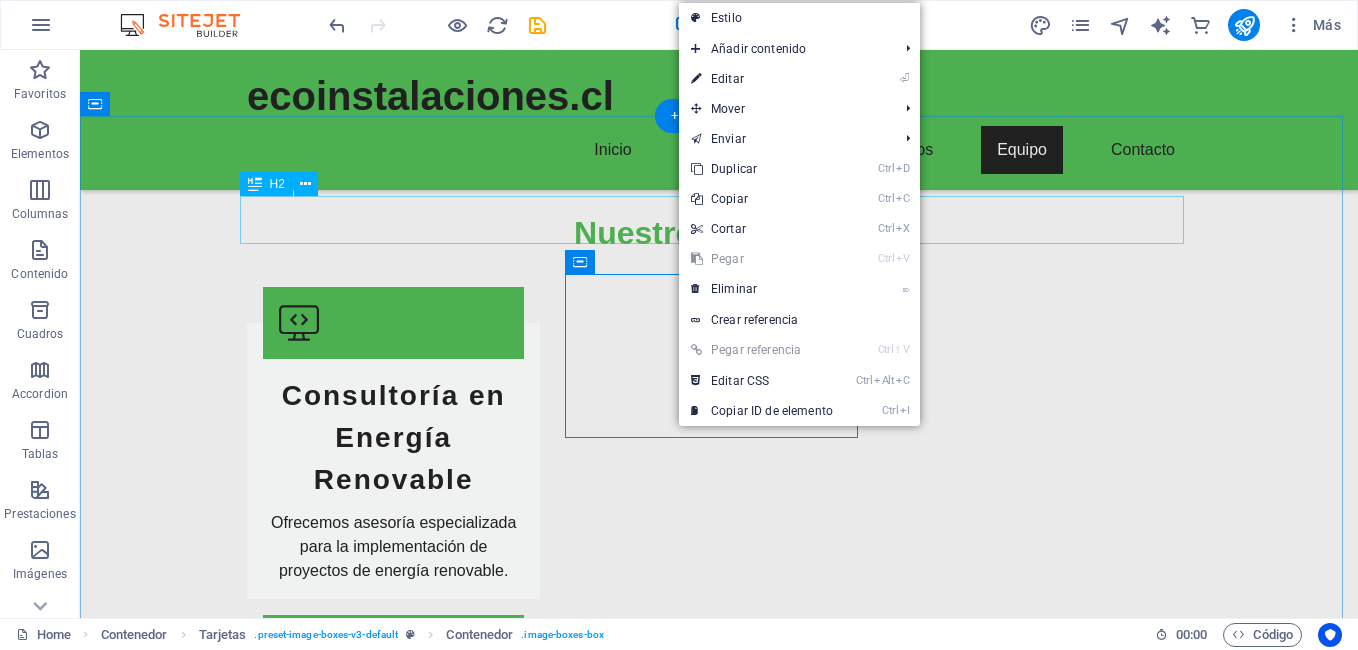 click on "Team" at bounding box center [719, 2447] 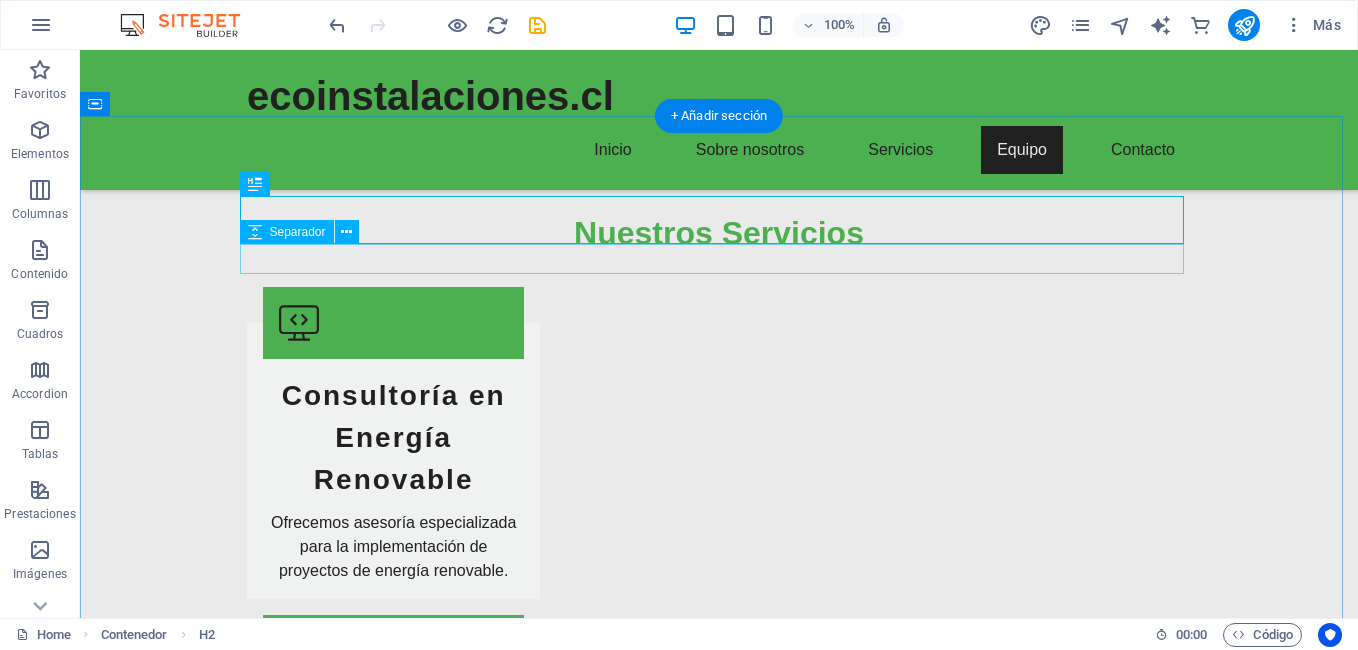 click at bounding box center [719, 2486] 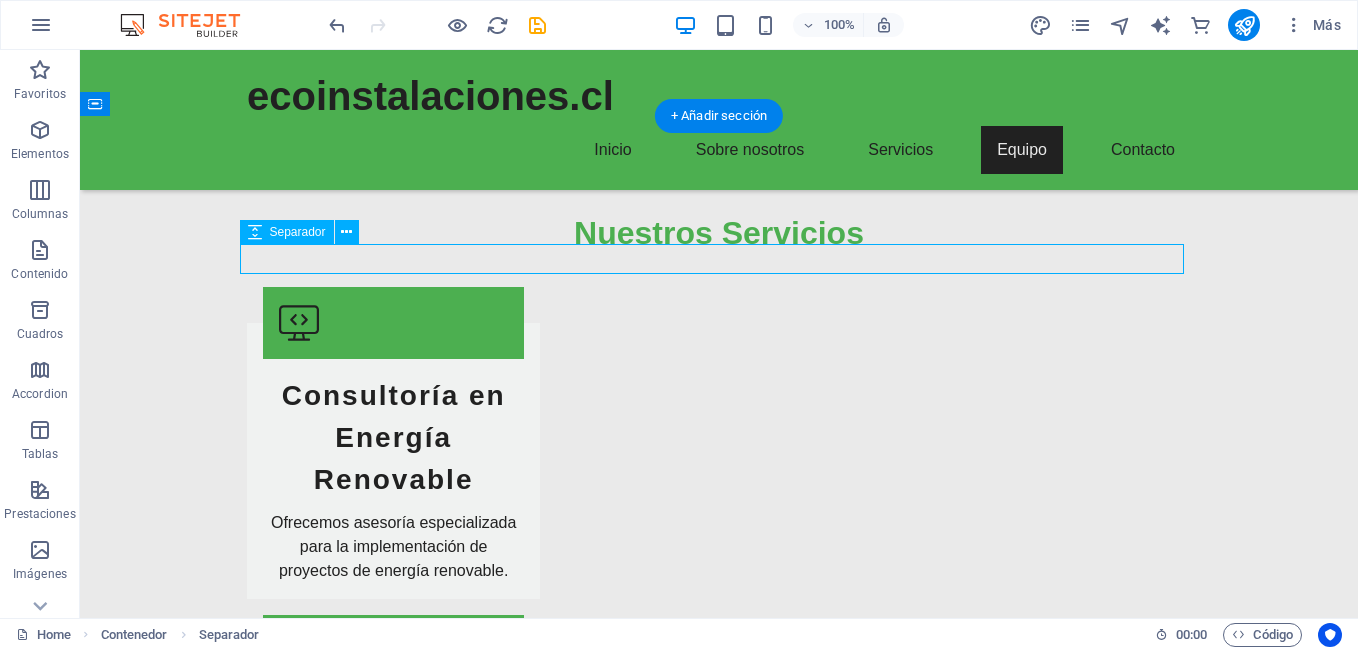 click at bounding box center (719, 2486) 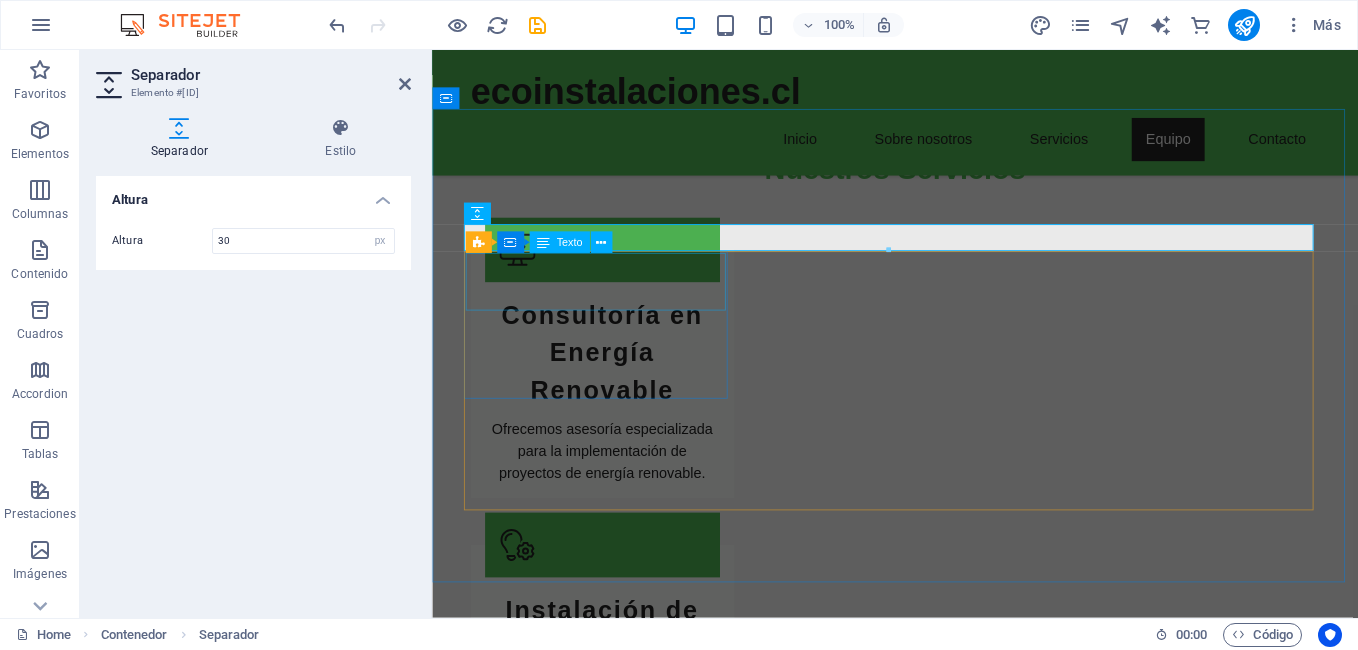 scroll, scrollTop: 2349, scrollLeft: 0, axis: vertical 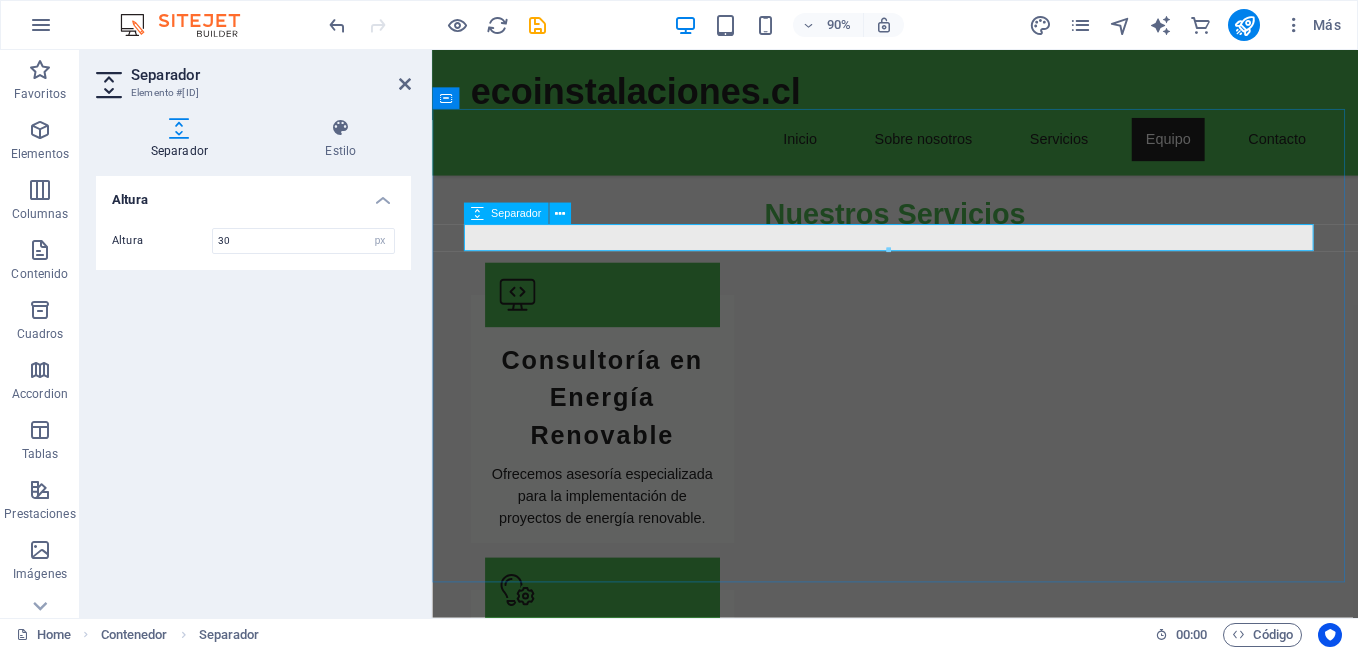 click at bounding box center [947, 2486] 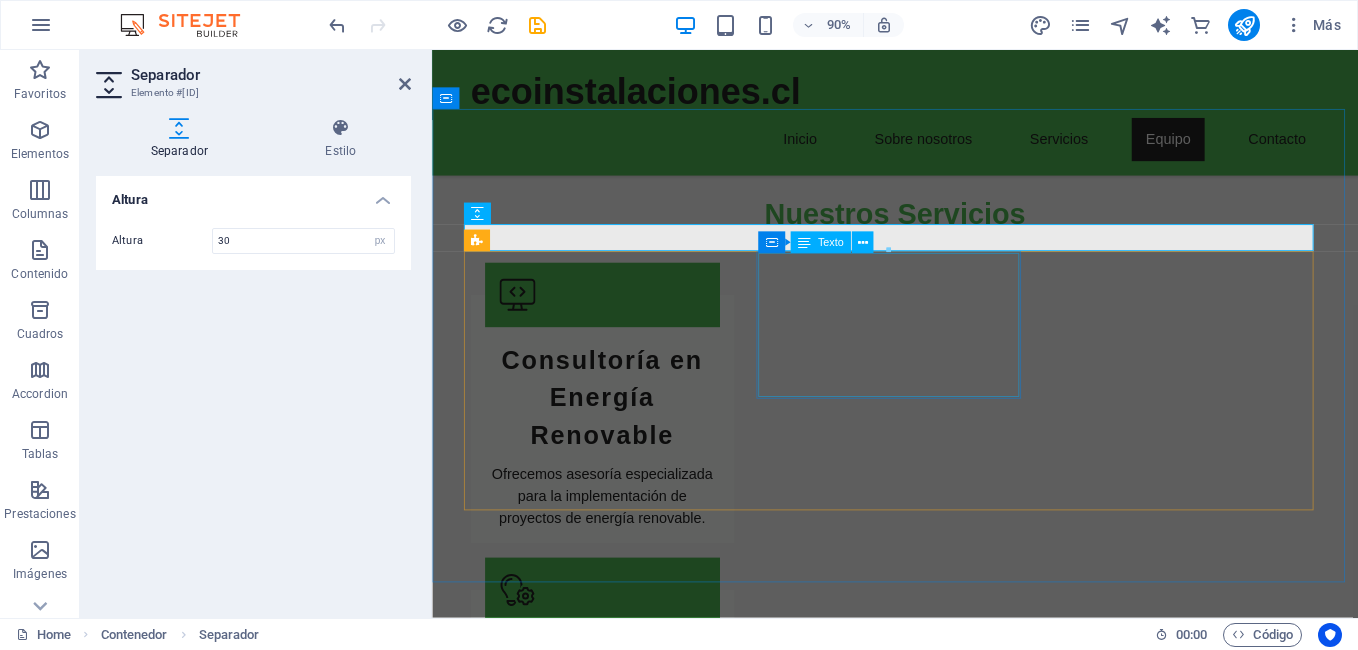 click on "CEO Ecoinstalaciones ,Especialista en Energías renovables y eficiencia energética, con gran experiencia en proyectos residenciales, autoconsumo, PMGD, Utility scale , Híbridos" at bounding box center [621, 2667] 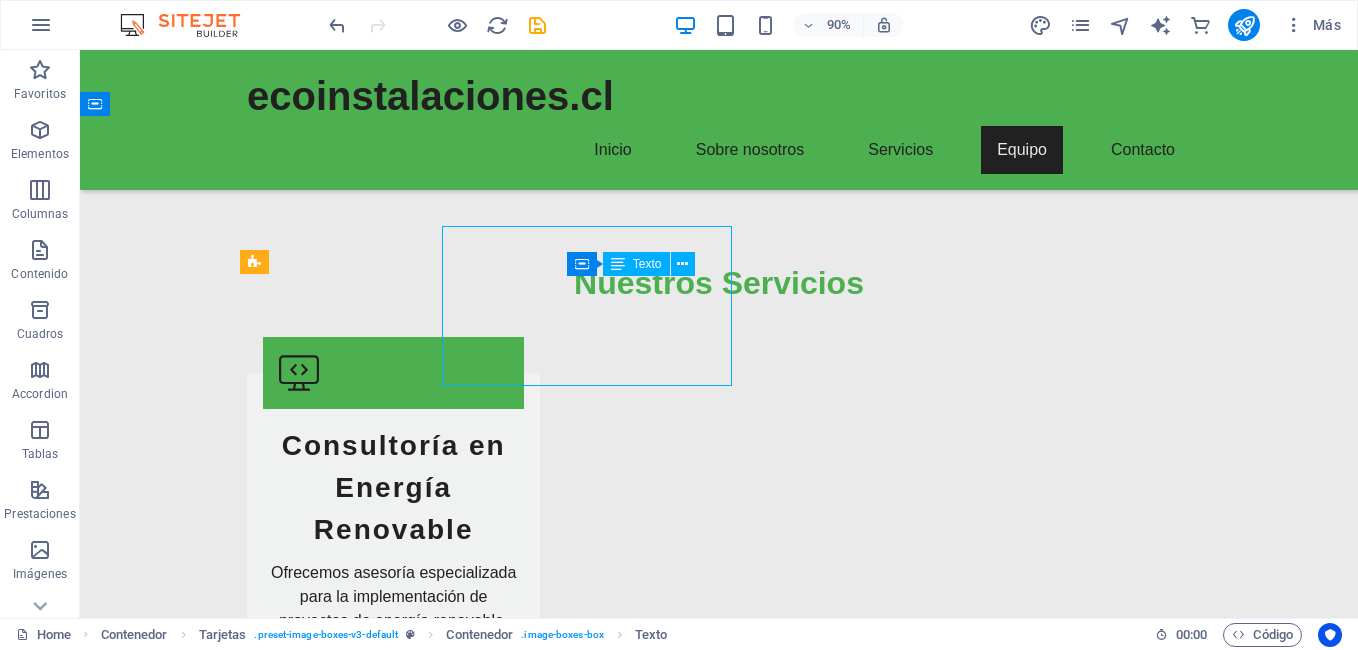 scroll, scrollTop: 2399, scrollLeft: 0, axis: vertical 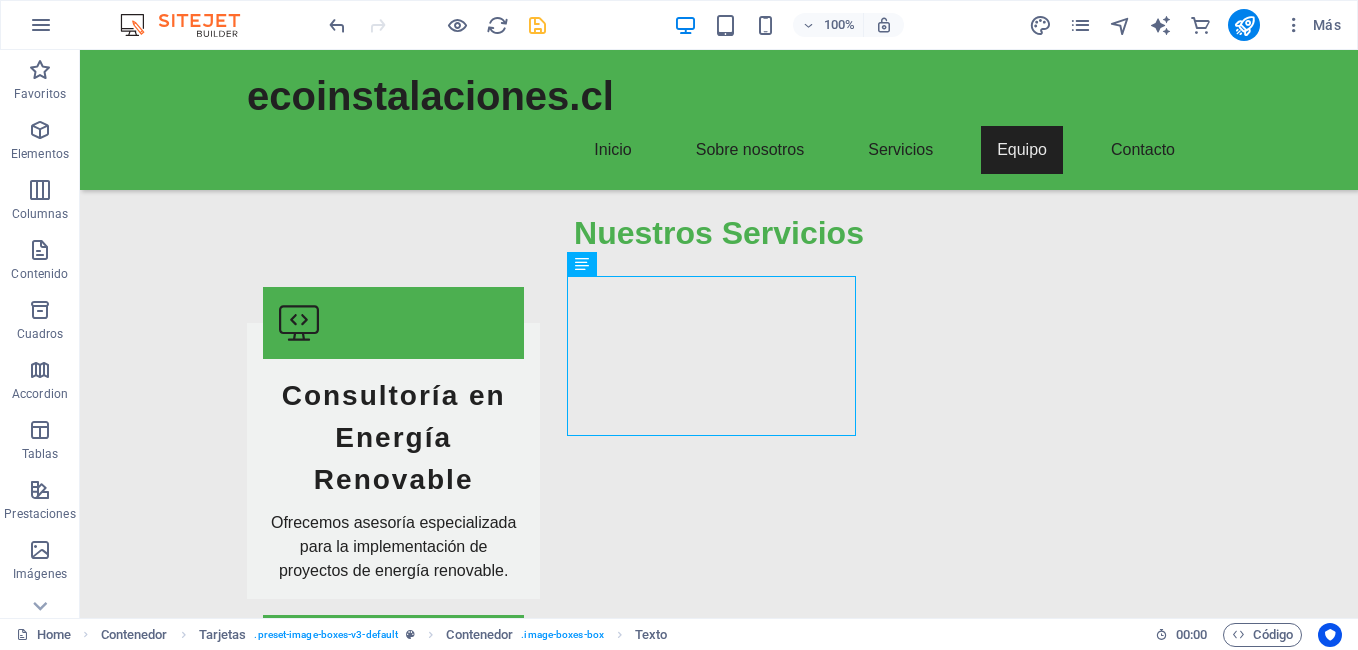 click at bounding box center (537, 25) 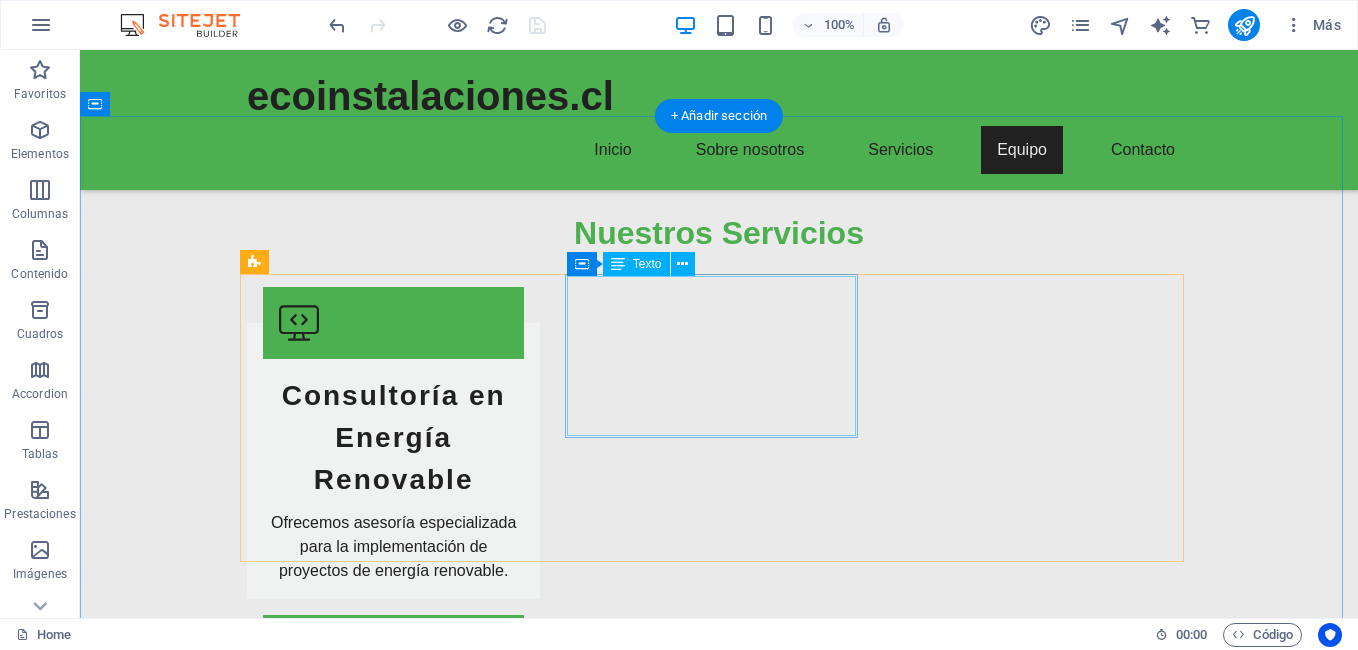 click on "CEO Ecoinstalaciones ,Especialista en Energías renovables y eficiencia energética, con gran experiencia en proyectos residenciales, autoconsumo, PMGD, Utility scale , Híbridos" at bounding box center [393, 2667] 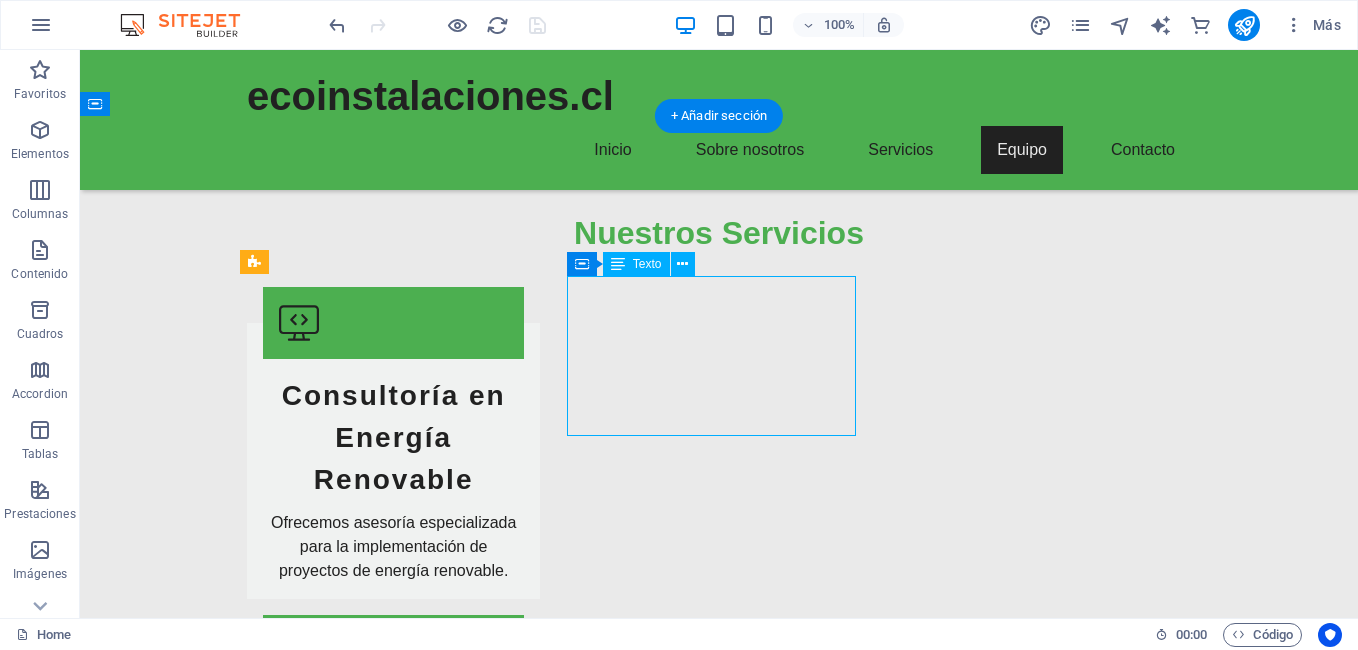click on "CEO Ecoinstalaciones ,Especialista en Energías renovables y eficiencia energética, con gran experiencia en proyectos residenciales, autoconsumo, PMGD, Utility scale , Híbridos" at bounding box center [393, 2667] 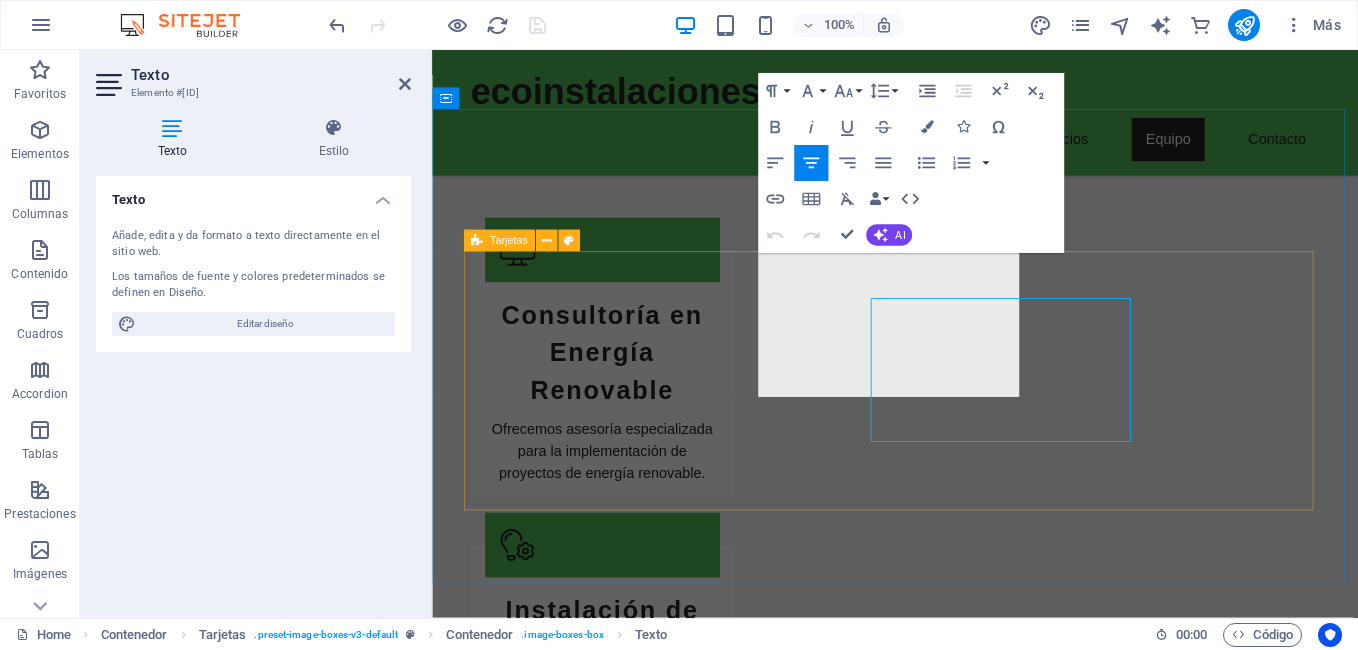 scroll, scrollTop: 2349, scrollLeft: 0, axis: vertical 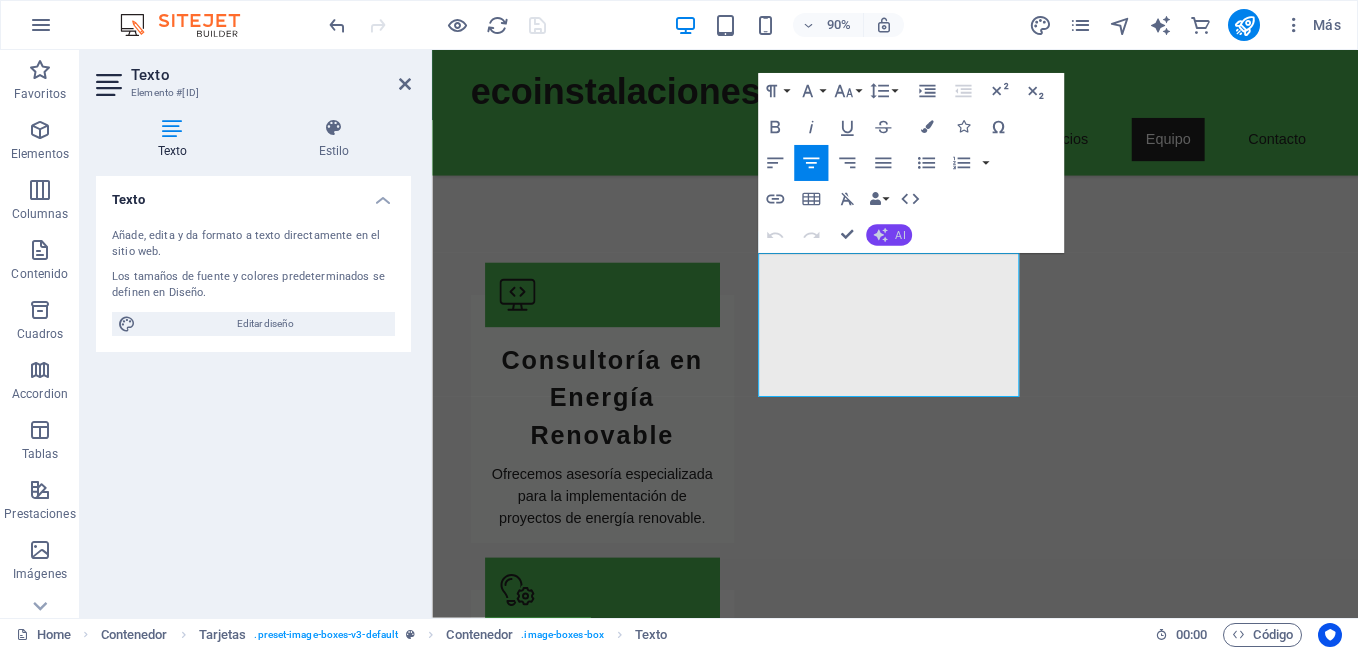 click 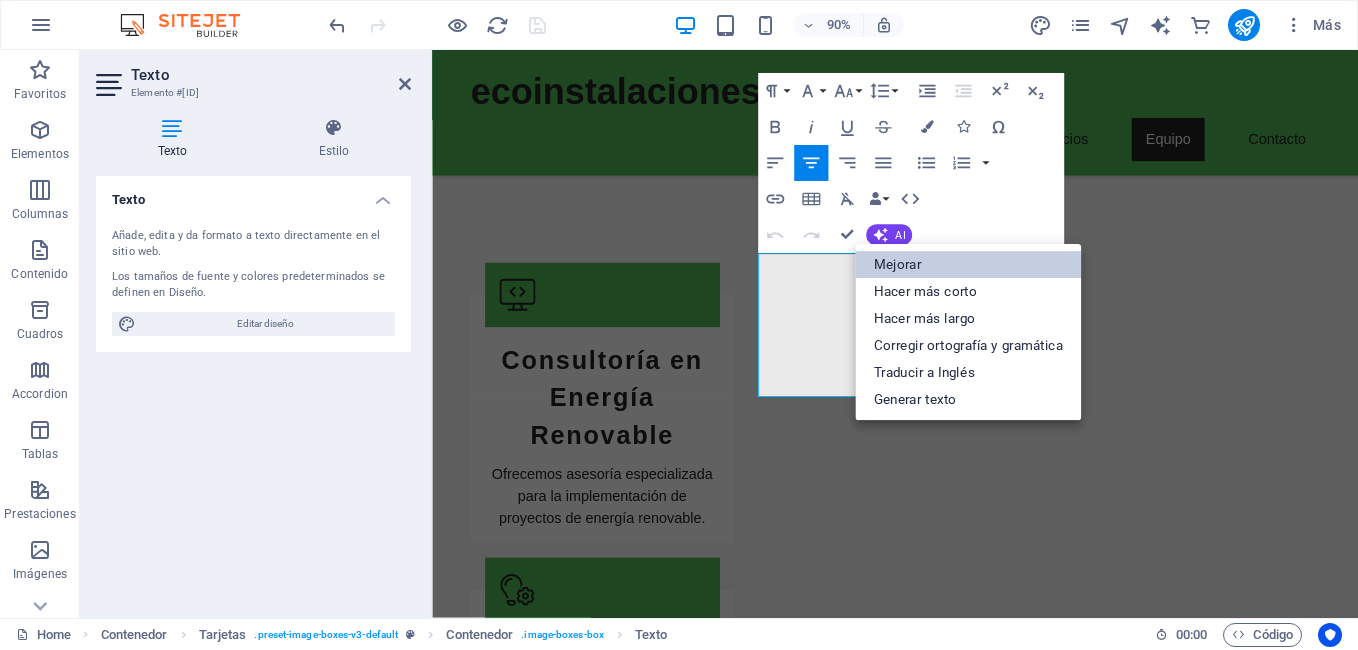 click on "Mejorar" at bounding box center [967, 264] 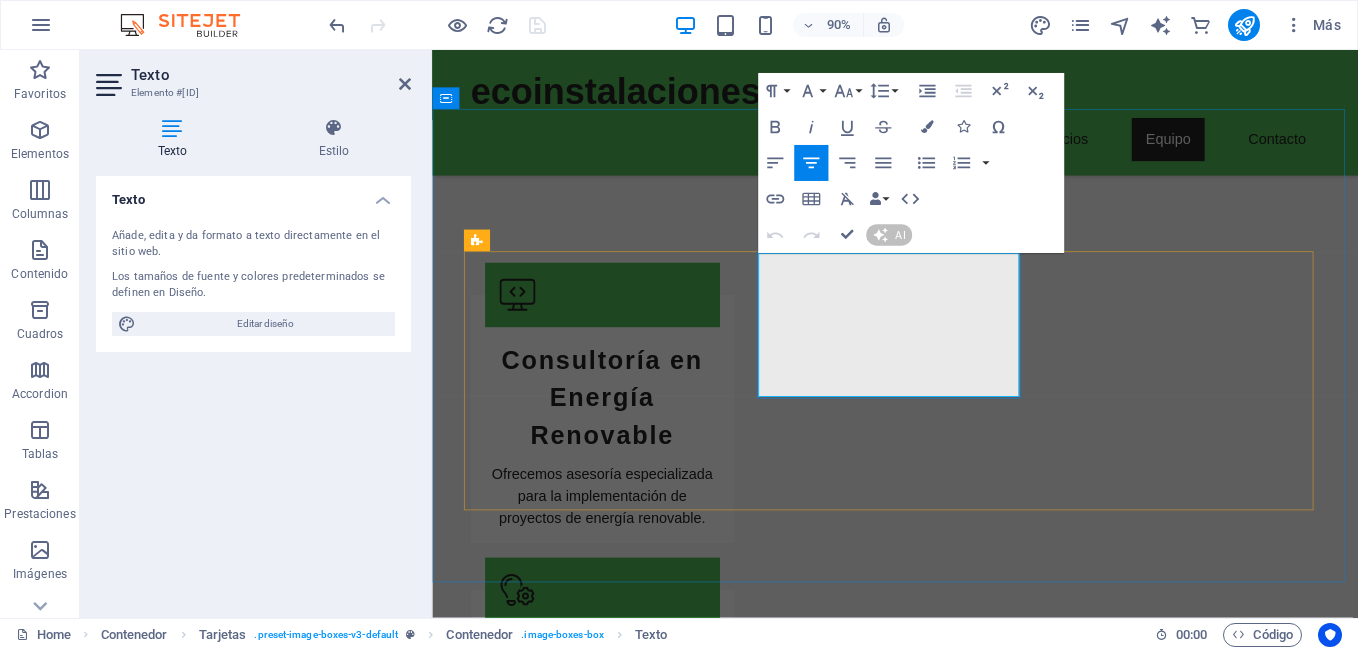 type 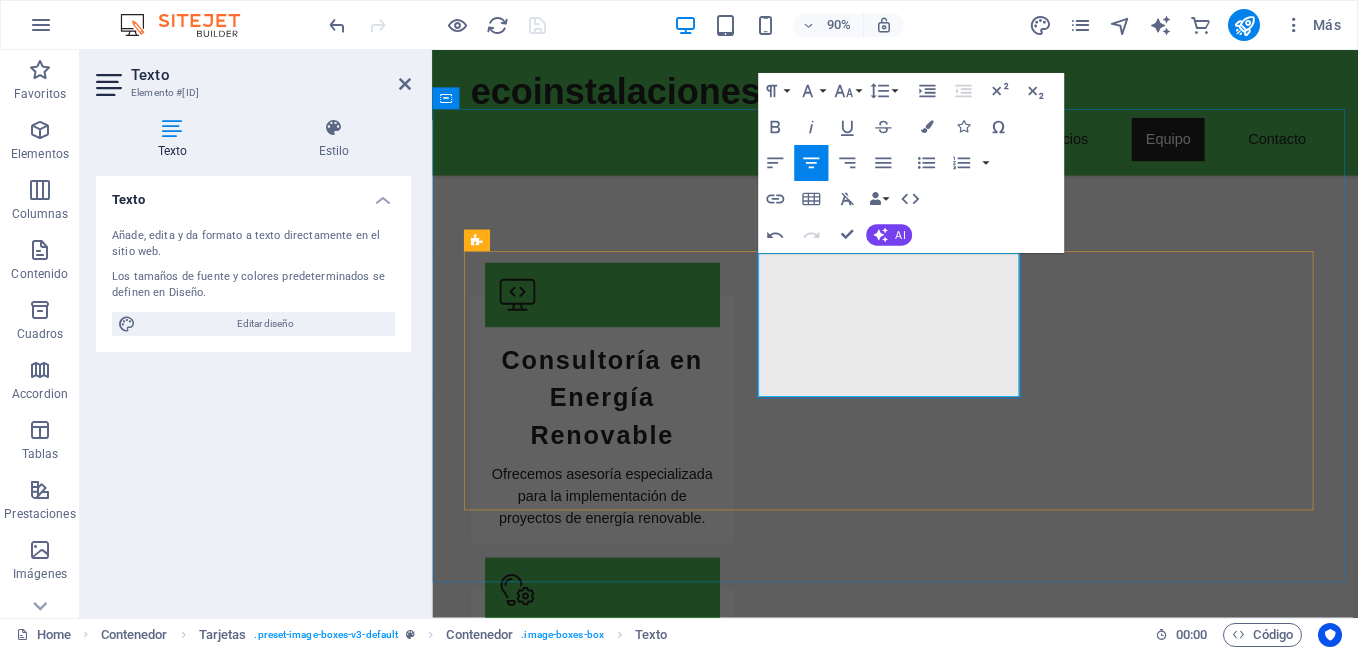 click on "CEO de Ecoinstalaciones, especialista en energías renovables y eficiencia energética, con amplia experiencia en proyectos residenciales, autoconsumo, PMGD, utility scale e híbridos." at bounding box center (621, 2659) 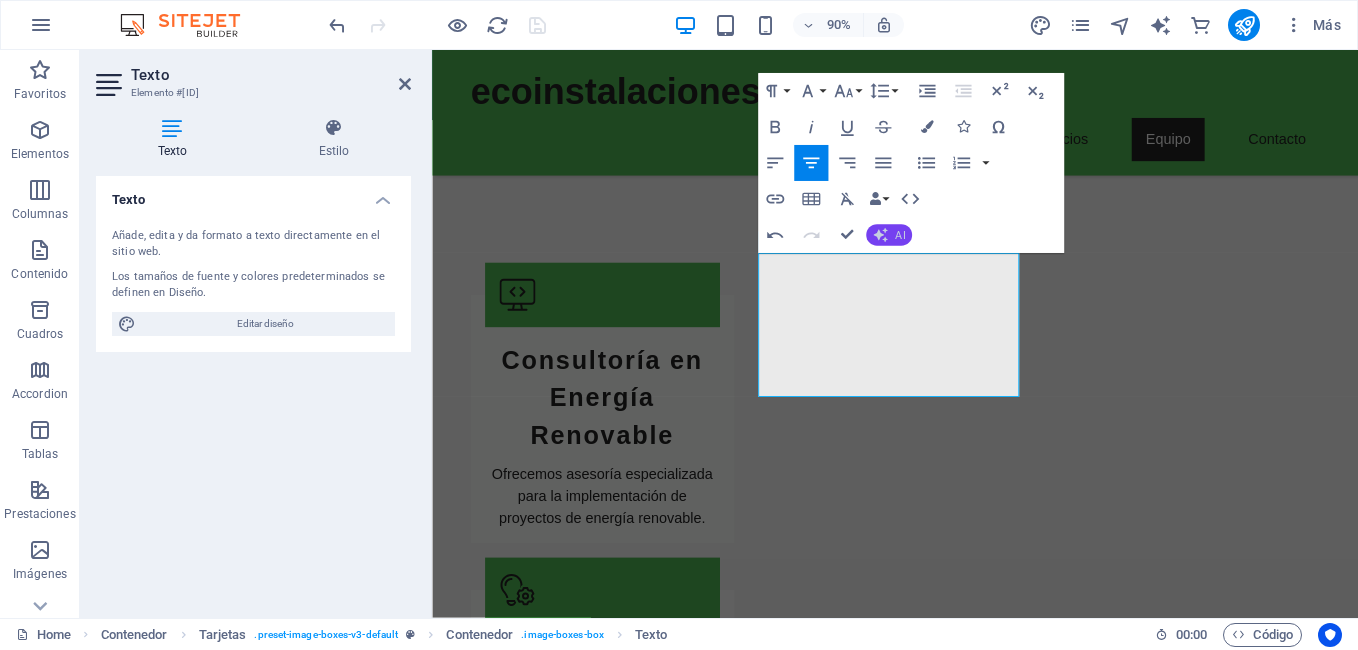 click on "AI" at bounding box center [889, 236] 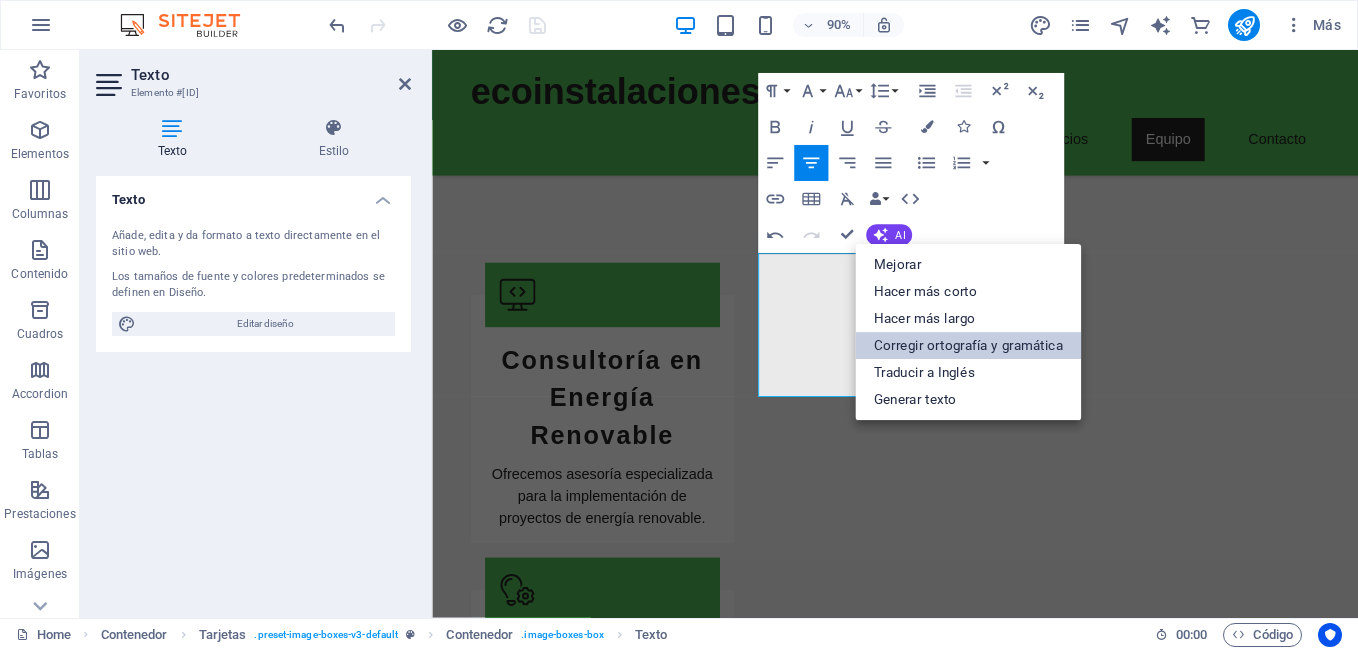 click on "Corregir ortografía y gramática" at bounding box center (967, 345) 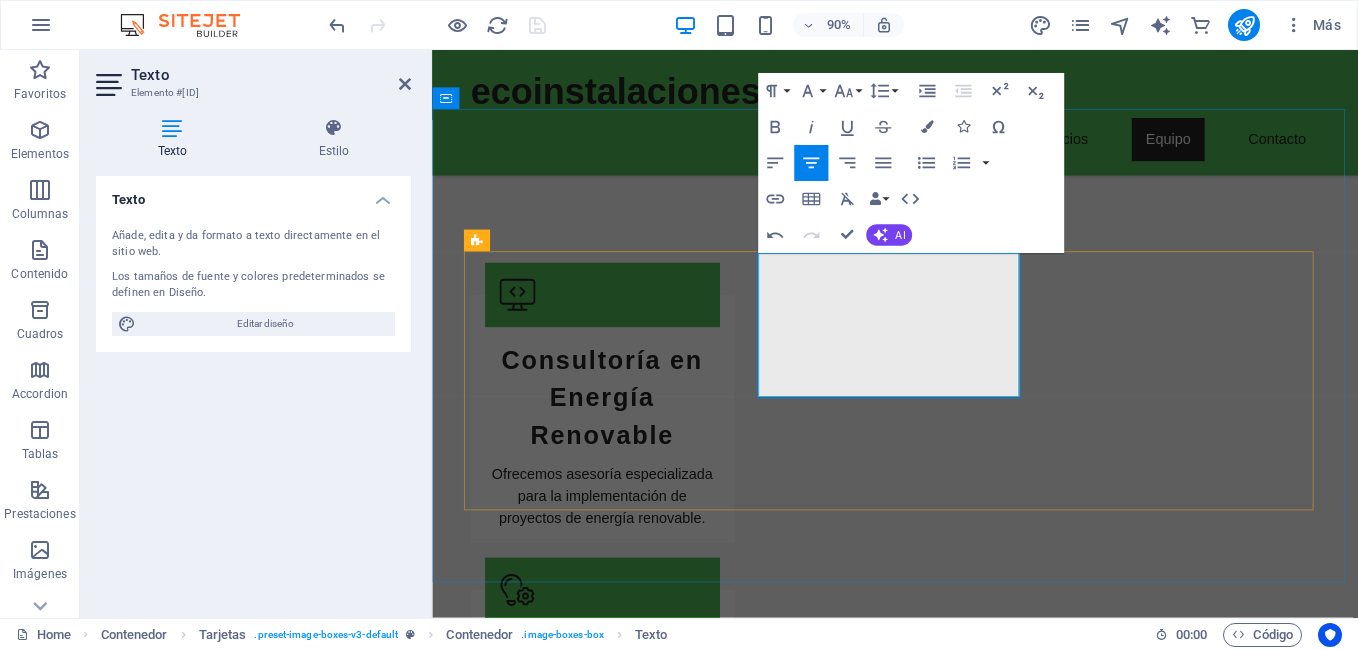 click on "CEO de Ecoinstalaciones, especialista en energías renovables y eficiencia energética, con amplia experiencia en proyectos residenciales, autoconsumo, PMGD, utility scale e híbridos." at bounding box center (621, 2667) 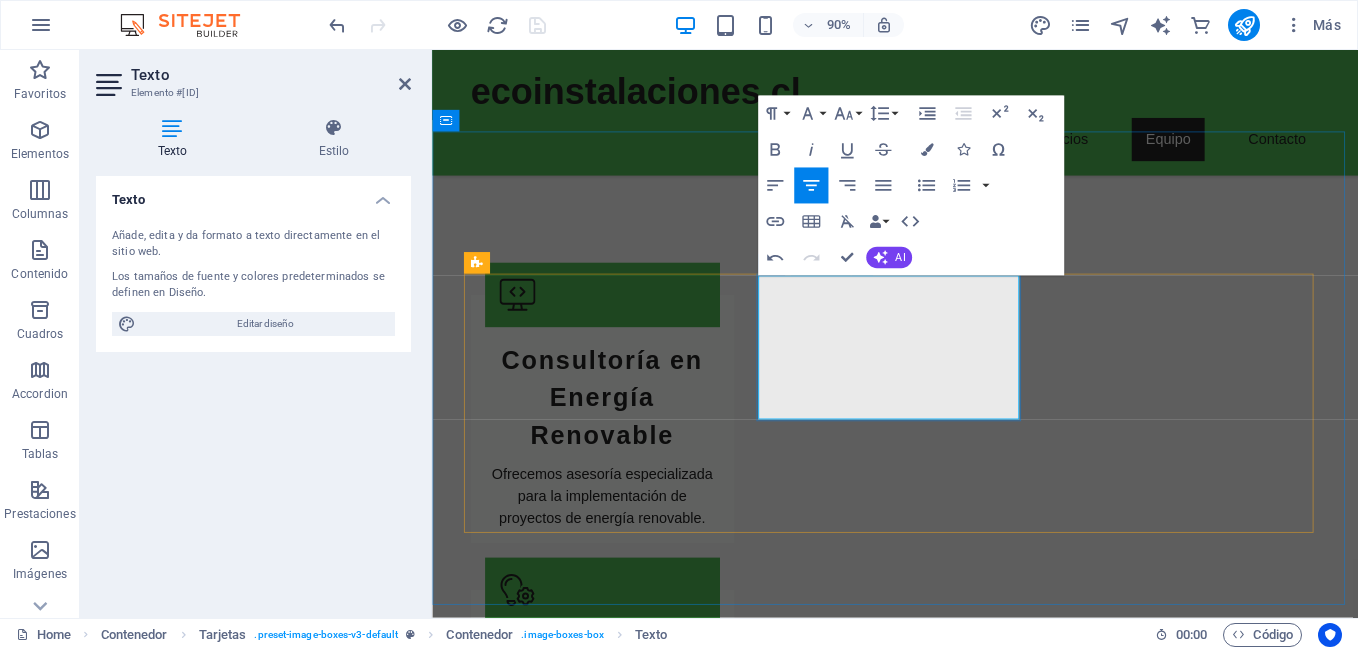 scroll, scrollTop: 2249, scrollLeft: 0, axis: vertical 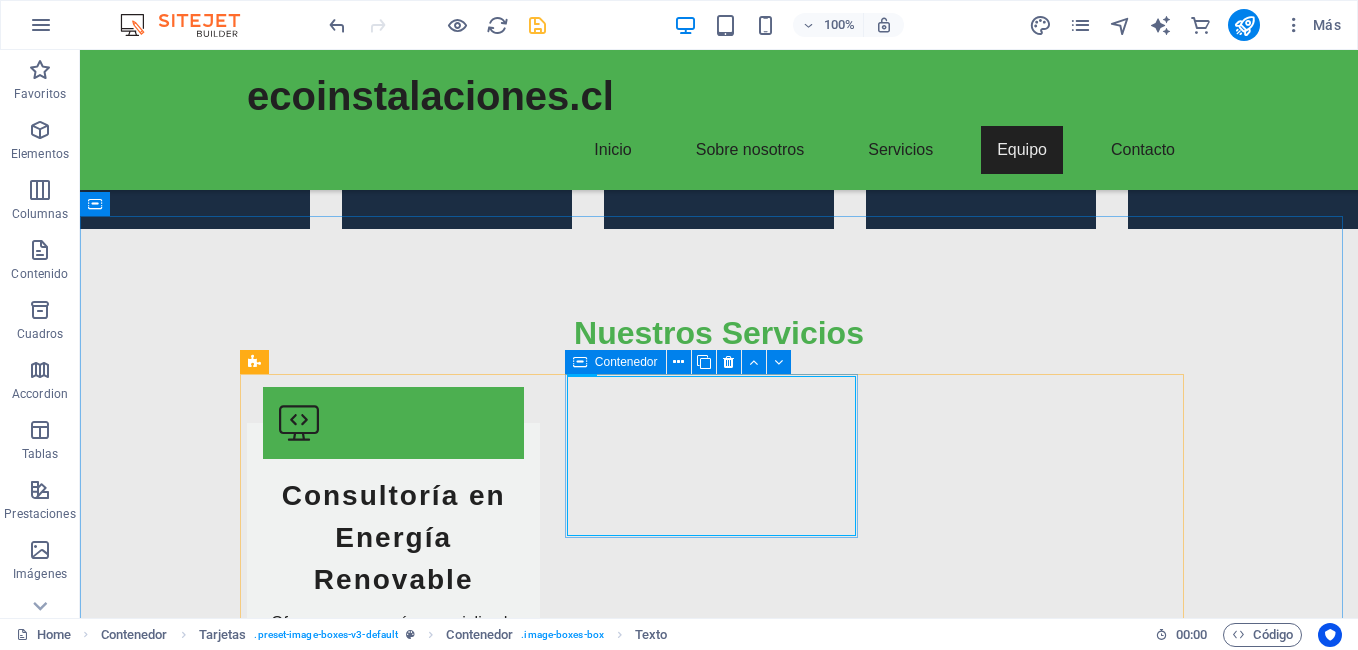 click on "Contenedor" at bounding box center [626, 362] 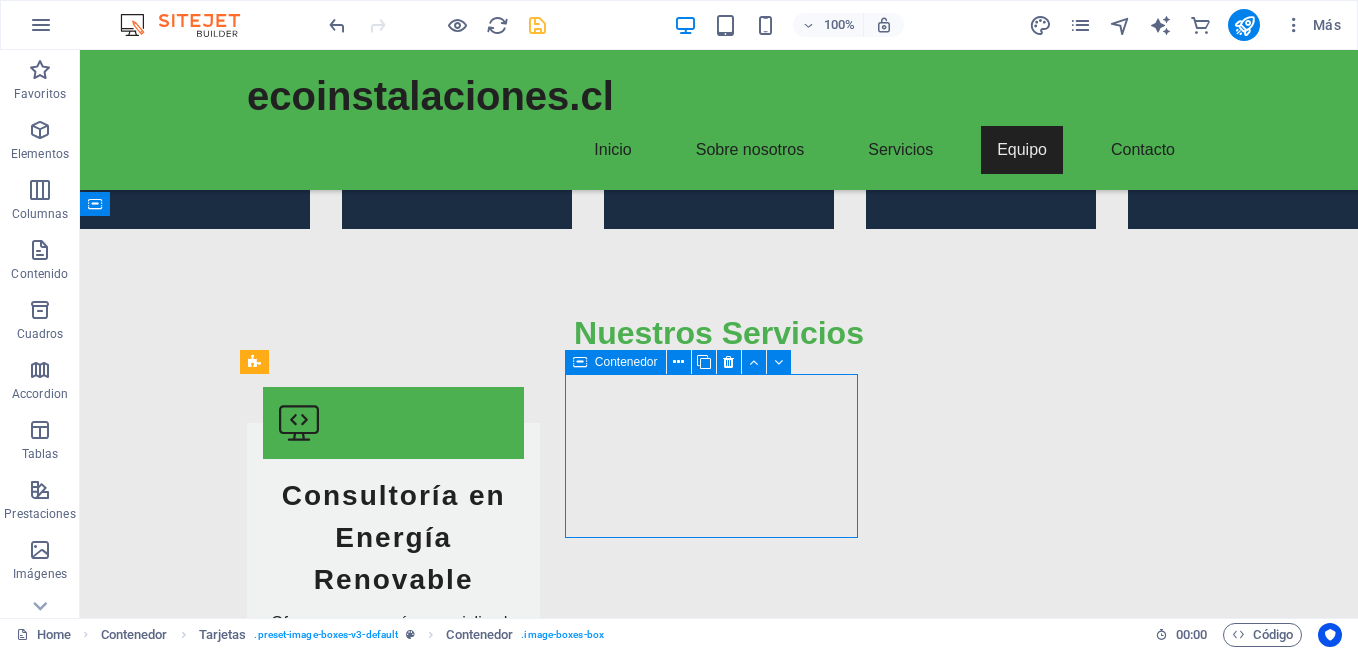 click at bounding box center (580, 362) 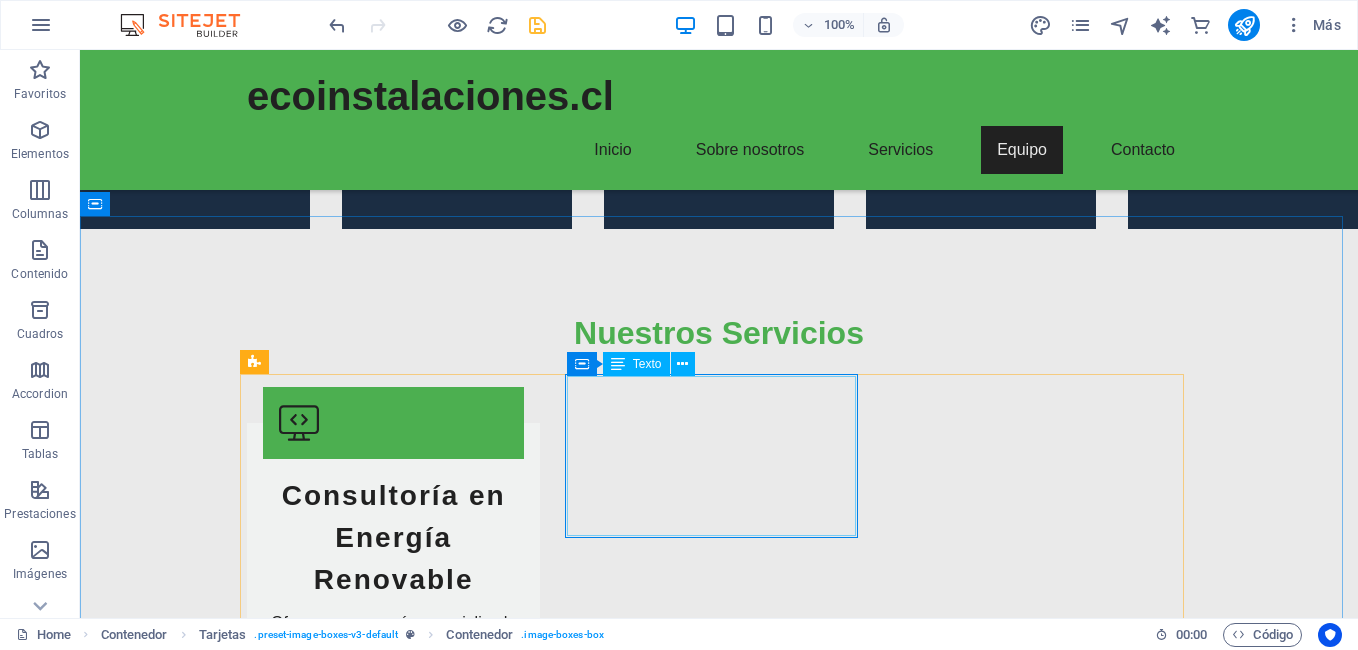 click on "Texto" at bounding box center (647, 364) 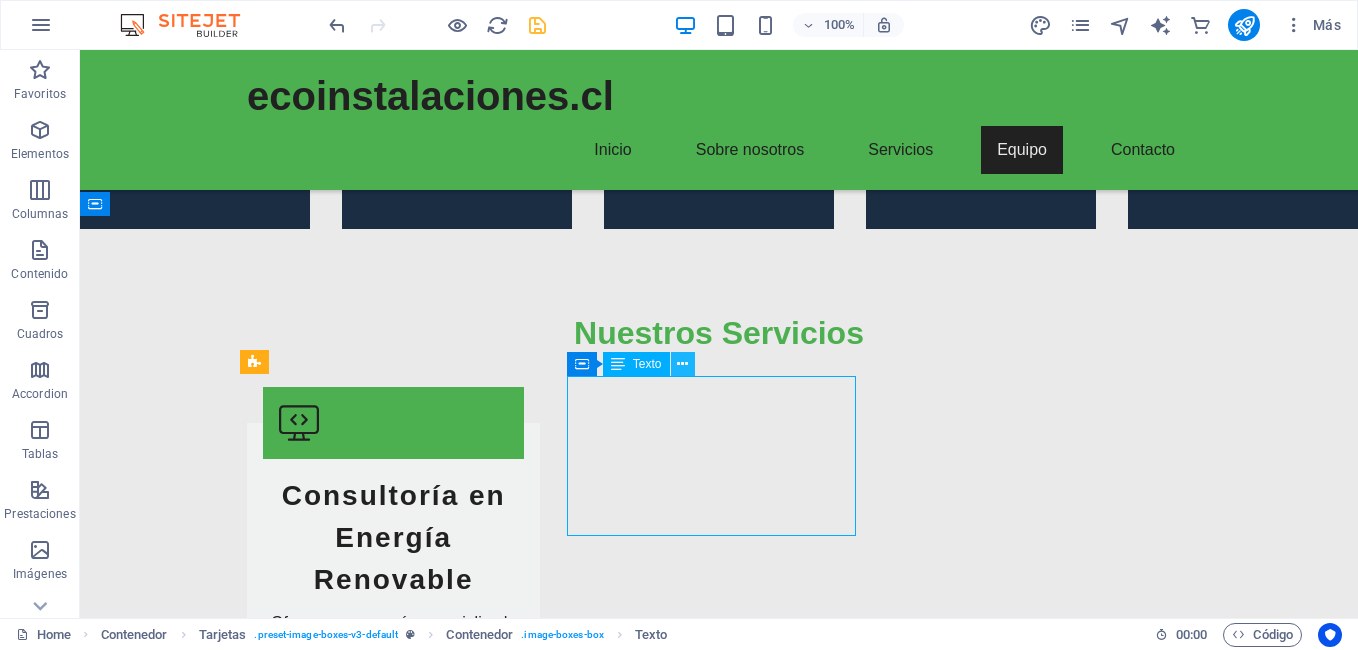 click at bounding box center [683, 364] 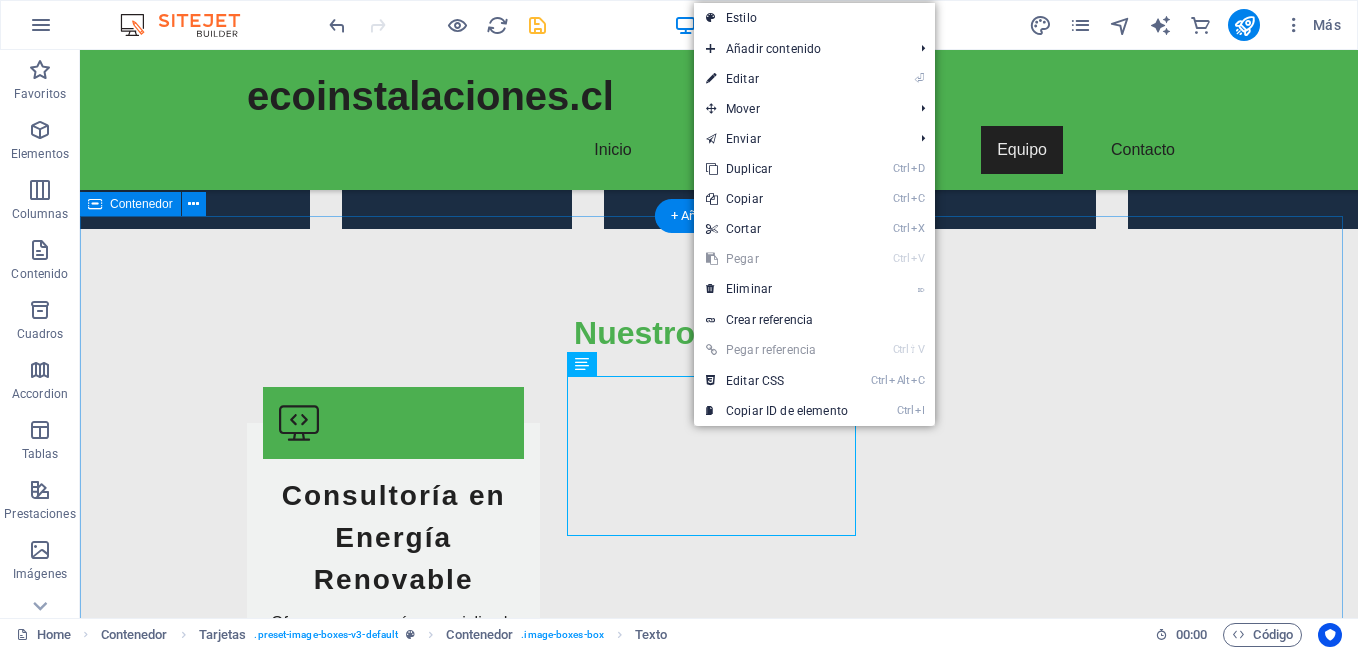 click on "Team Ingeniero en energías renovables, experto en sistemas solares. CEO de Ecoinstalaciones, especialista en energías renovables y eficiencia energética, con amplia experiencia en proyectos residenciales, autoconsumo, PMGD, utility scale e híbridos. Especialista en eficiencia energética, apasionado por la sostenibilidad. Arquitecta y consultora en diseño de edificios sostenibles. Técnico en electricidad y energías limpias, con enfoque en soluciones innovadoras. Ingeniera ambiental, dedicada a integrar tecnologías sostenibles en proyectos." at bounding box center (719, 2890) 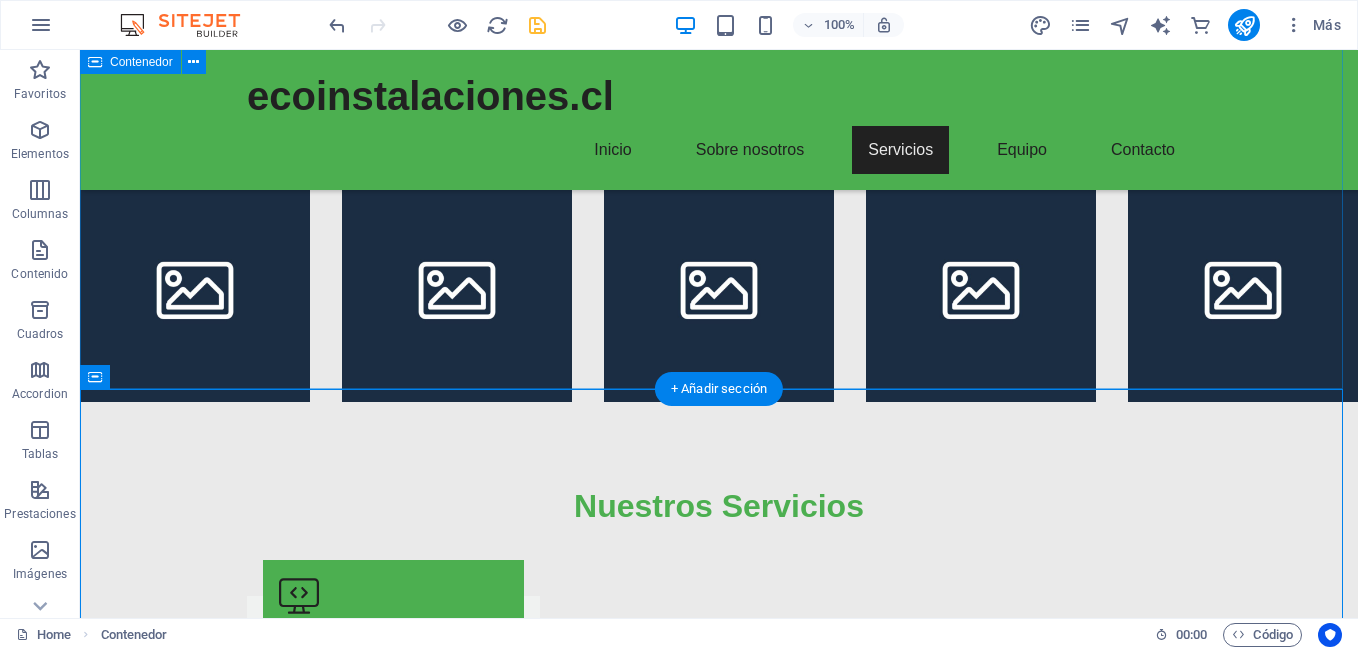 scroll, scrollTop: 2099, scrollLeft: 0, axis: vertical 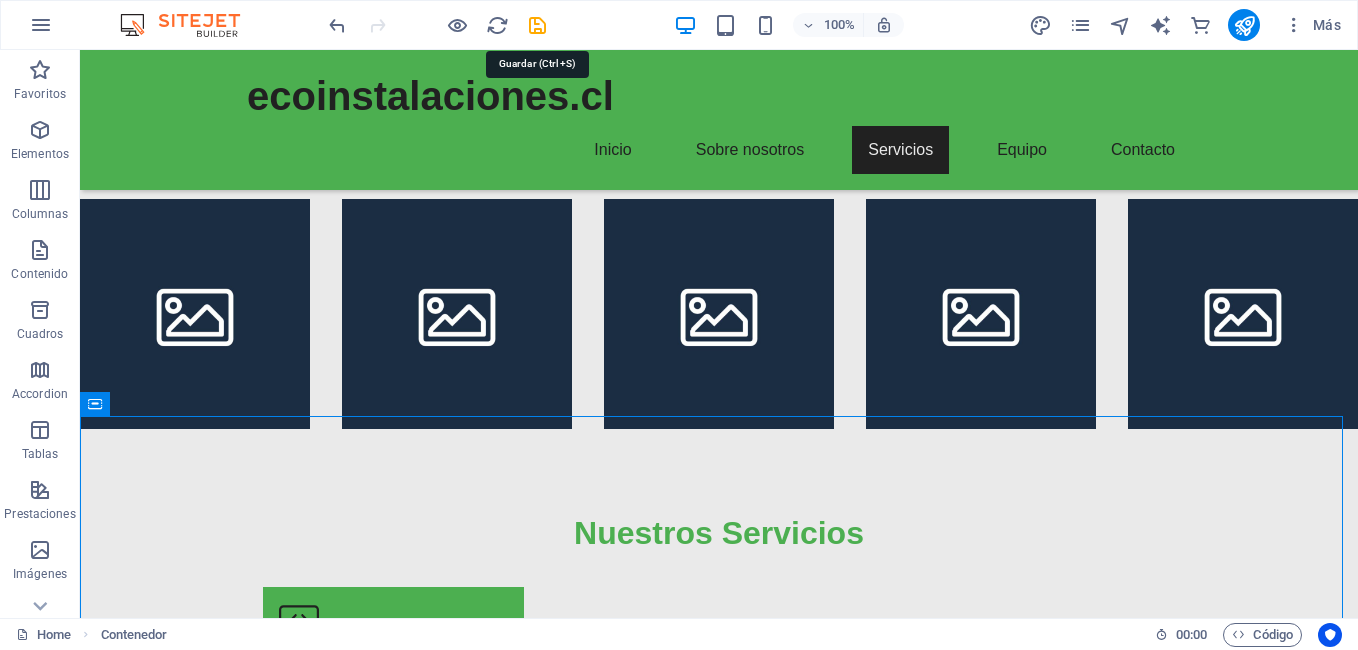 click at bounding box center (537, 25) 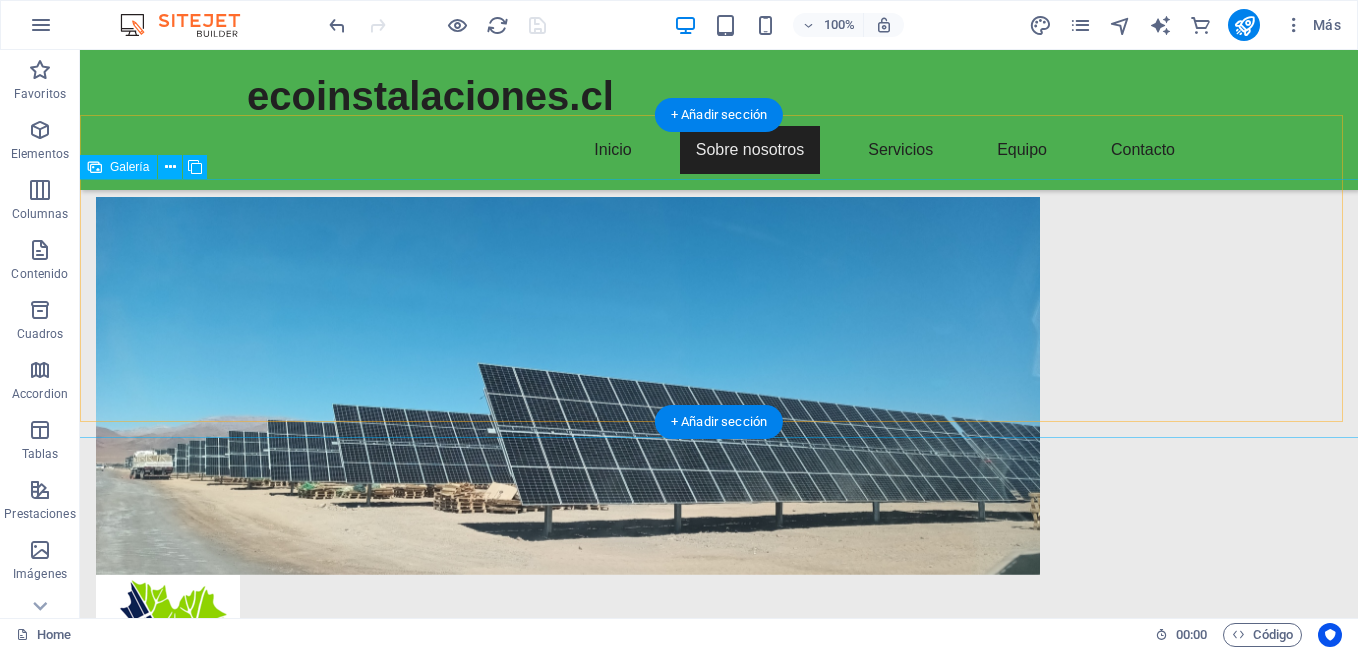 scroll, scrollTop: 1099, scrollLeft: 0, axis: vertical 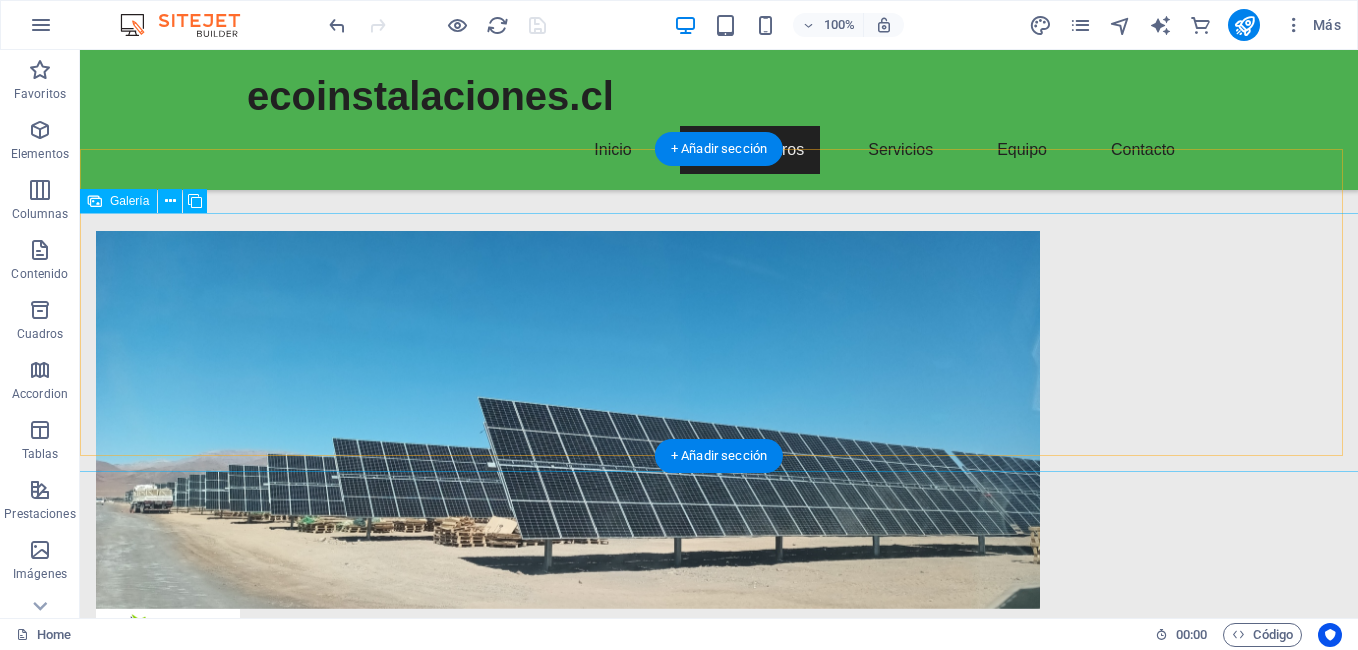 click at bounding box center (195, 1314) 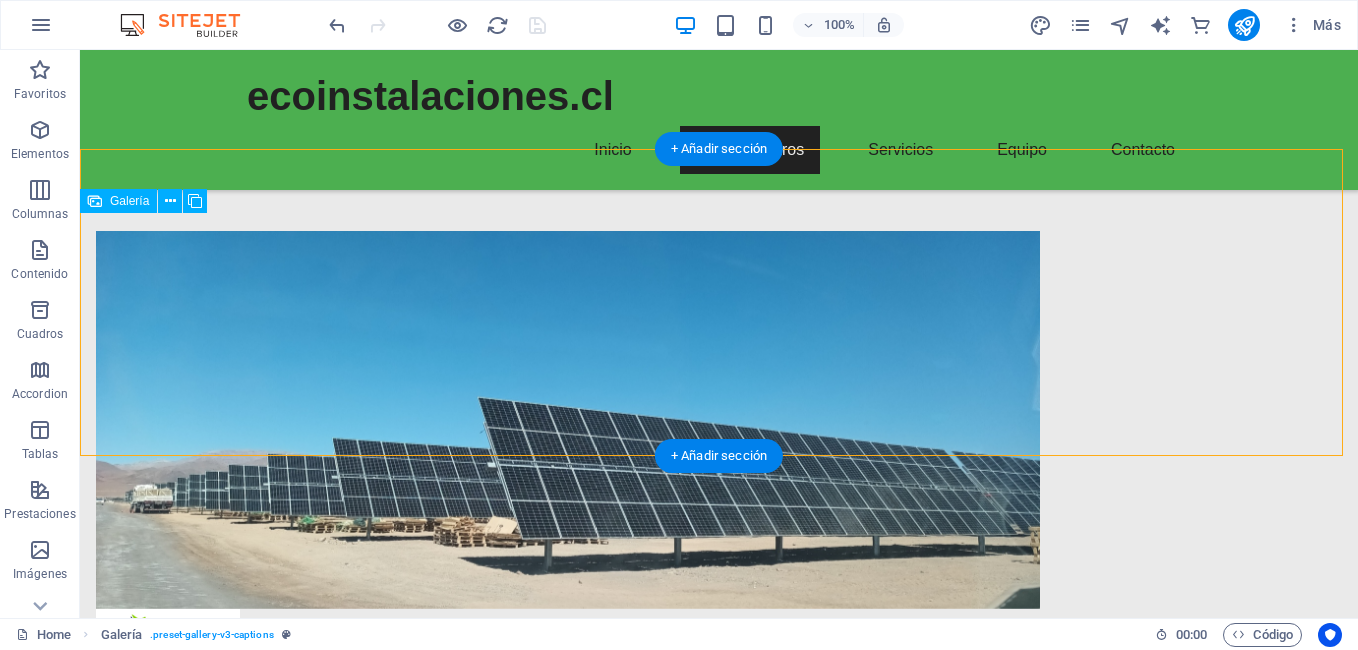 click at bounding box center [195, 1314] 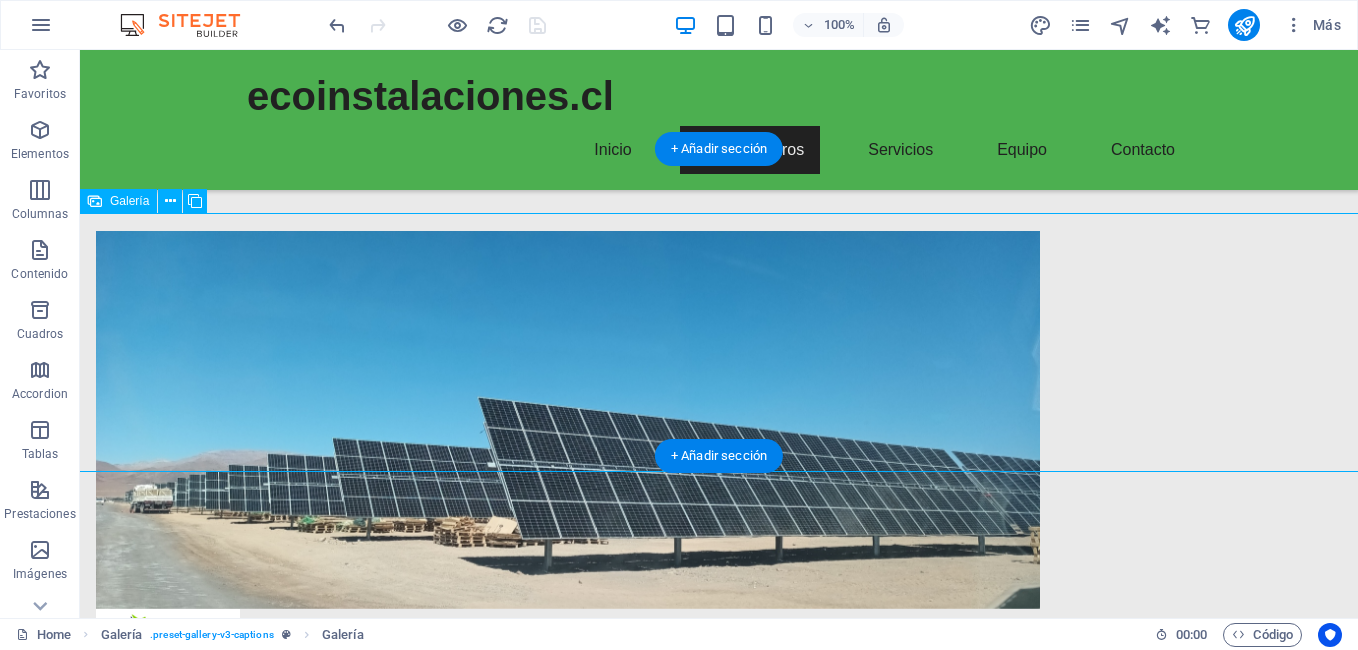 click at bounding box center (195, 1314) 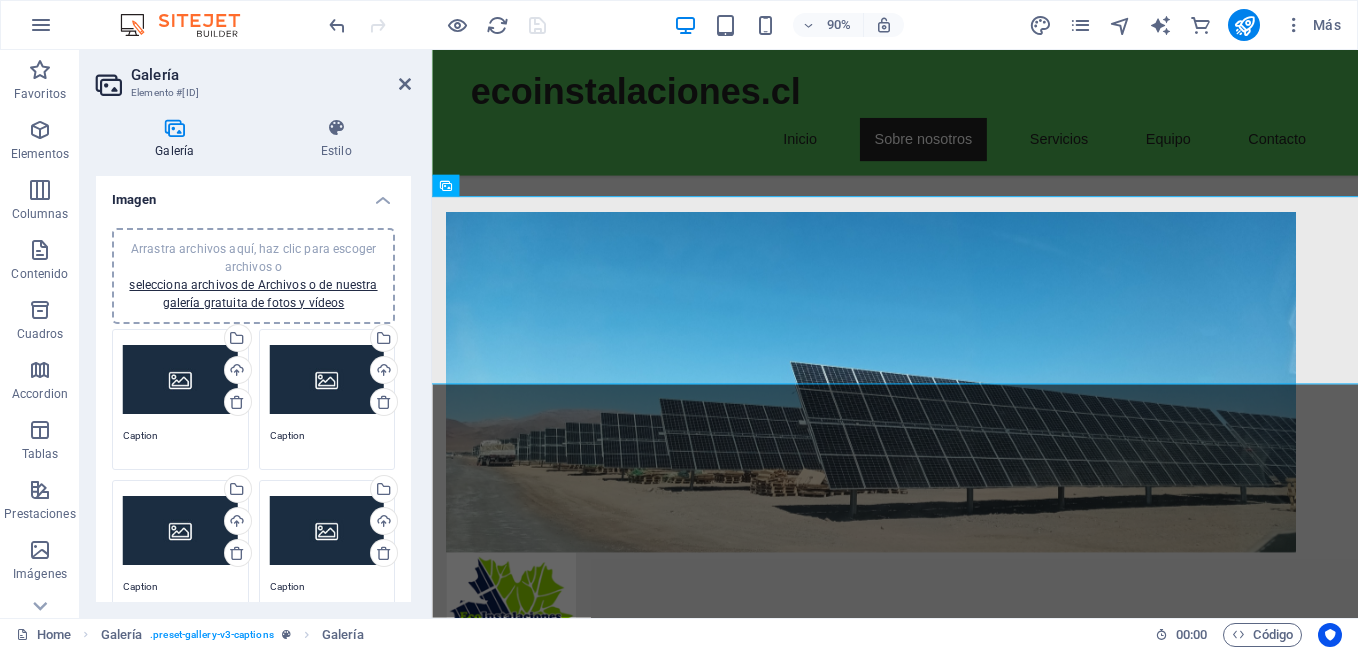 click on "Selecciona archivos del administrador de archivos, de la galería de fotos o carga archivo(s)" at bounding box center [156, 340] 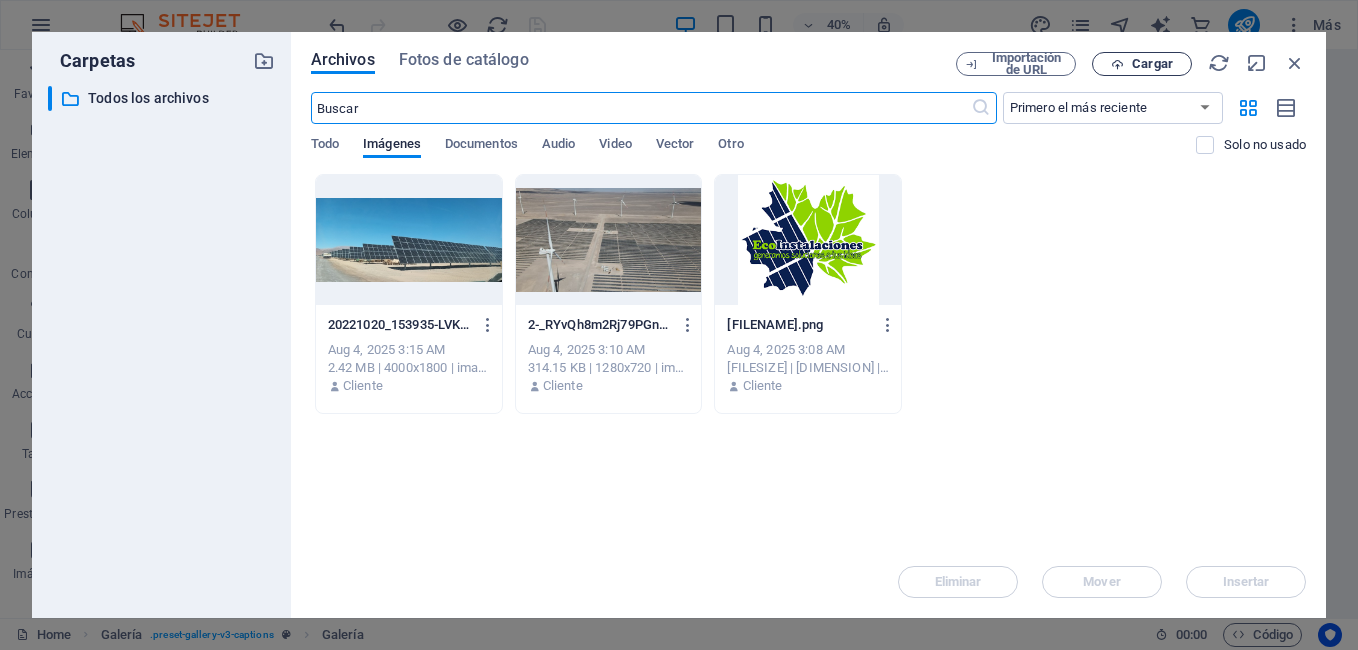 click on "Cargar" at bounding box center [1152, 64] 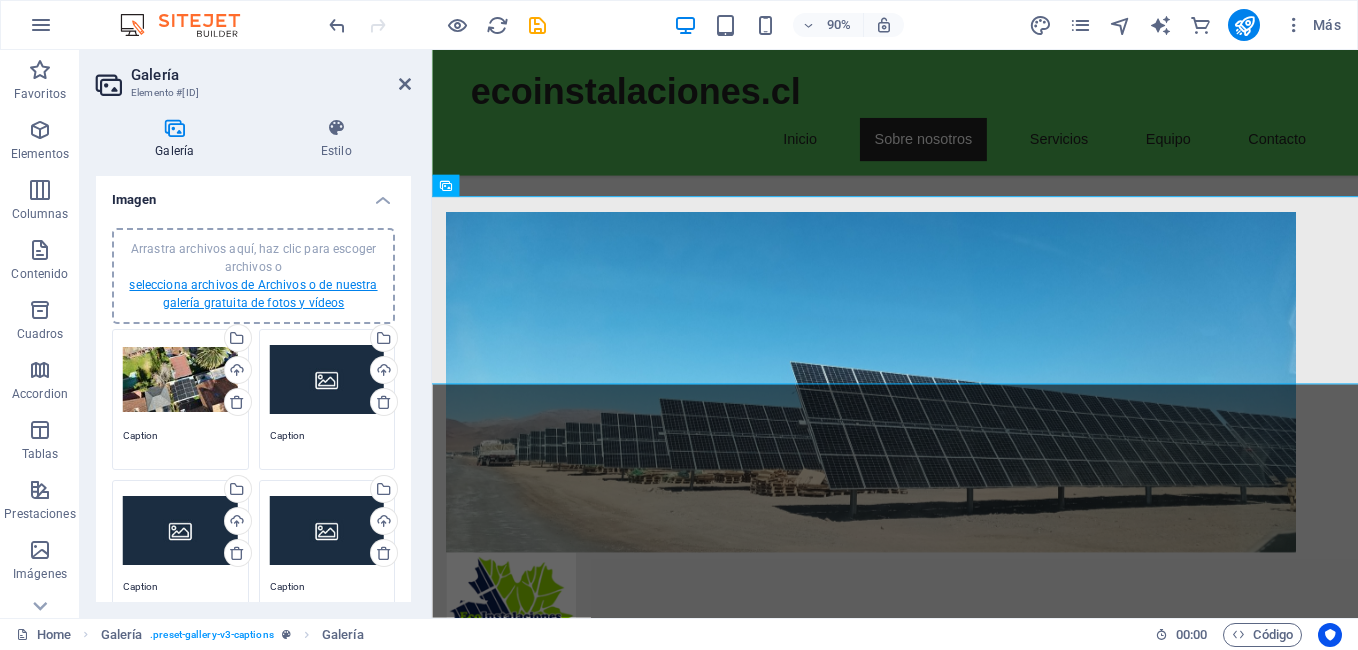 click on "selecciona archivos de Archivos o de nuestra galería gratuita de fotos y vídeos" at bounding box center [253, 294] 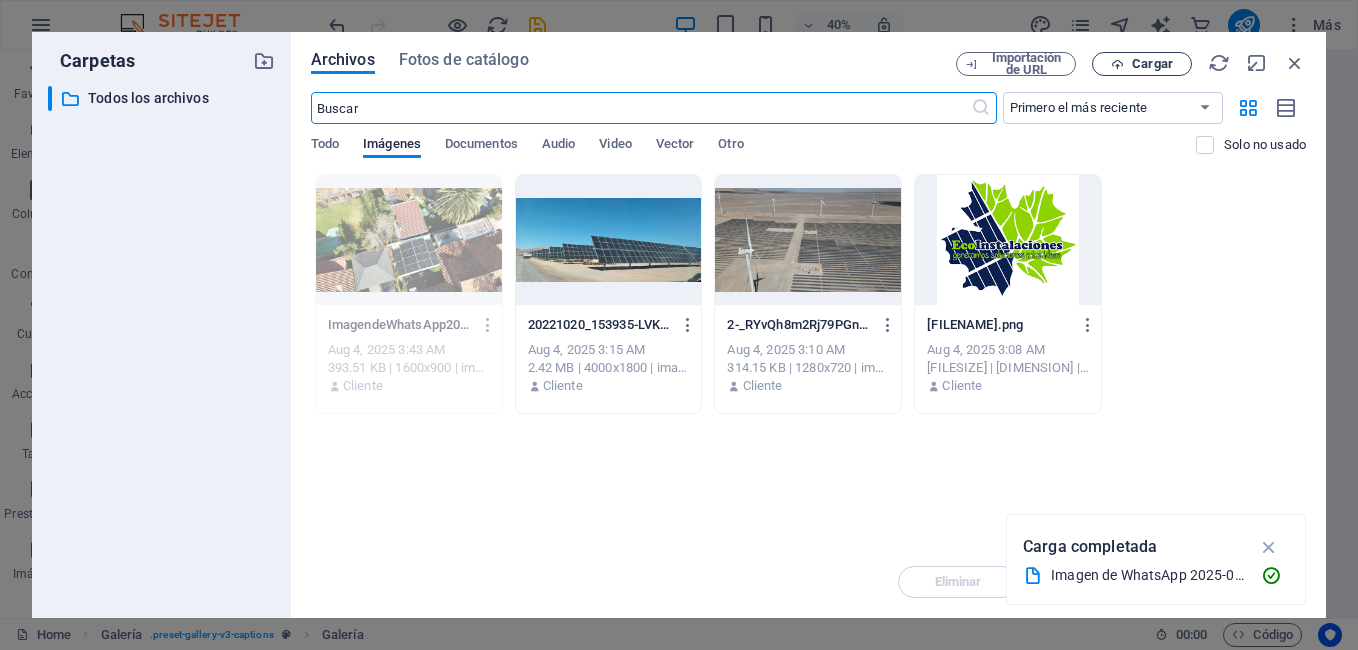 click on "Cargar" at bounding box center [1152, 64] 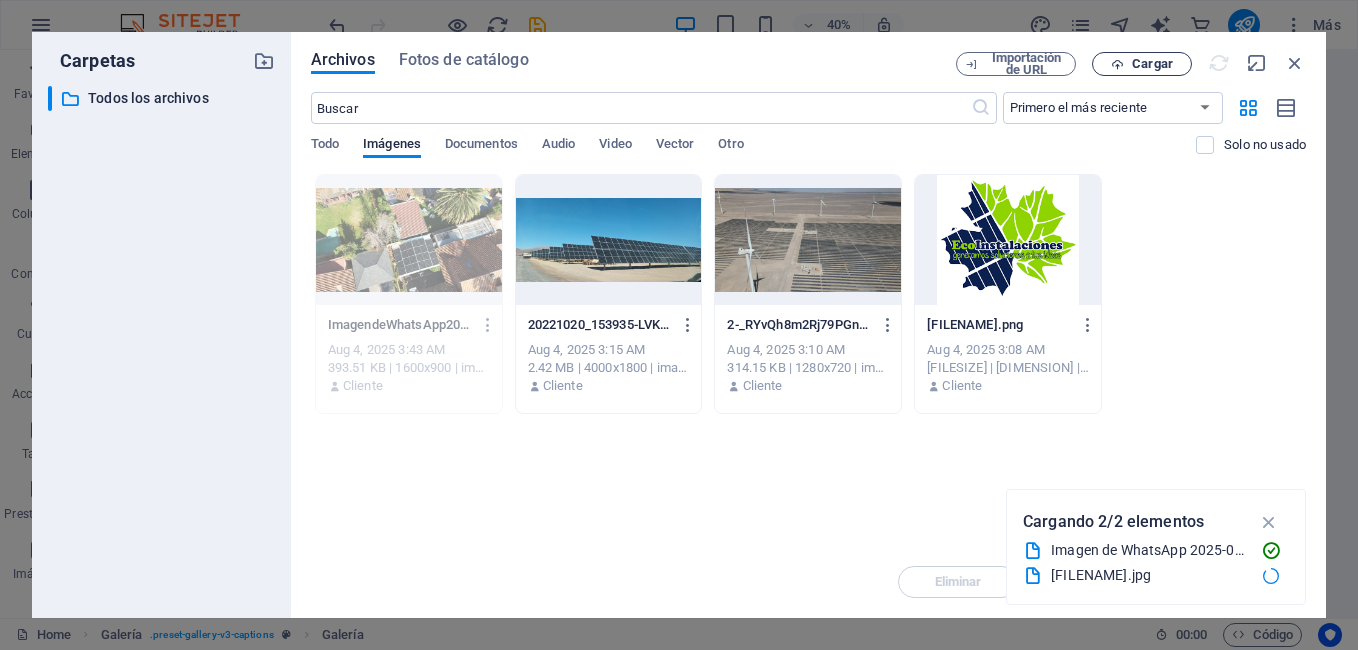 click on "Cargar" at bounding box center [1152, 64] 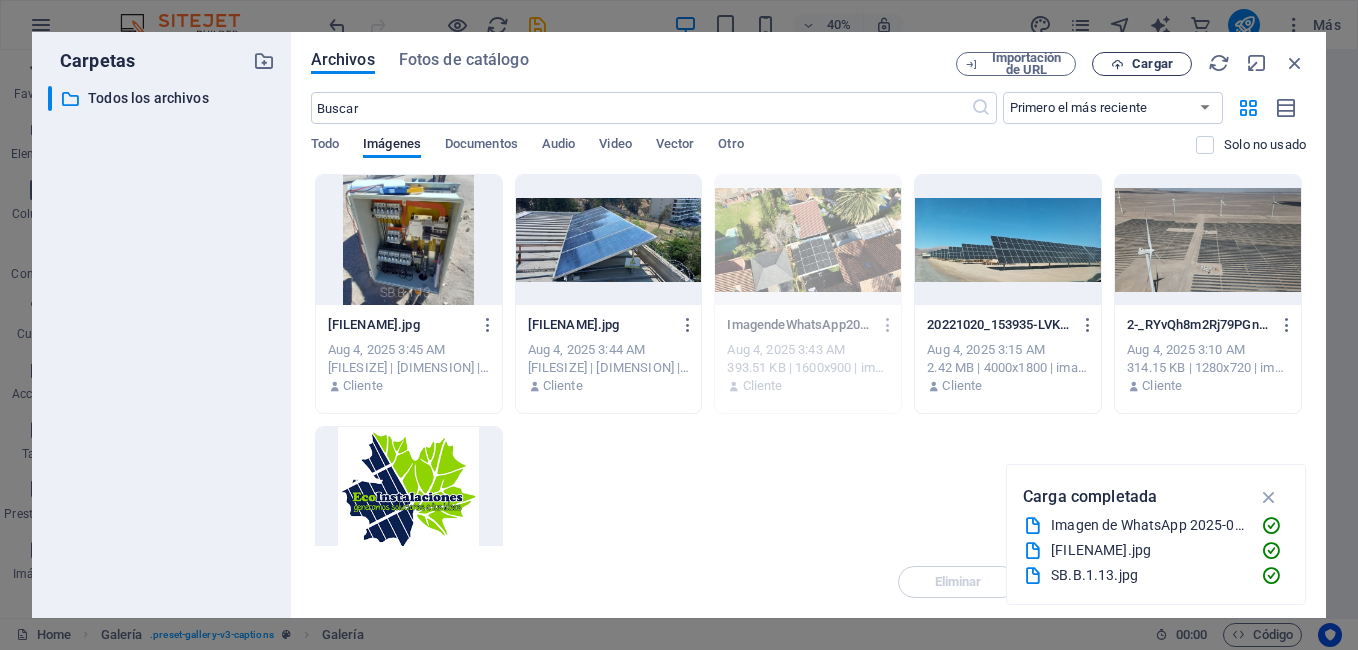 click on "Cargar" at bounding box center [1152, 64] 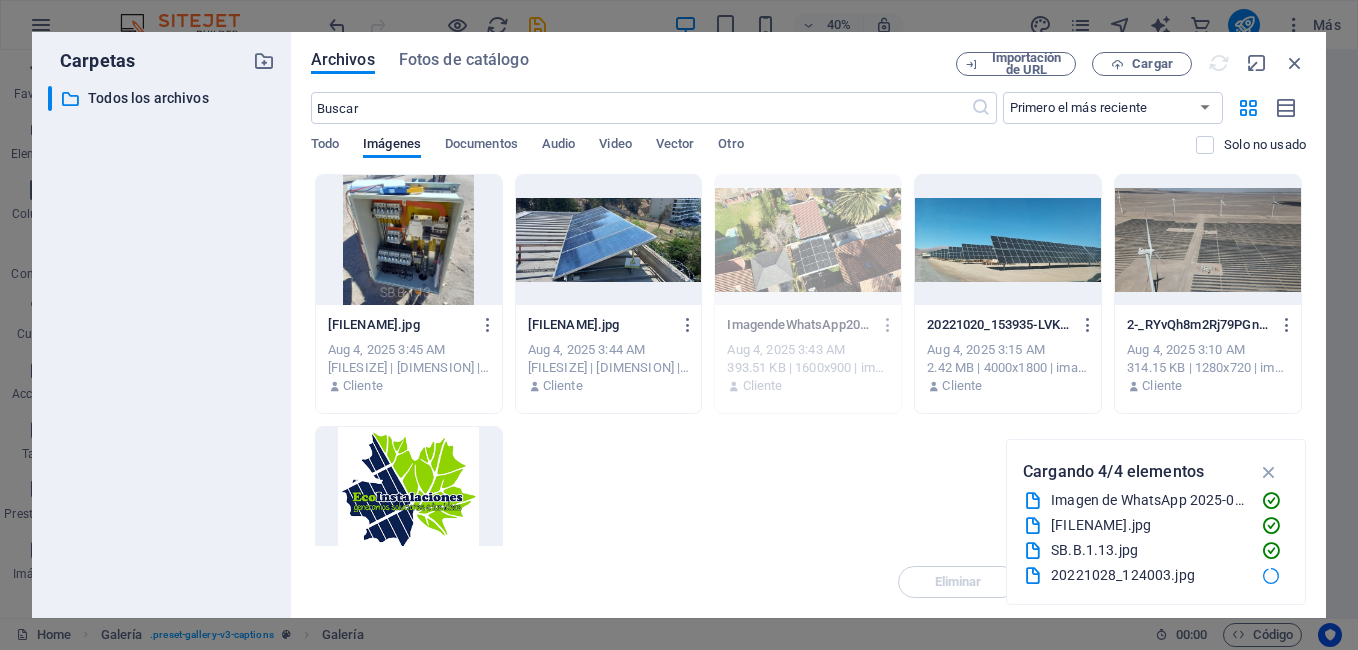 click at bounding box center [609, 240] 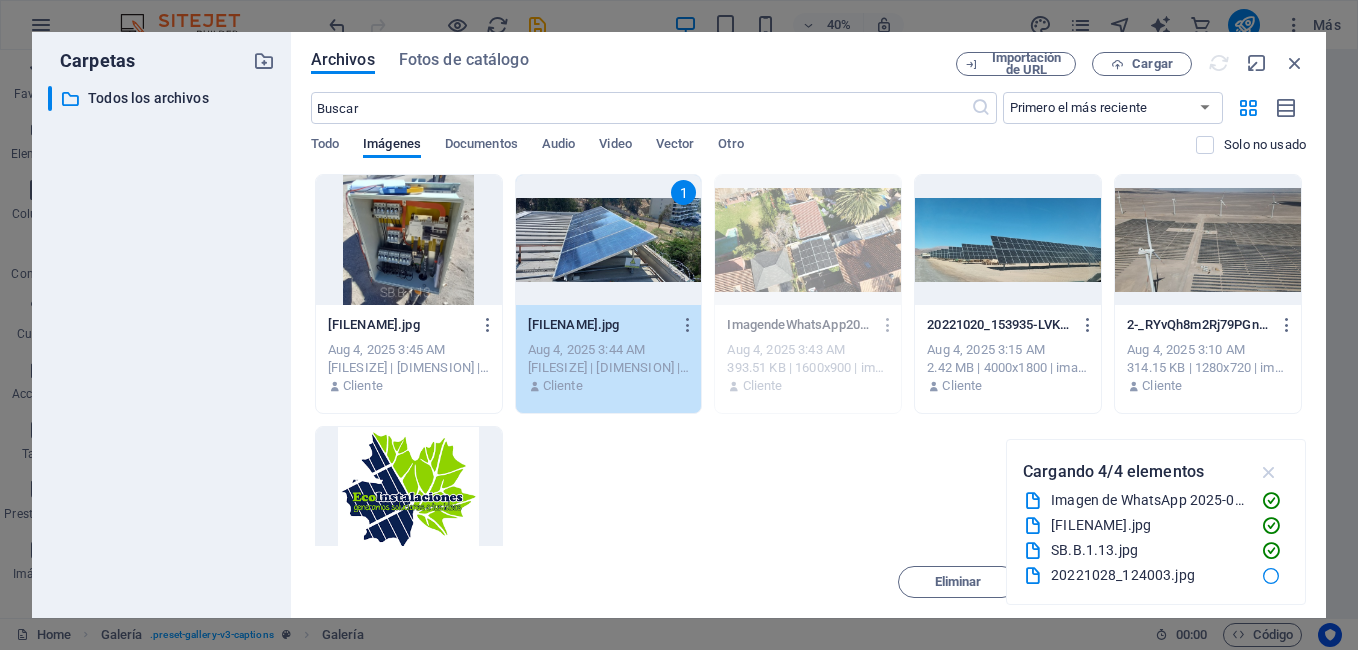 click at bounding box center [1269, 472] 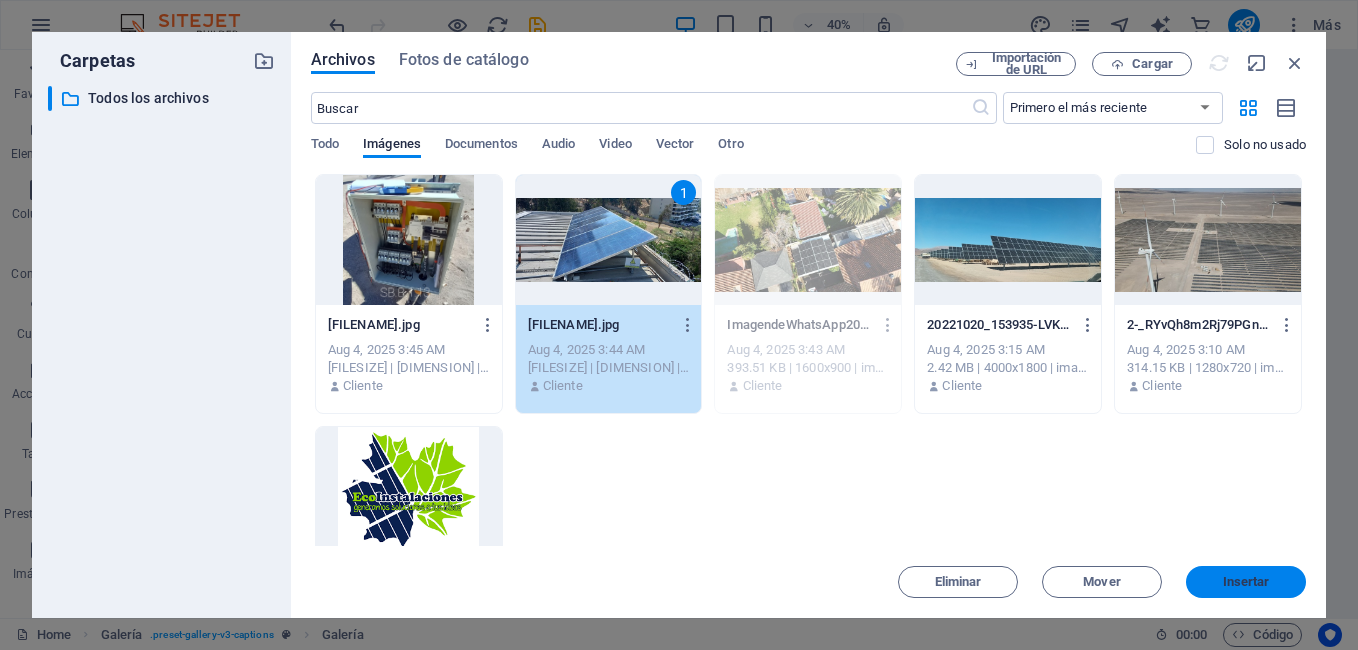 click on "Insertar" at bounding box center [1246, 582] 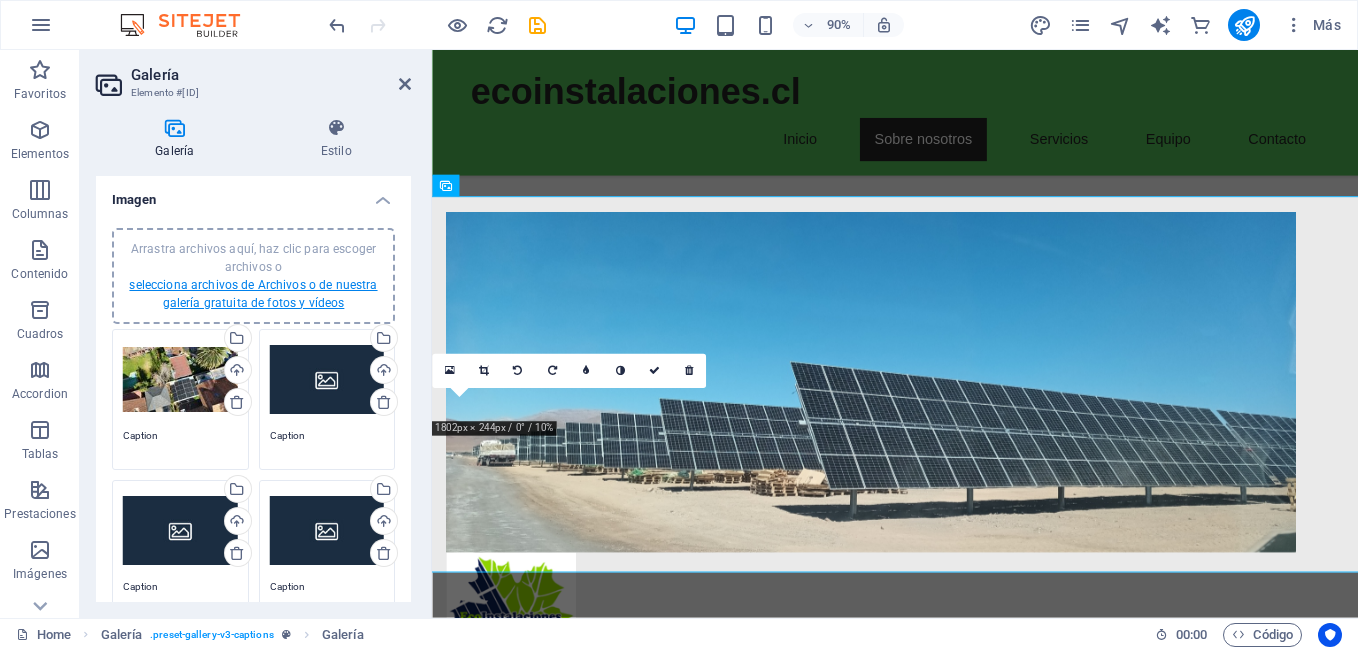 click on "selecciona archivos de Archivos o de nuestra galería gratuita de fotos y vídeos" at bounding box center (253, 294) 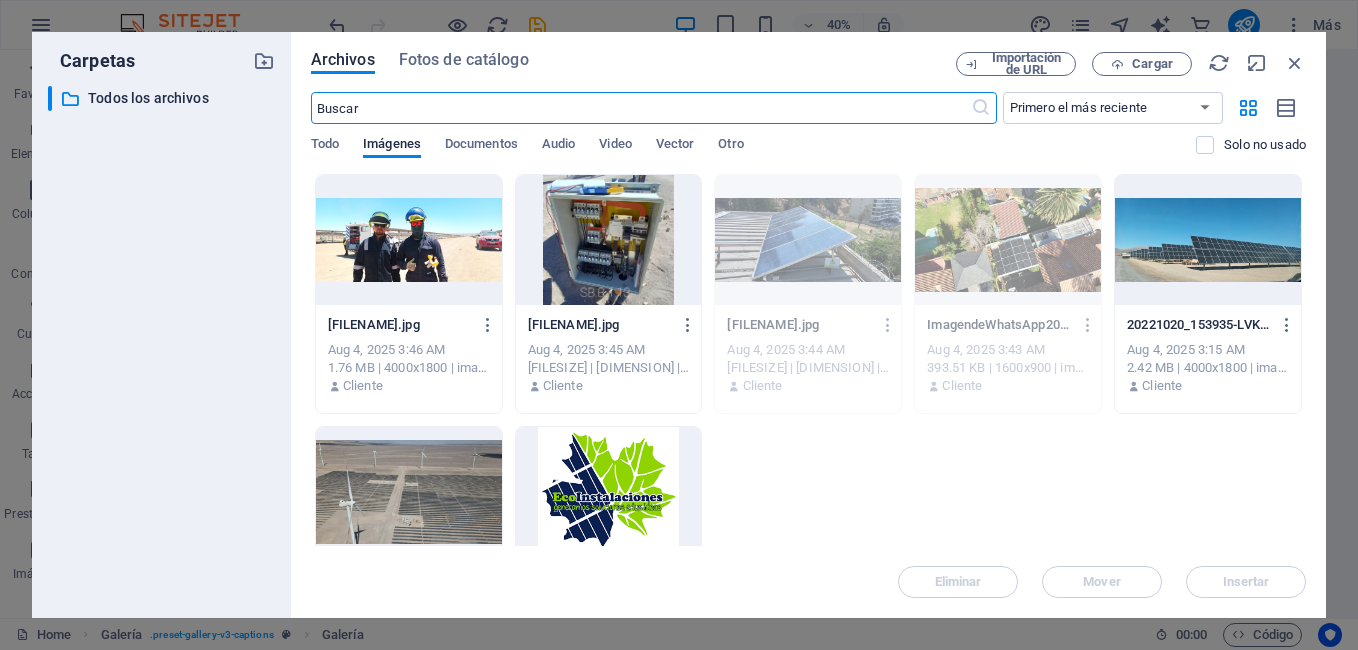 click at bounding box center (409, 240) 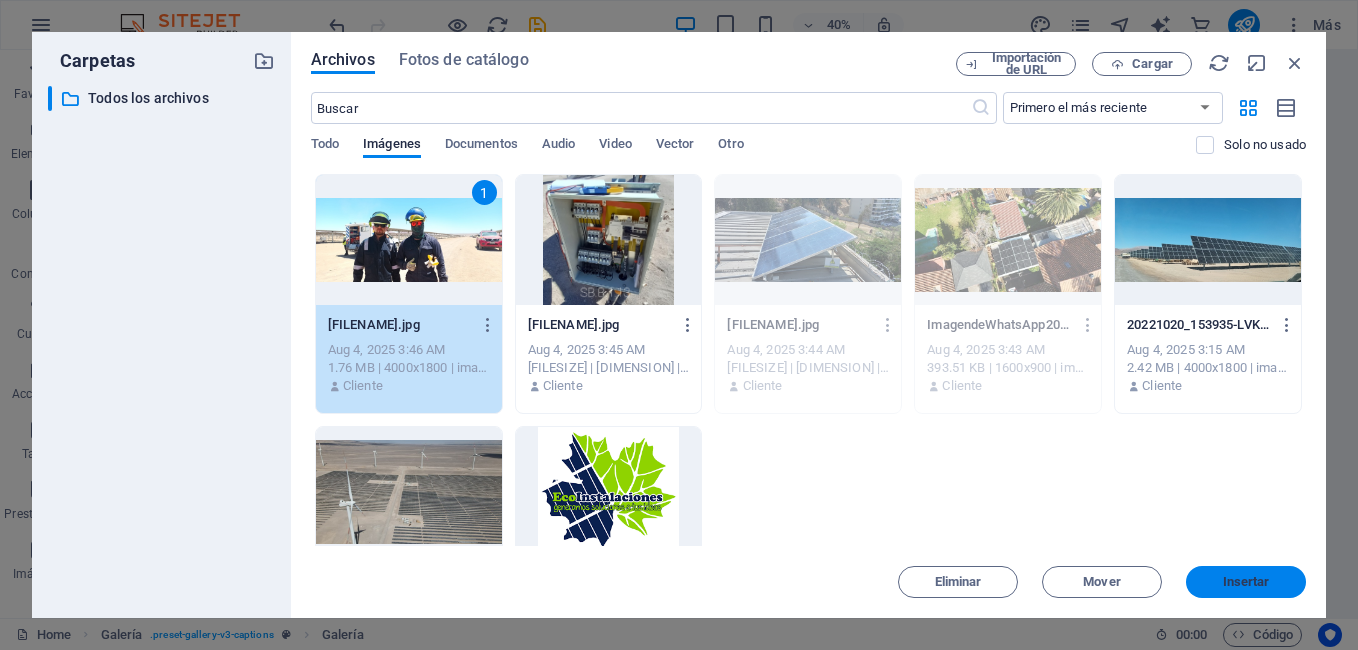 drag, startPoint x: 1251, startPoint y: 584, endPoint x: 422, endPoint y: 464, distance: 837.64014 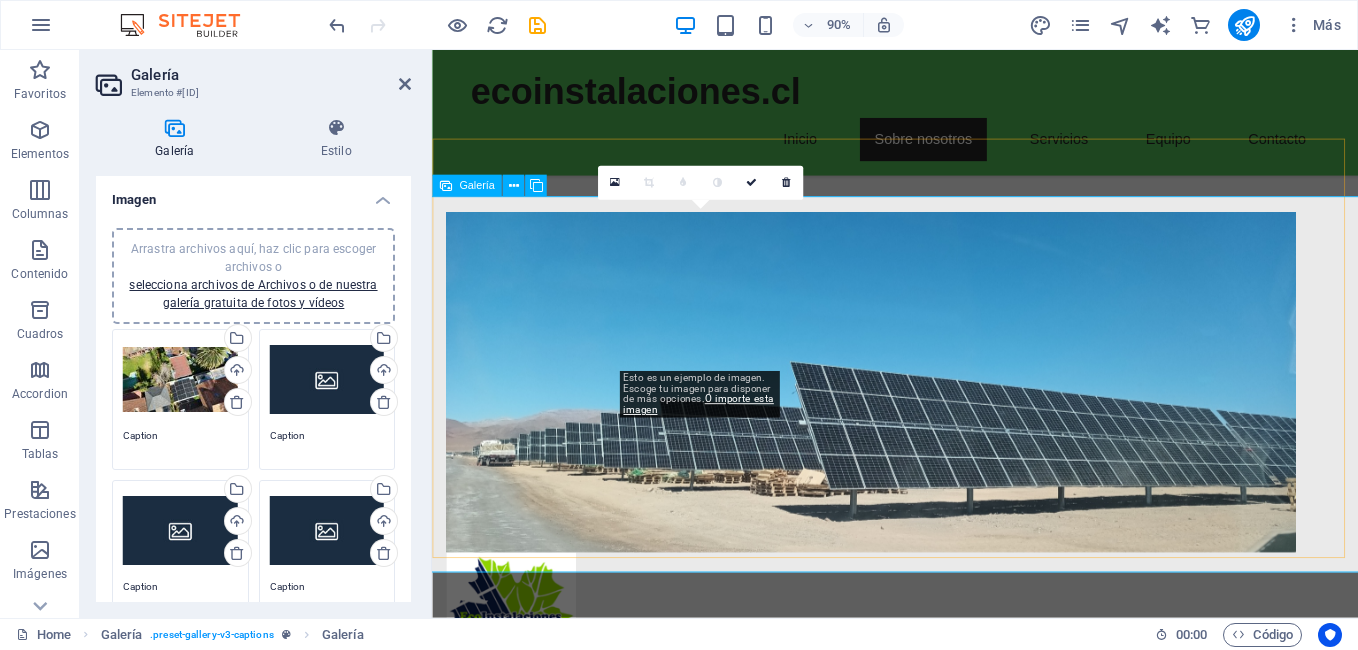 click at bounding box center (734, 1289) 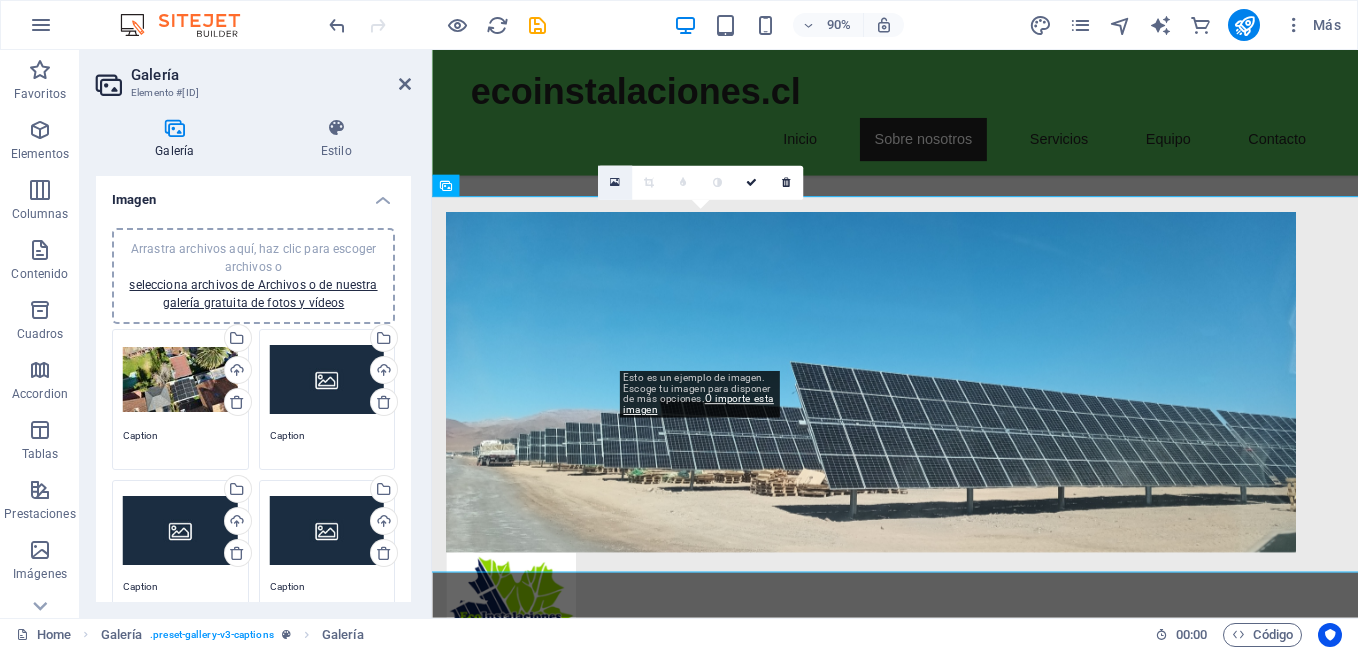 click at bounding box center [614, 183] 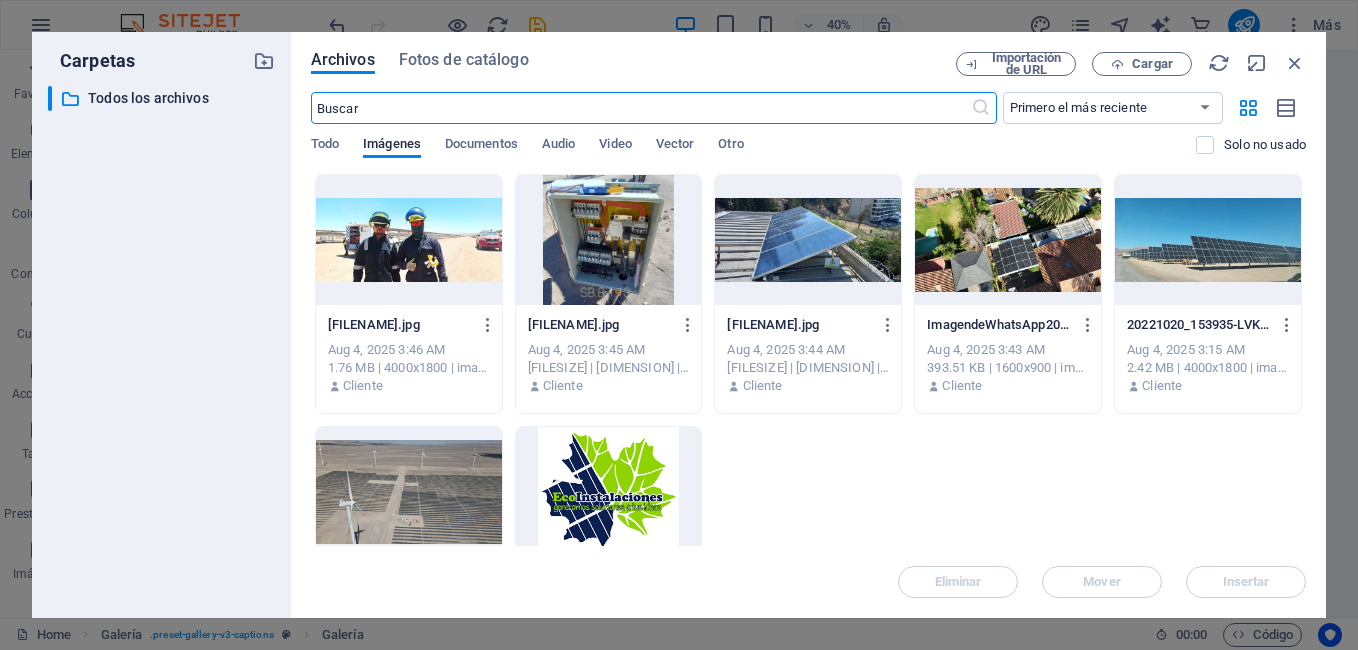 click at bounding box center (609, 240) 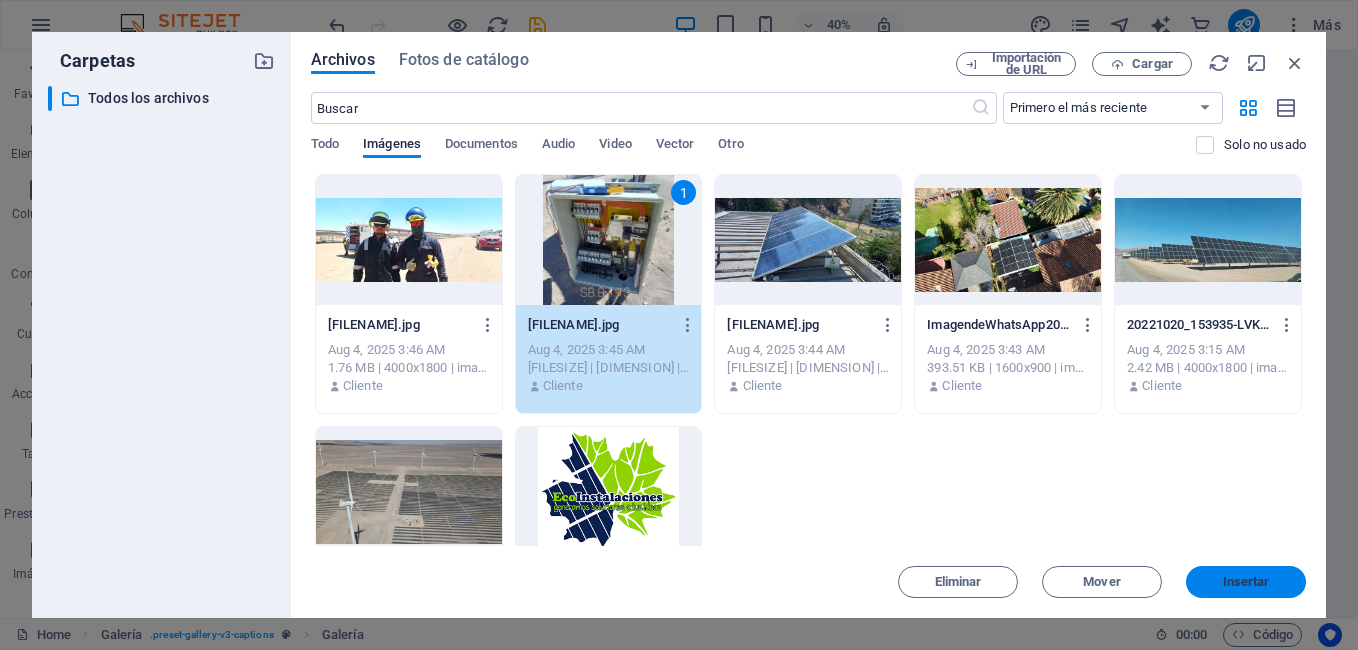 click on "Insertar" at bounding box center [1246, 582] 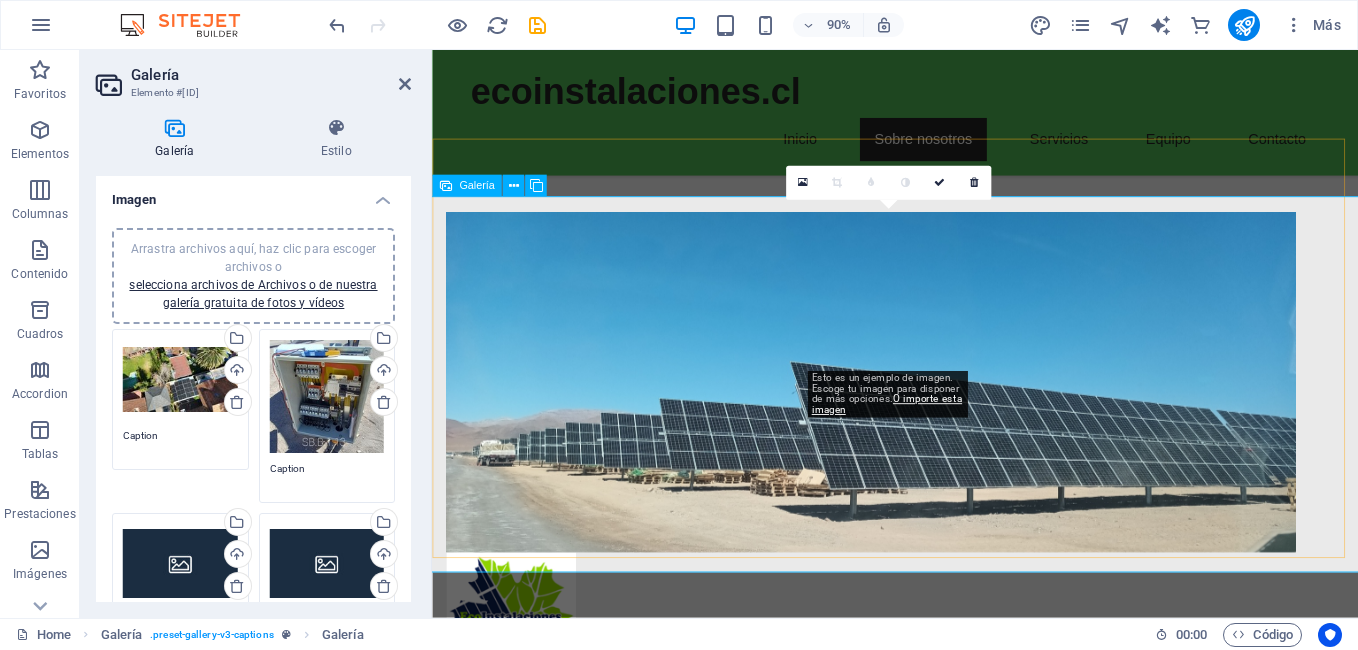 click at bounding box center (946, 1289) 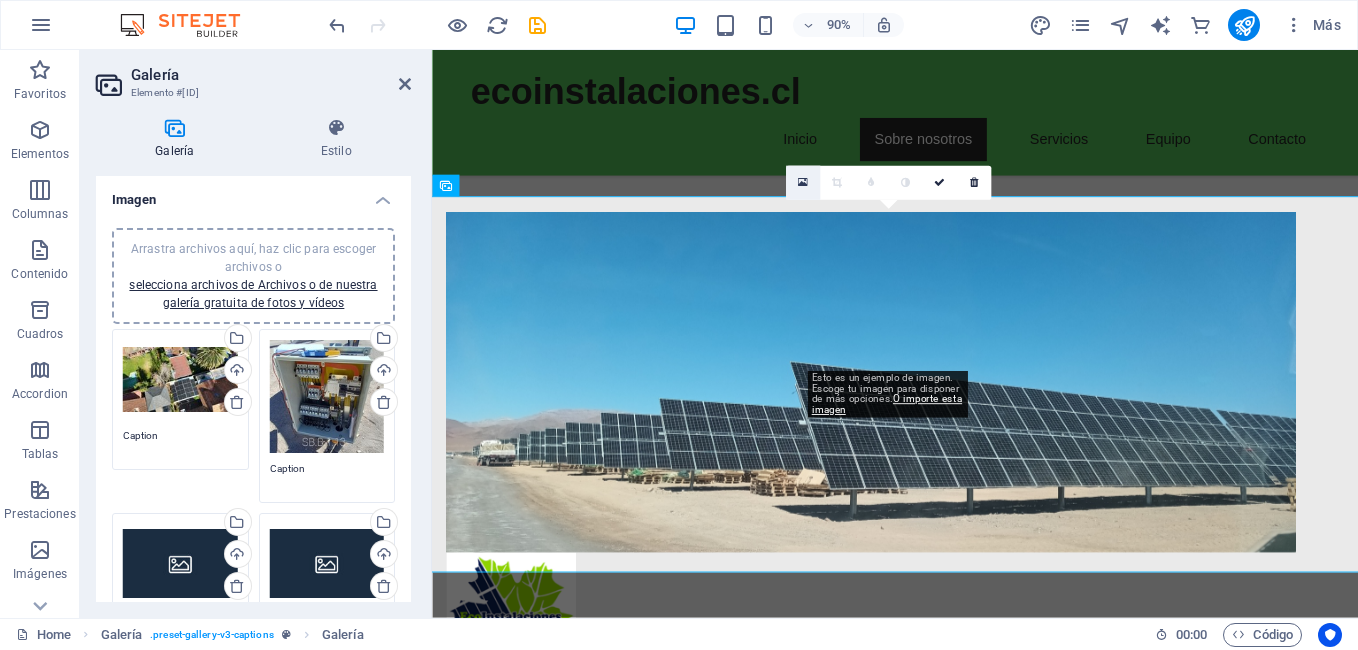 click at bounding box center [803, 183] 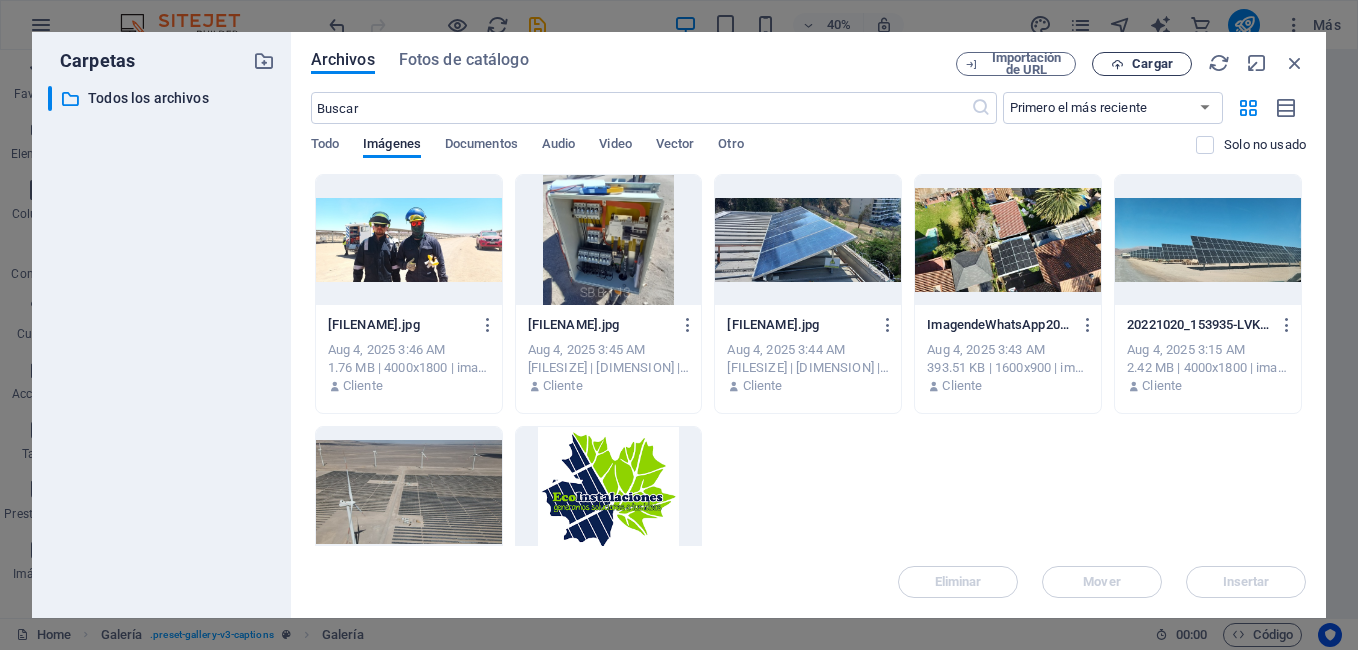 click on "Cargar" at bounding box center [1152, 64] 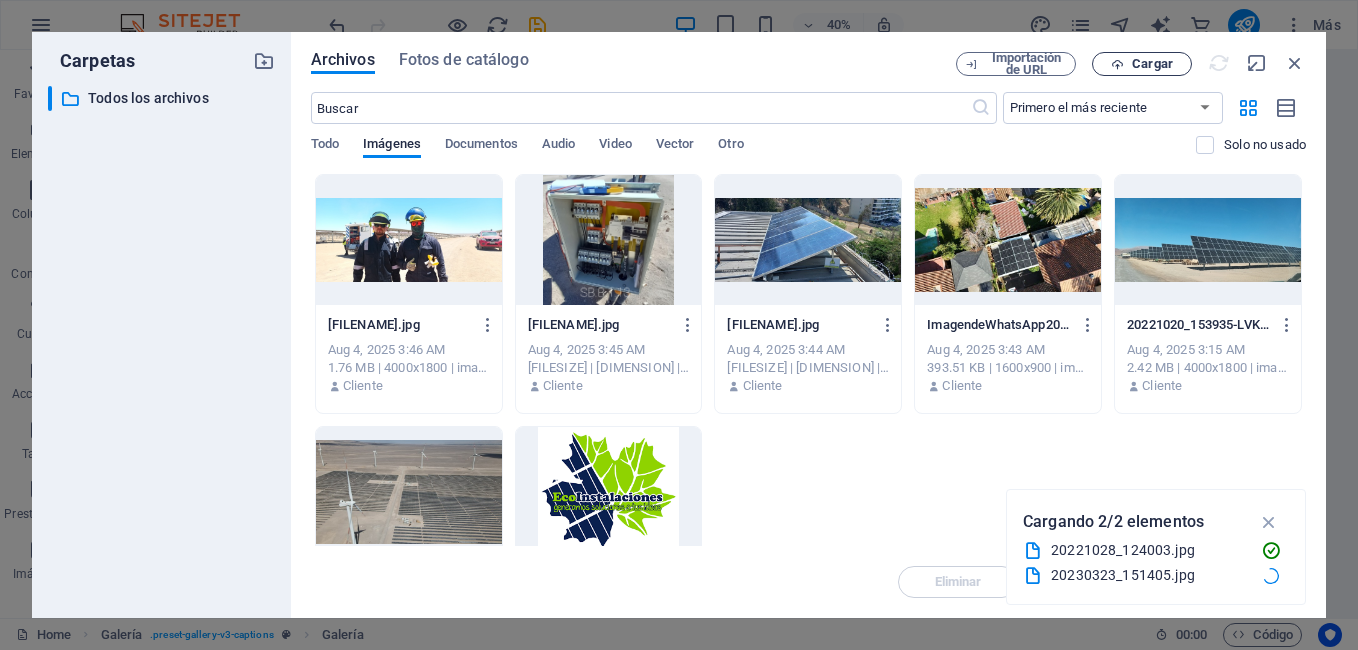 click on "Cargar" at bounding box center (1152, 64) 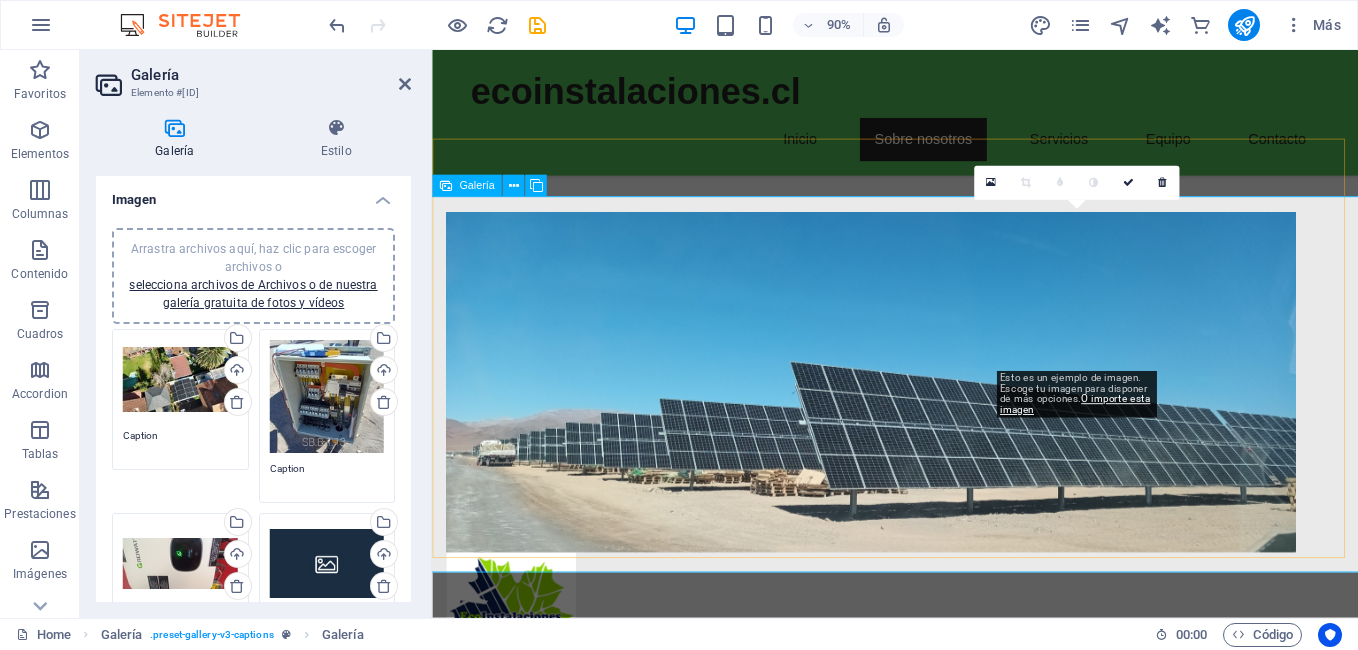 click at bounding box center [1159, 1289] 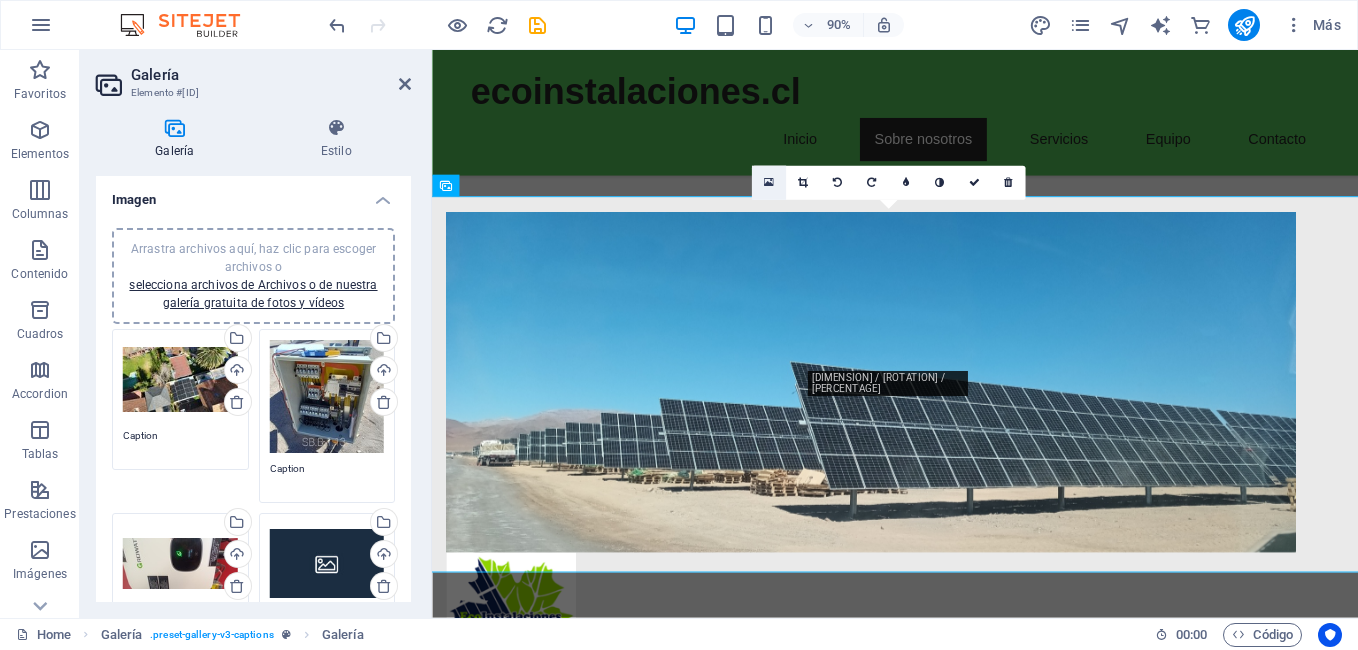 click at bounding box center [768, 183] 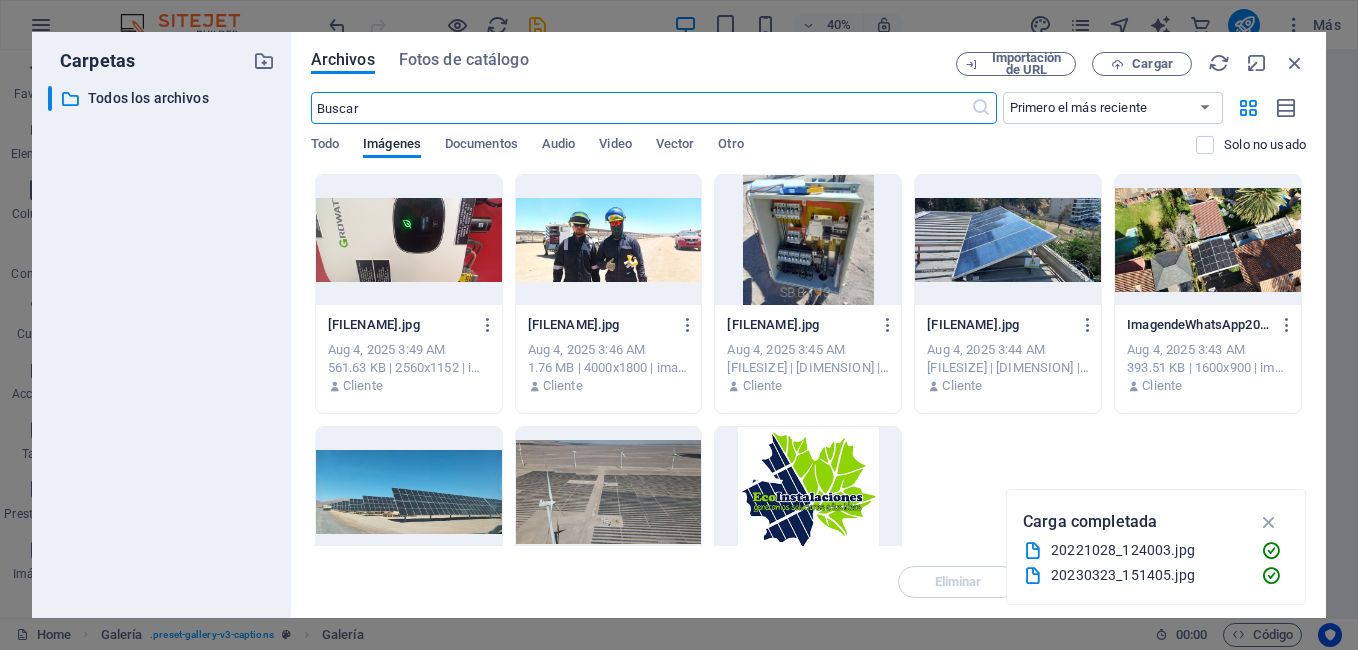 click at bounding box center [409, 240] 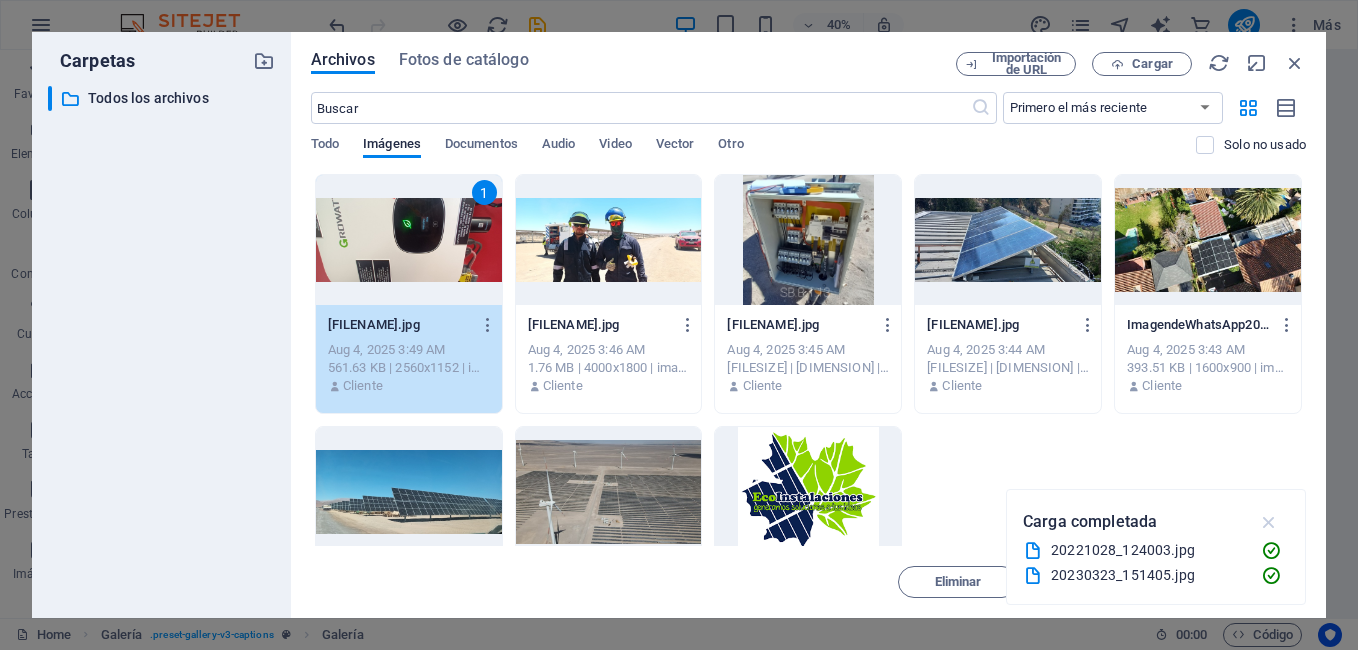 click at bounding box center [1269, 522] 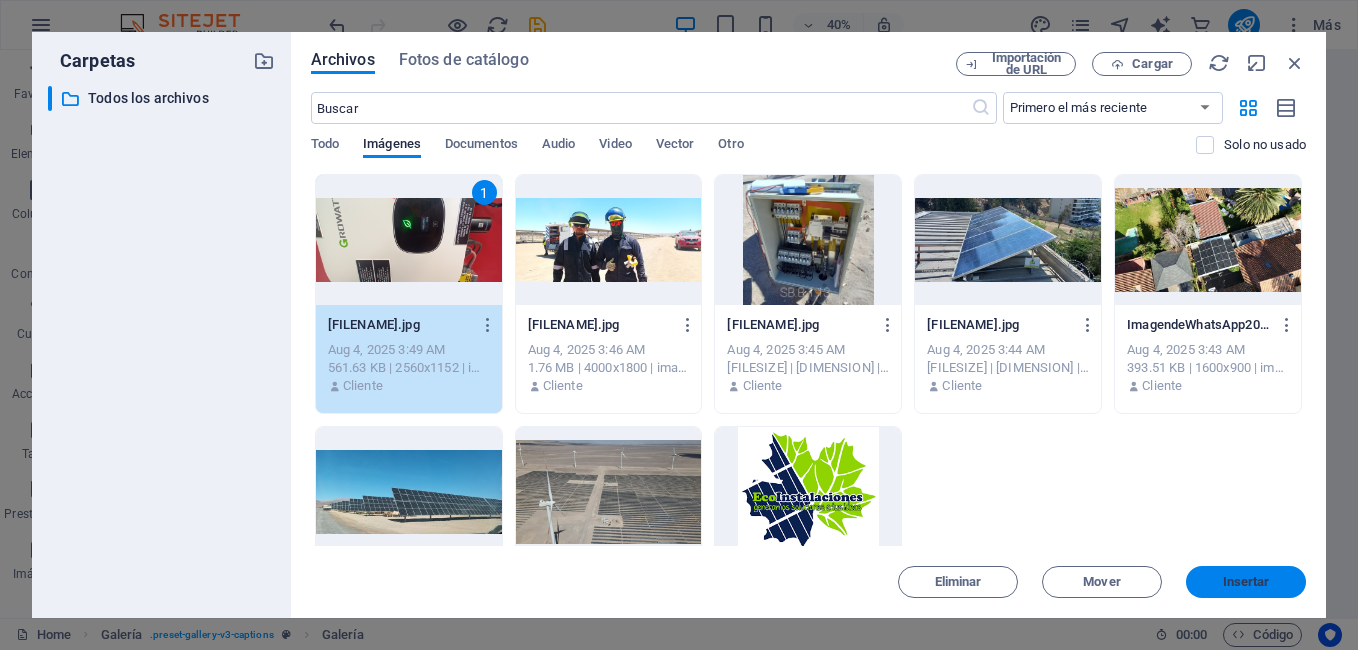 drag, startPoint x: 1246, startPoint y: 577, endPoint x: 898, endPoint y: 581, distance: 348.02298 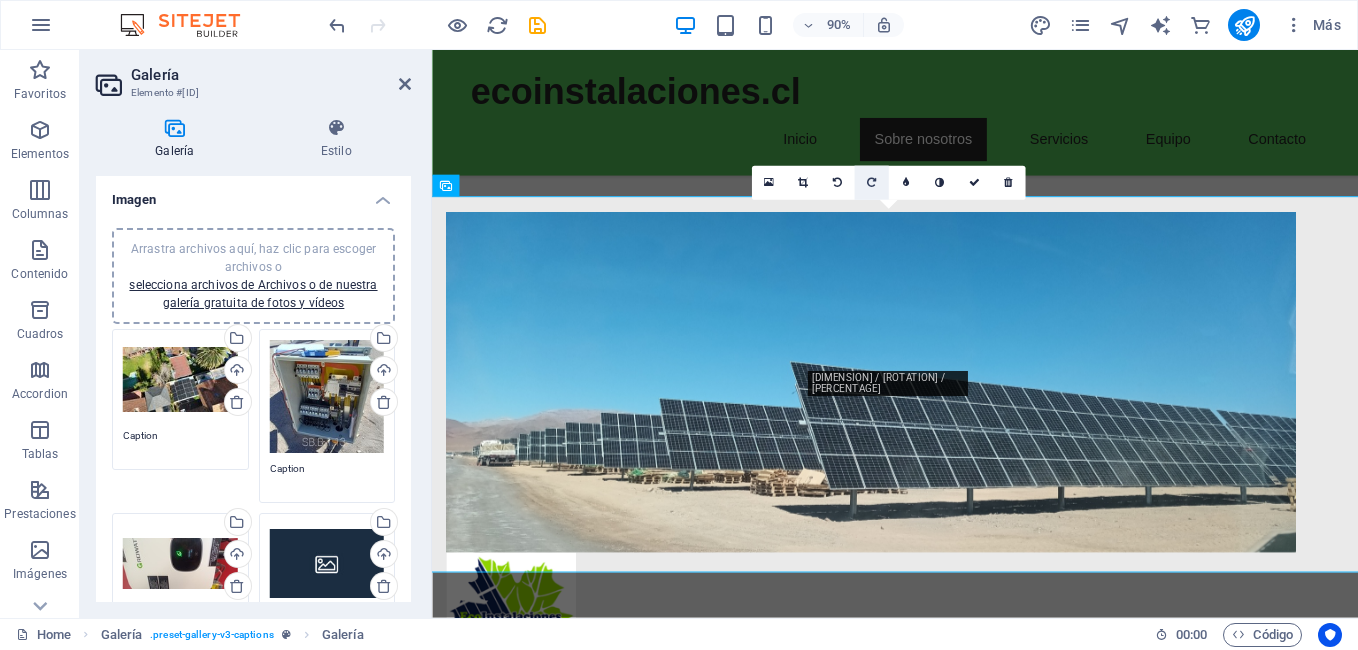 click at bounding box center (871, 183) 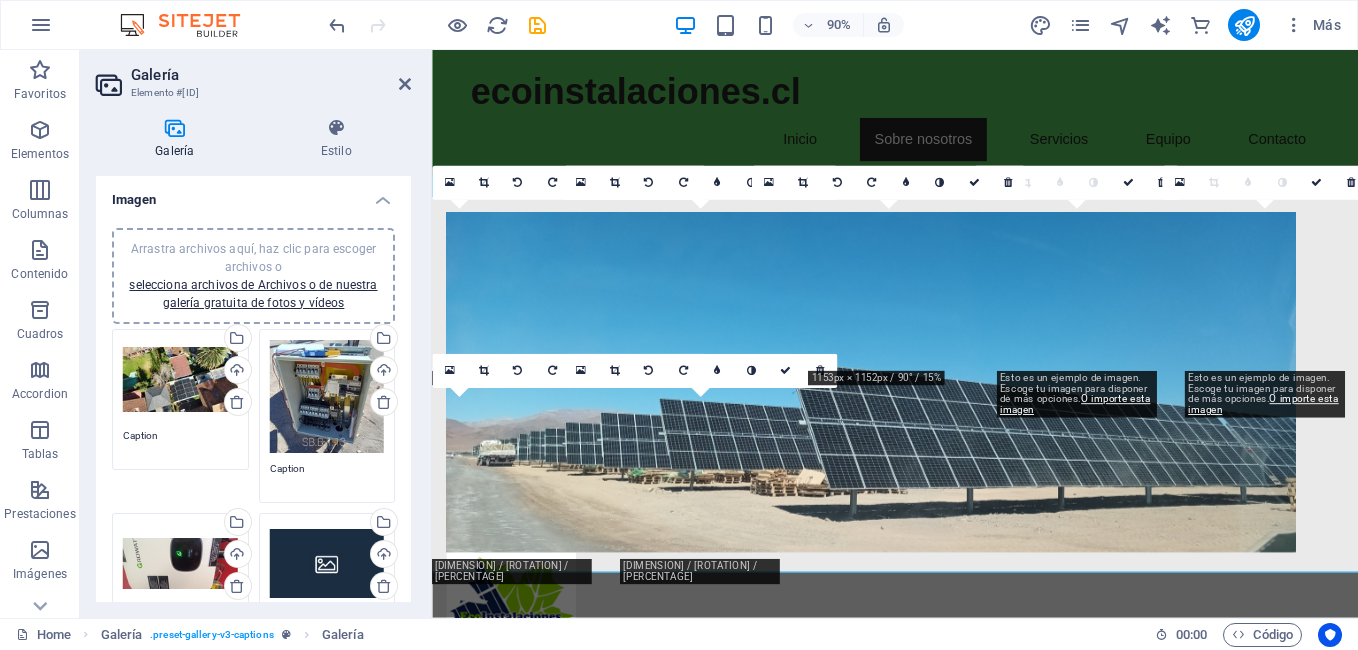 click at bounding box center [871, 183] 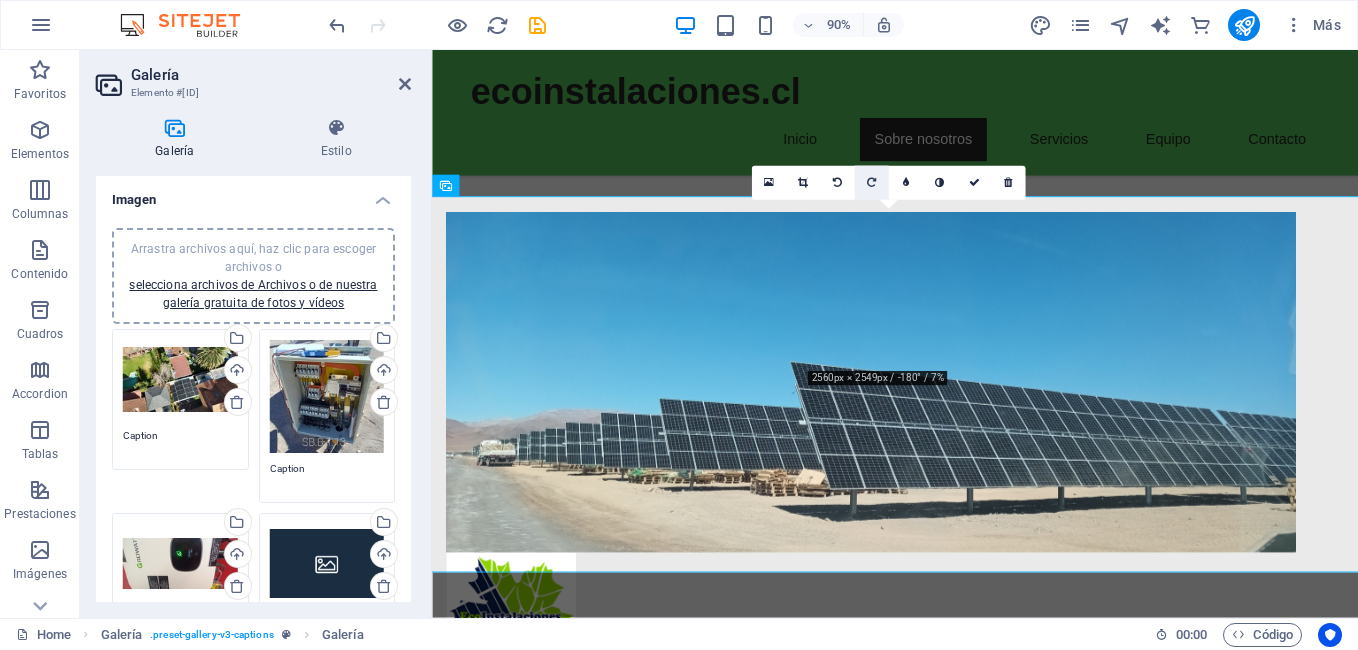 click at bounding box center [871, 183] 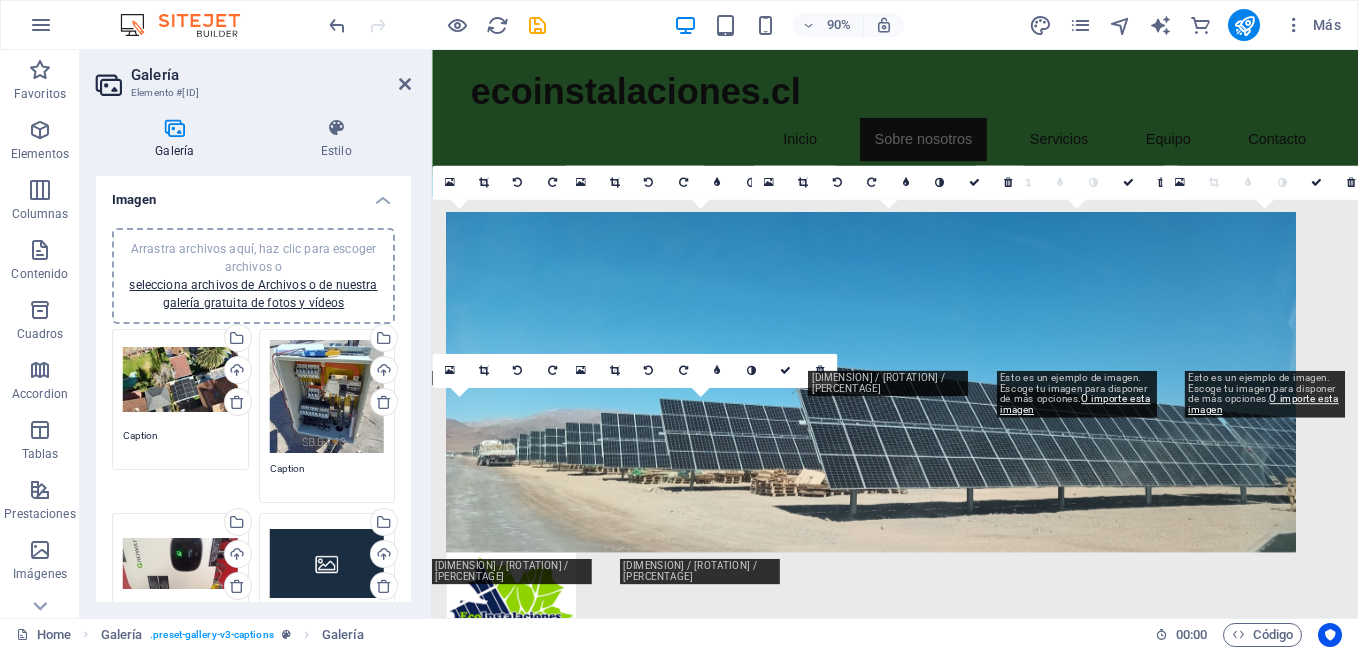 click at bounding box center [871, 183] 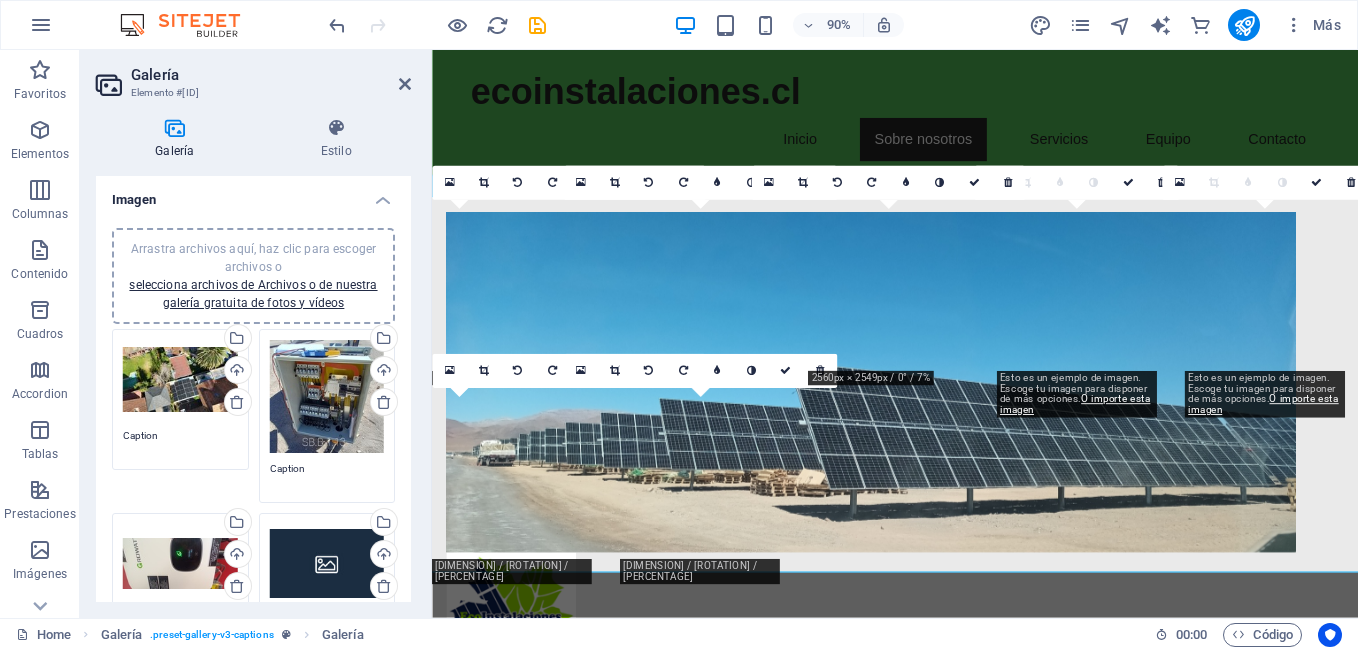 click at bounding box center (871, 183) 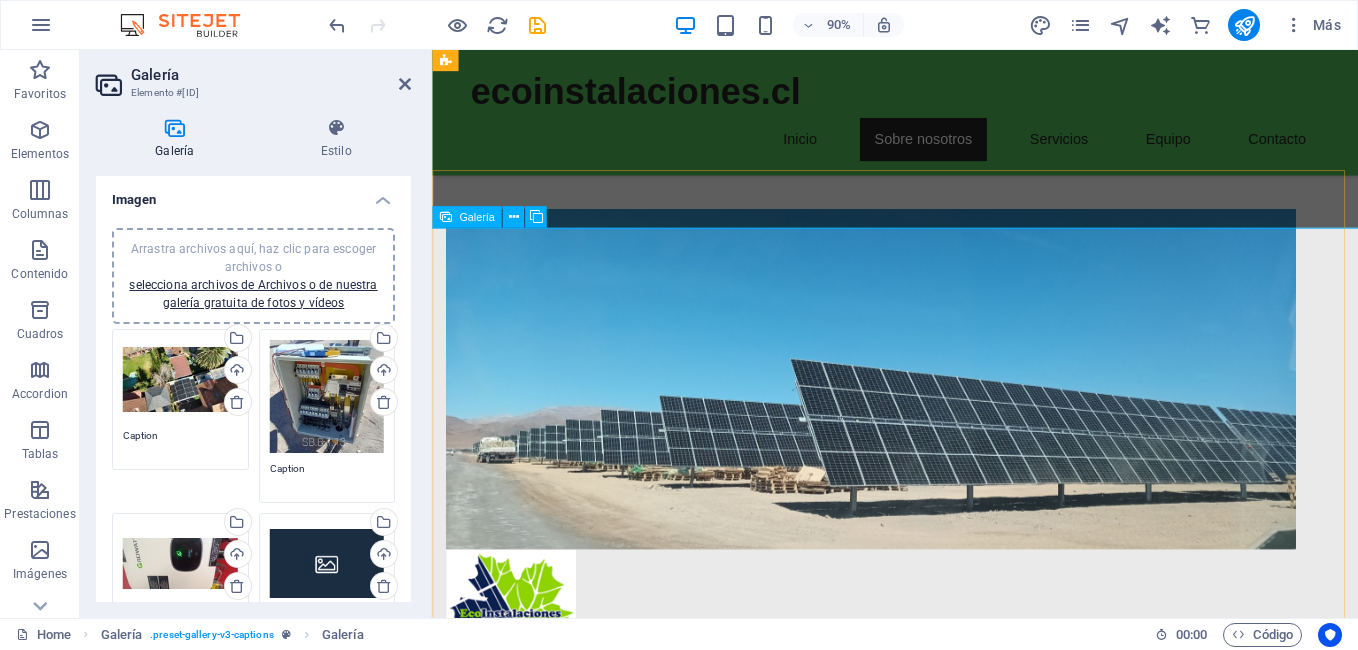 scroll, scrollTop: 999, scrollLeft: 0, axis: vertical 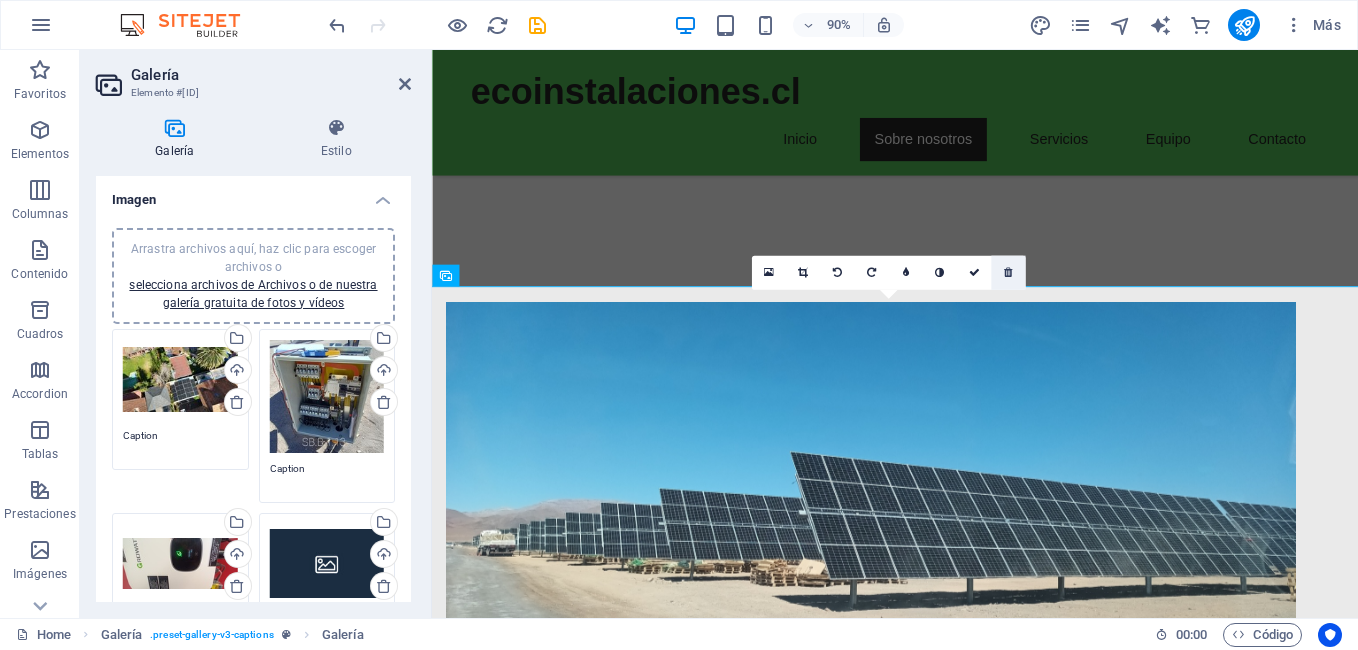 click at bounding box center [1008, 273] 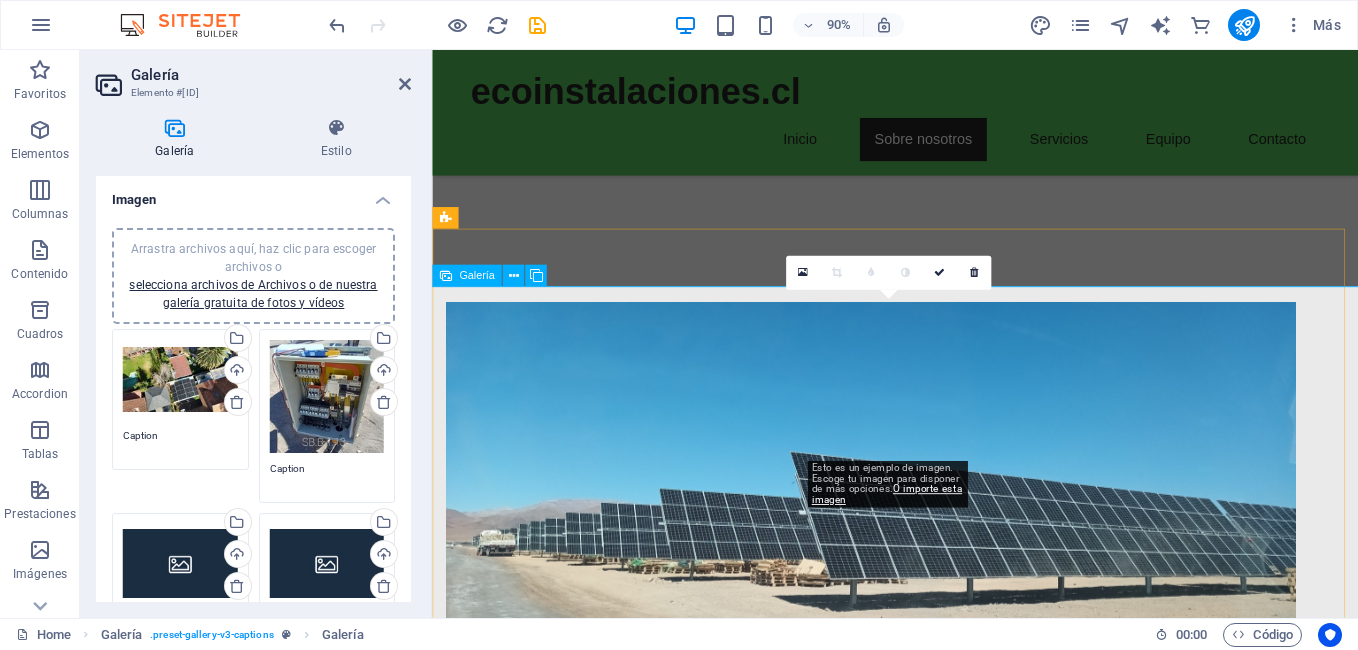 click at bounding box center [946, 1389] 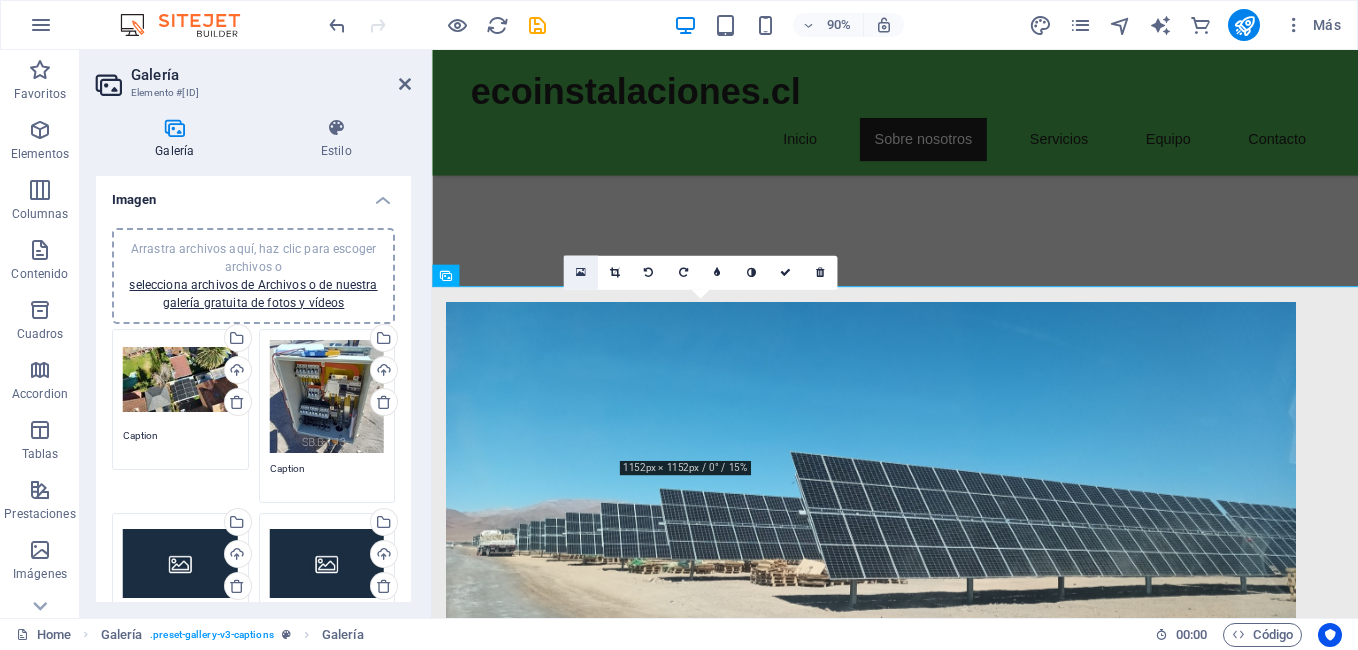 click at bounding box center [580, 273] 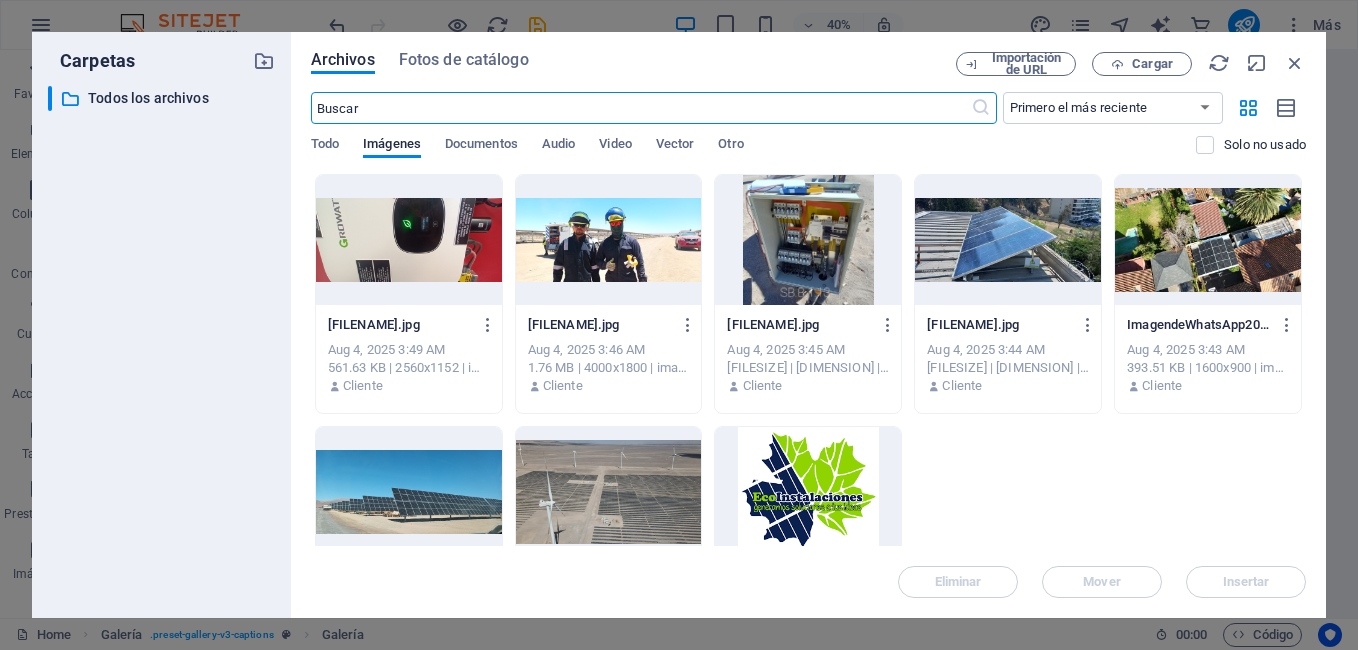 click at bounding box center (609, 492) 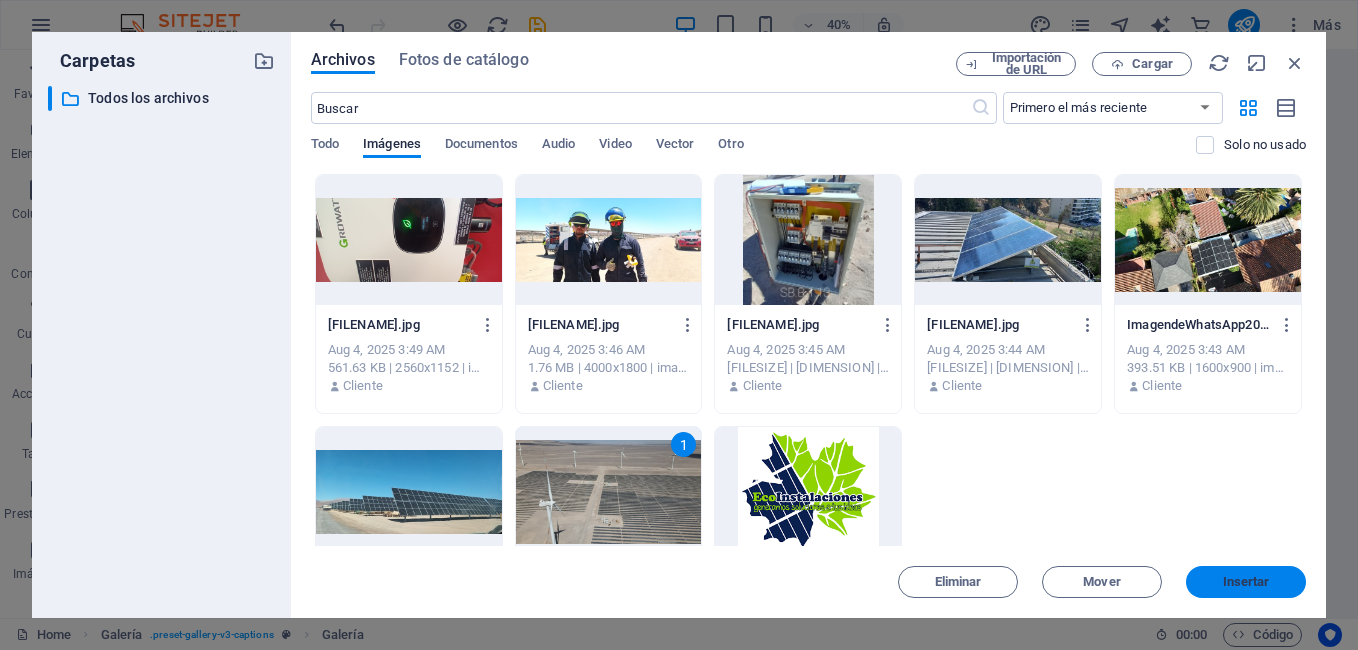 click on "Insertar" at bounding box center (1246, 582) 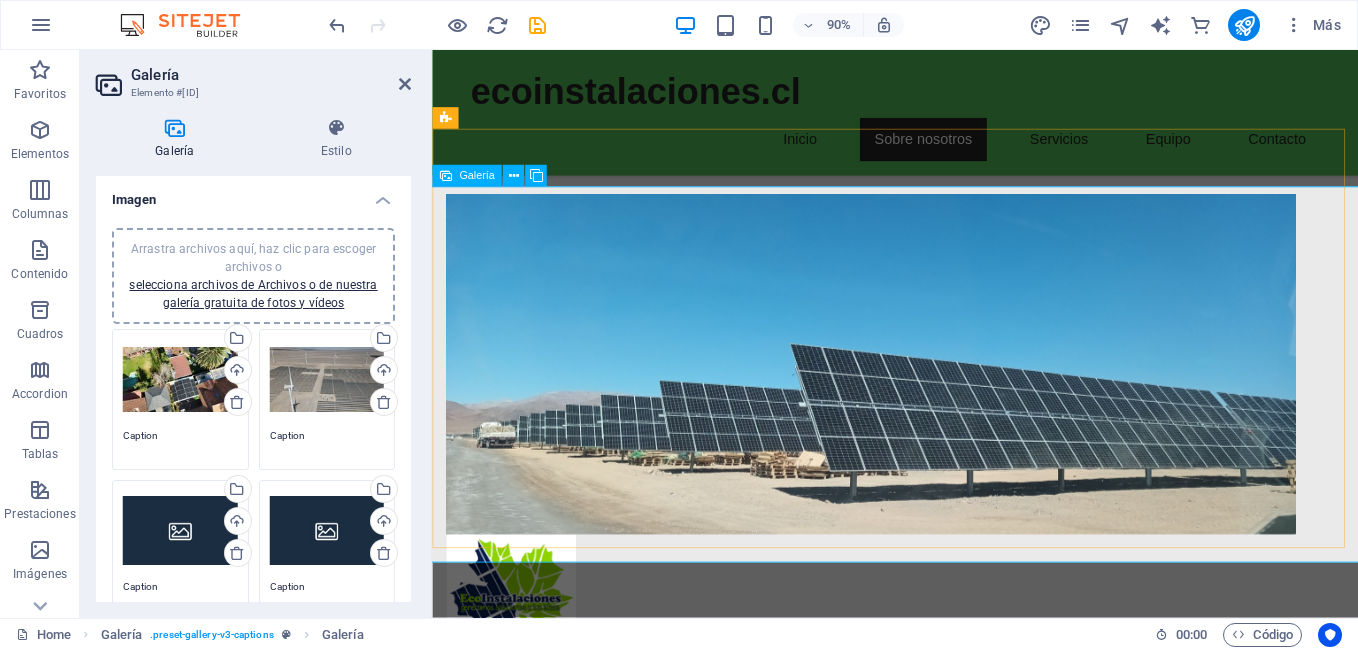 scroll, scrollTop: 1099, scrollLeft: 0, axis: vertical 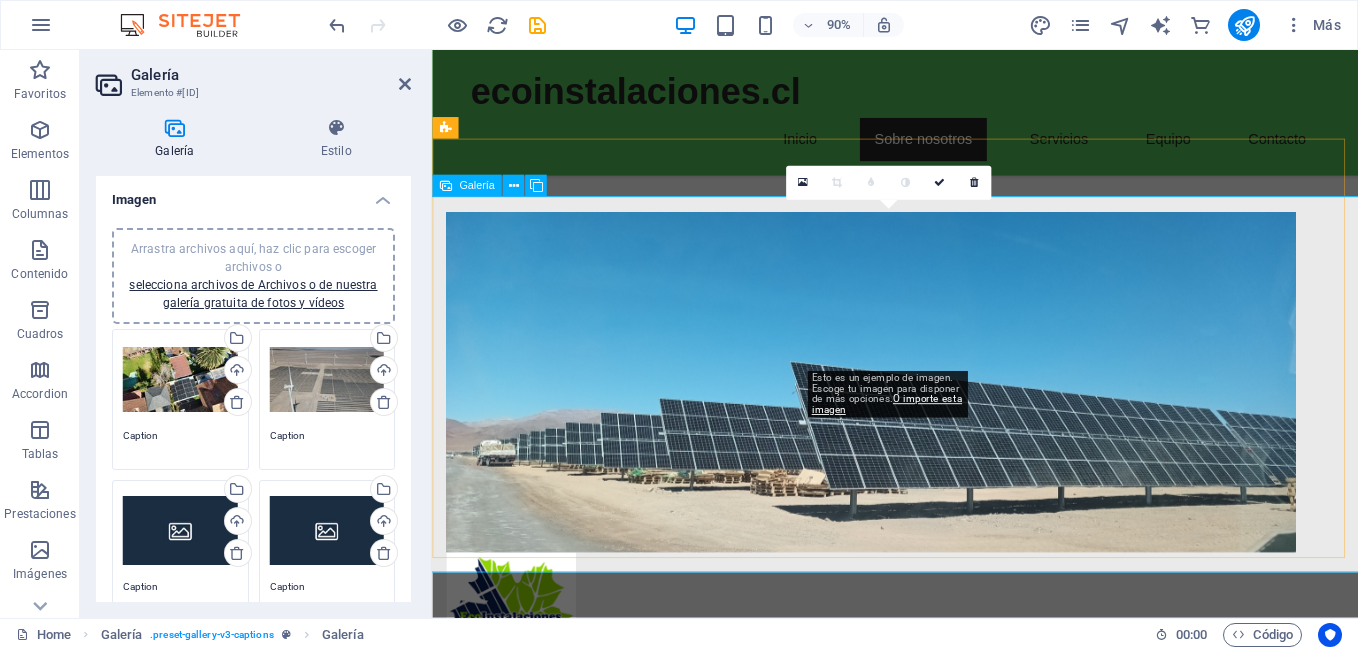click at bounding box center (946, 1289) 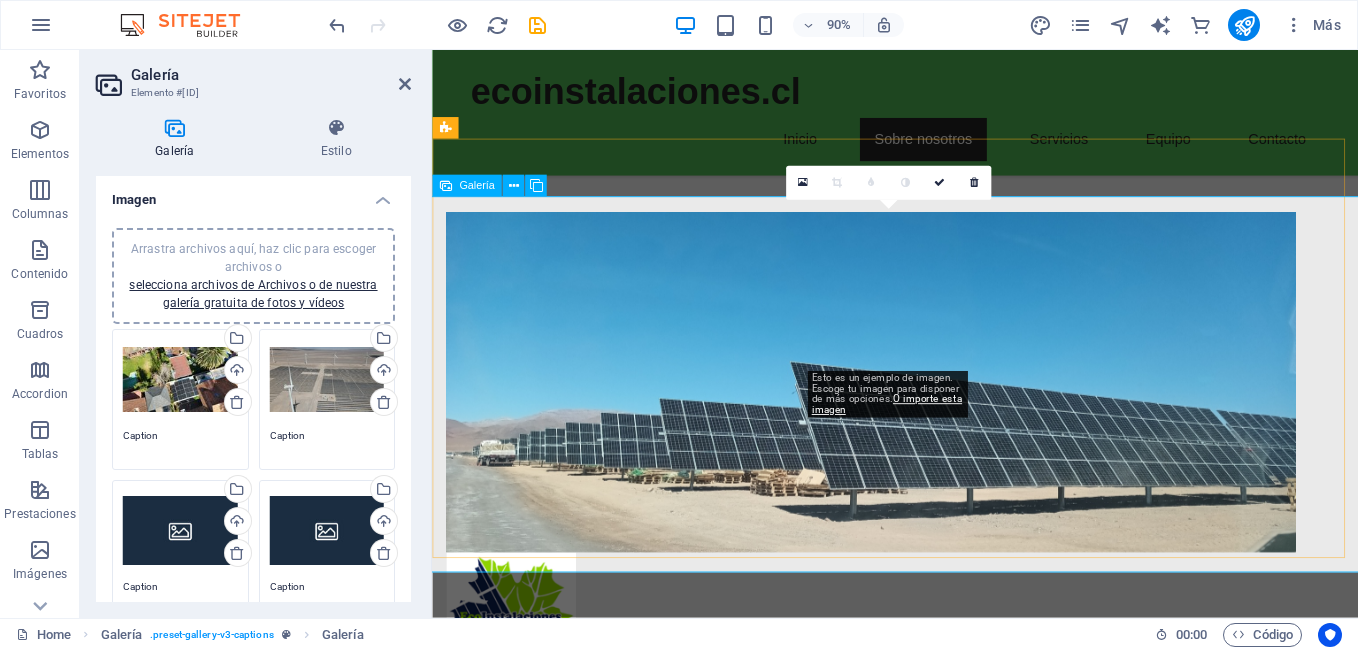 click at bounding box center [946, 1289] 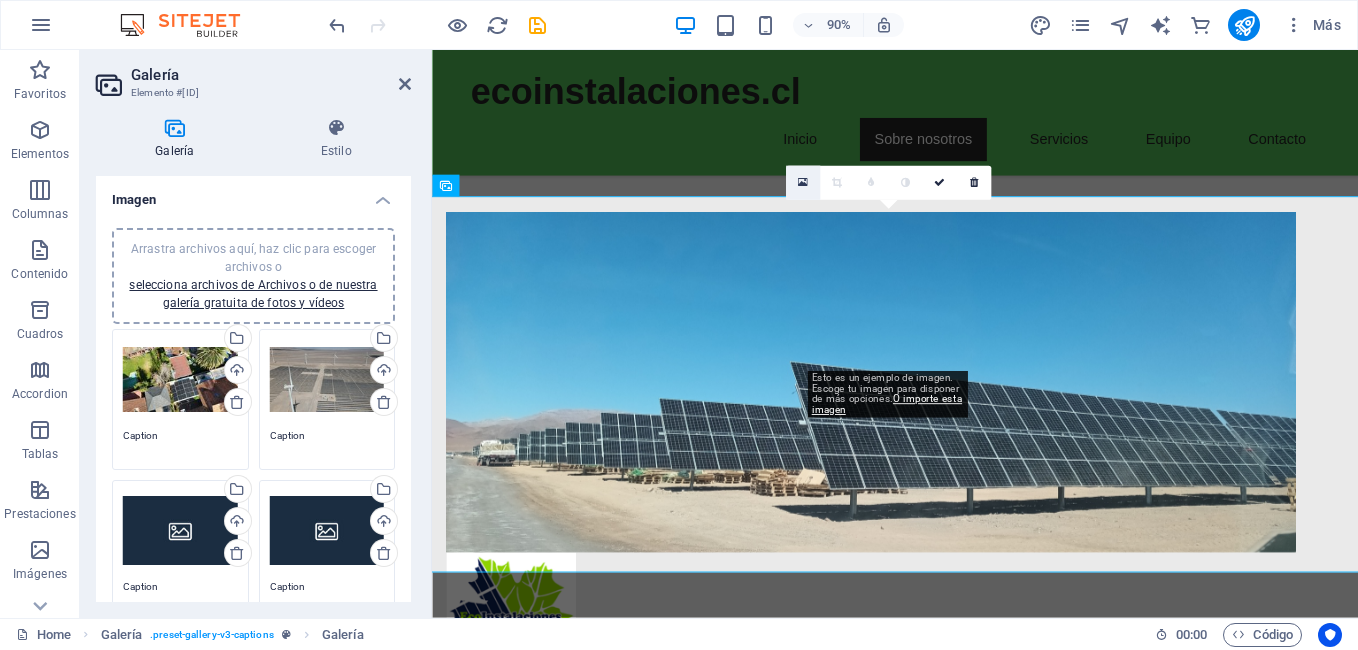 click at bounding box center (803, 183) 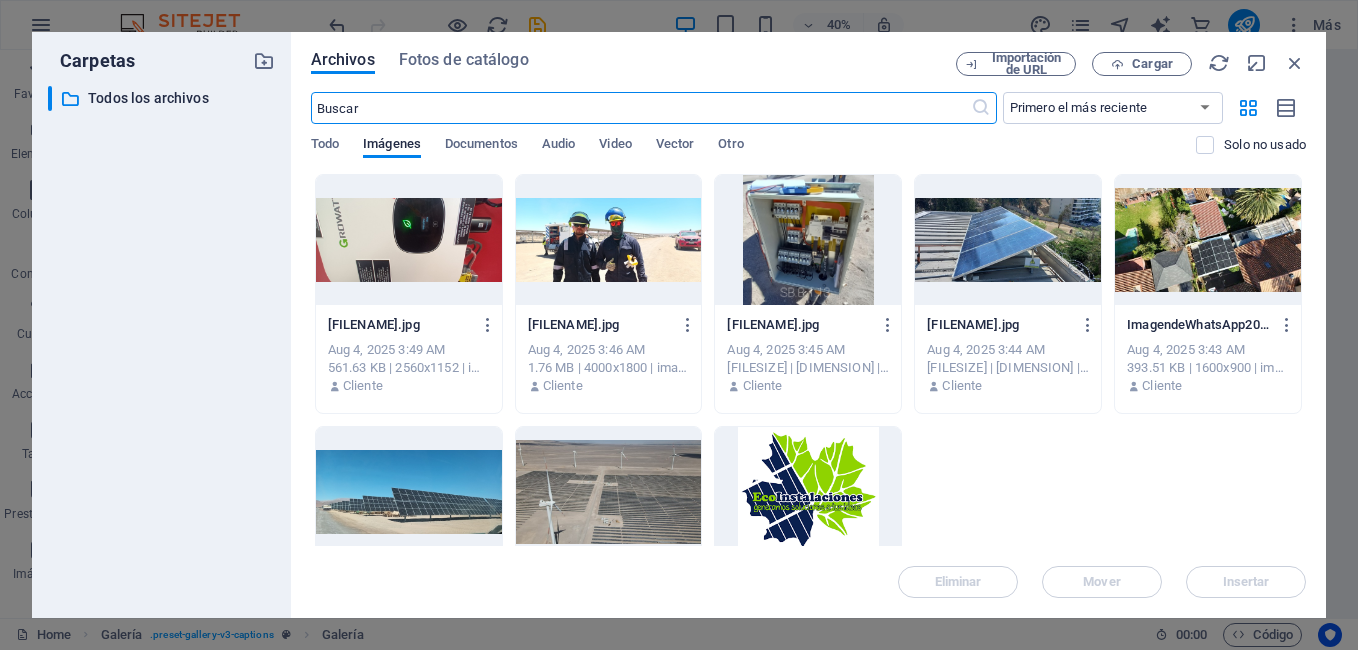 click at bounding box center [808, 240] 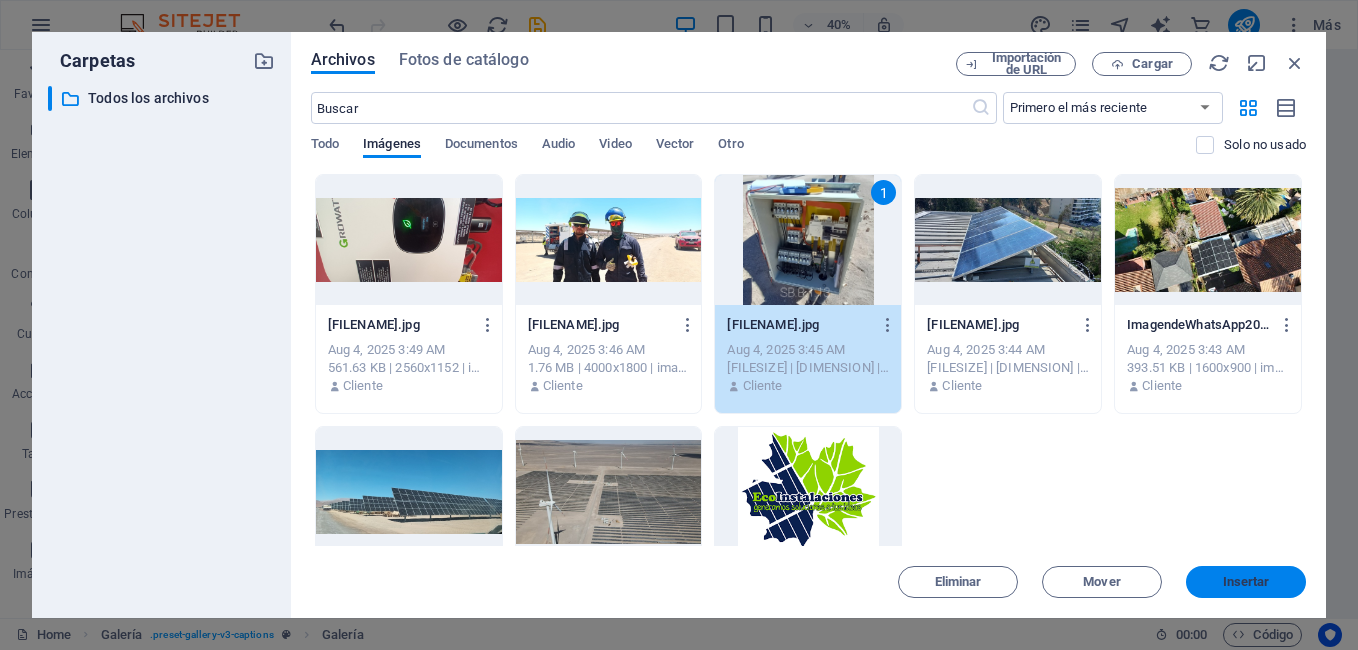 click on "Insertar" at bounding box center [1246, 582] 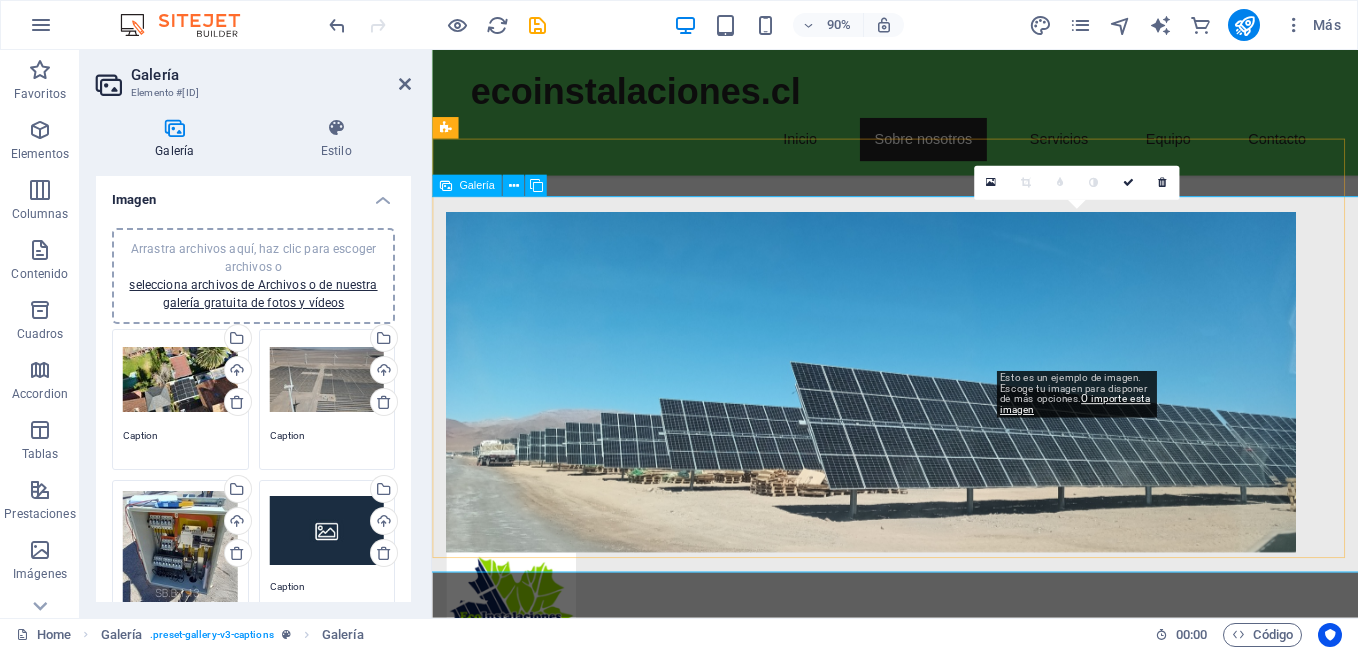 click at bounding box center (1159, 1289) 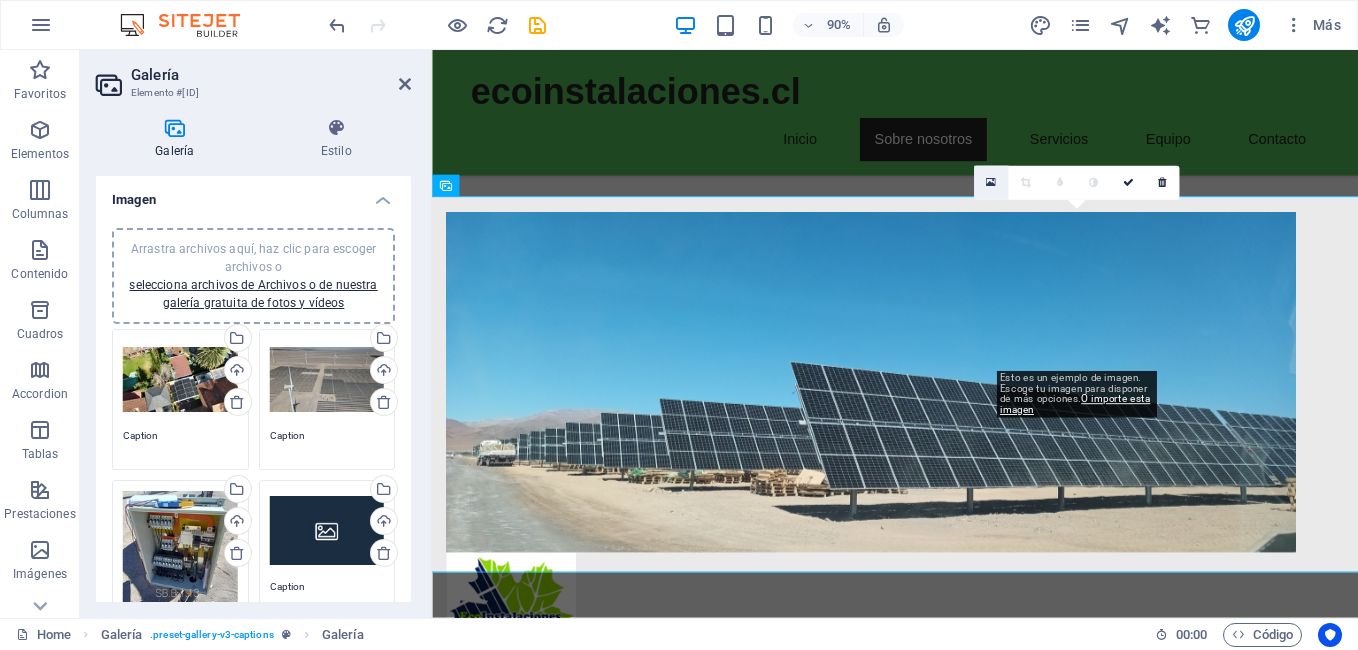 click at bounding box center (991, 183) 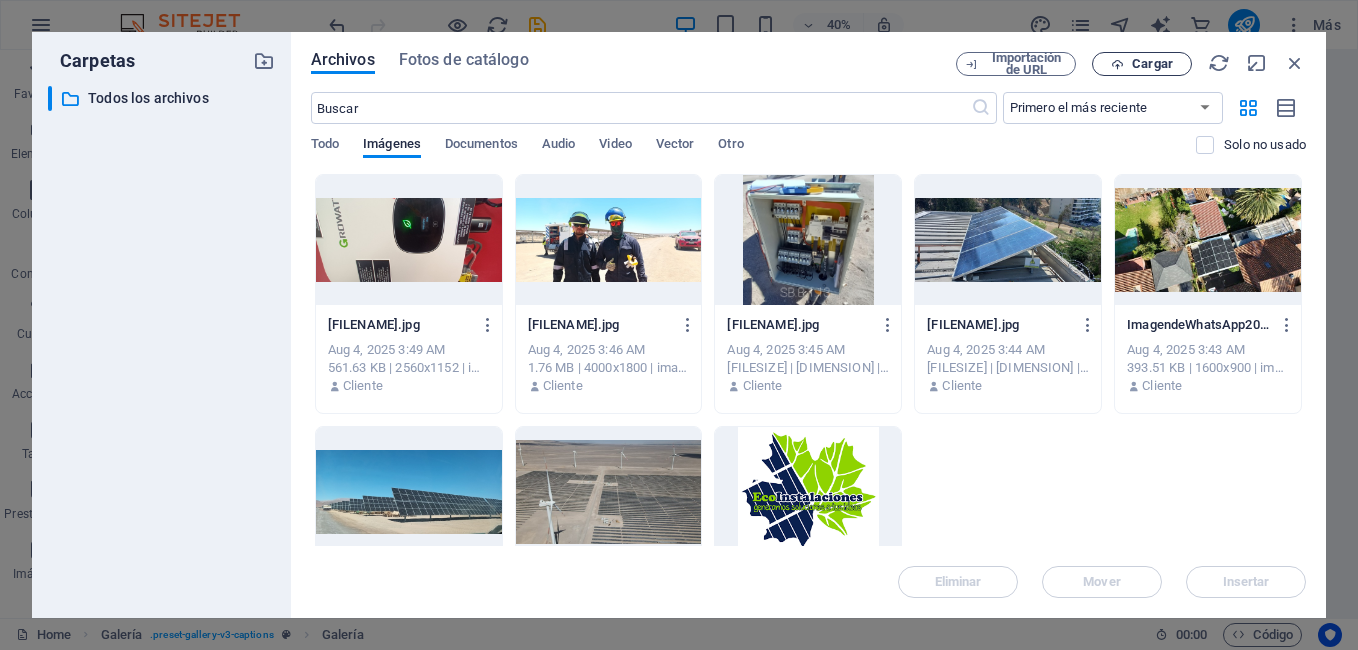 click on "Cargar" at bounding box center (1152, 64) 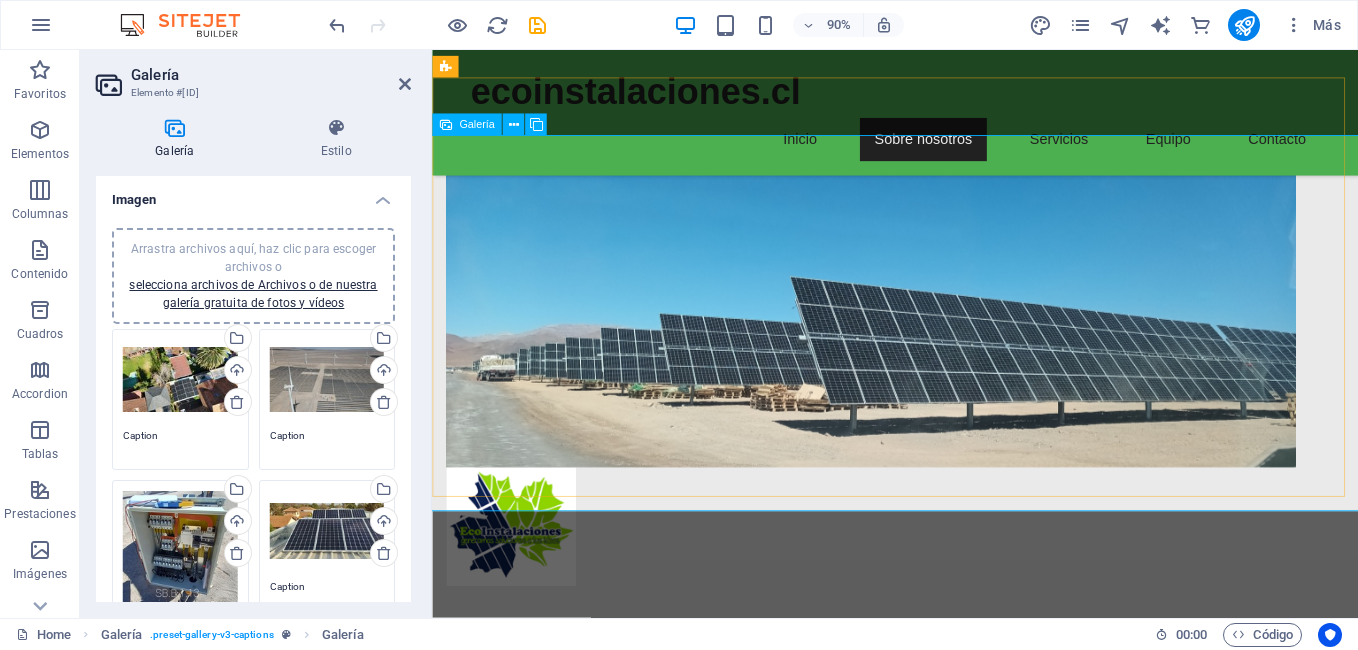 scroll, scrollTop: 1199, scrollLeft: 0, axis: vertical 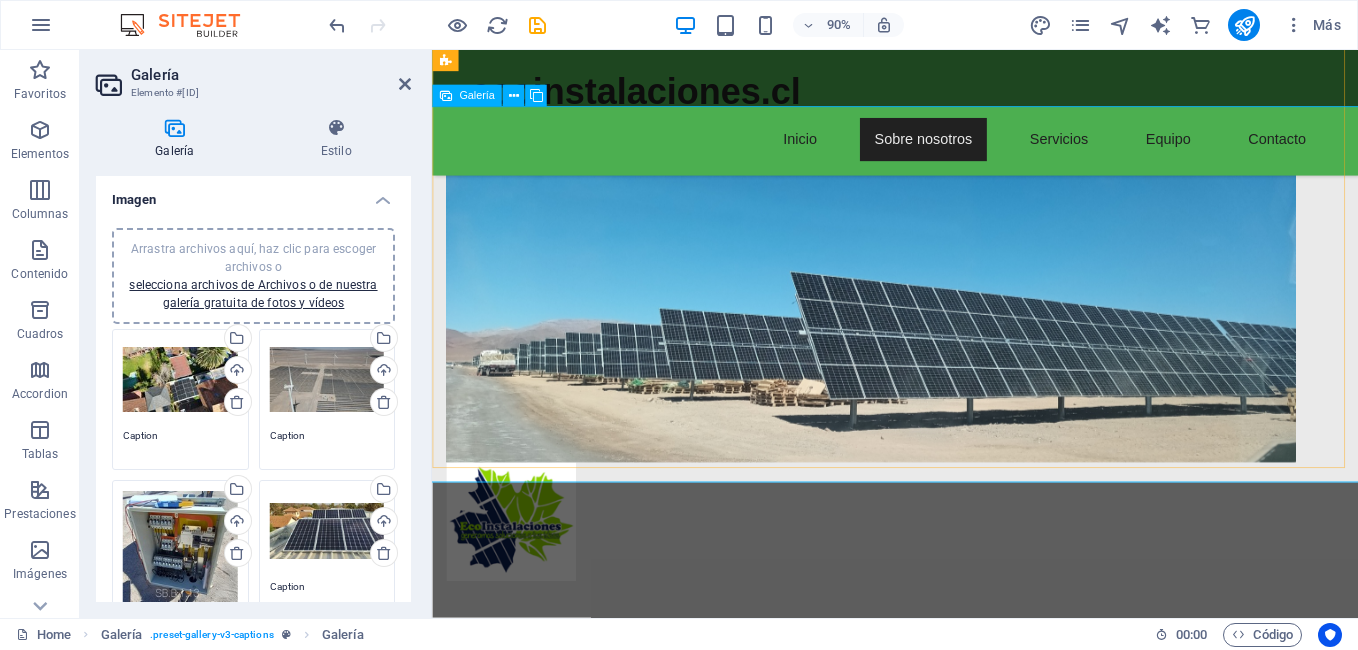 click at bounding box center (946, 1295) 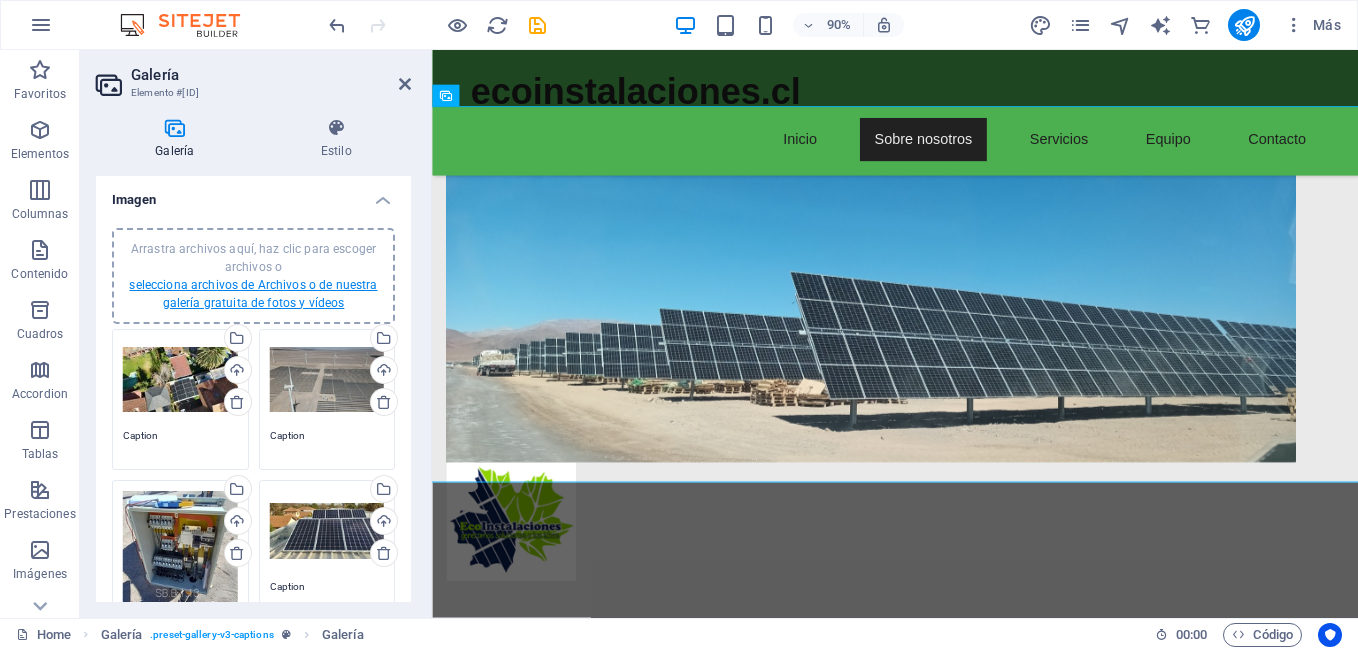 click on "selecciona archivos de Archivos o de nuestra galería gratuita de fotos y vídeos" at bounding box center [253, 294] 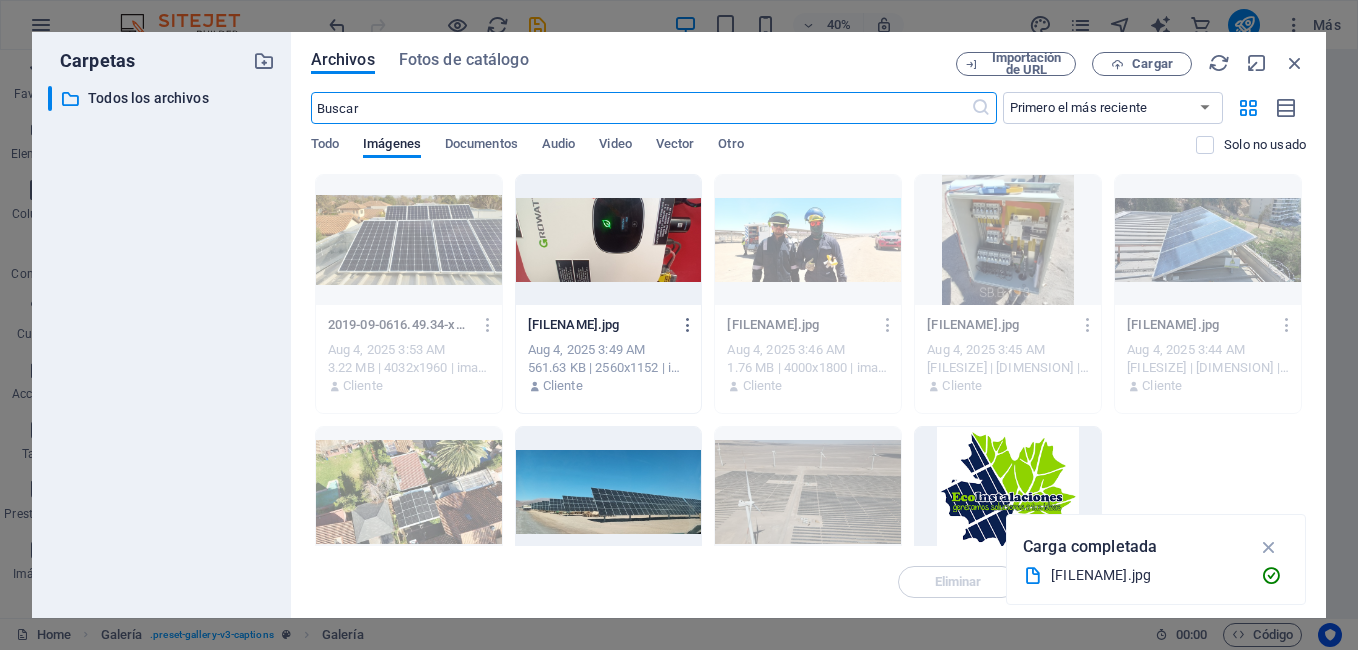 click at bounding box center [609, 492] 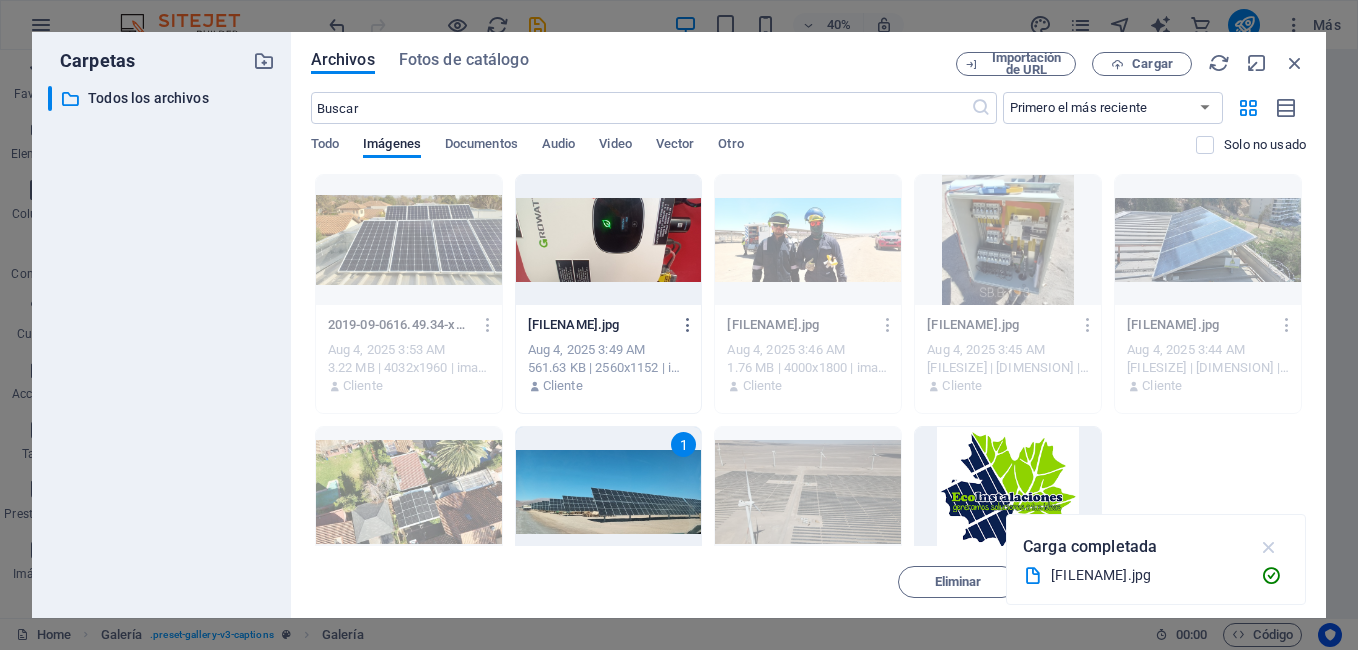 click at bounding box center [1269, 547] 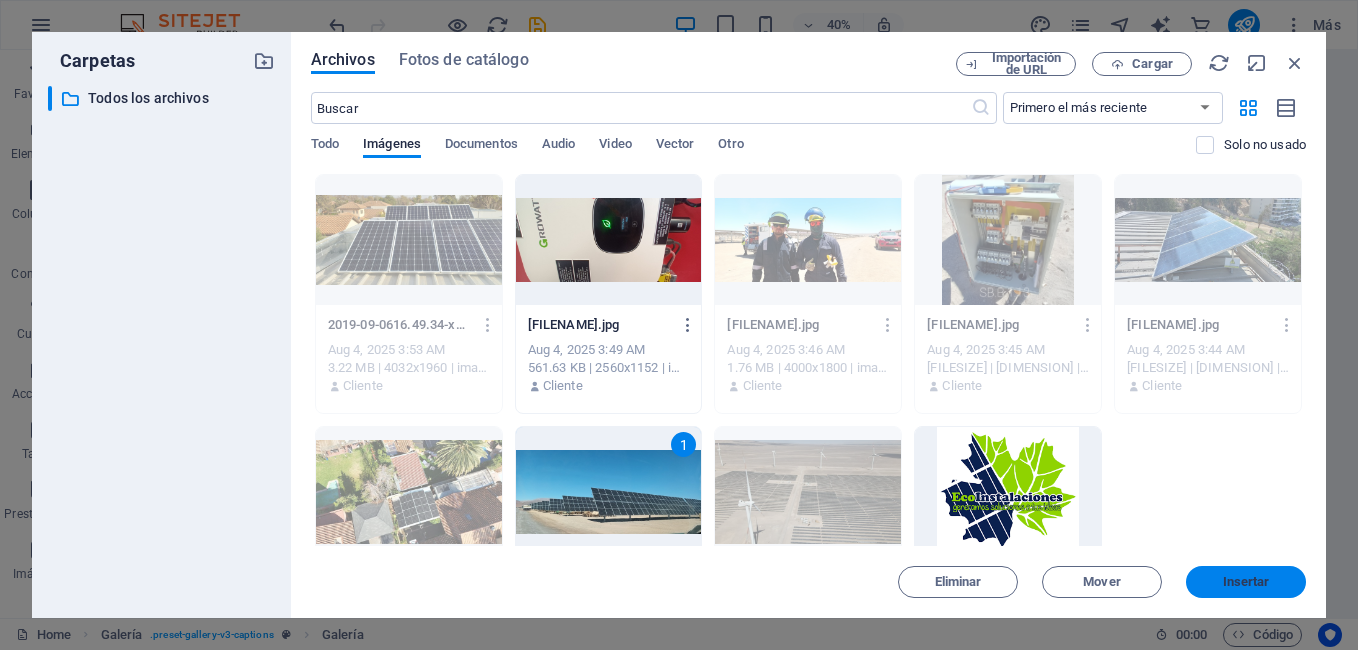 click on "Insertar" at bounding box center (1246, 582) 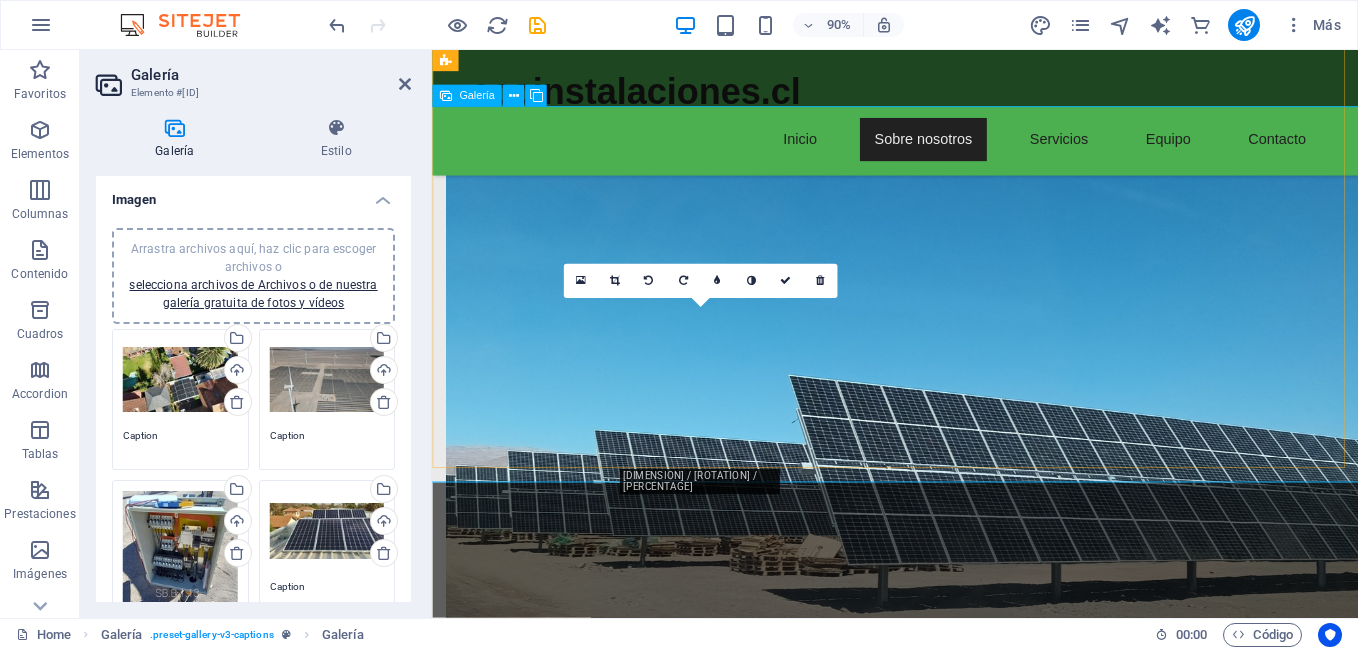 click at bounding box center [734, 1401] 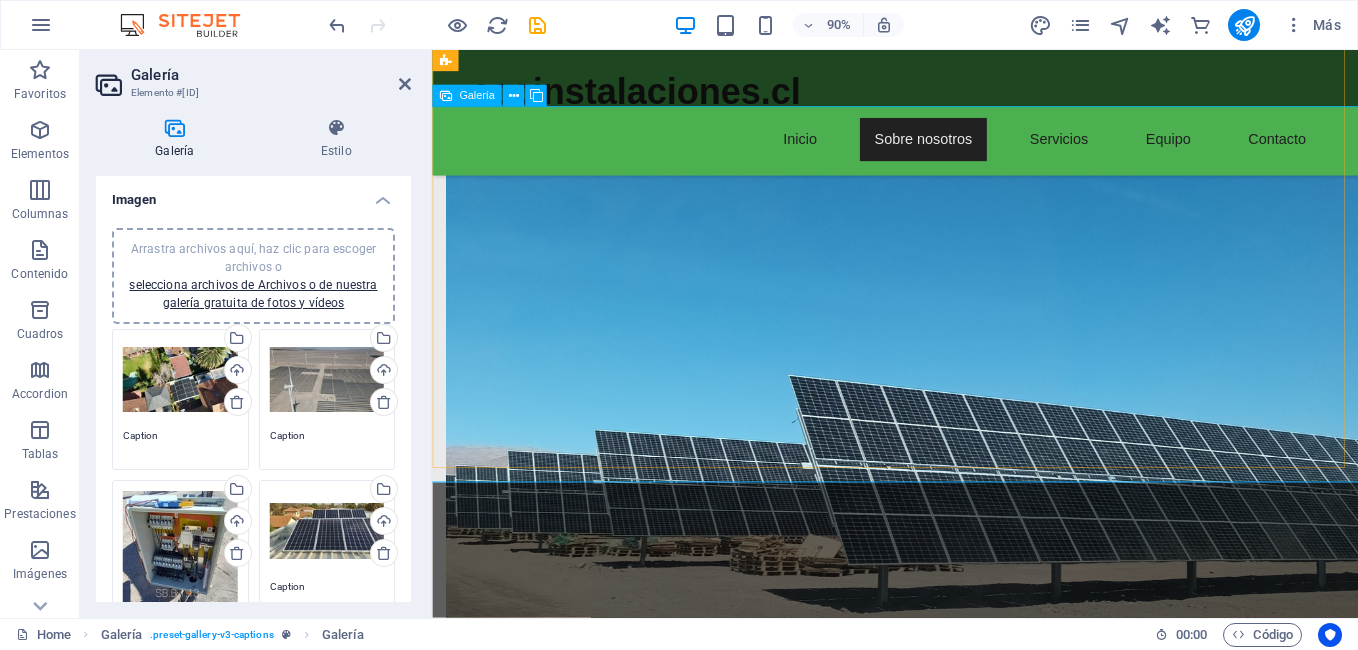 click at bounding box center [946, 1295] 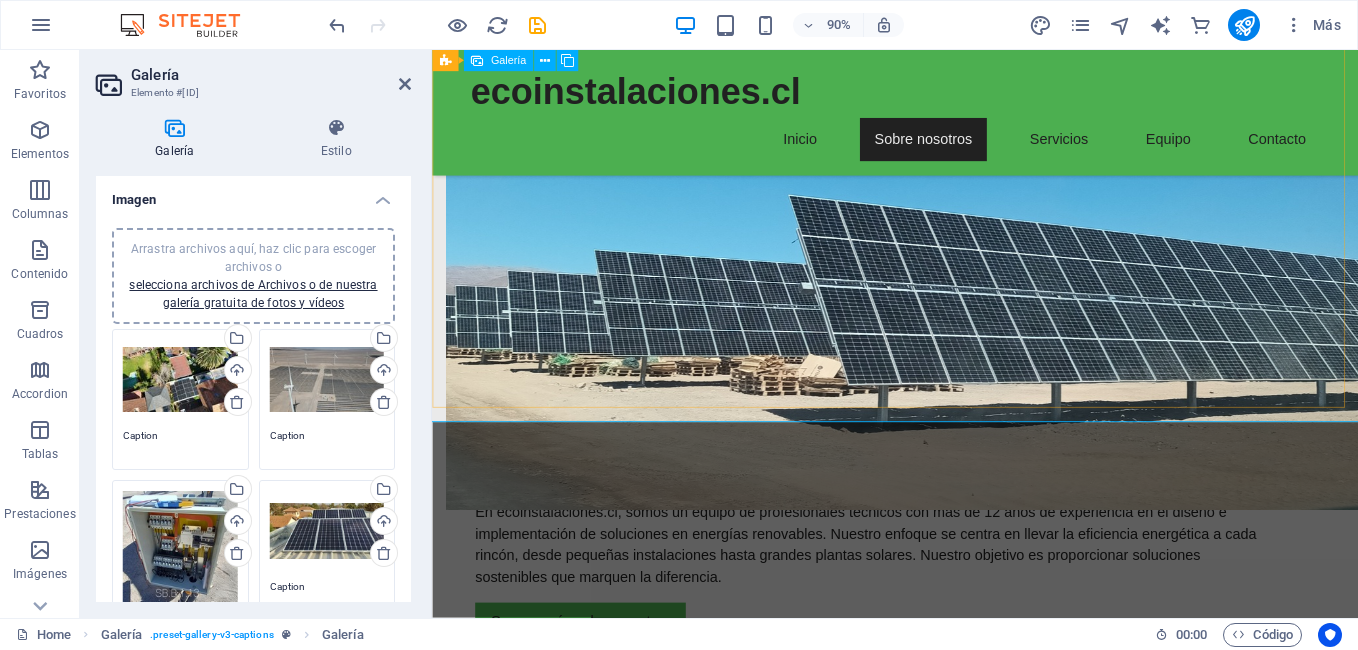 scroll, scrollTop: 1099, scrollLeft: 0, axis: vertical 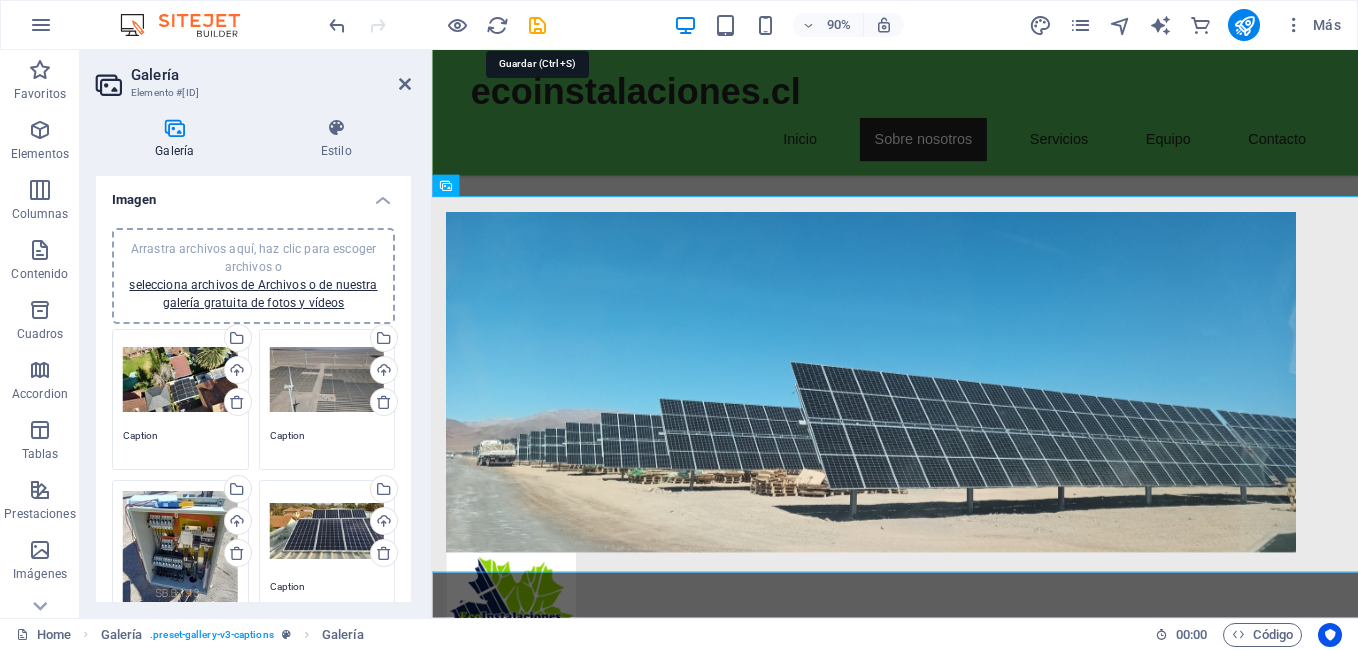 click at bounding box center (537, 25) 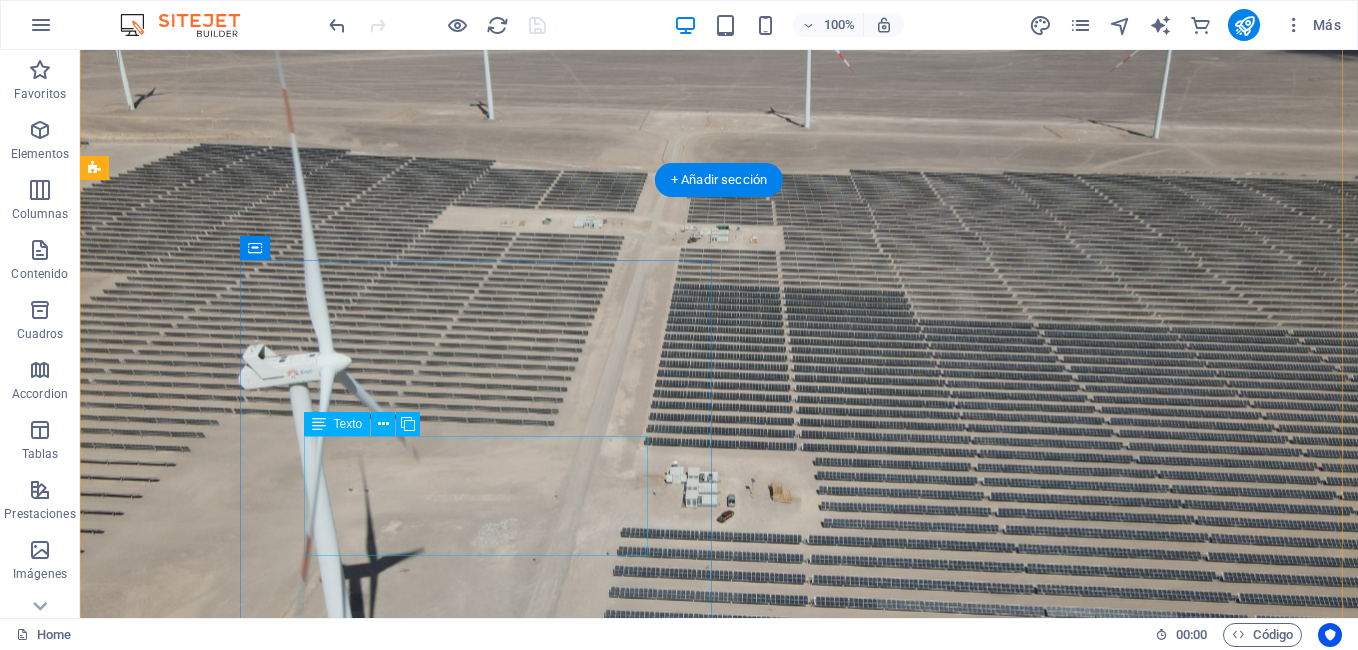 scroll, scrollTop: 0, scrollLeft: 0, axis: both 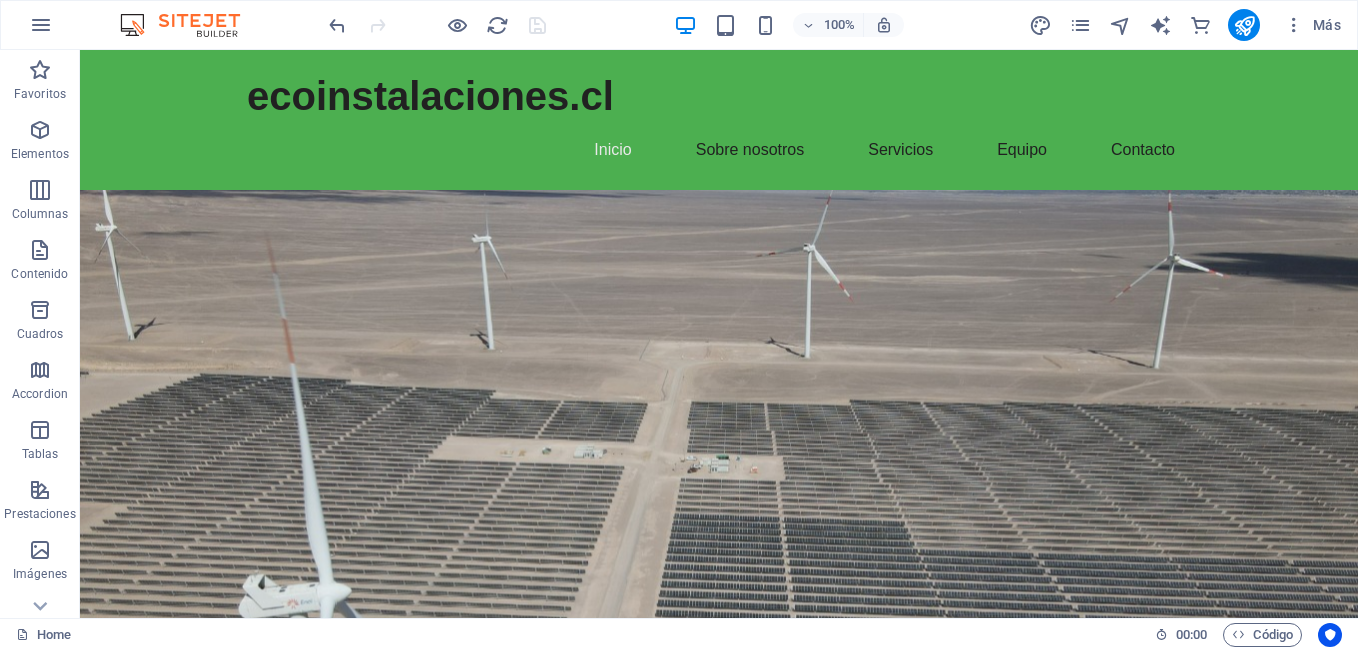 click on "100% Más" at bounding box center (837, 25) 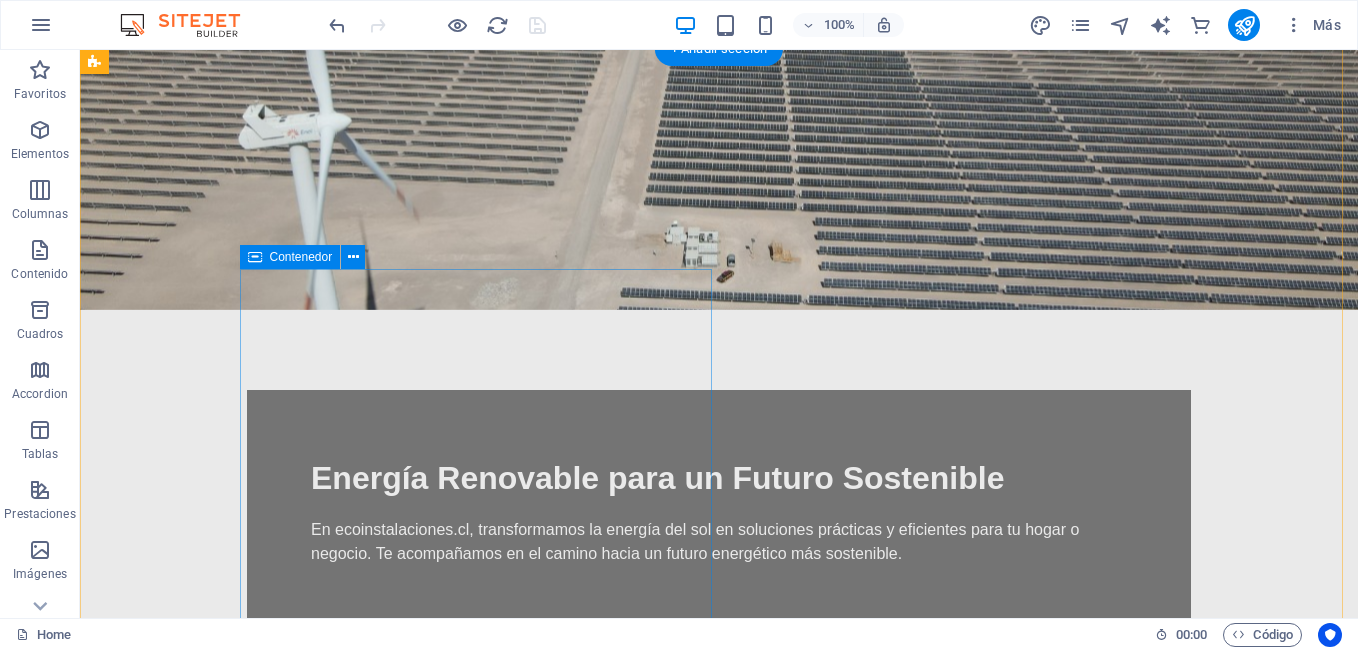 scroll, scrollTop: 0, scrollLeft: 0, axis: both 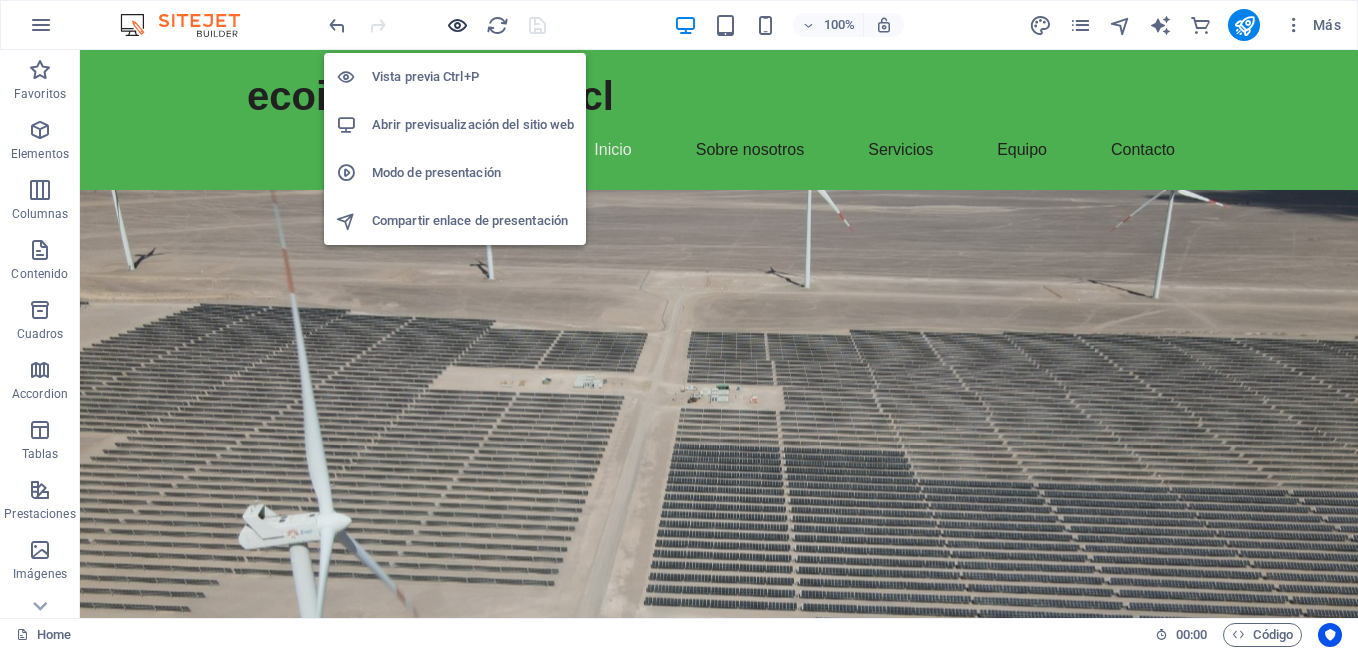 click at bounding box center (457, 25) 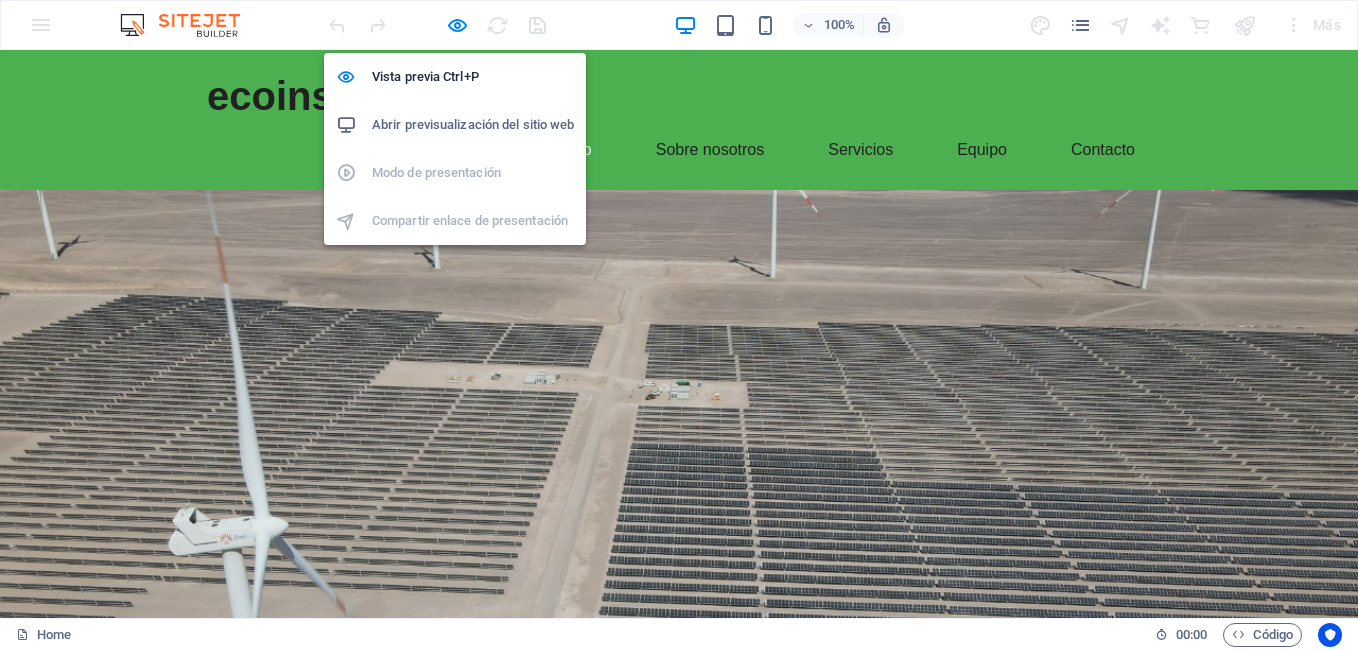 click on "Abrir previsualización del sitio web" at bounding box center (473, 125) 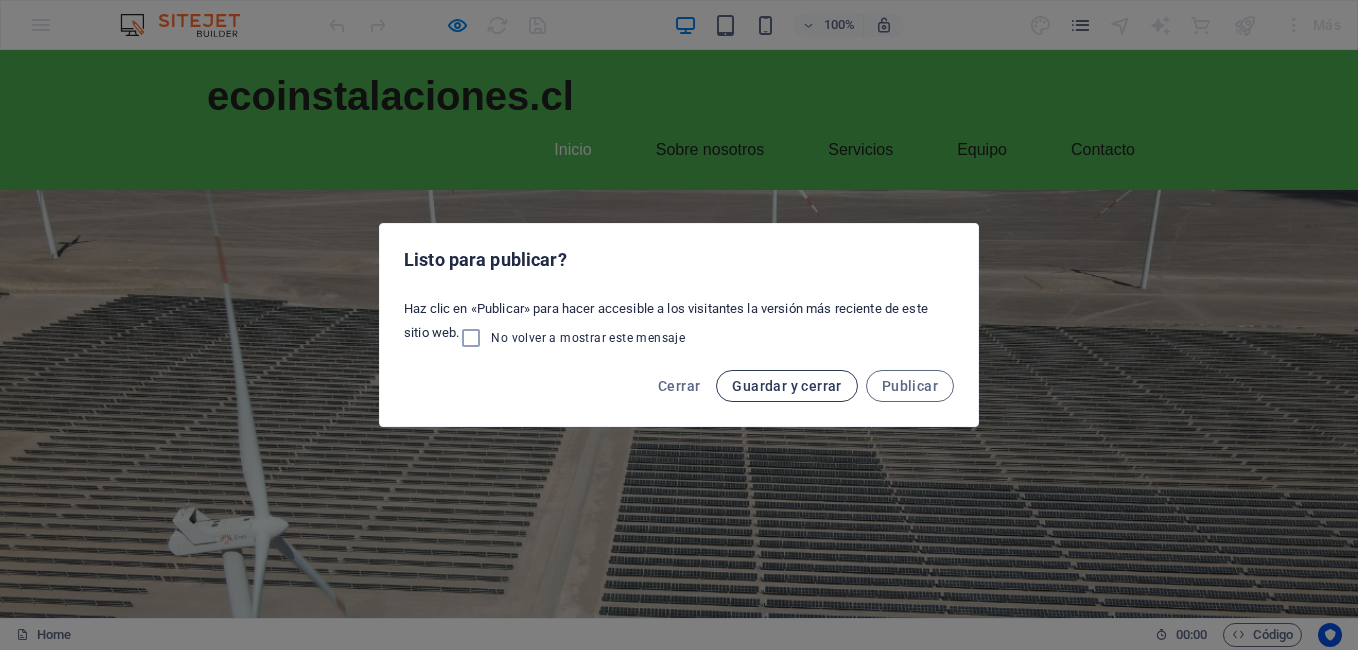 click on "Guardar y cerrar" at bounding box center [786, 386] 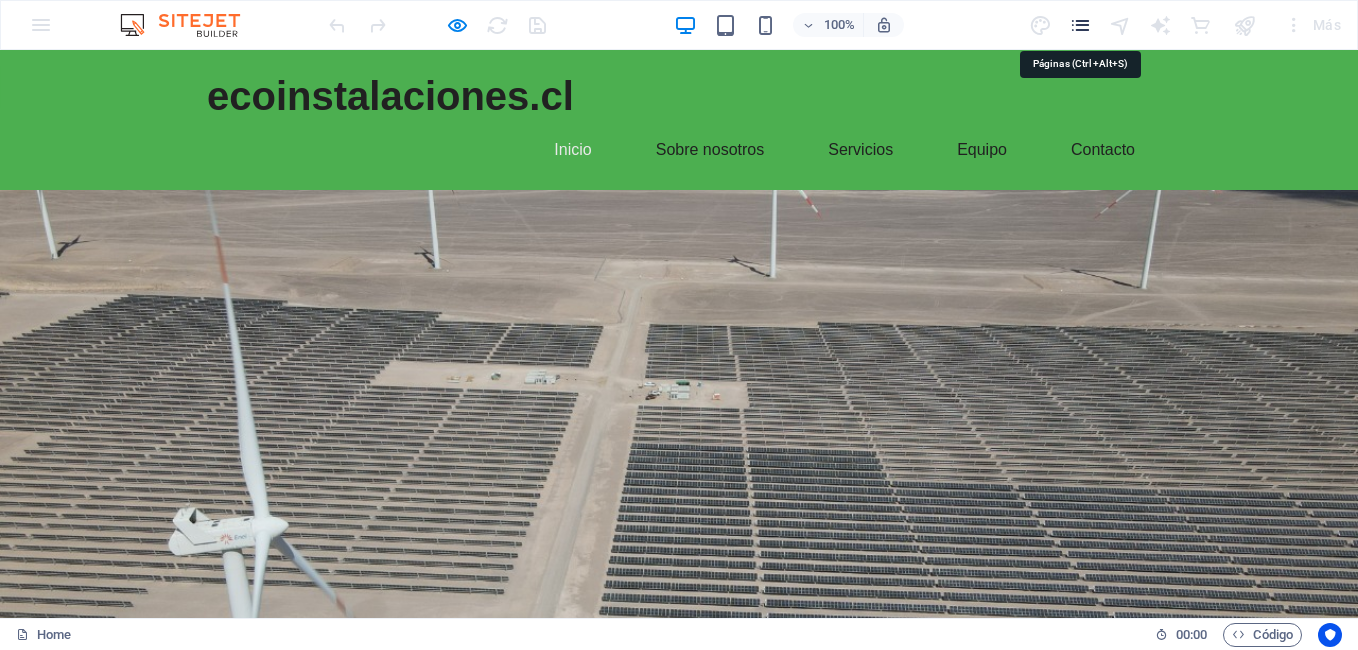 click at bounding box center [1080, 25] 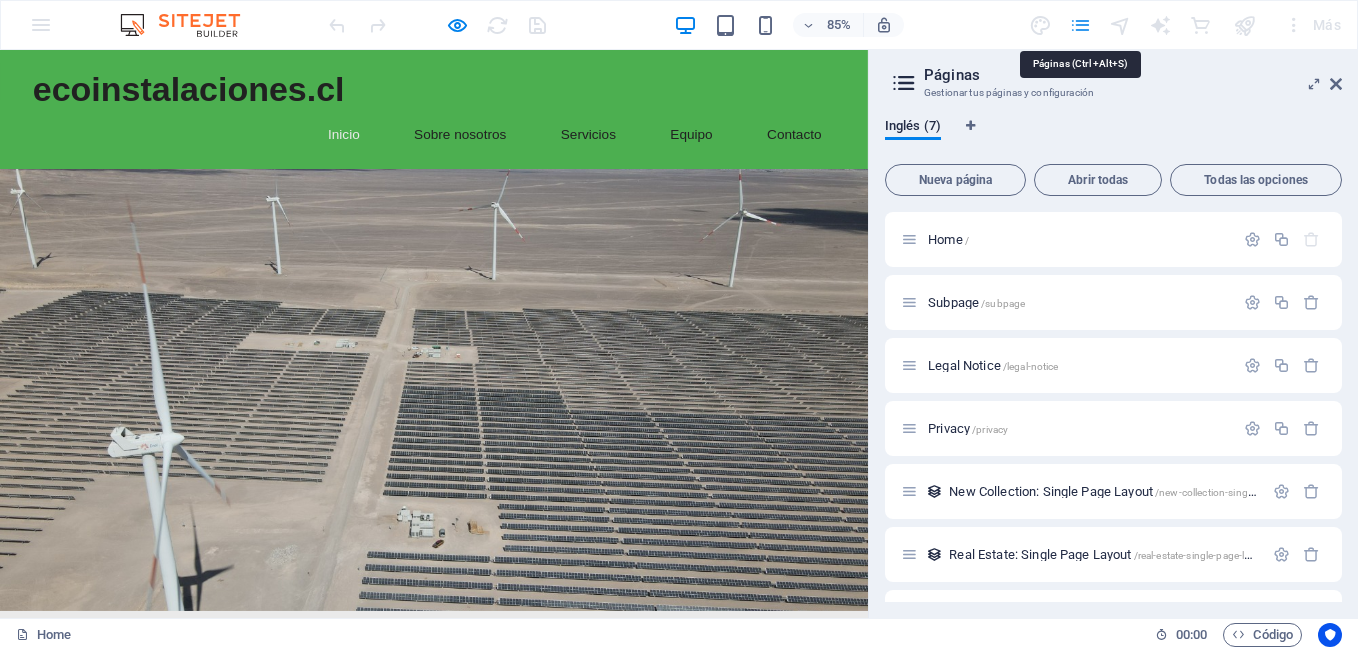 click at bounding box center [1080, 25] 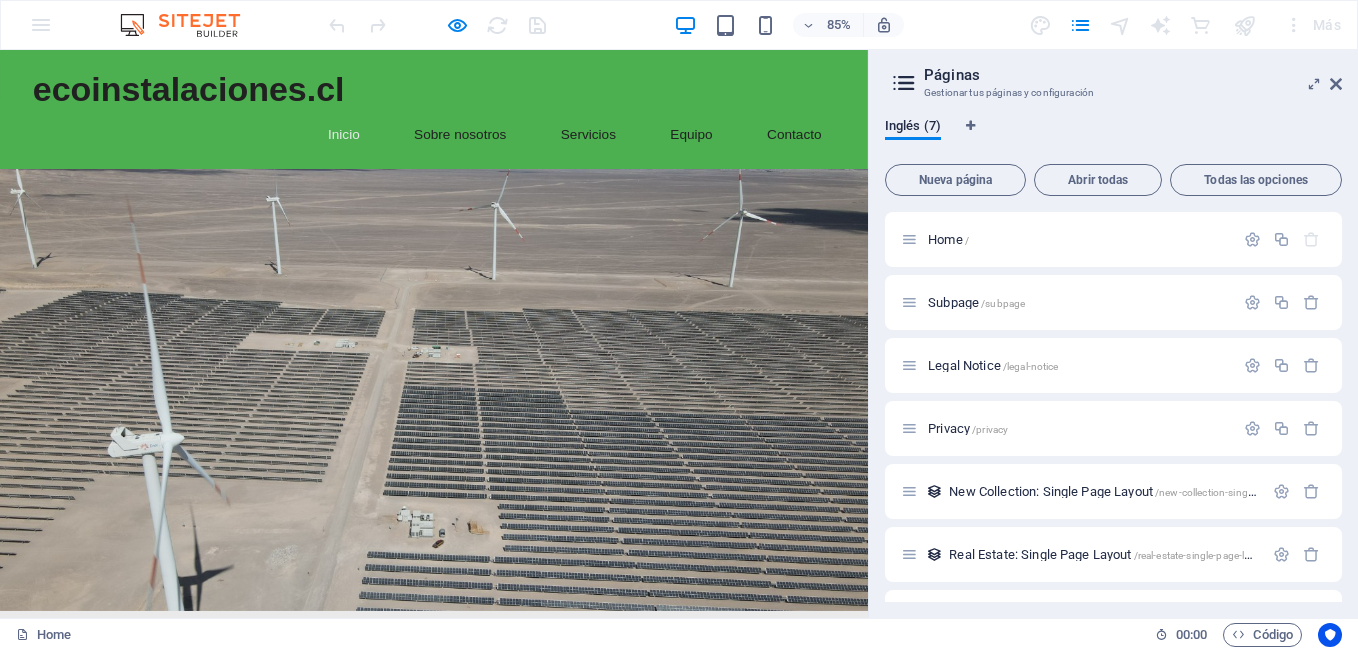 click on "85% Más" at bounding box center (837, 25) 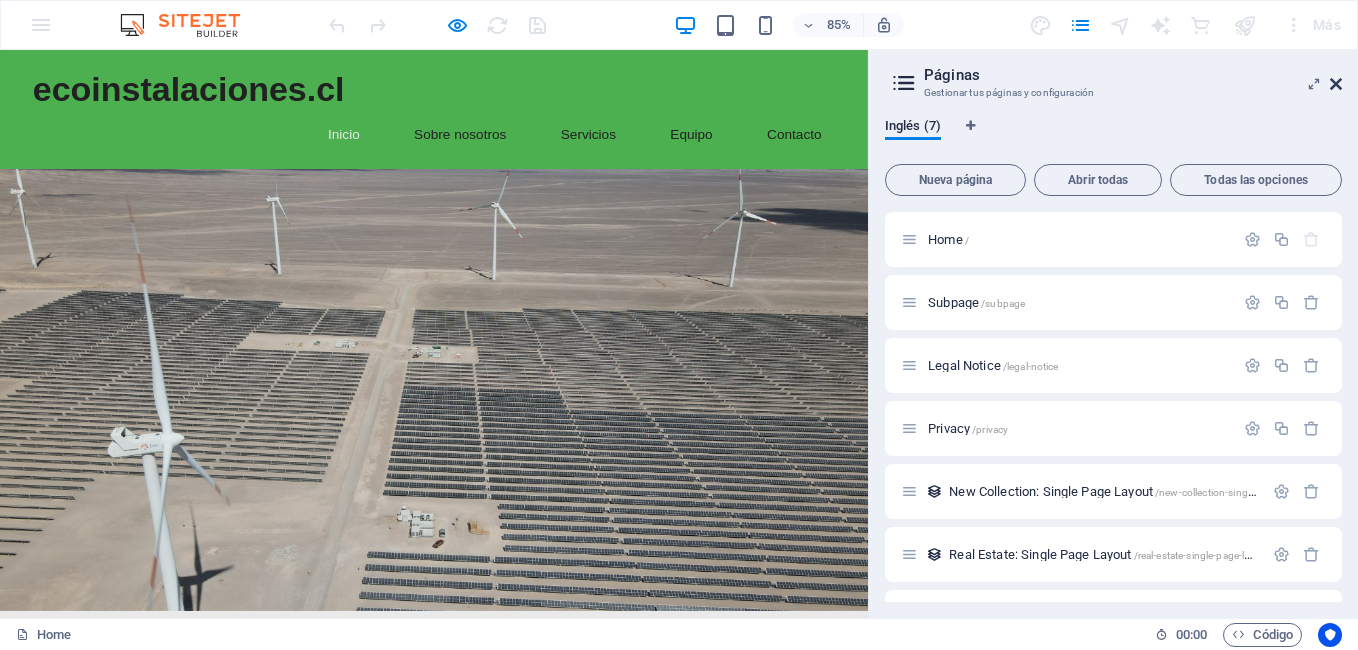 click at bounding box center (1336, 84) 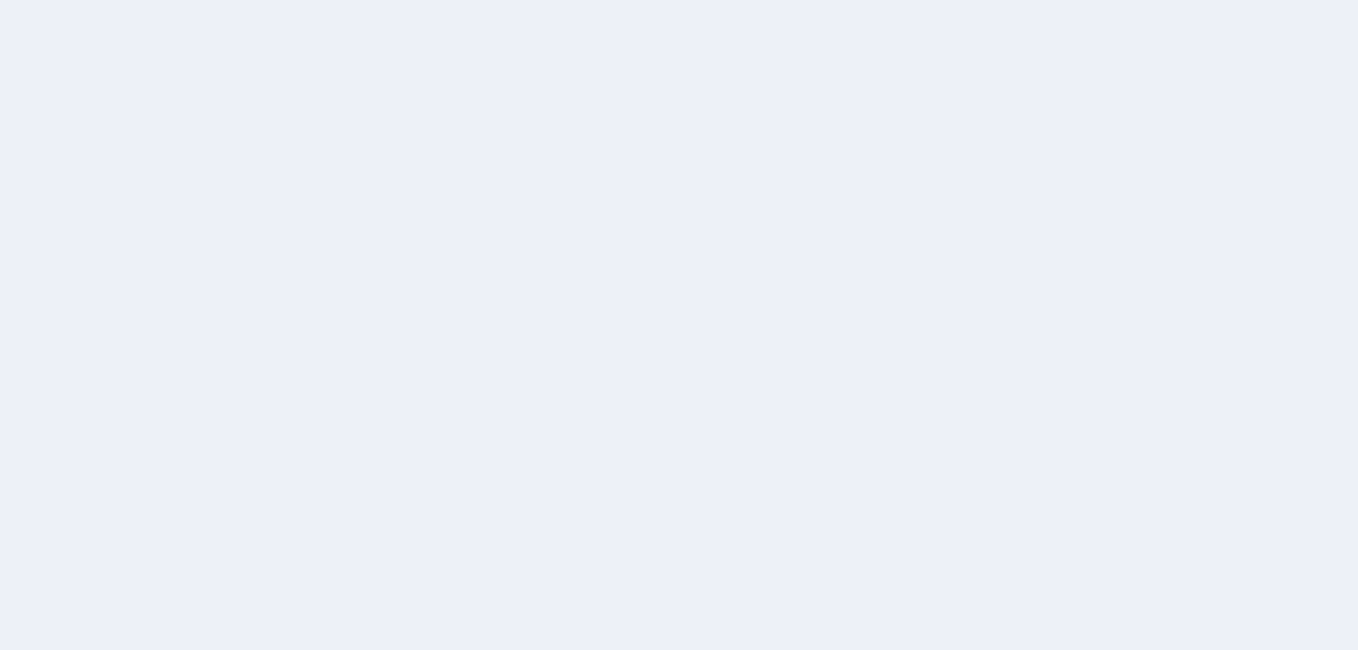 scroll, scrollTop: 0, scrollLeft: 0, axis: both 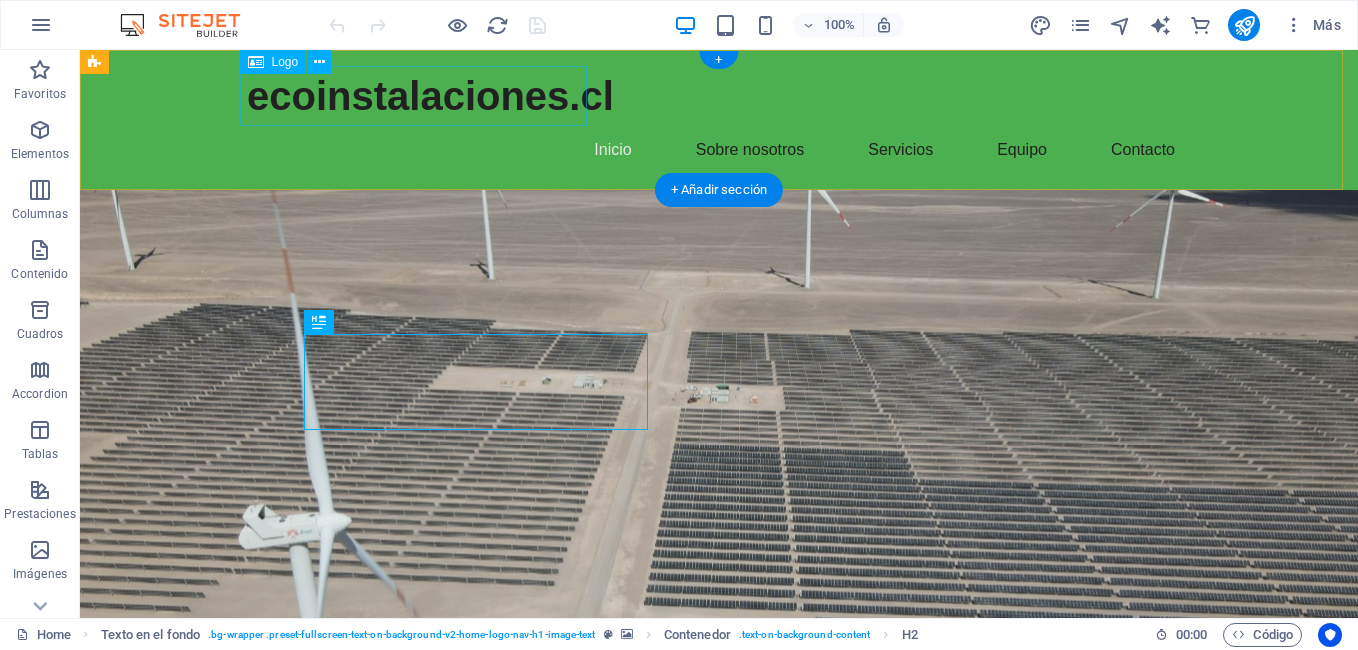click on "ecoinstalaciones.cl" at bounding box center [719, 96] 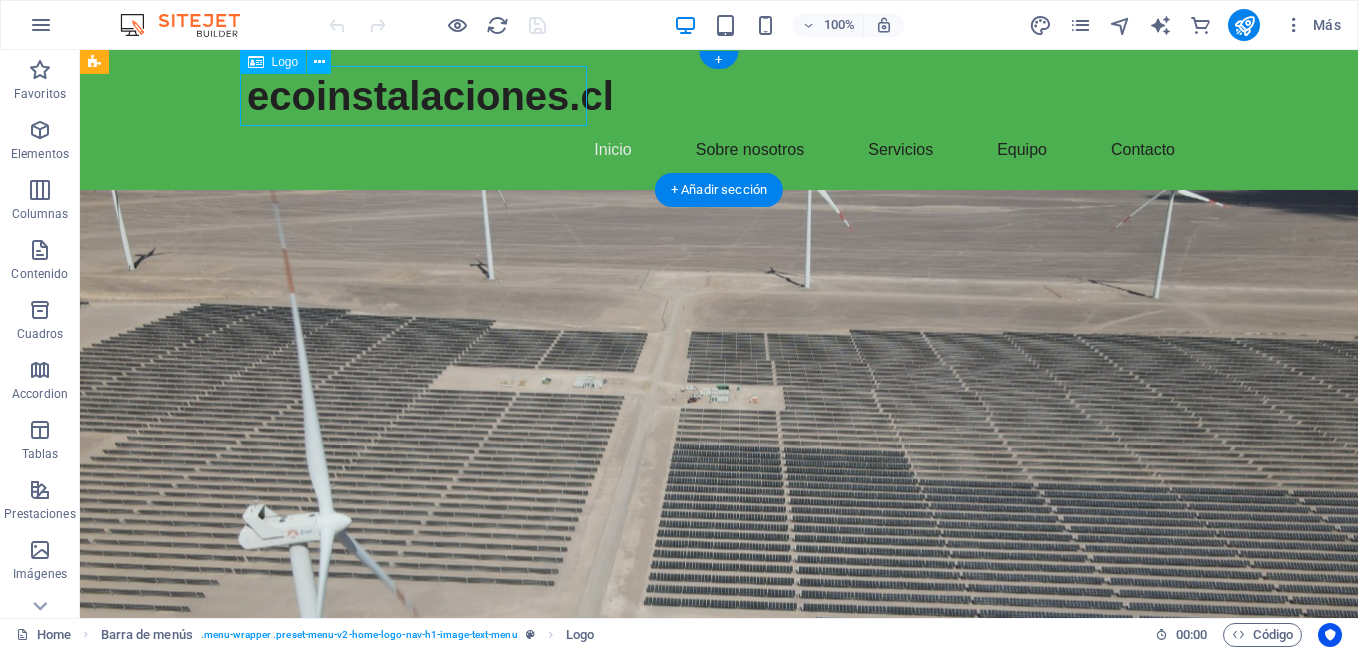 click on "ecoinstalaciones.cl" at bounding box center [719, 96] 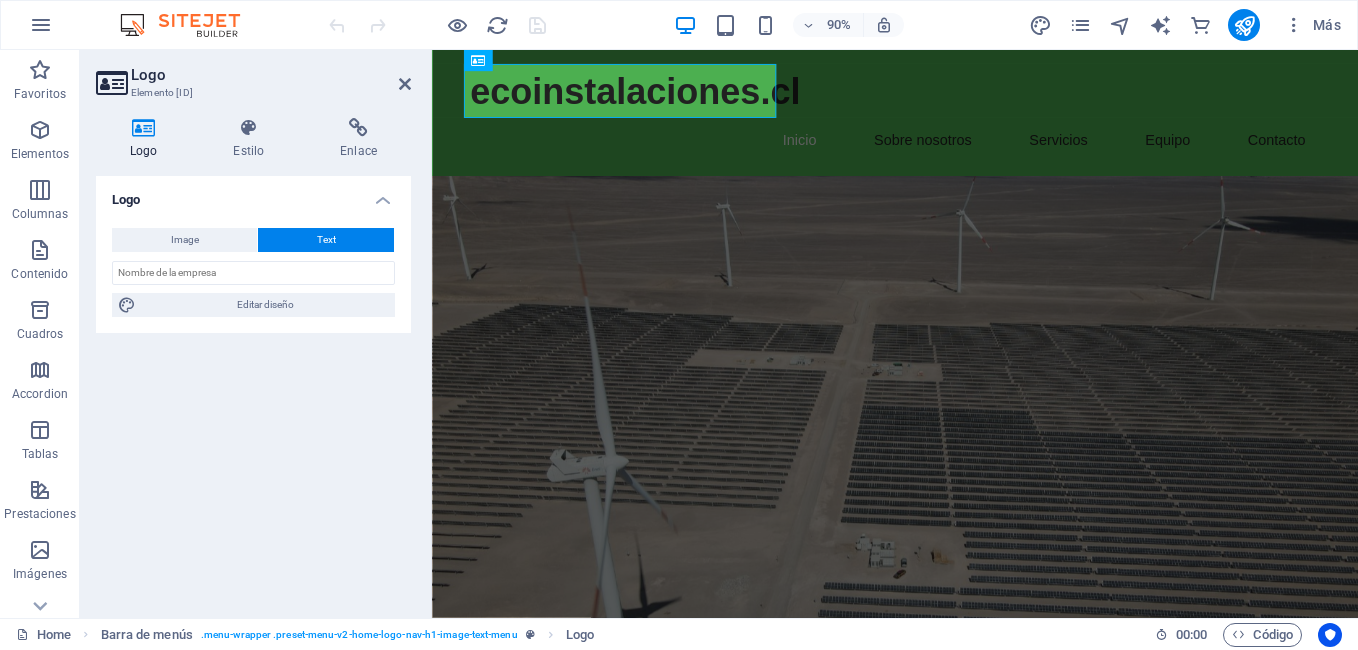 click on "Text" at bounding box center [326, 240] 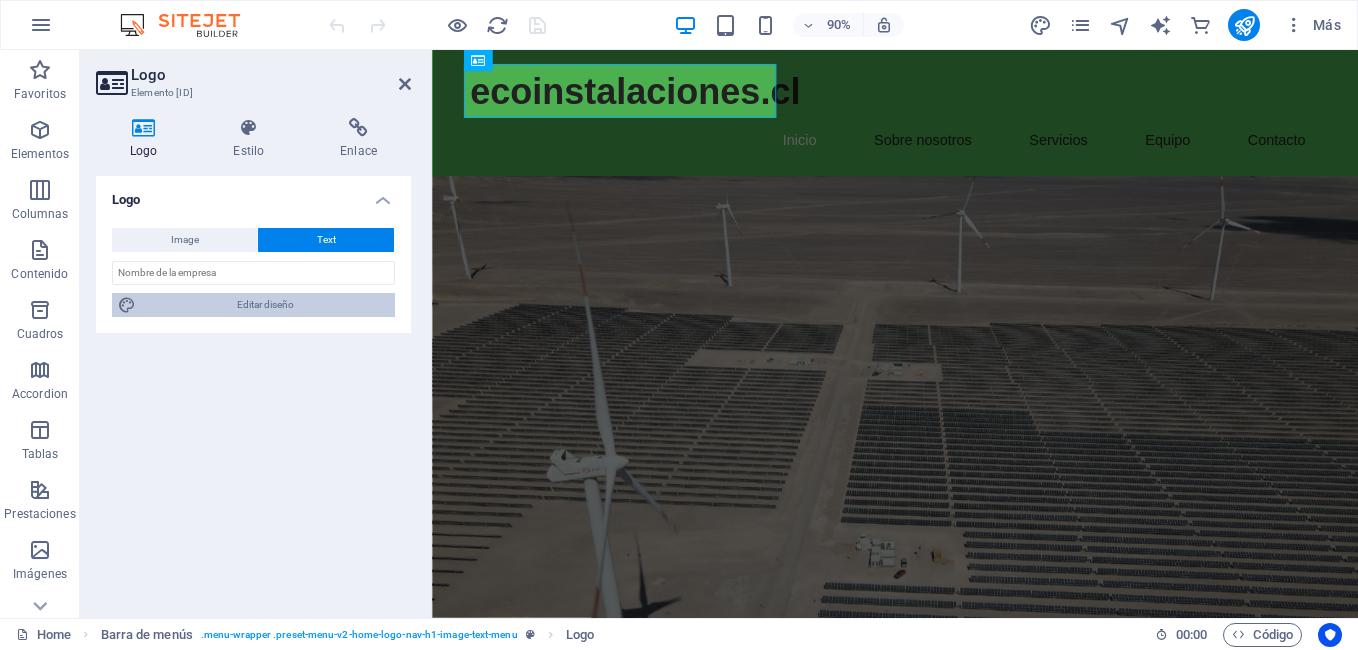 click on "Editar diseño" at bounding box center (265, 305) 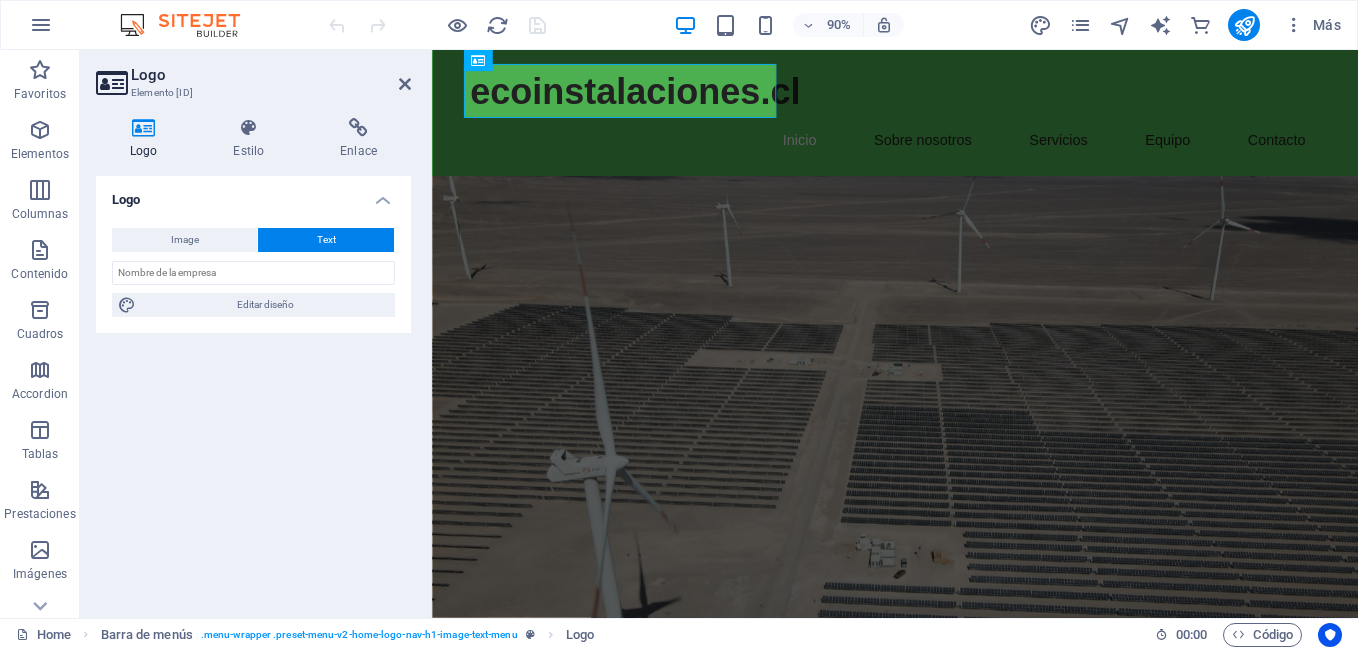 select on "px" 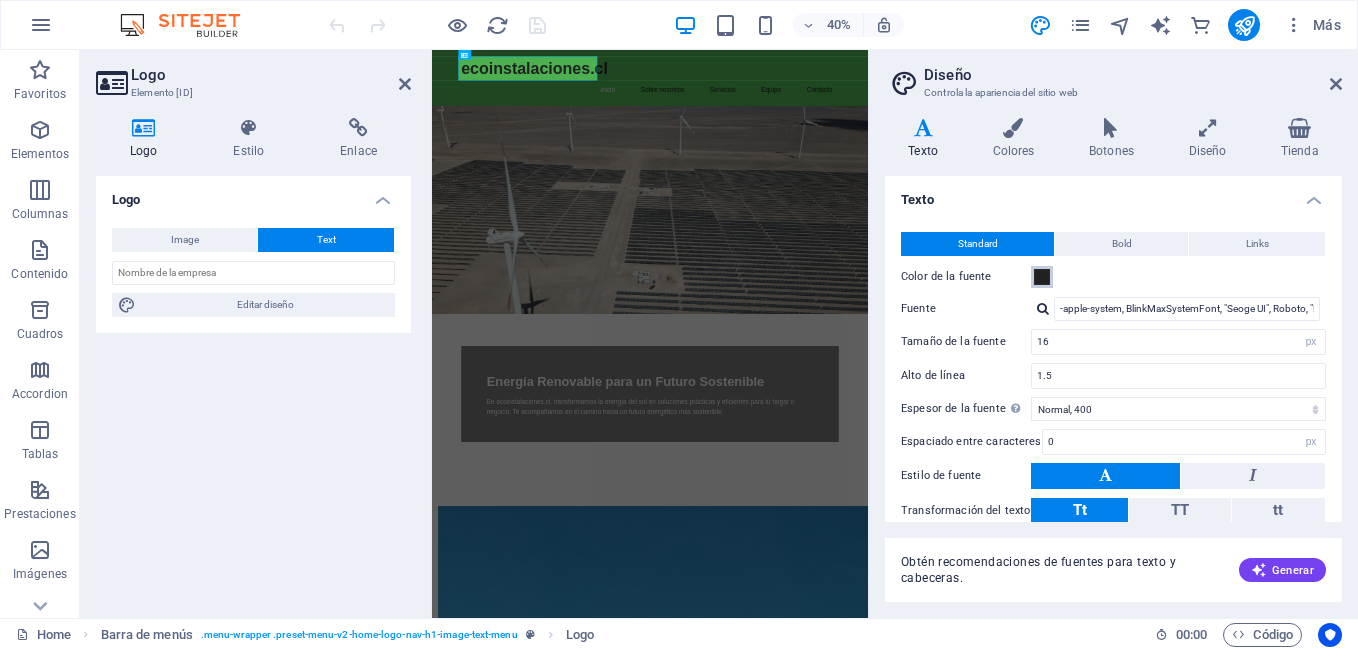 click at bounding box center (1042, 277) 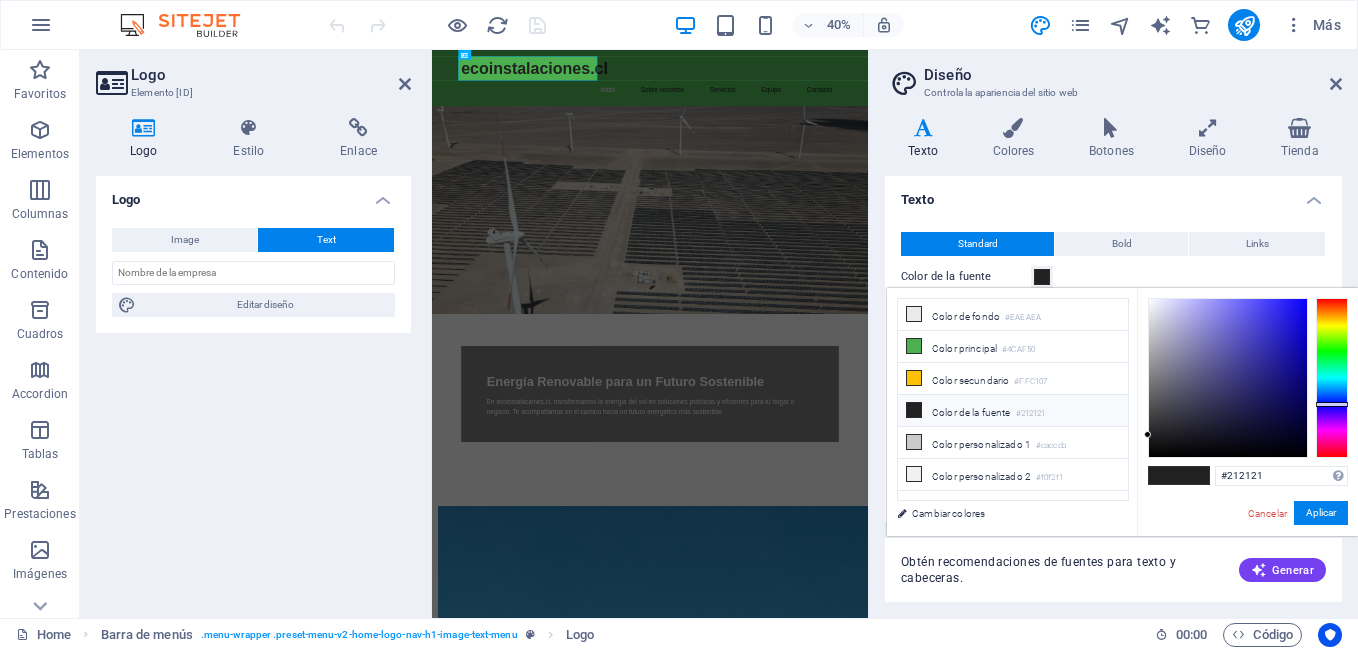click at bounding box center (1332, 378) 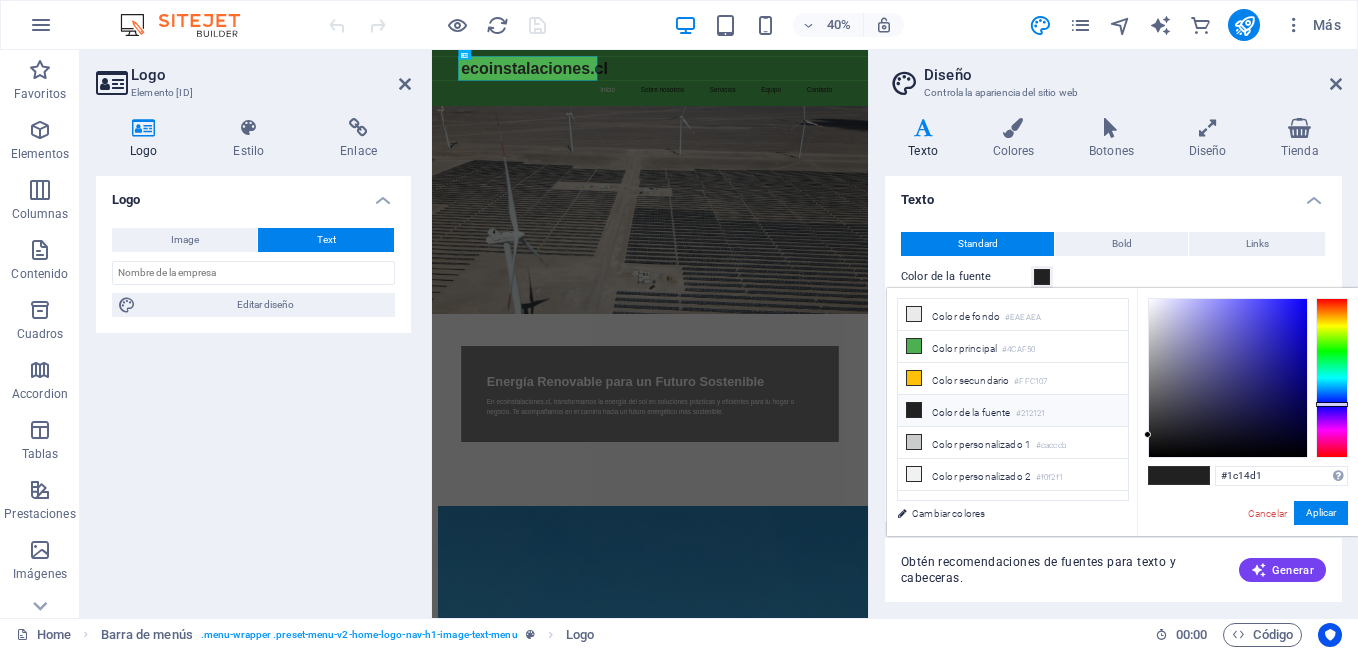 click at bounding box center [1228, 378] 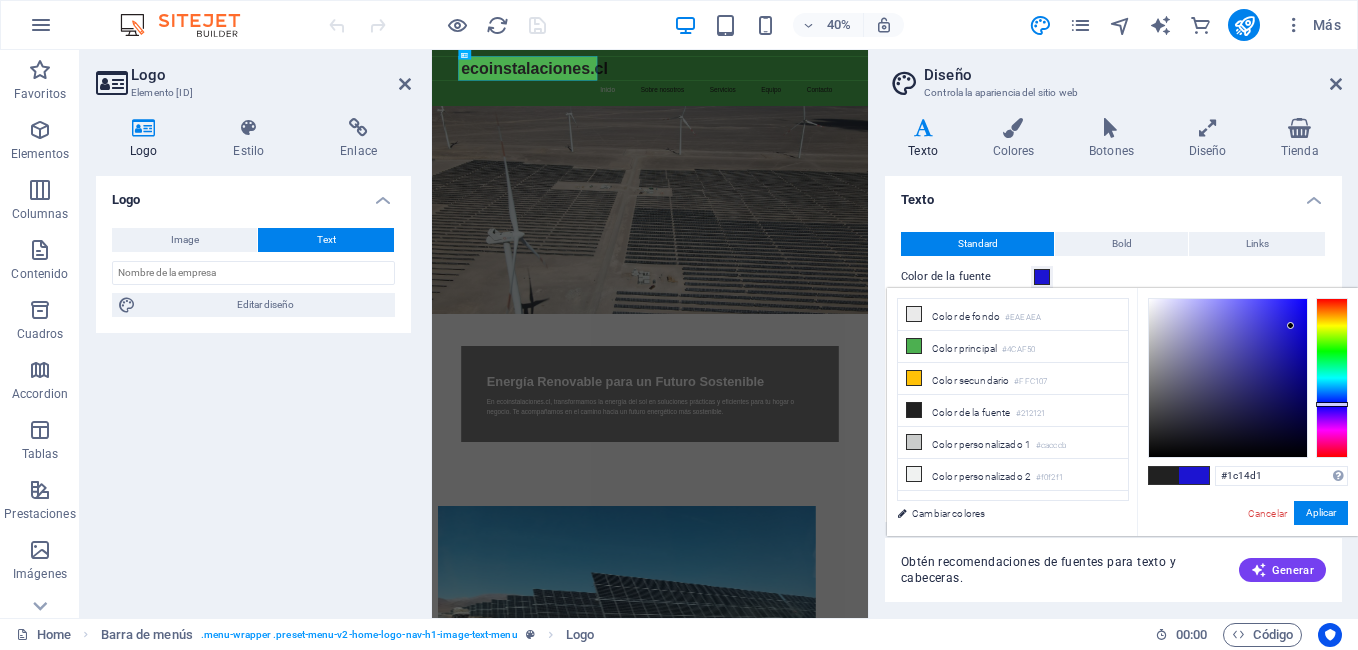 click at bounding box center (1228, 378) 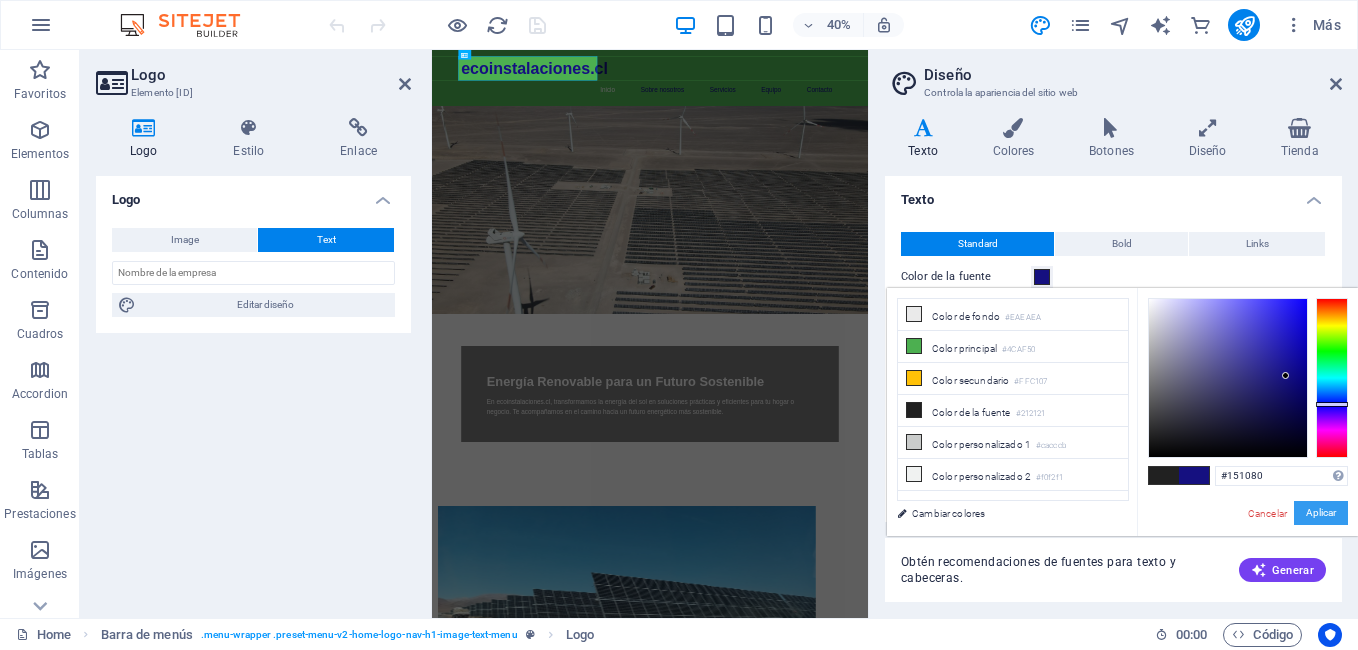 click on "Aplicar" at bounding box center (1321, 513) 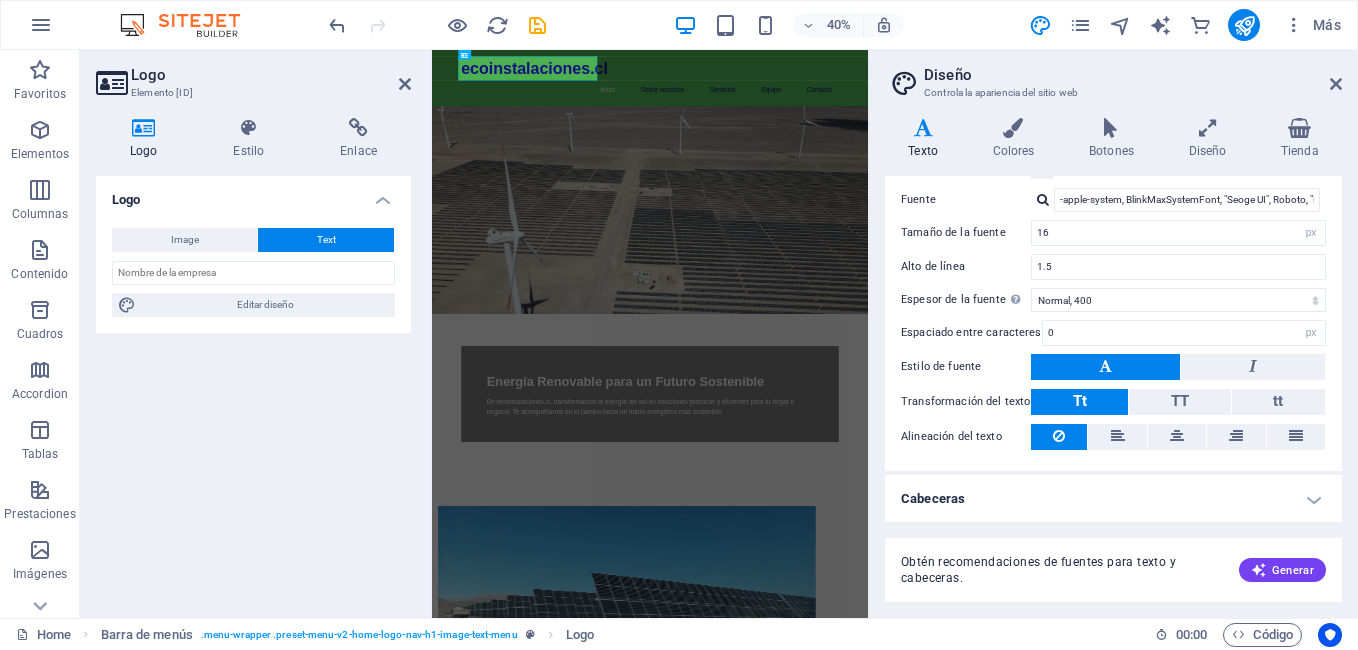 scroll, scrollTop: 110, scrollLeft: 0, axis: vertical 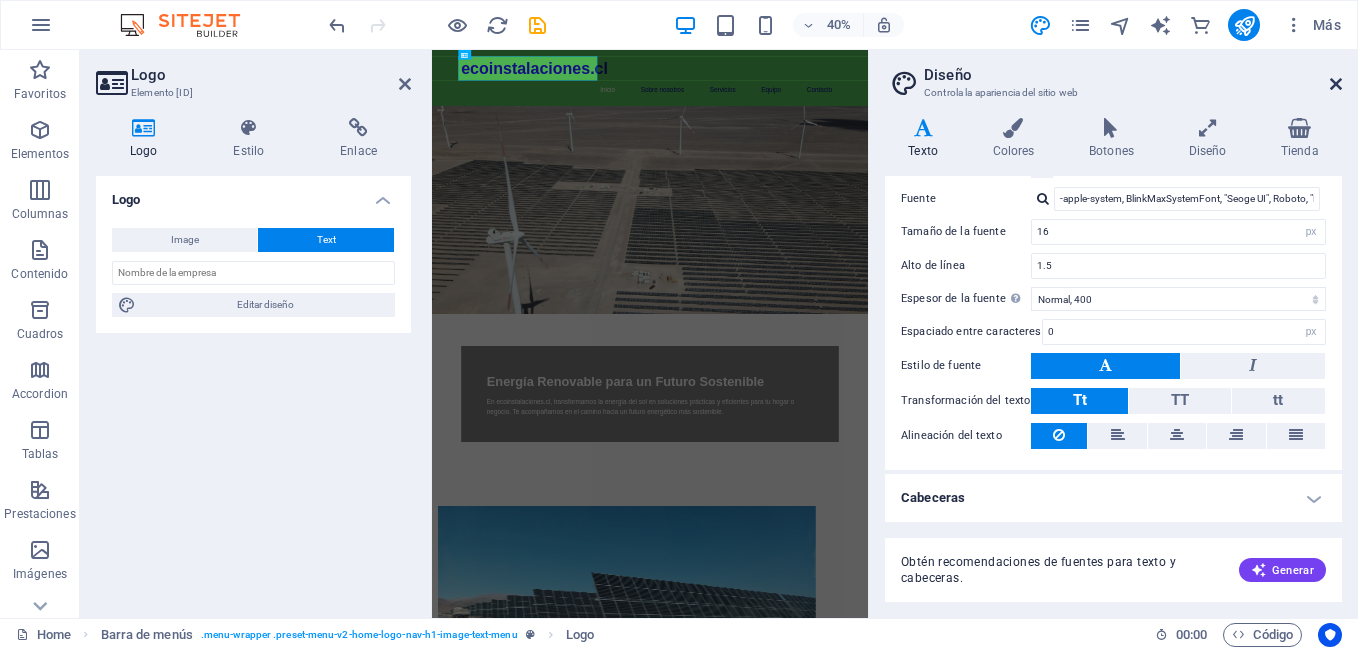drag, startPoint x: 1333, startPoint y: 82, endPoint x: 1002, endPoint y: 37, distance: 334.04492 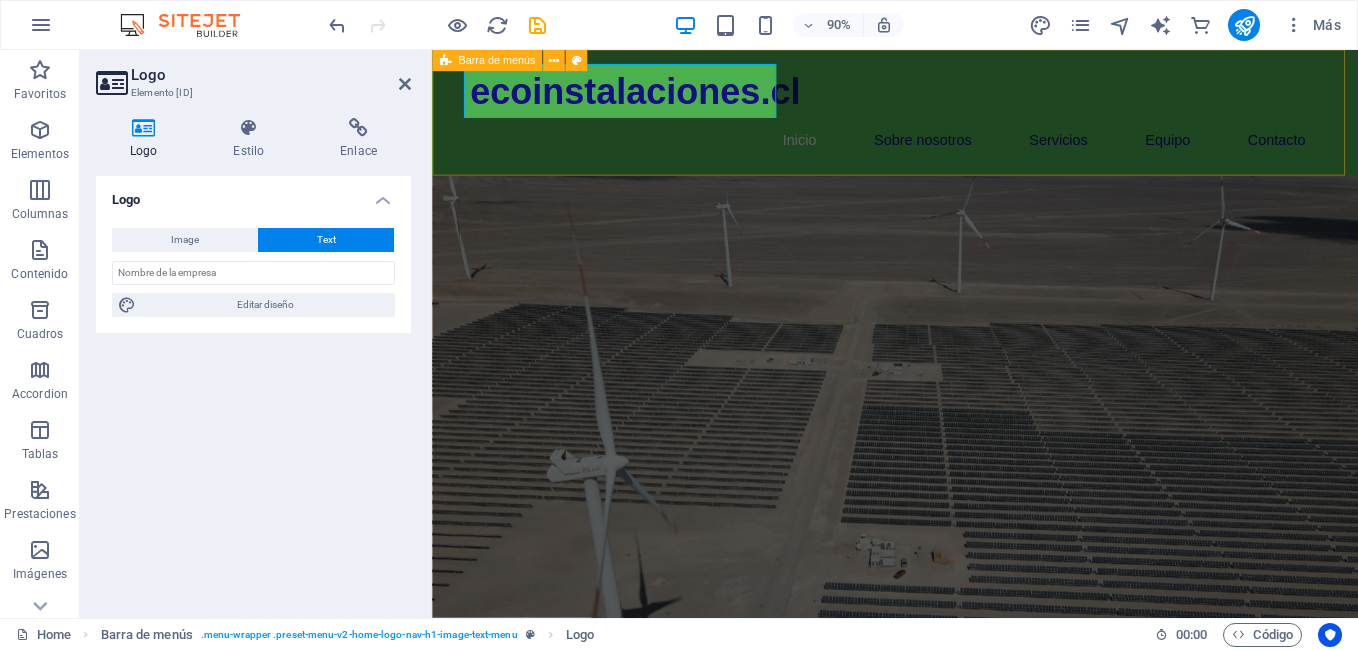click on "ecoinstalaciones.cl Inicio Sobre nosotros Servicios Equipo Contacto" at bounding box center [946, 120] 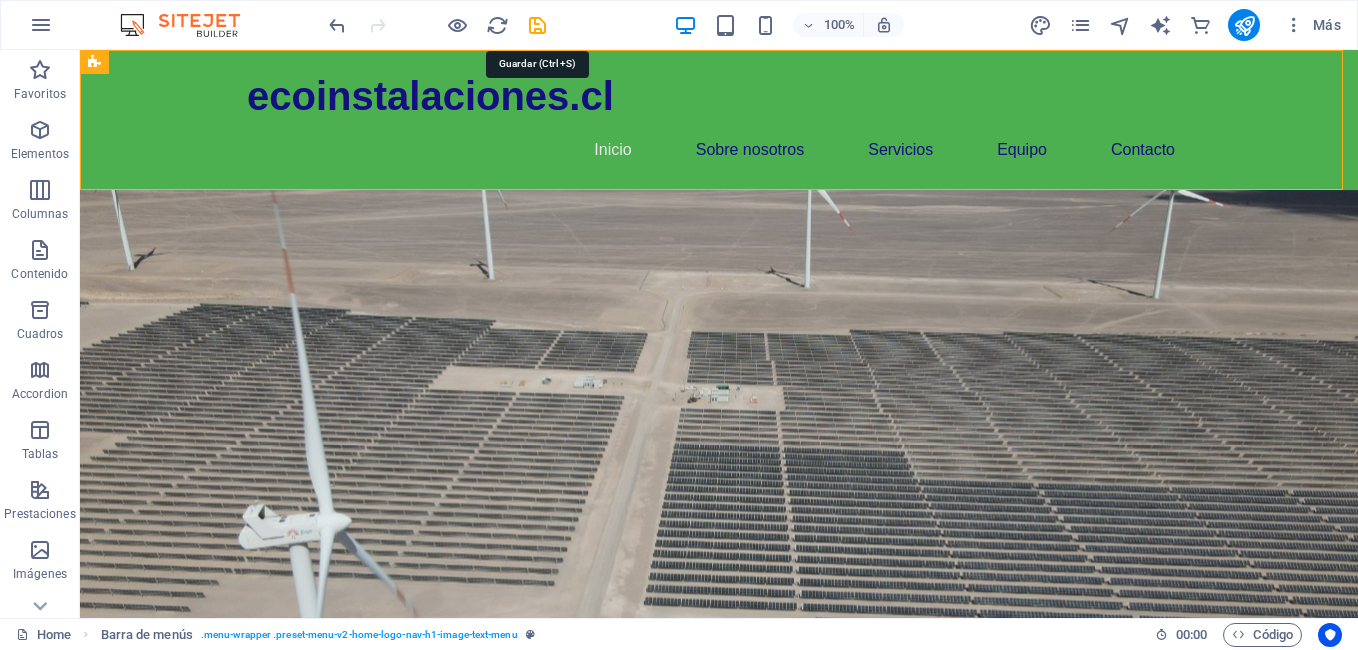 click at bounding box center [537, 25] 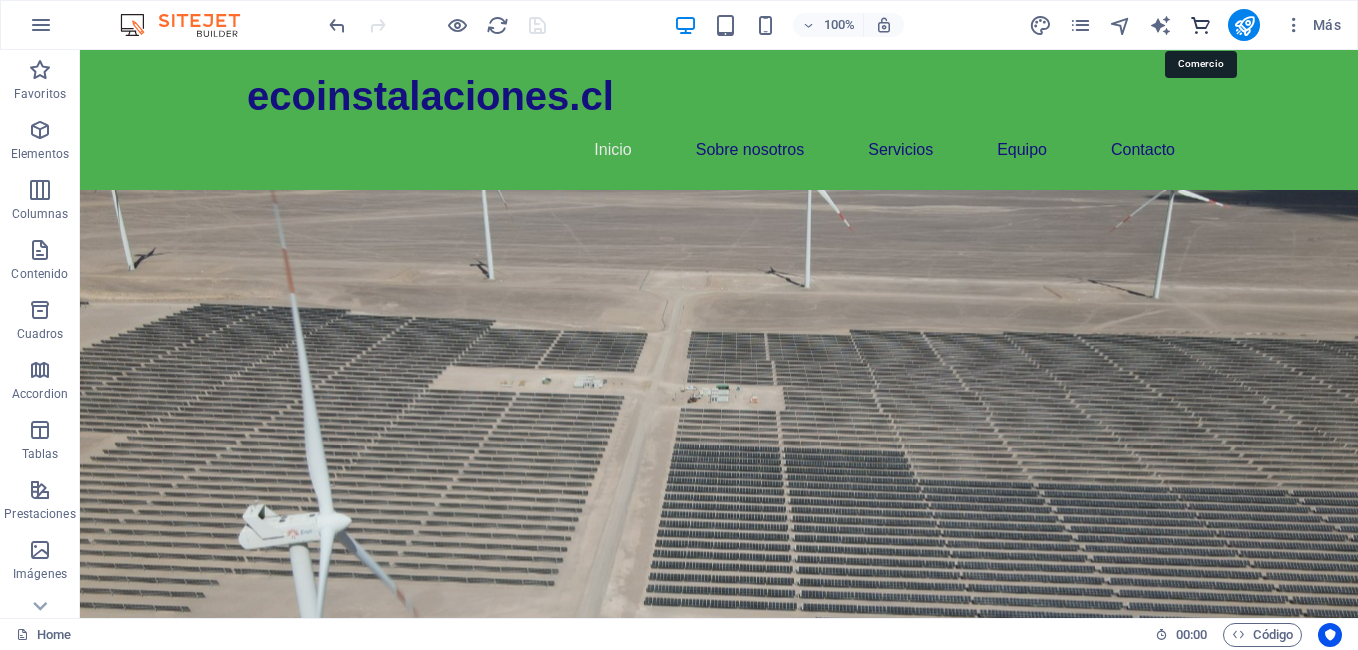 click at bounding box center [1200, 25] 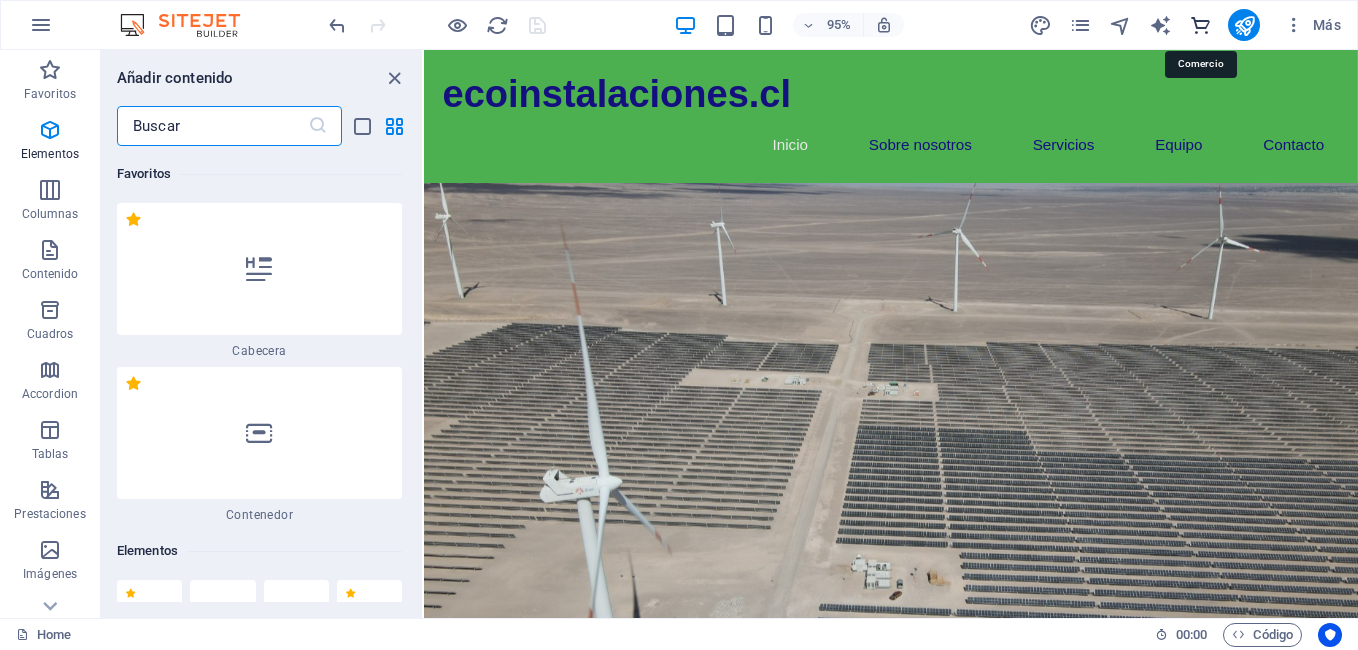scroll, scrollTop: 37368, scrollLeft: 0, axis: vertical 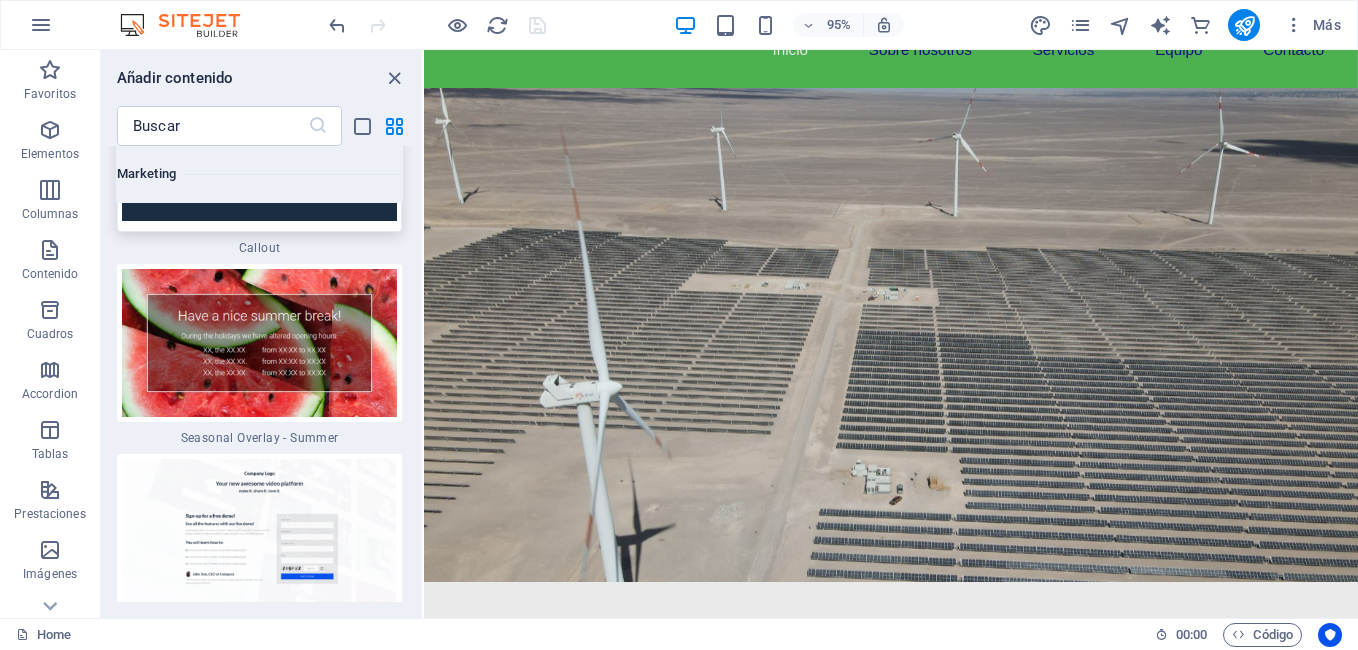 click at bounding box center (259, 166) 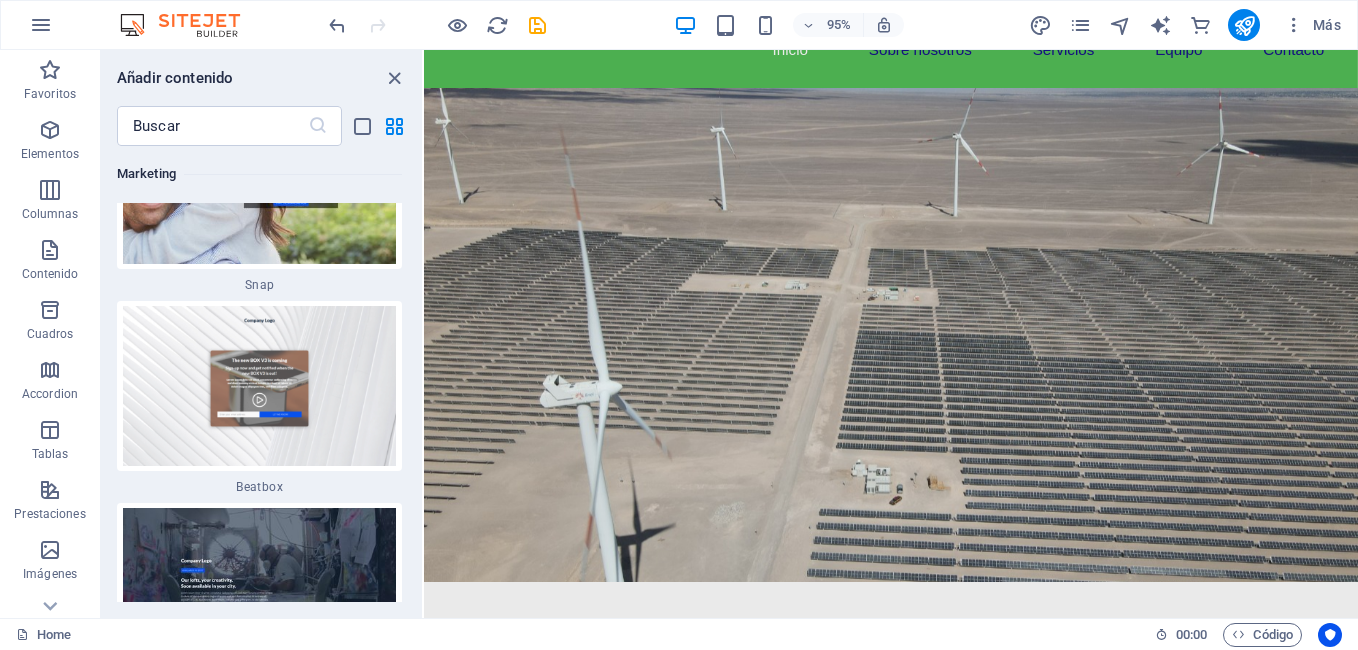 scroll, scrollTop: 35568, scrollLeft: 0, axis: vertical 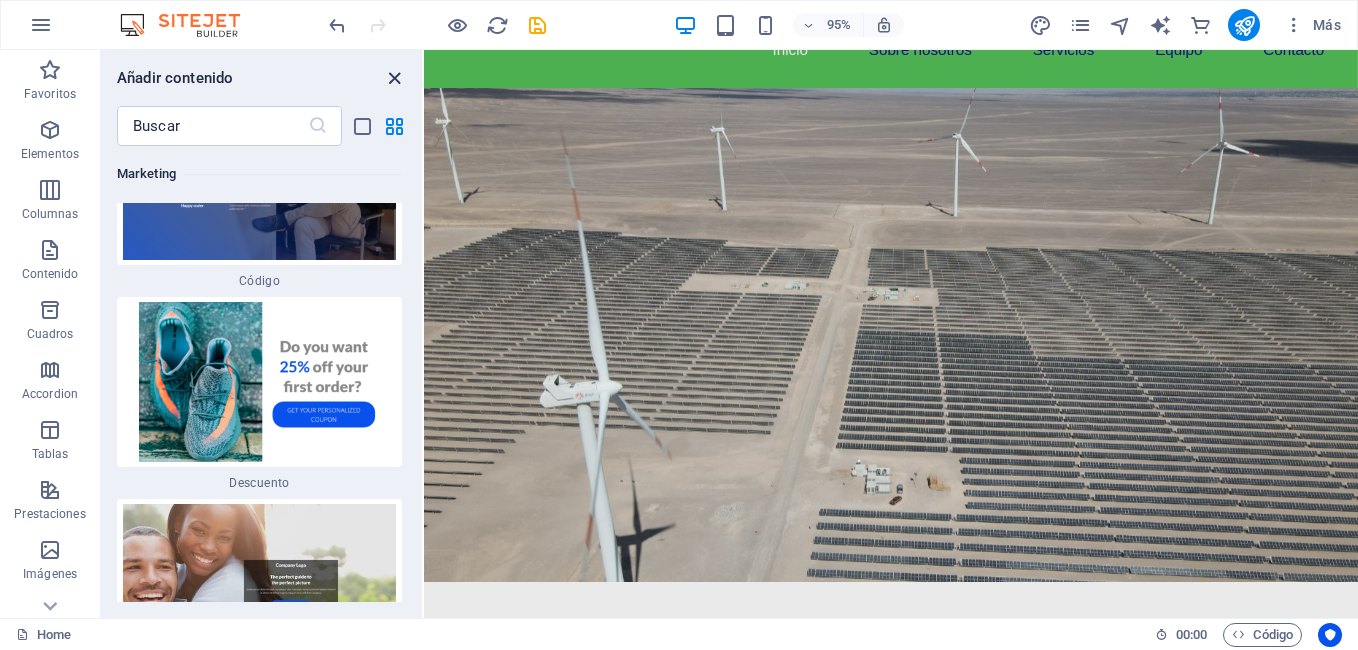 click at bounding box center [394, 78] 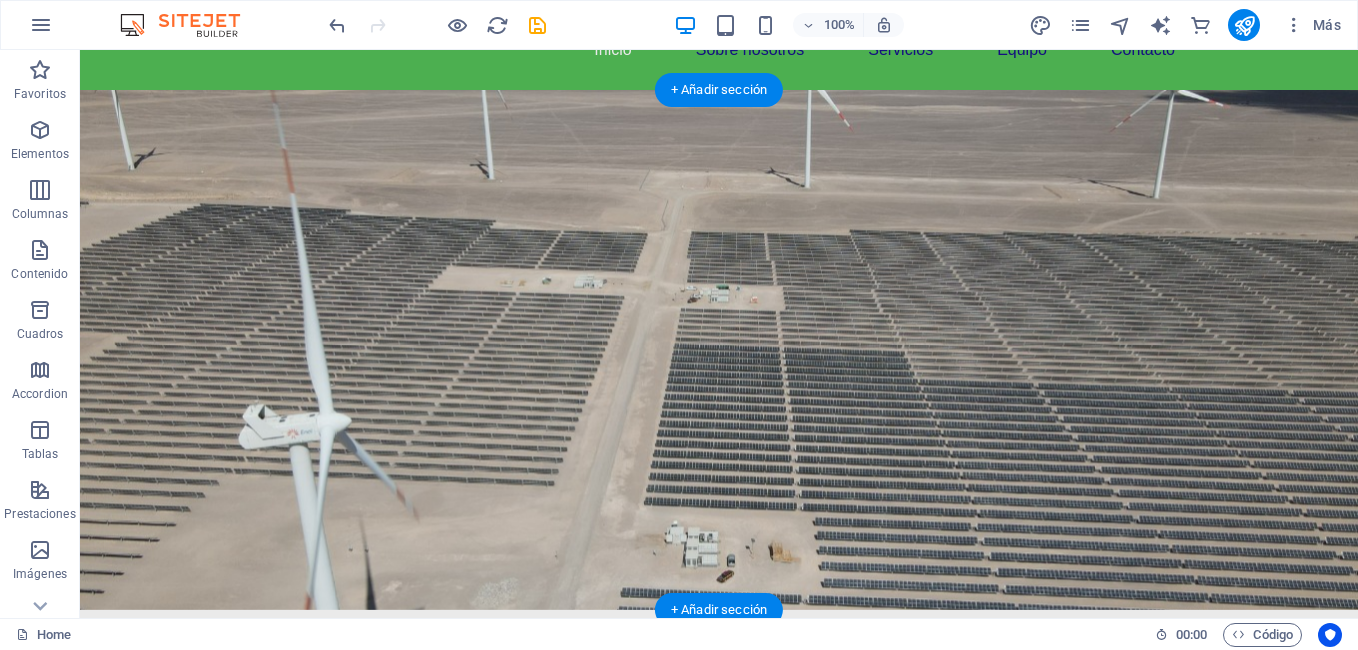scroll, scrollTop: 0, scrollLeft: 0, axis: both 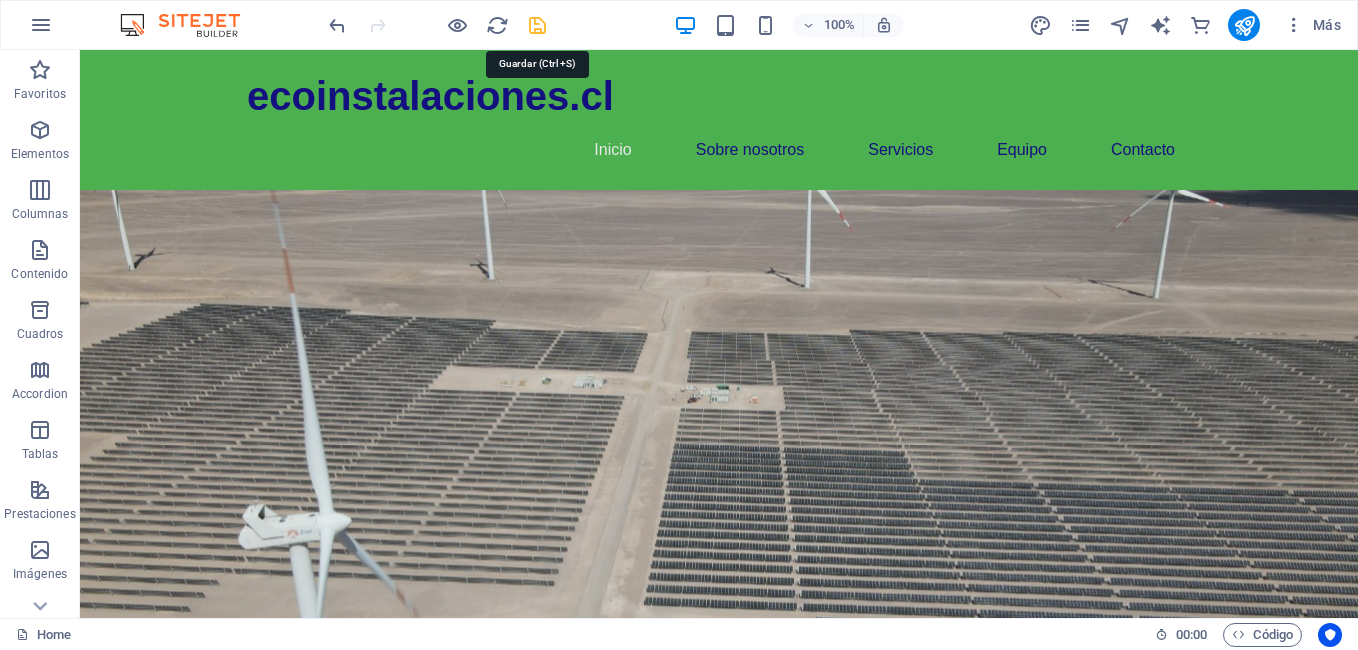 click at bounding box center (537, 25) 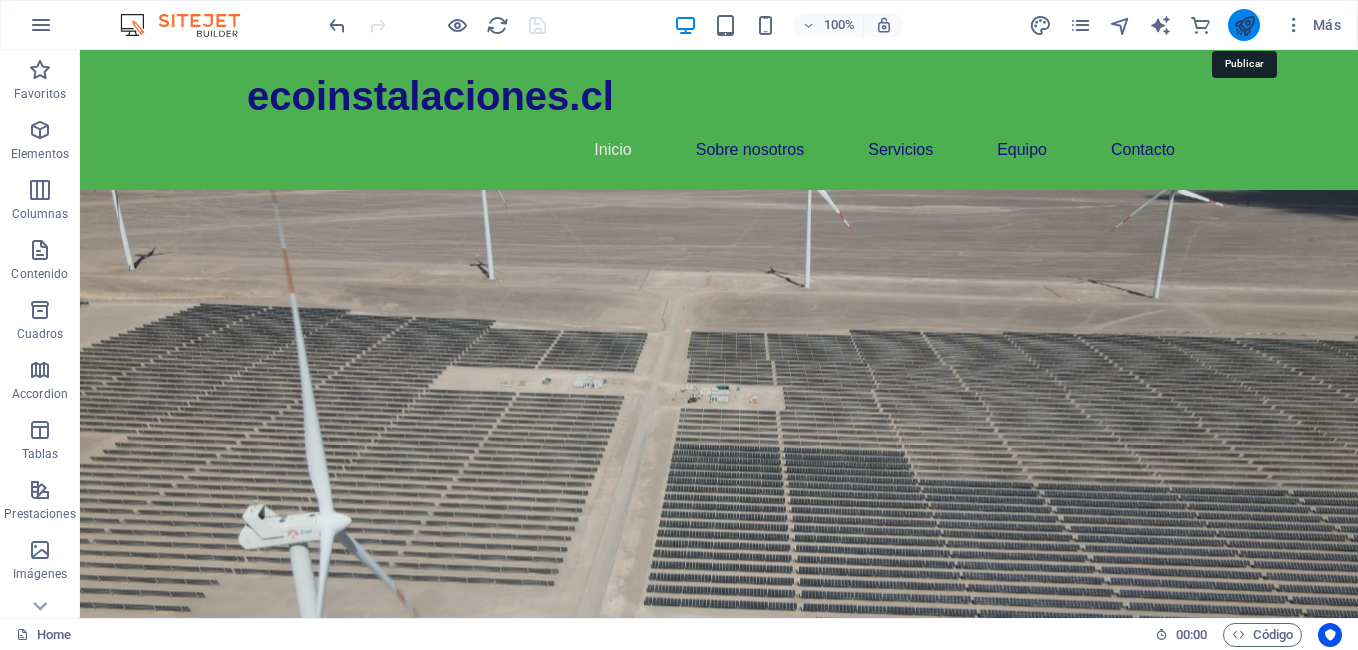 click at bounding box center (1244, 25) 